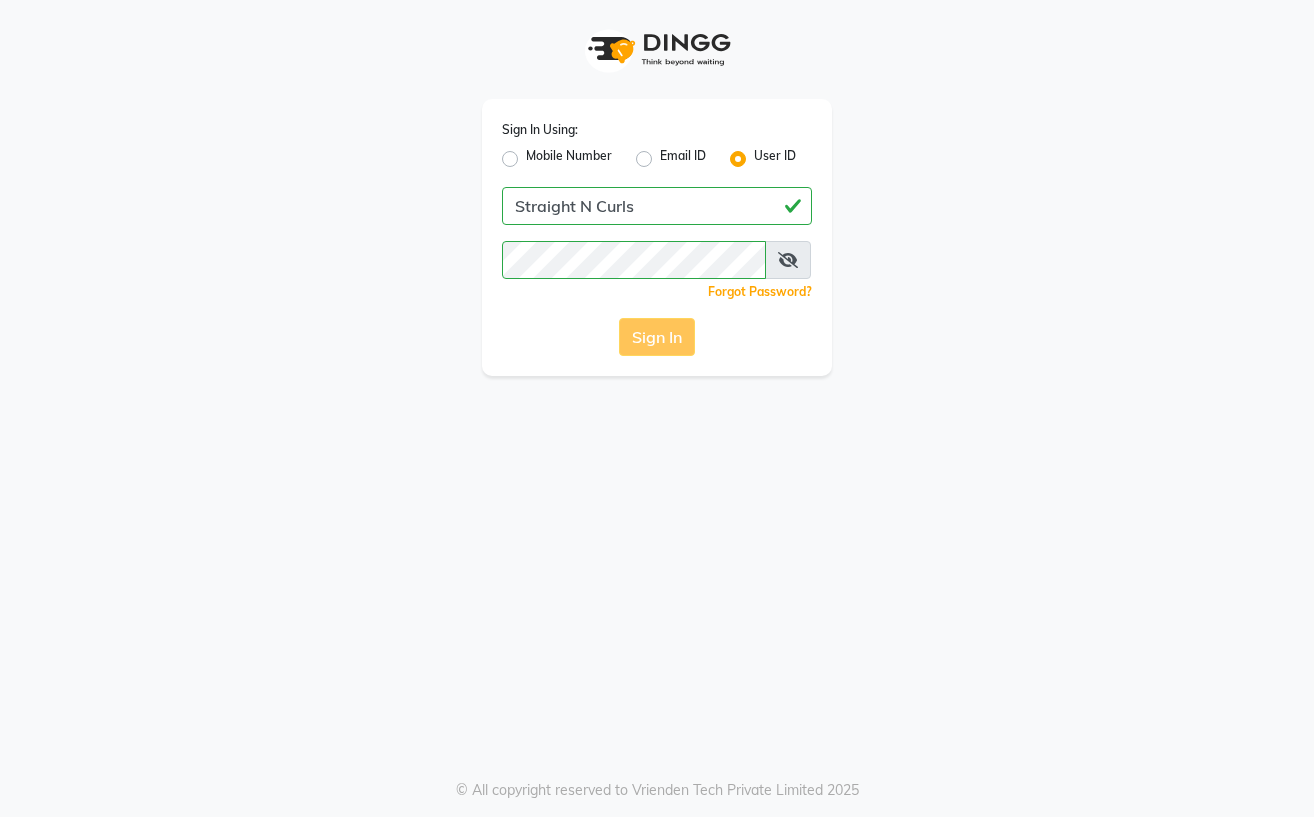 scroll, scrollTop: 0, scrollLeft: 0, axis: both 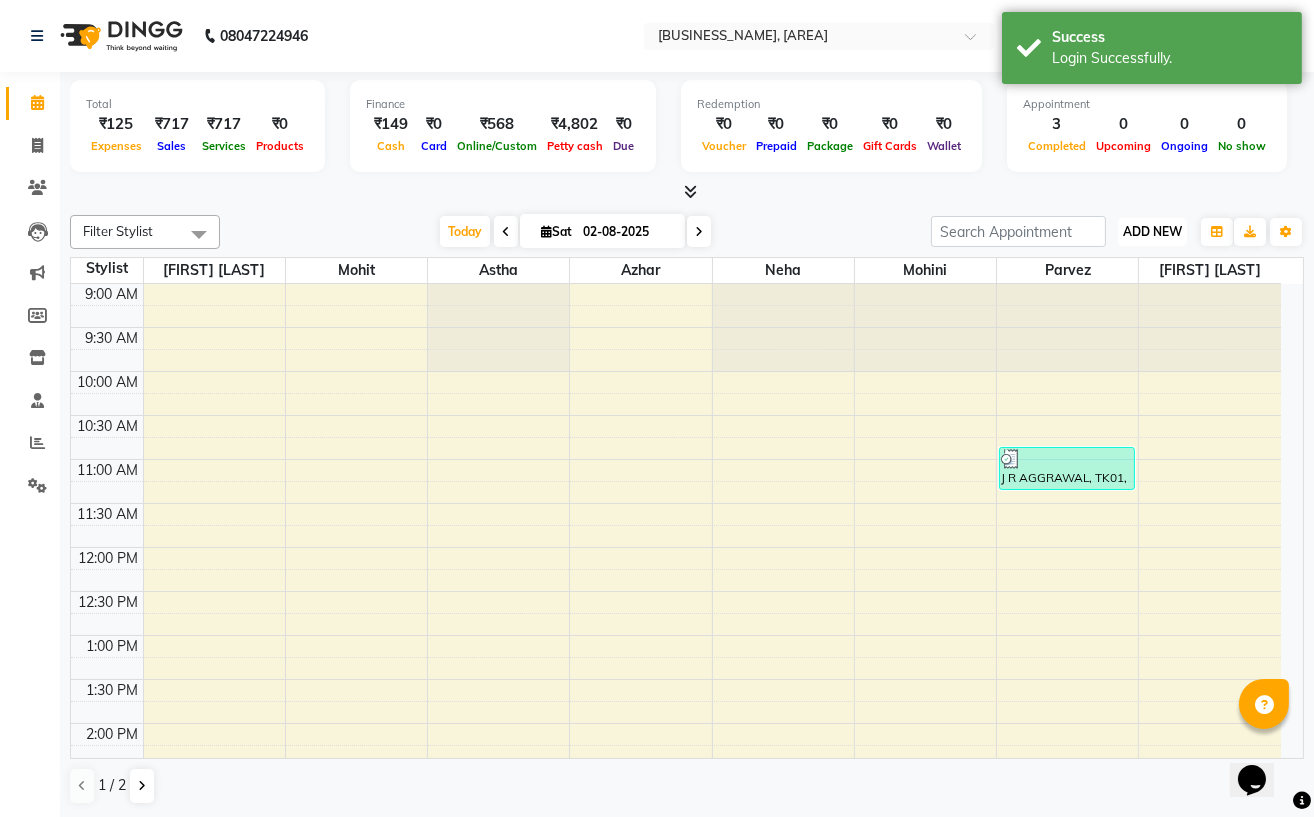 click on "ADD NEW" at bounding box center [1152, 231] 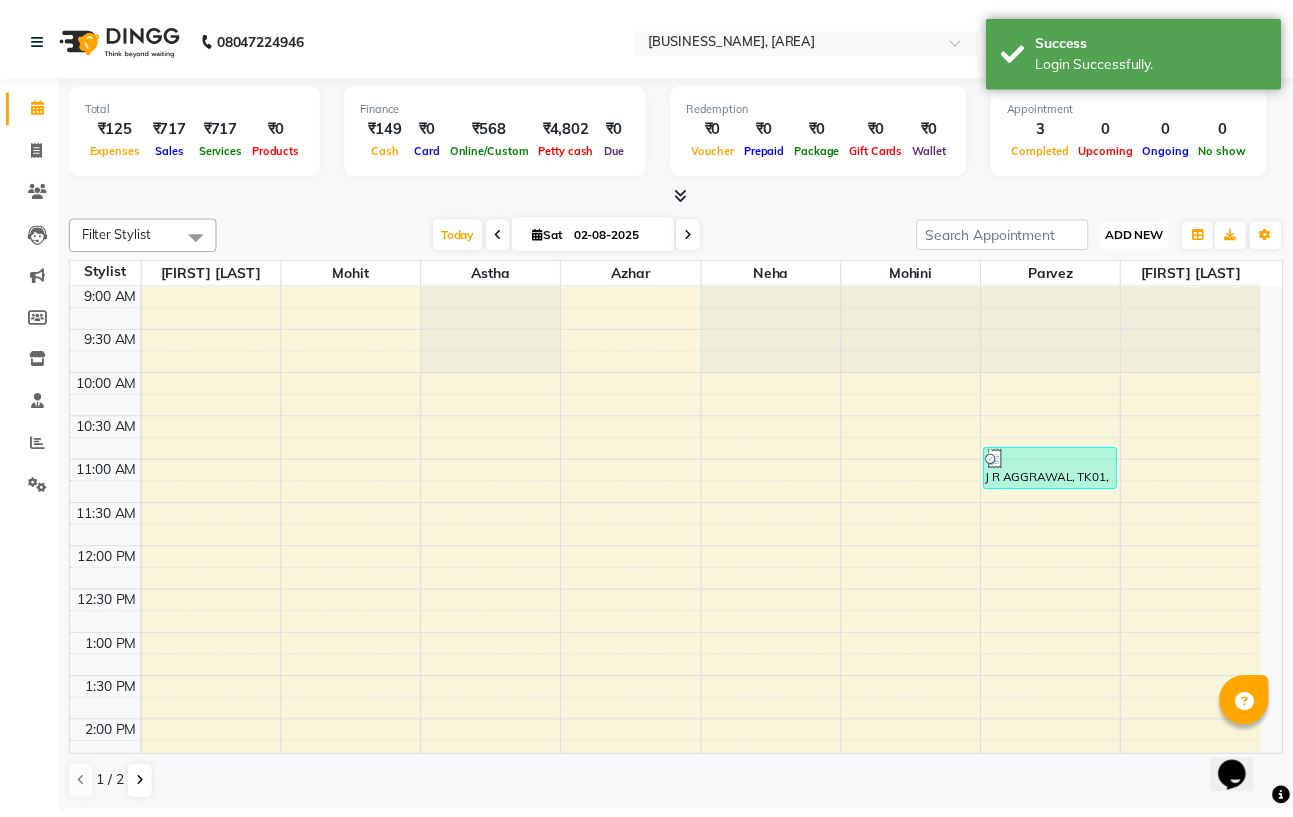 scroll, scrollTop: 0, scrollLeft: 0, axis: both 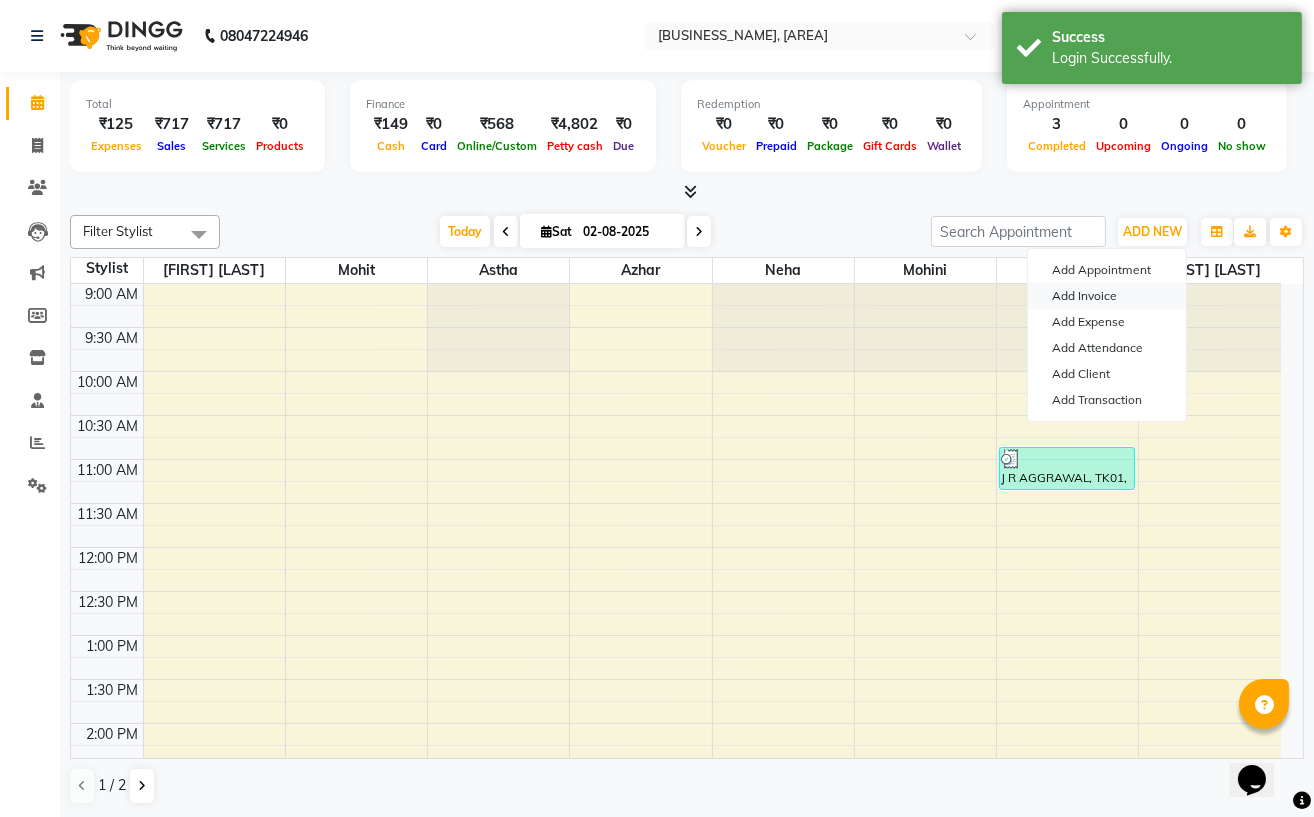 click on "Add Invoice" at bounding box center (1107, 296) 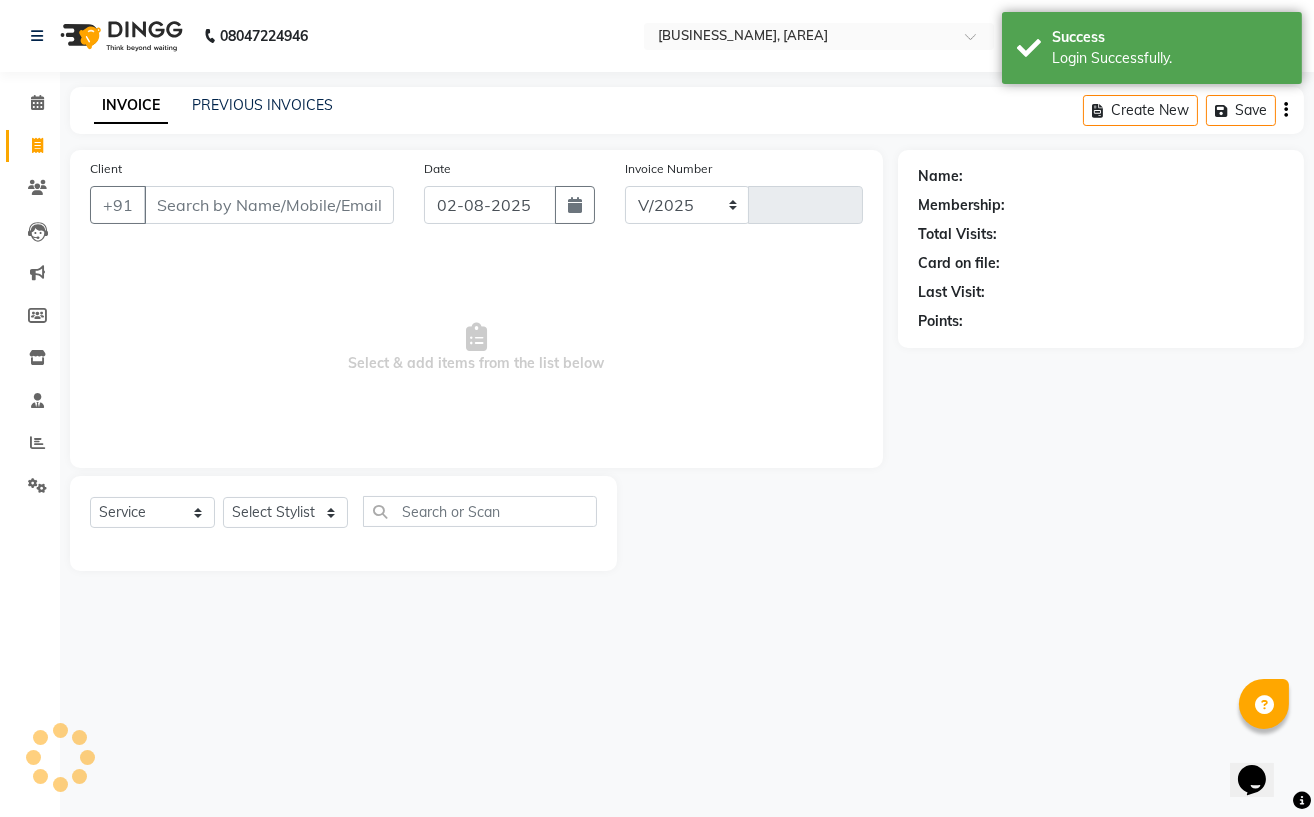 select on "7039" 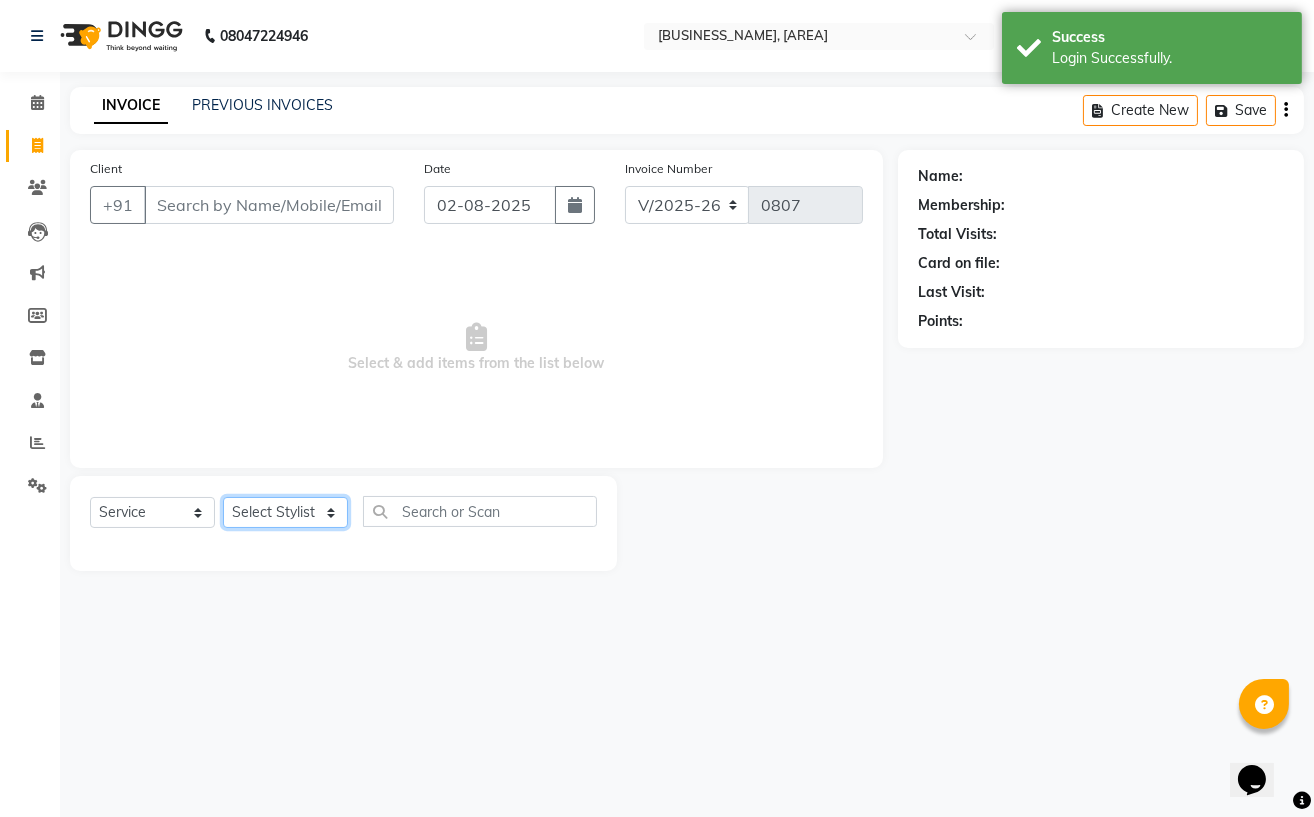 click on "Select Stylist Astha Azhar Gautam Kamboj Mohini Mohit Neha Paras Kamboj parvez pooja rawat Rashmi Subhan" 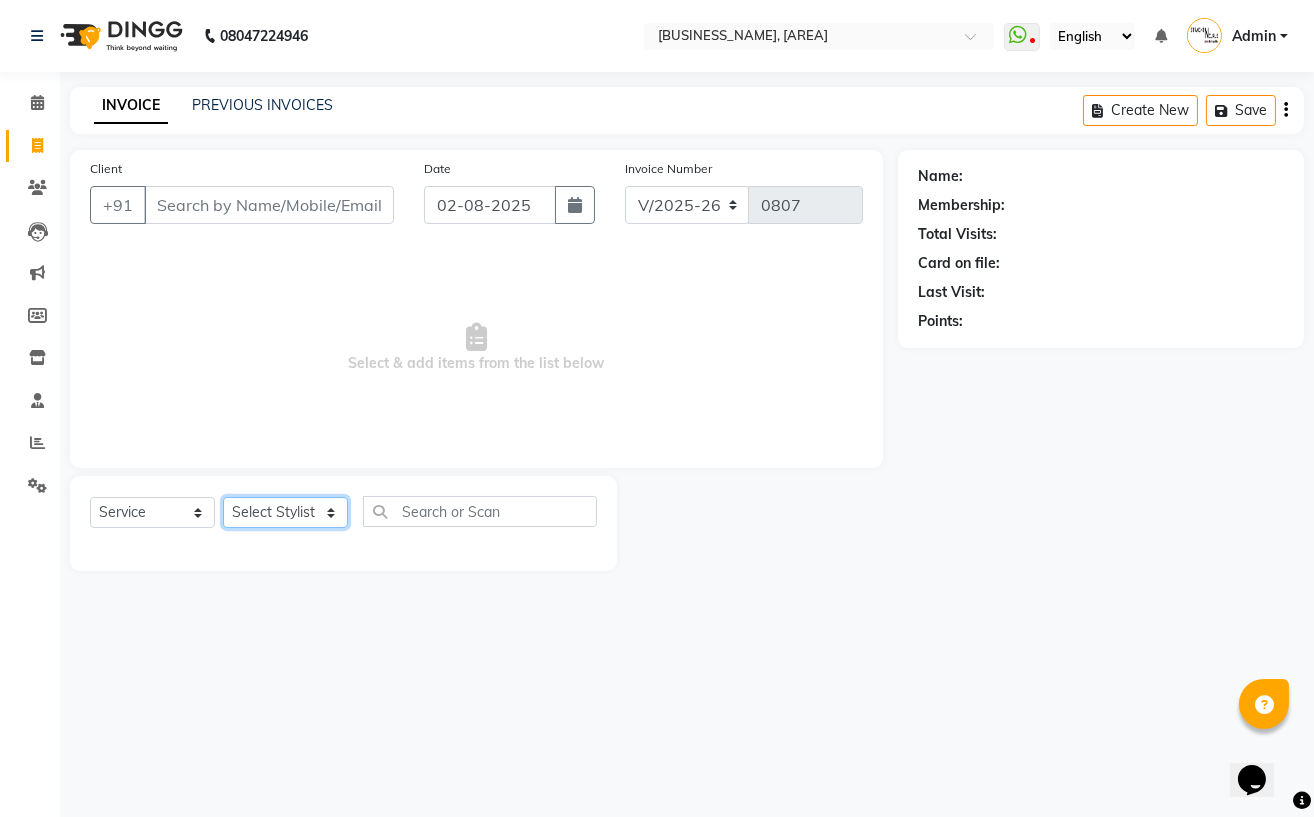 select on "74327" 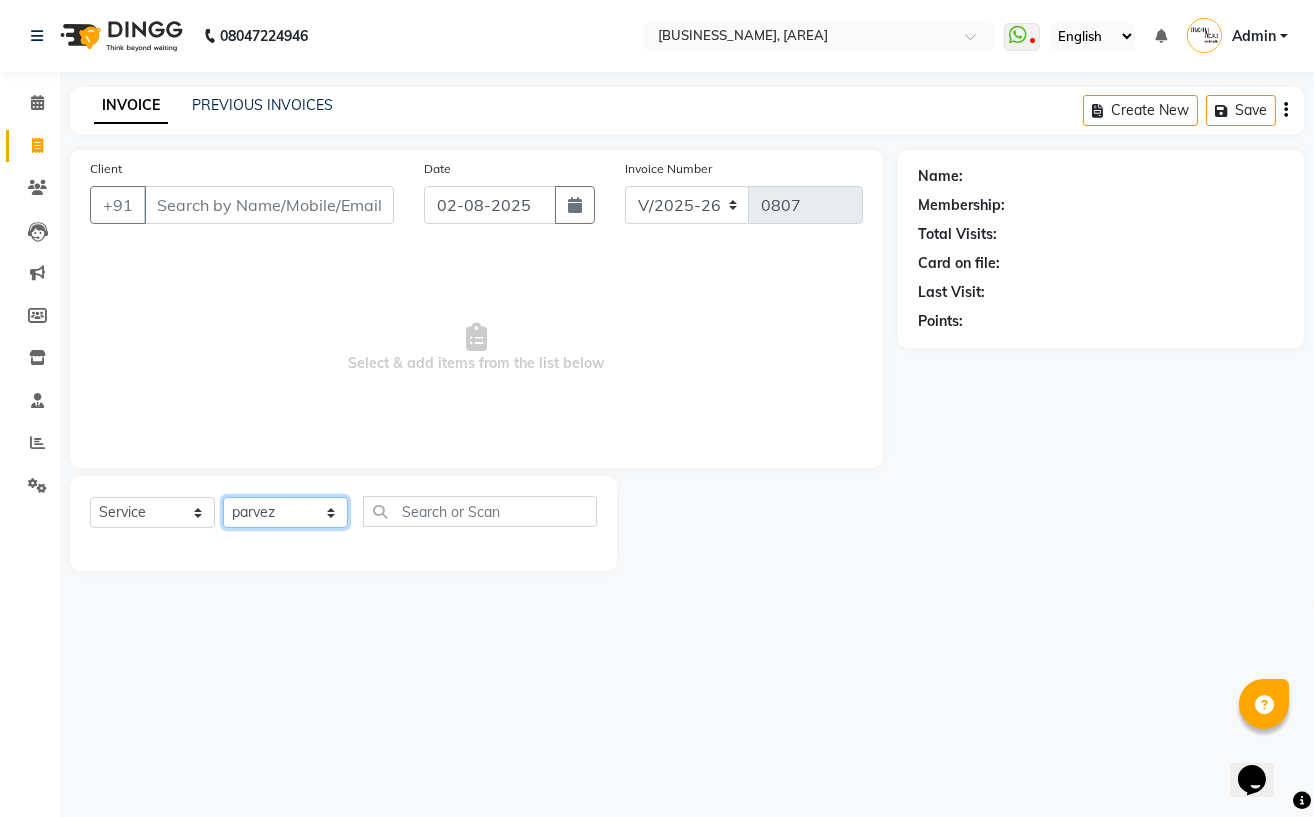 click on "Select Stylist Astha Azhar Gautam Kamboj Mohini Mohit Neha Paras Kamboj parvez pooja rawat Rashmi Subhan" 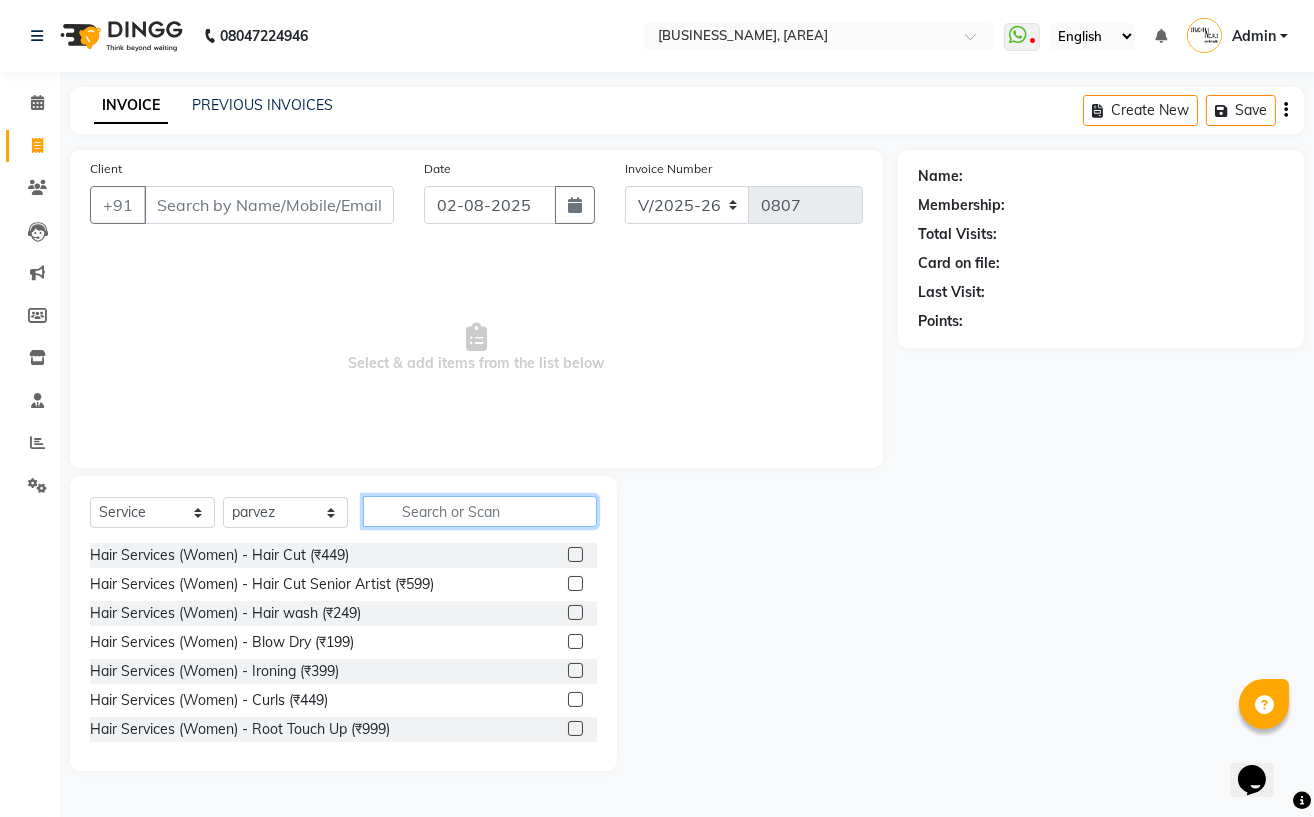 click 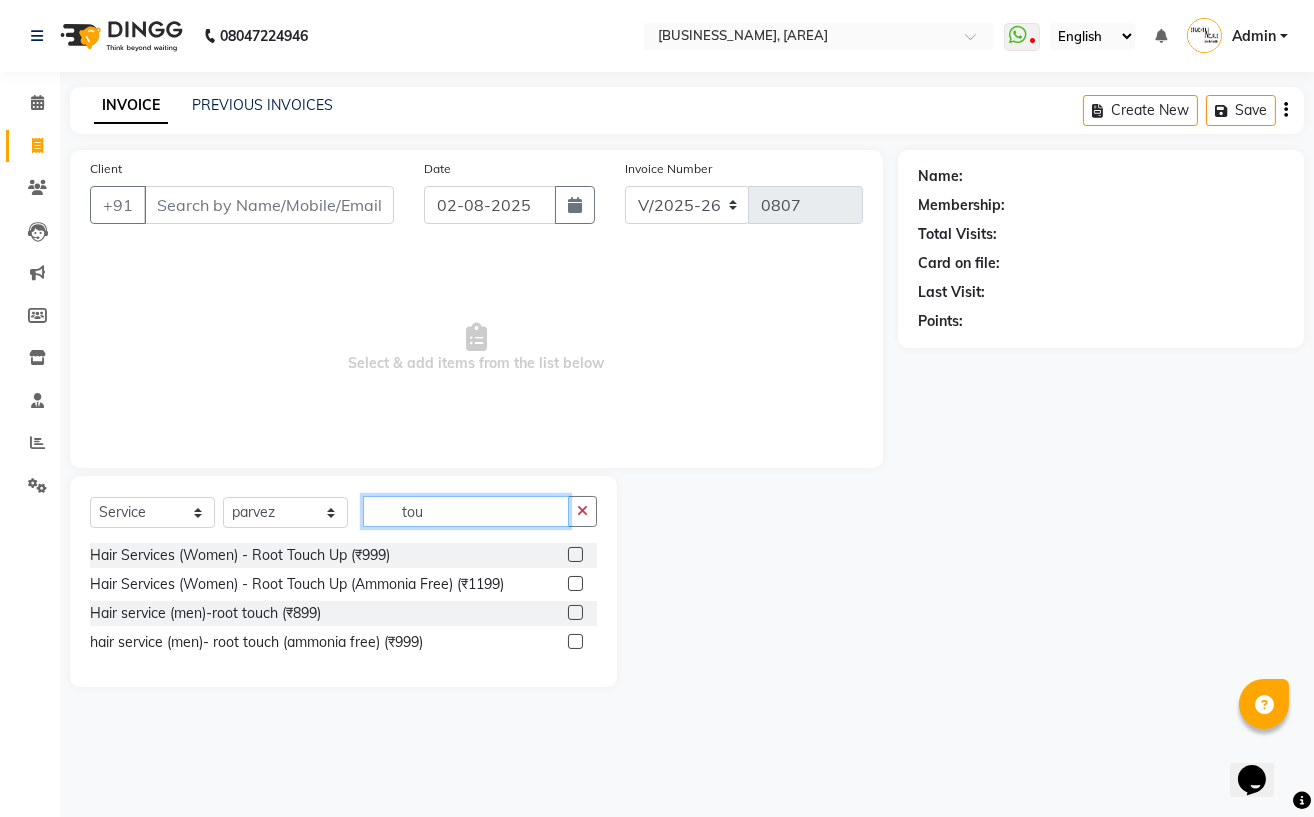 type on "tou" 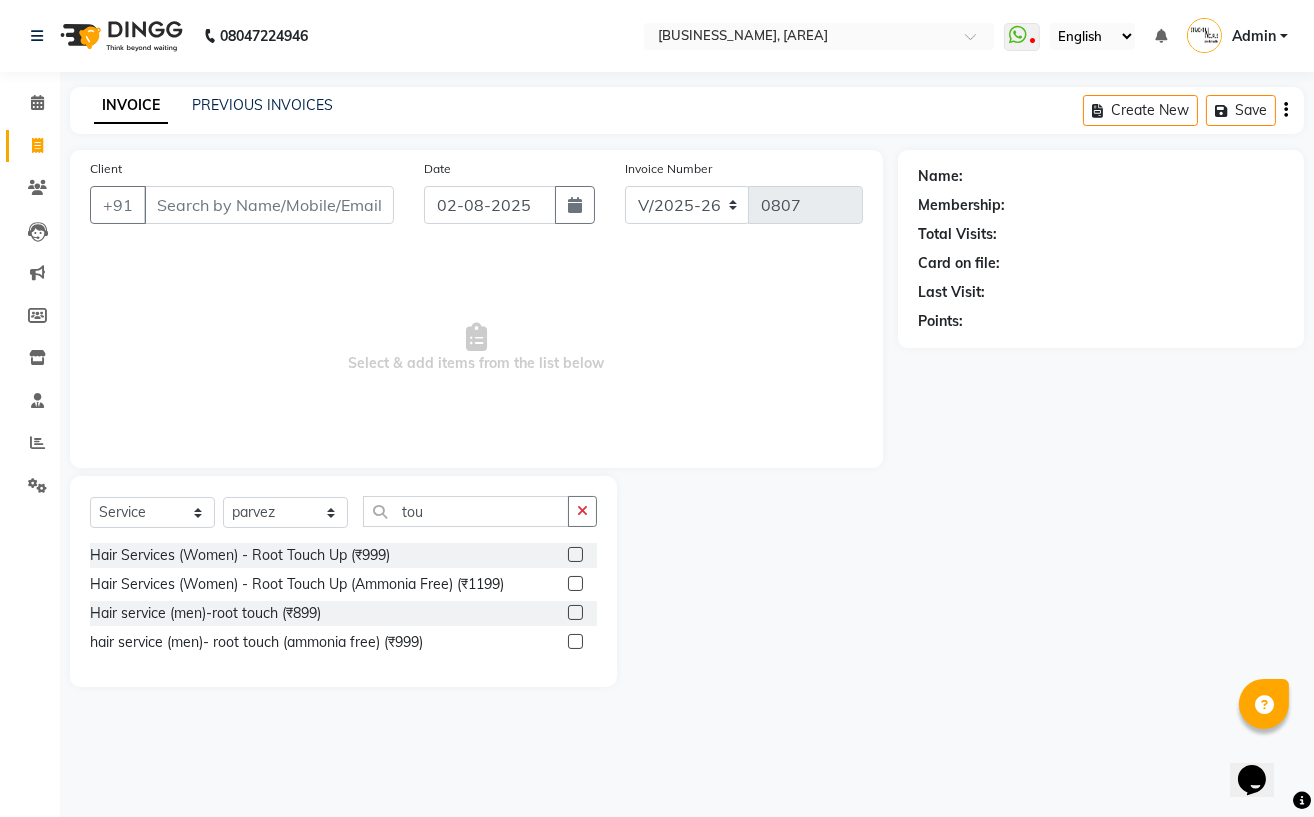 click 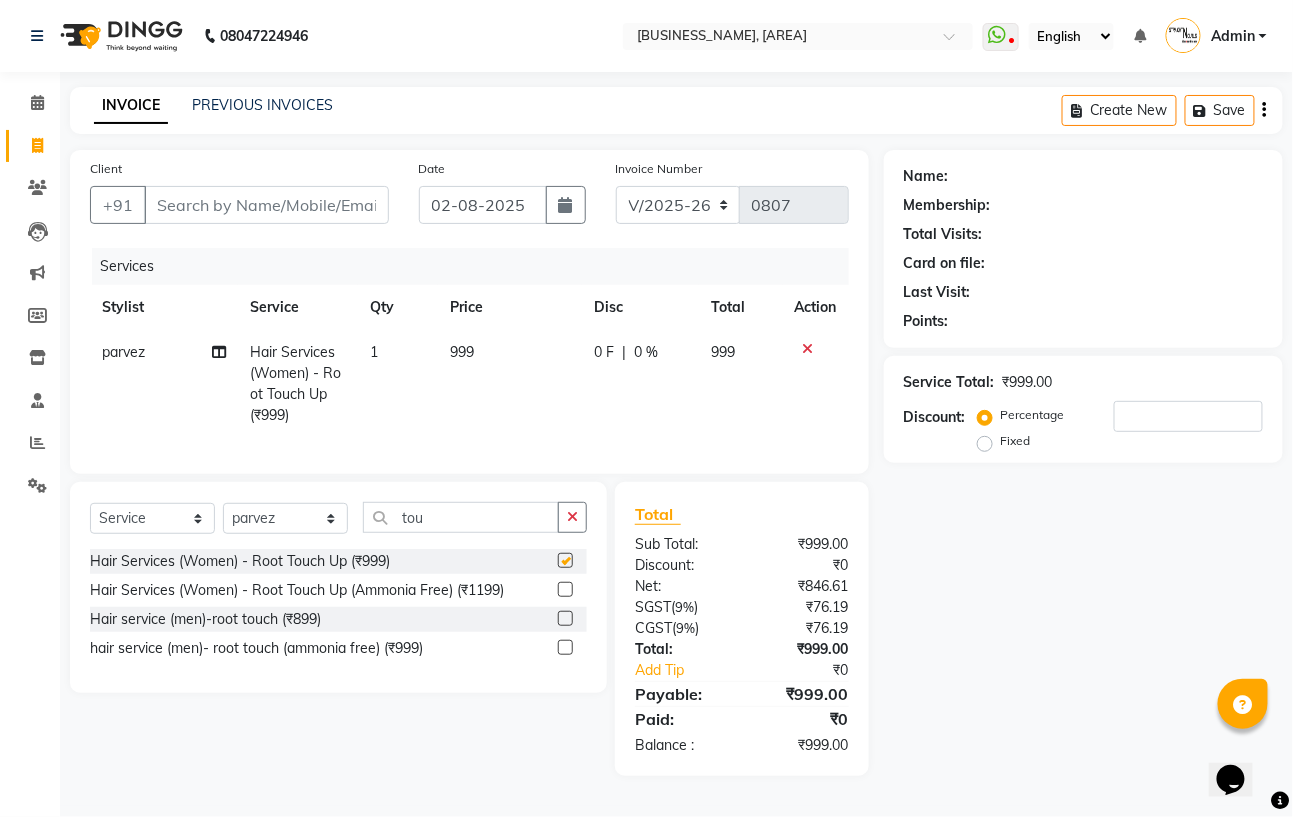 checkbox on "false" 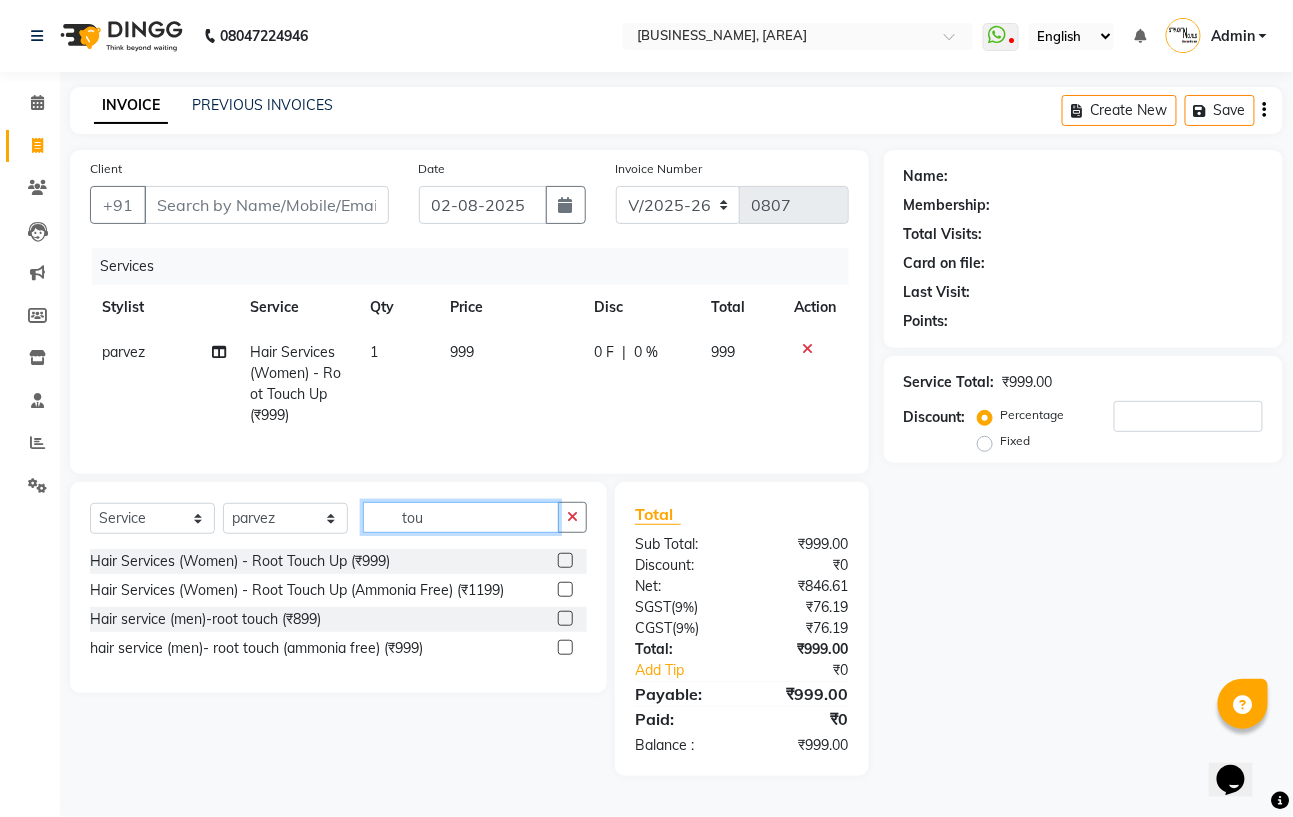click on "tou" 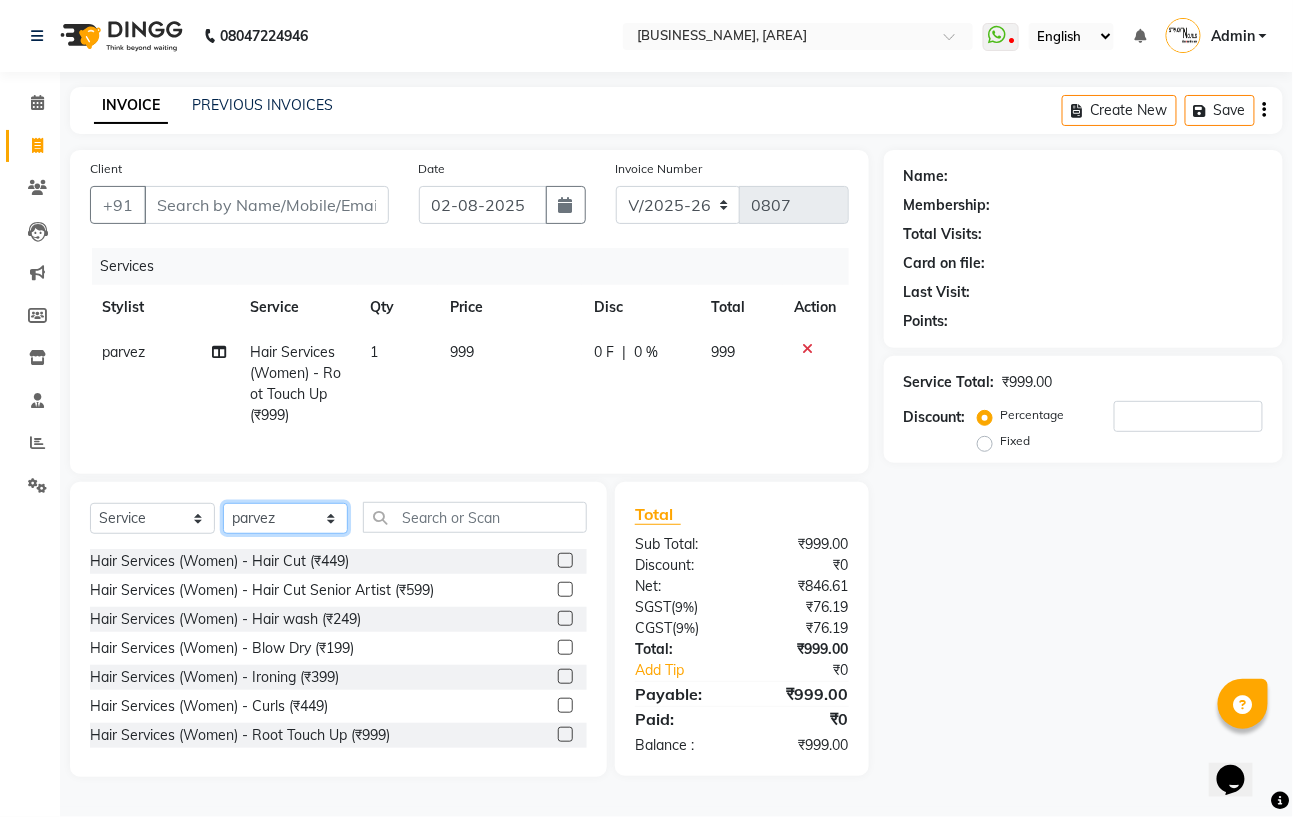 click on "Select Stylist Astha Azhar Gautam Kamboj Mohini Mohit Neha Paras Kamboj parvez pooja rawat Rashmi Subhan" 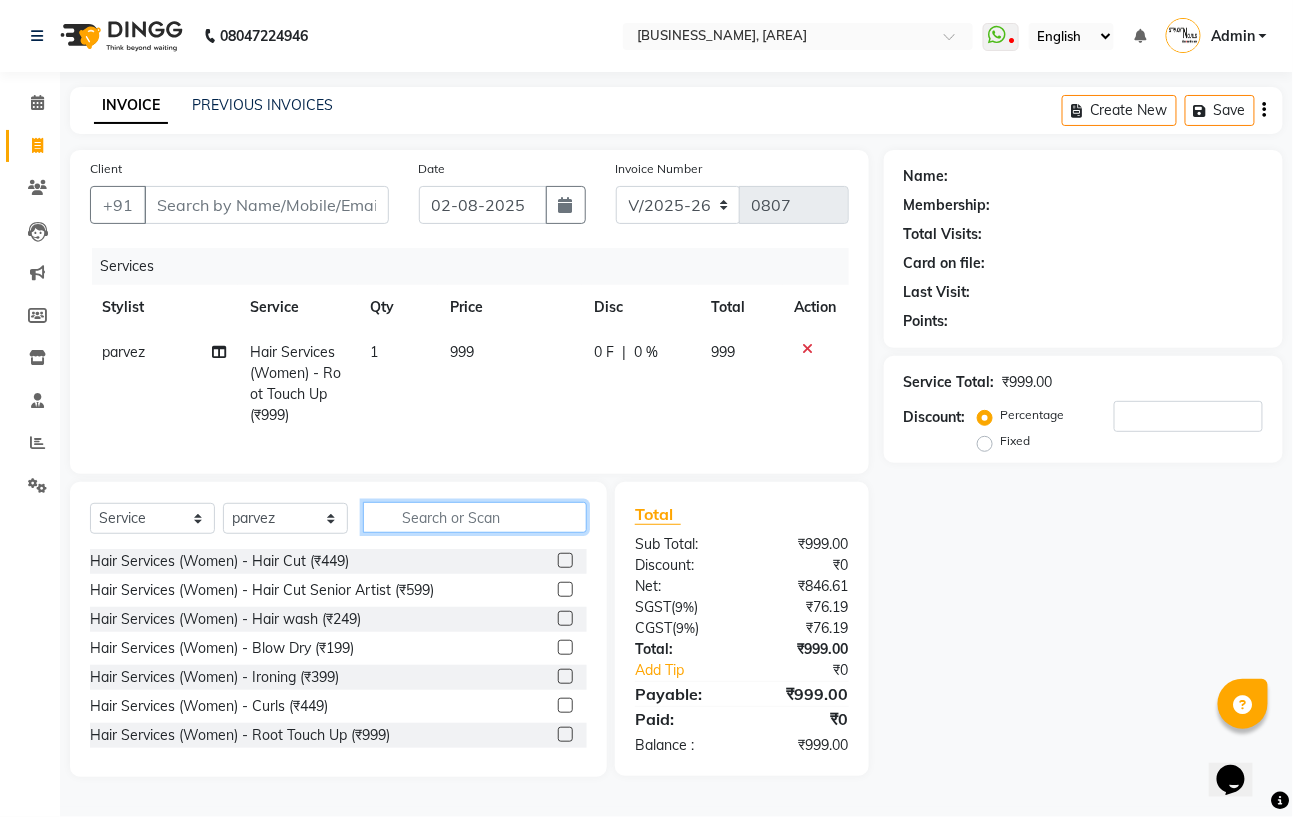 click 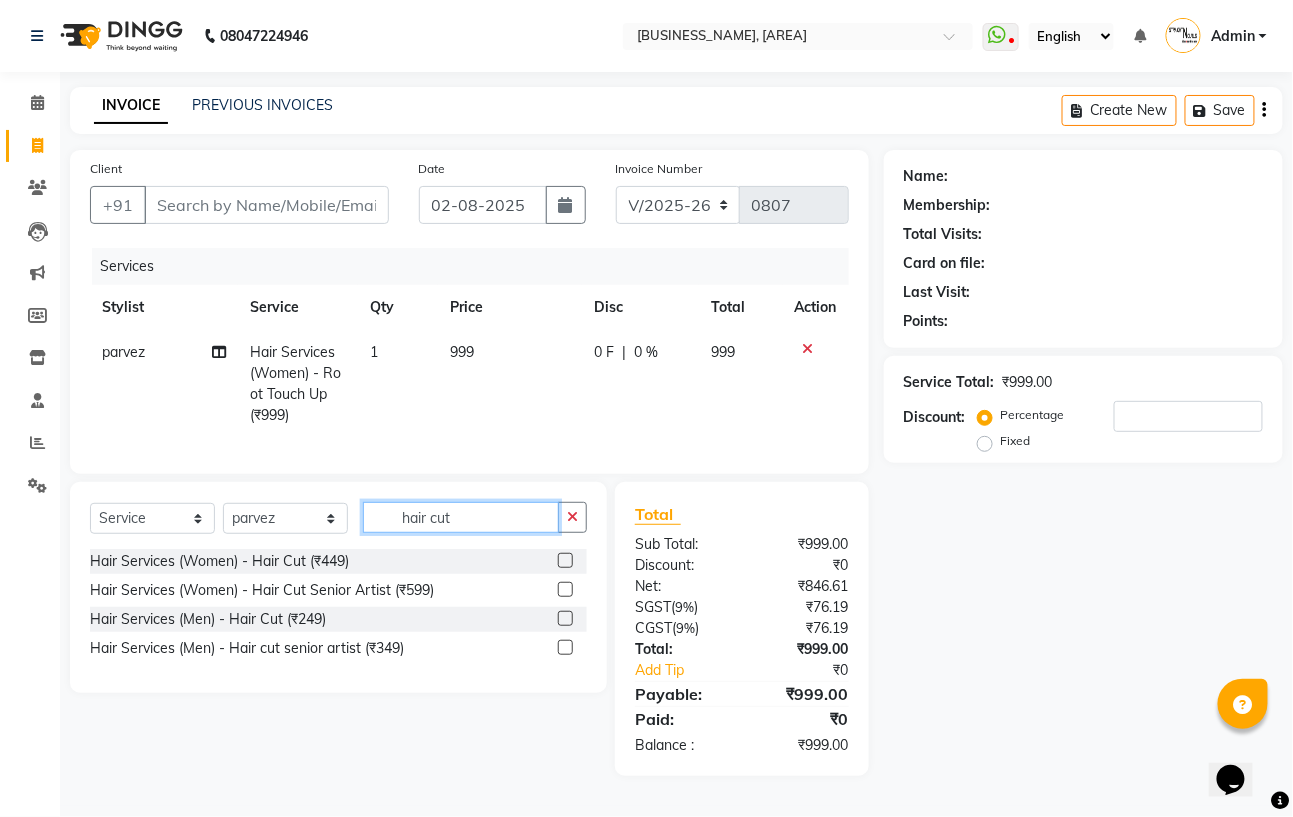 type on "hair cut" 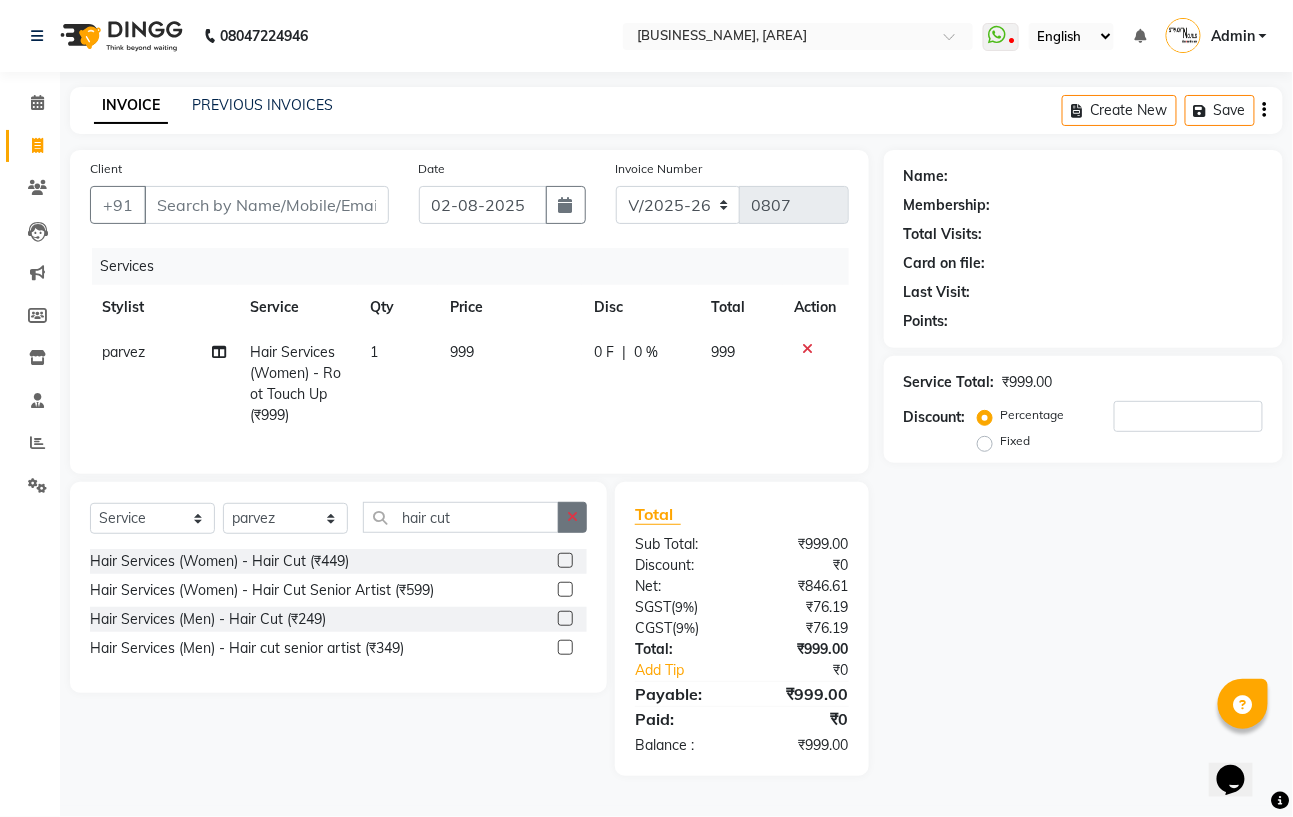 click 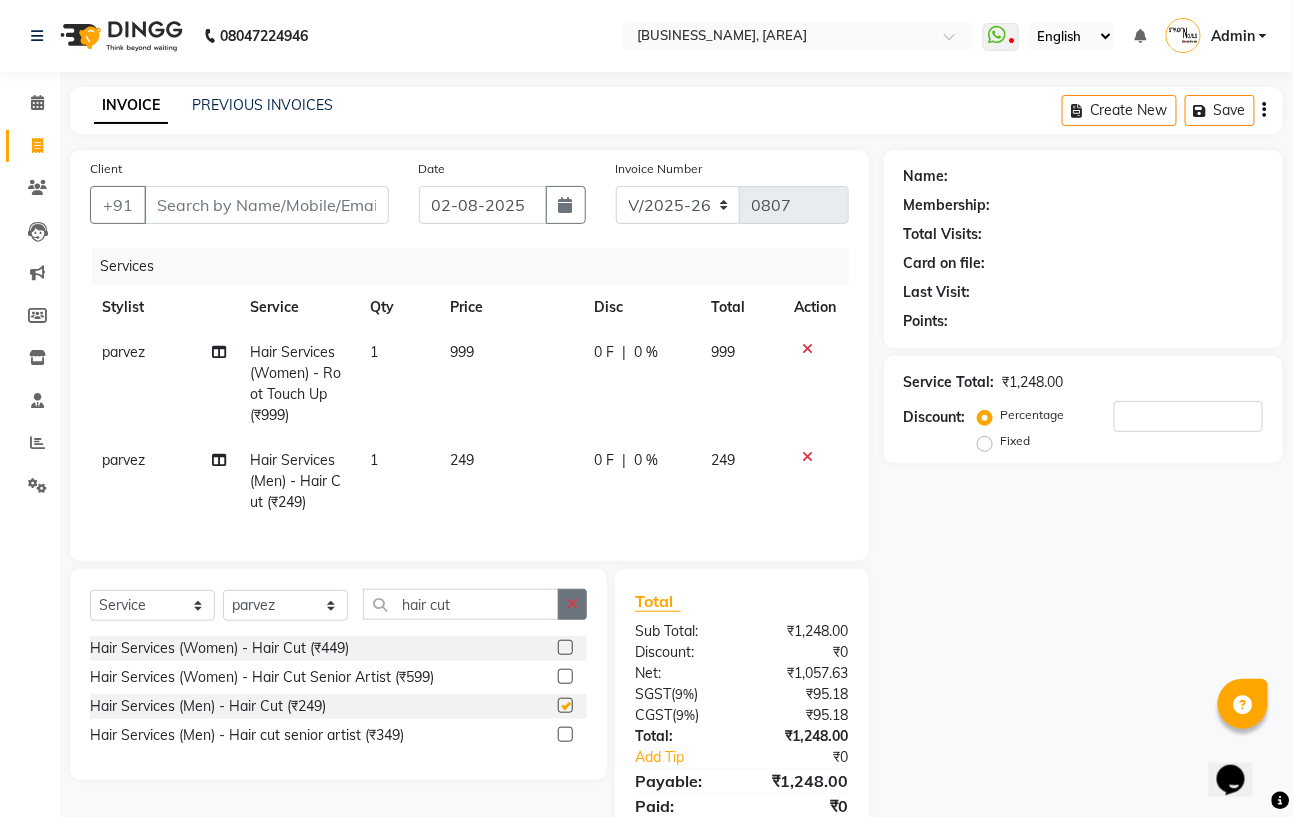 checkbox on "false" 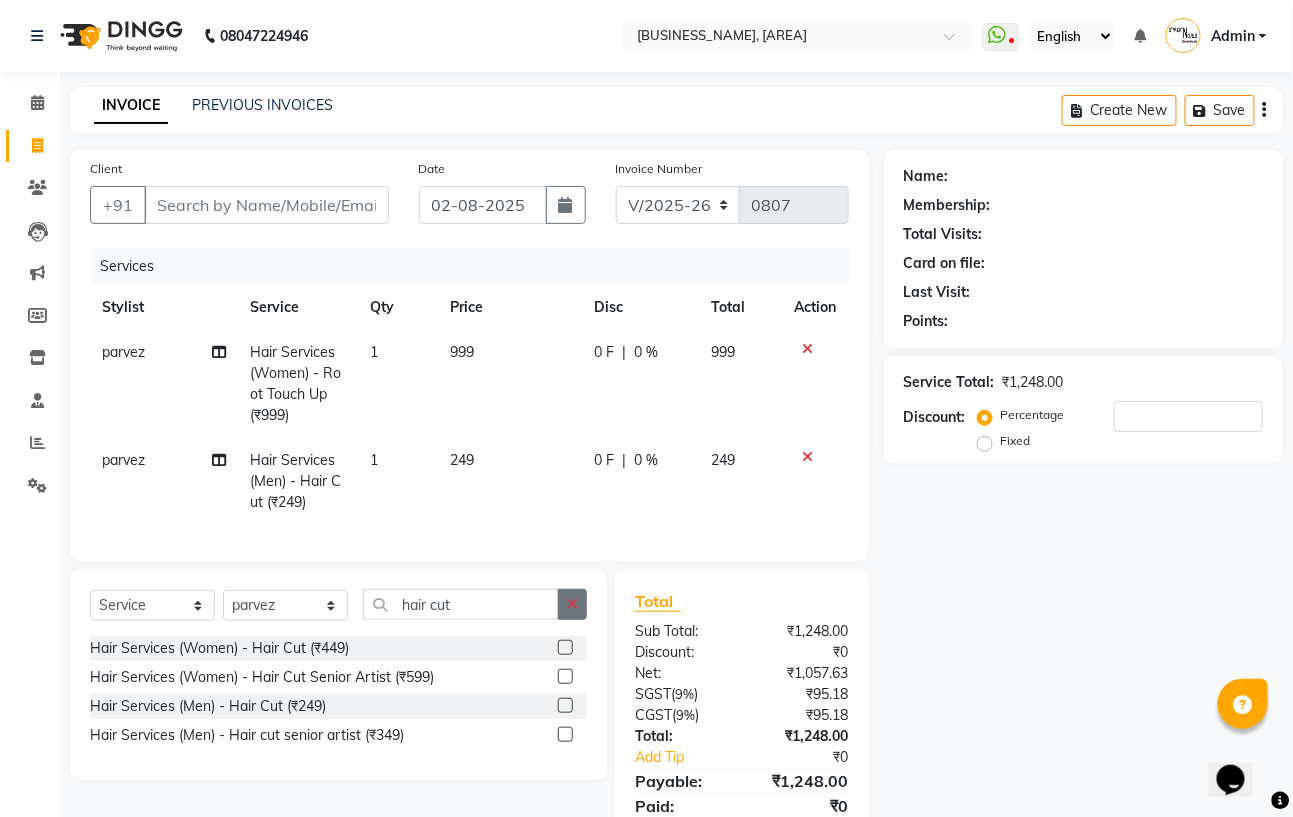 click 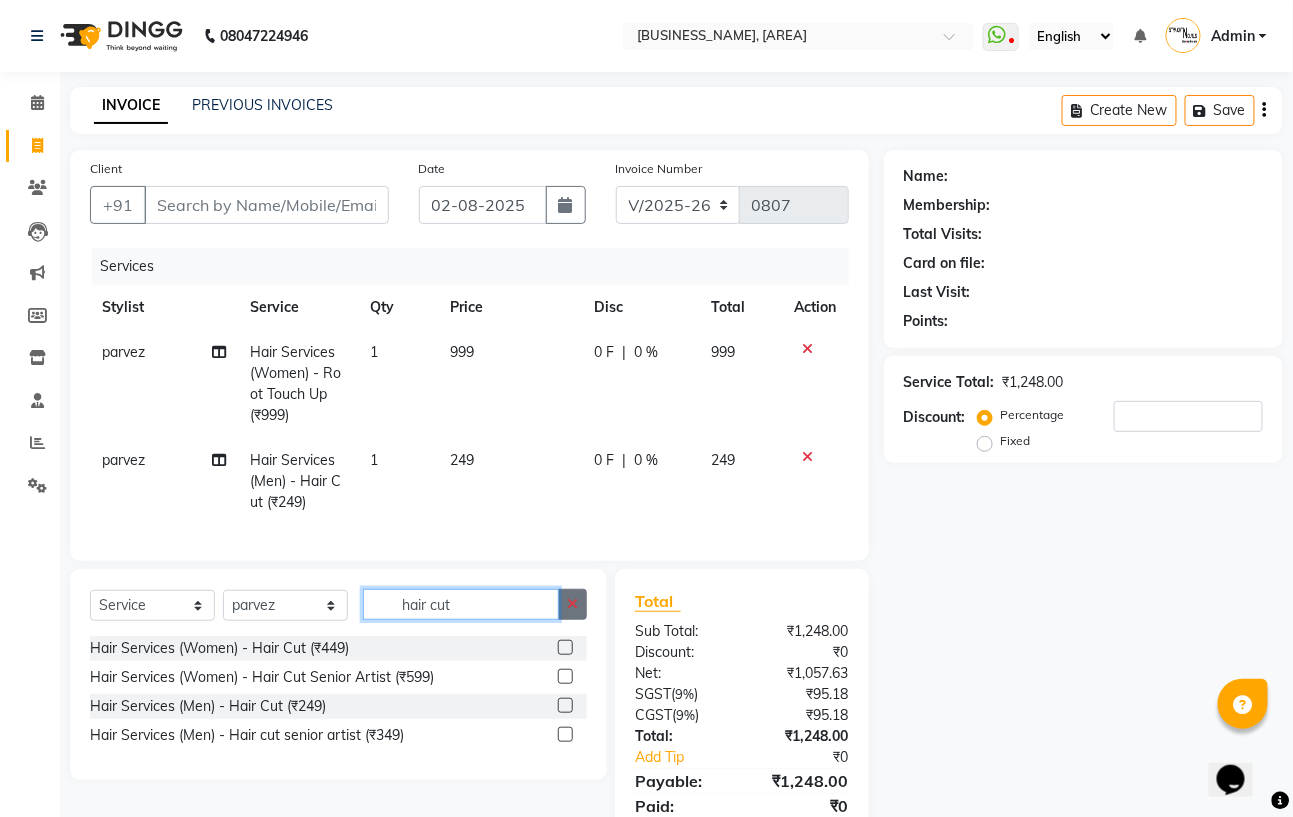 type 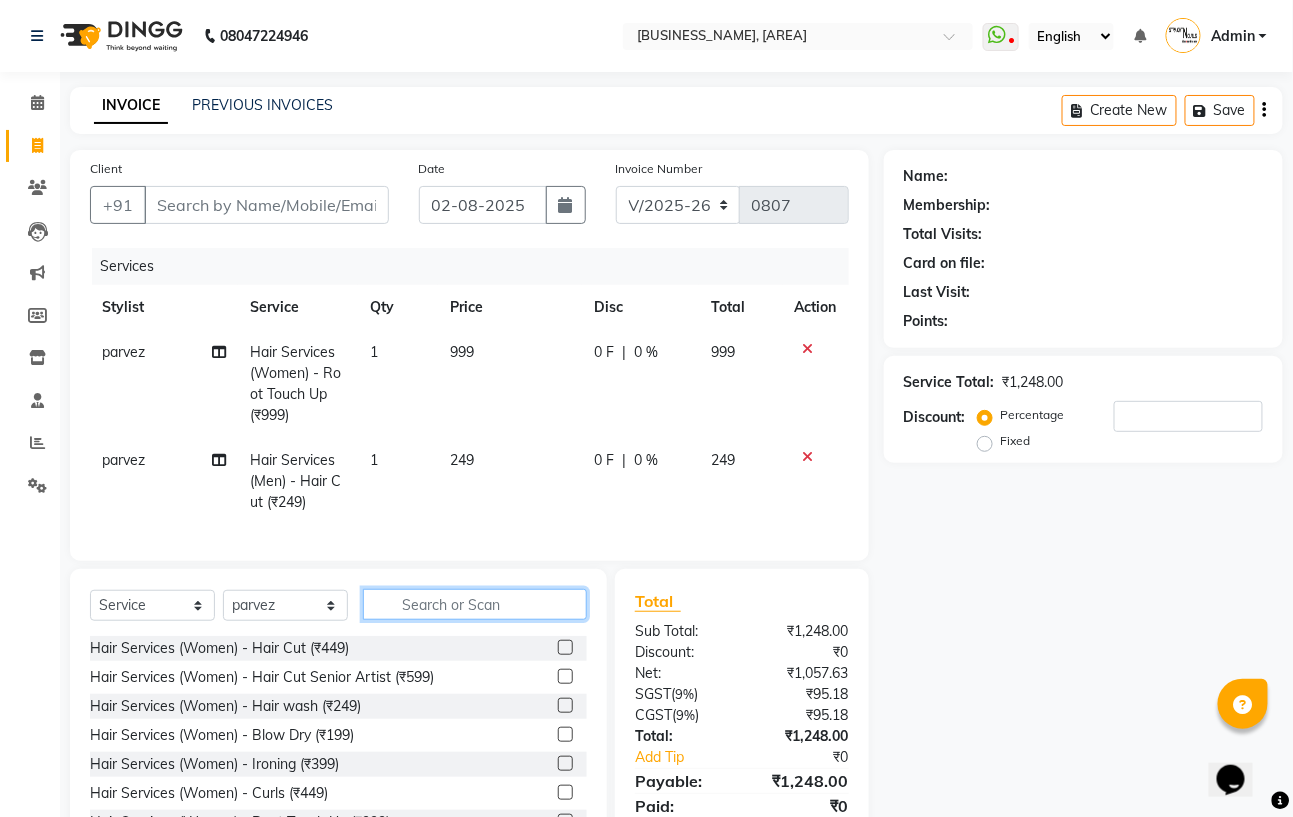 click 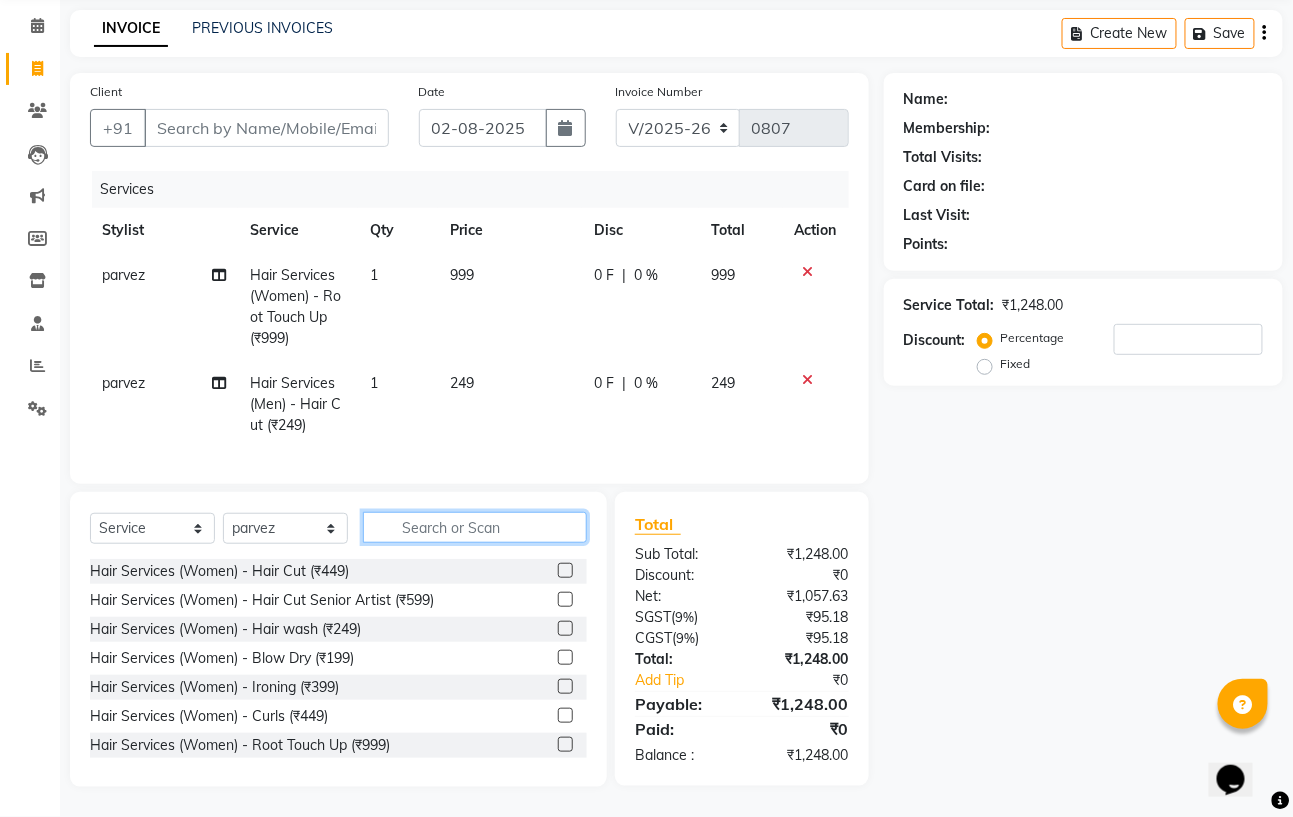 scroll, scrollTop: 0, scrollLeft: 0, axis: both 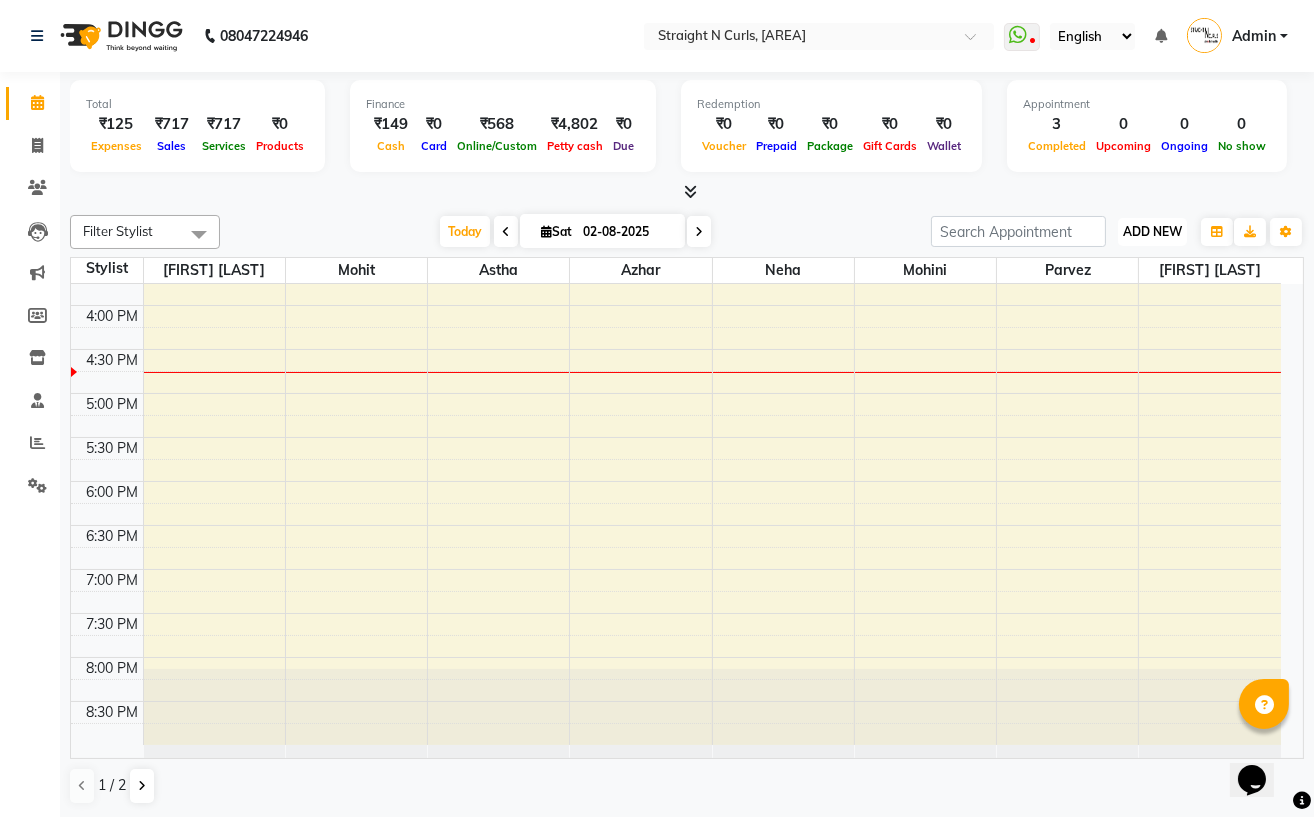 click on "ADD NEW Toggle Dropdown" at bounding box center [1152, 232] 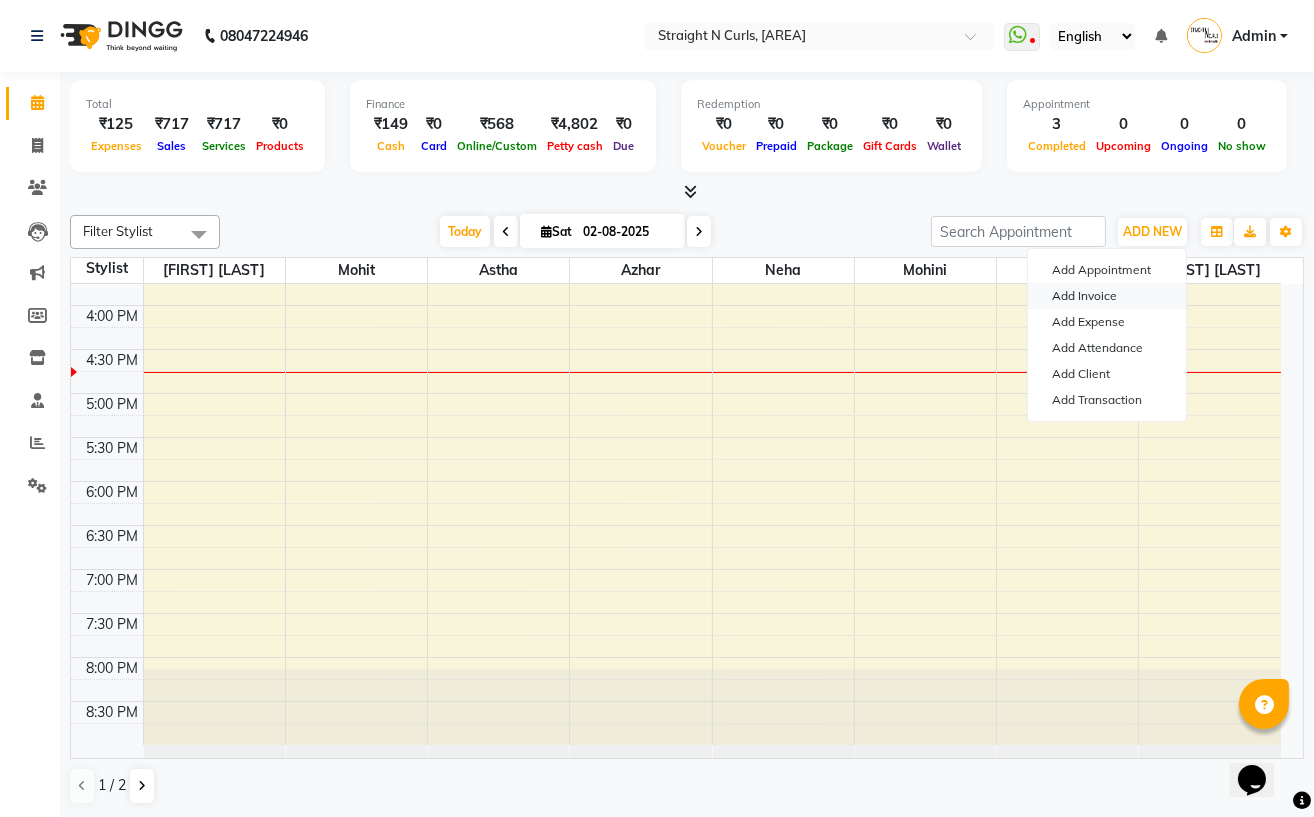 click on "Add Invoice" at bounding box center [1107, 296] 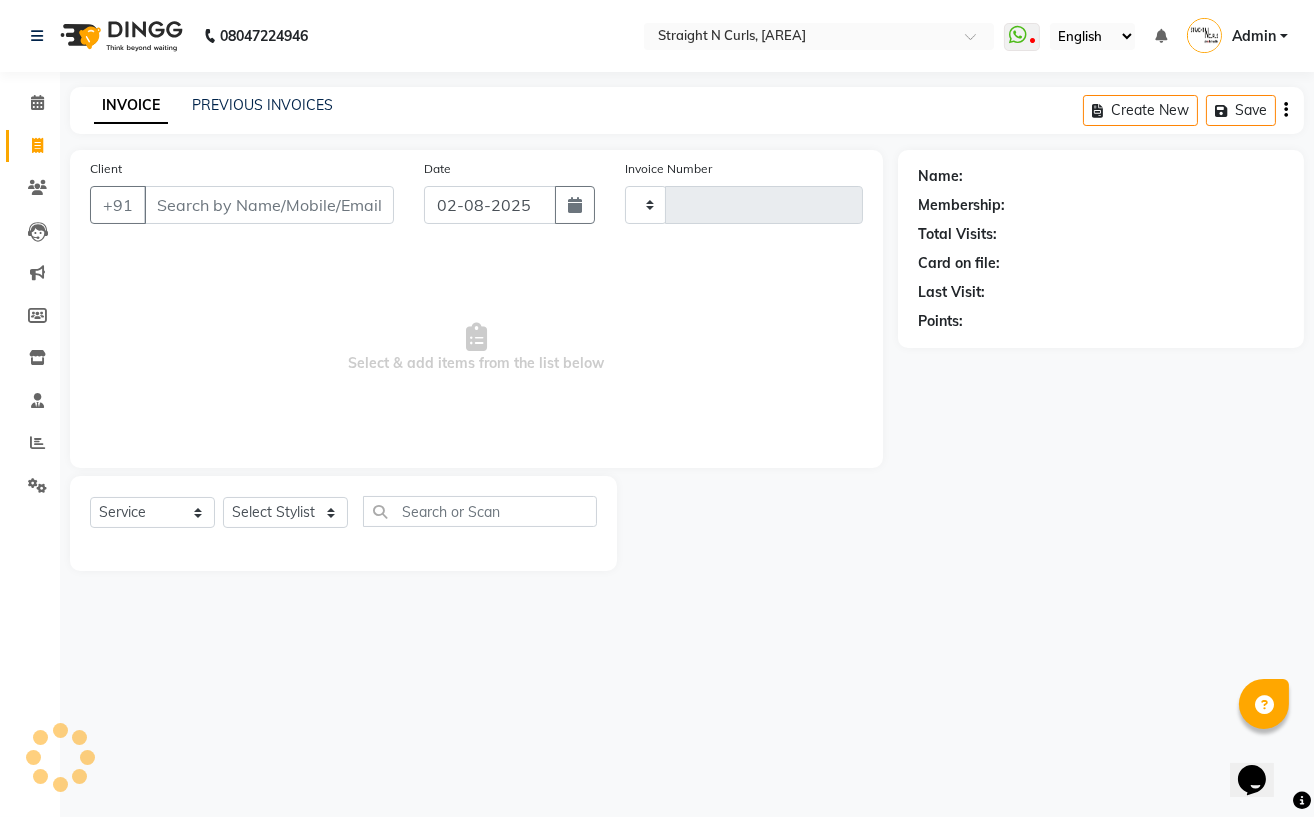 type on "0807" 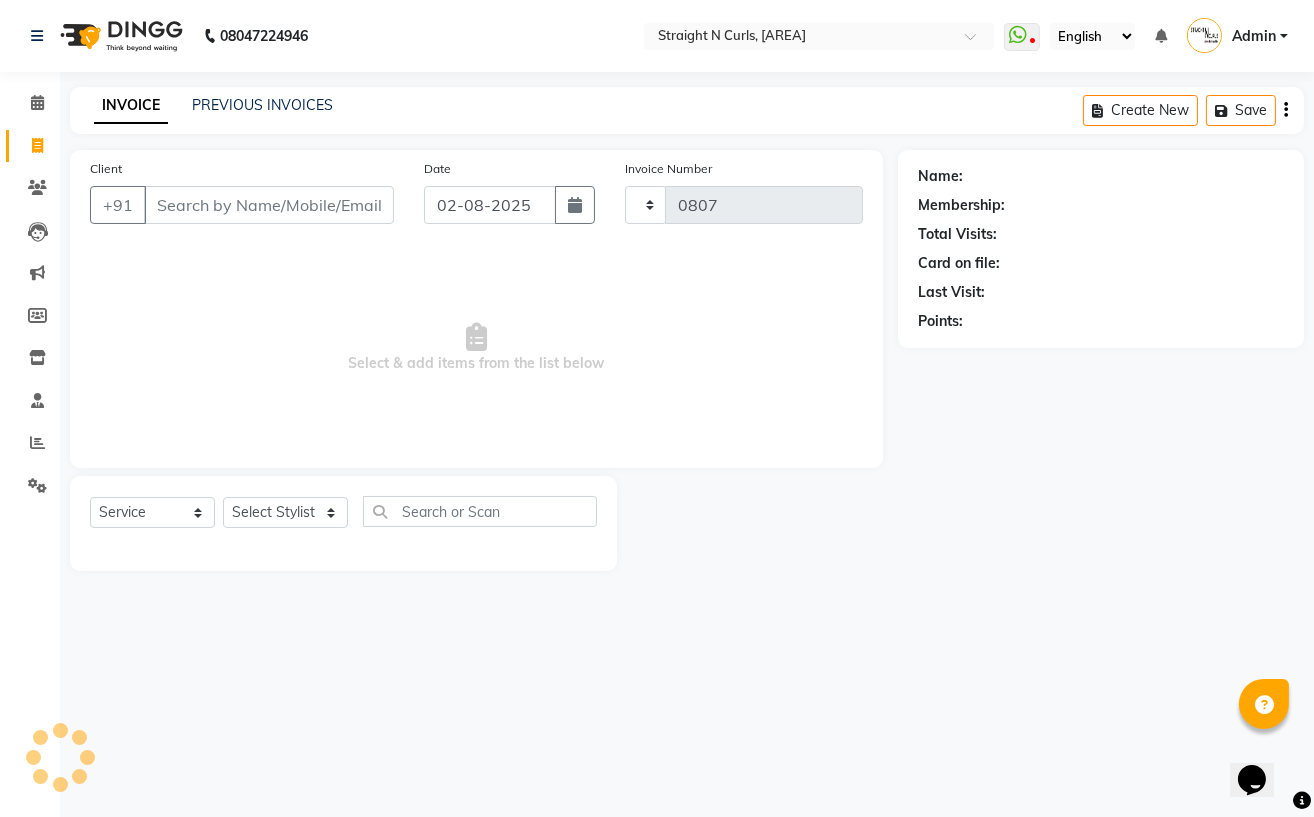 select on "7039" 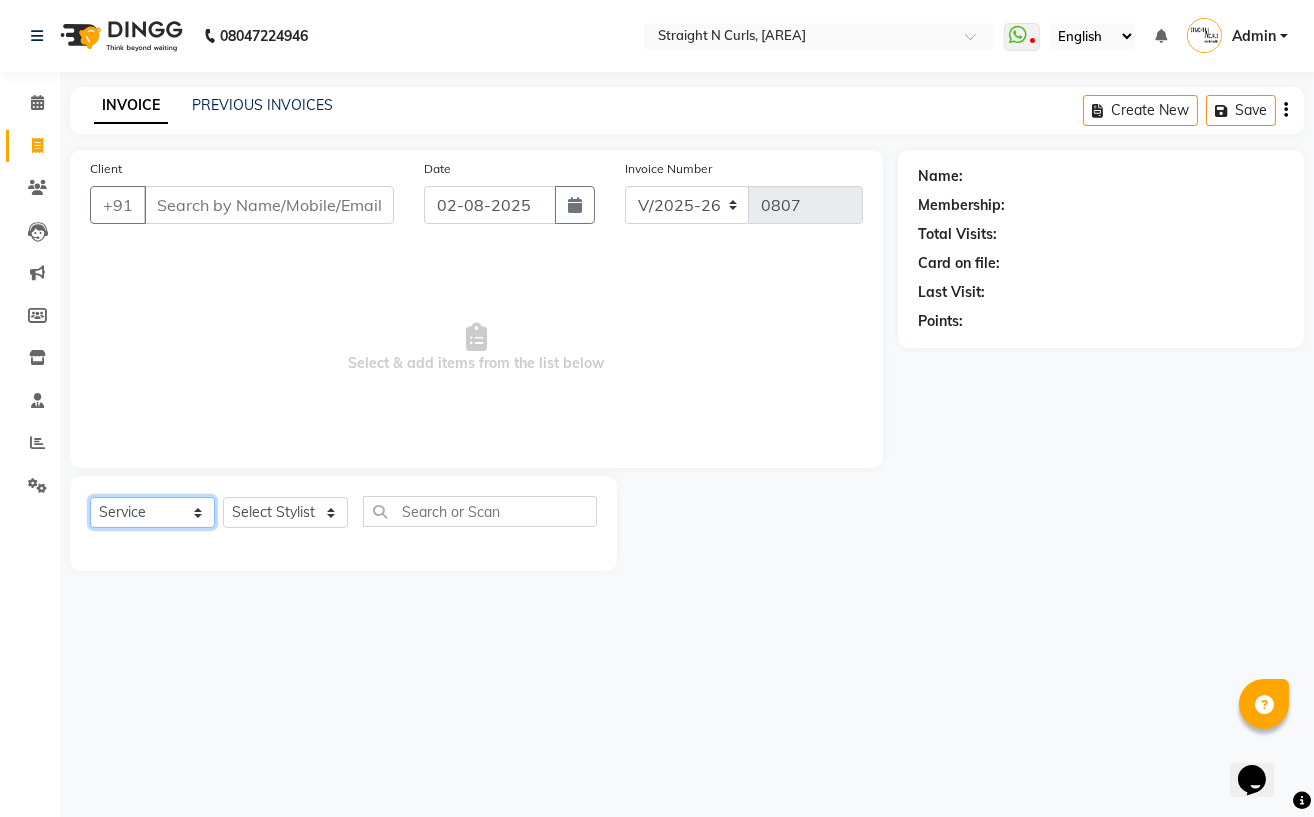 click on "Select  Service  Product  Membership  Package Voucher Prepaid Gift Card" 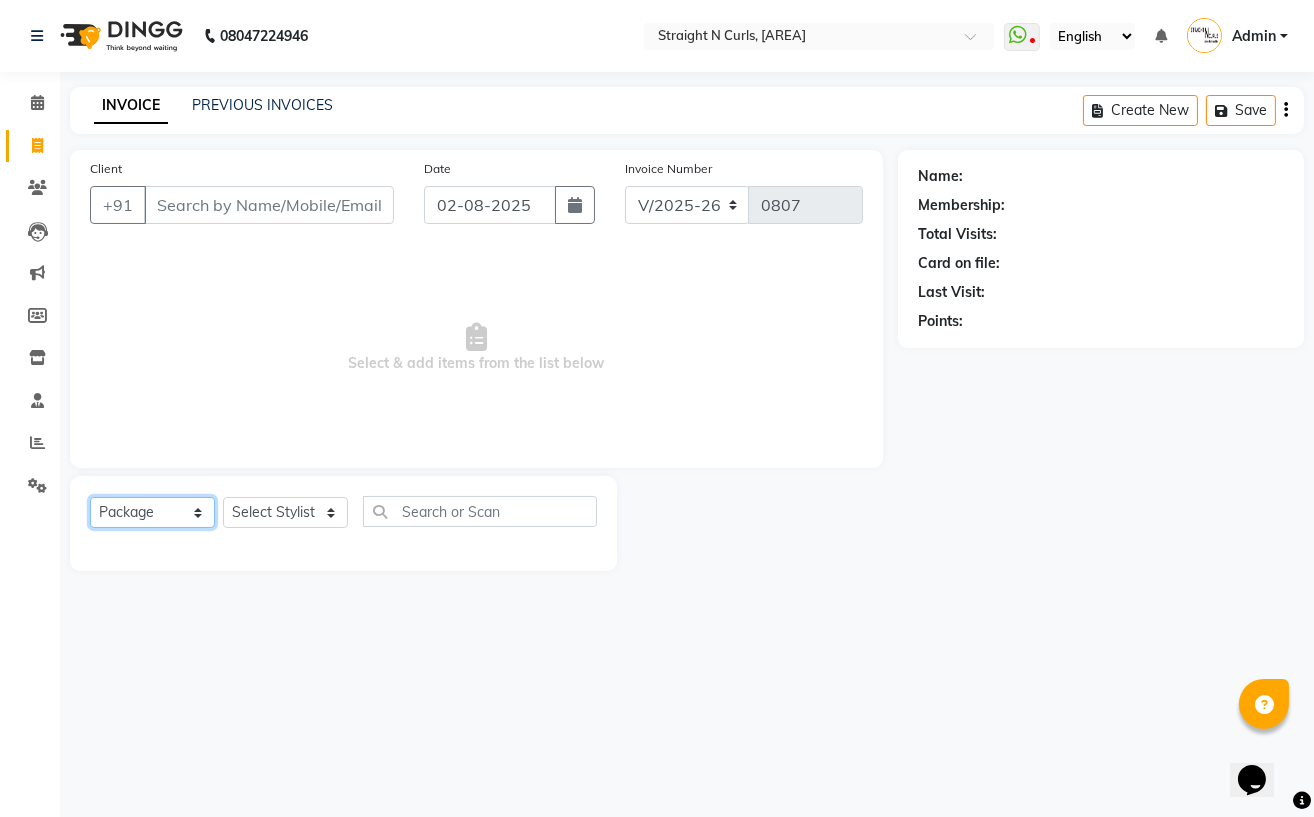 click on "Select  Service  Product  Membership  Package Voucher Prepaid Gift Card" 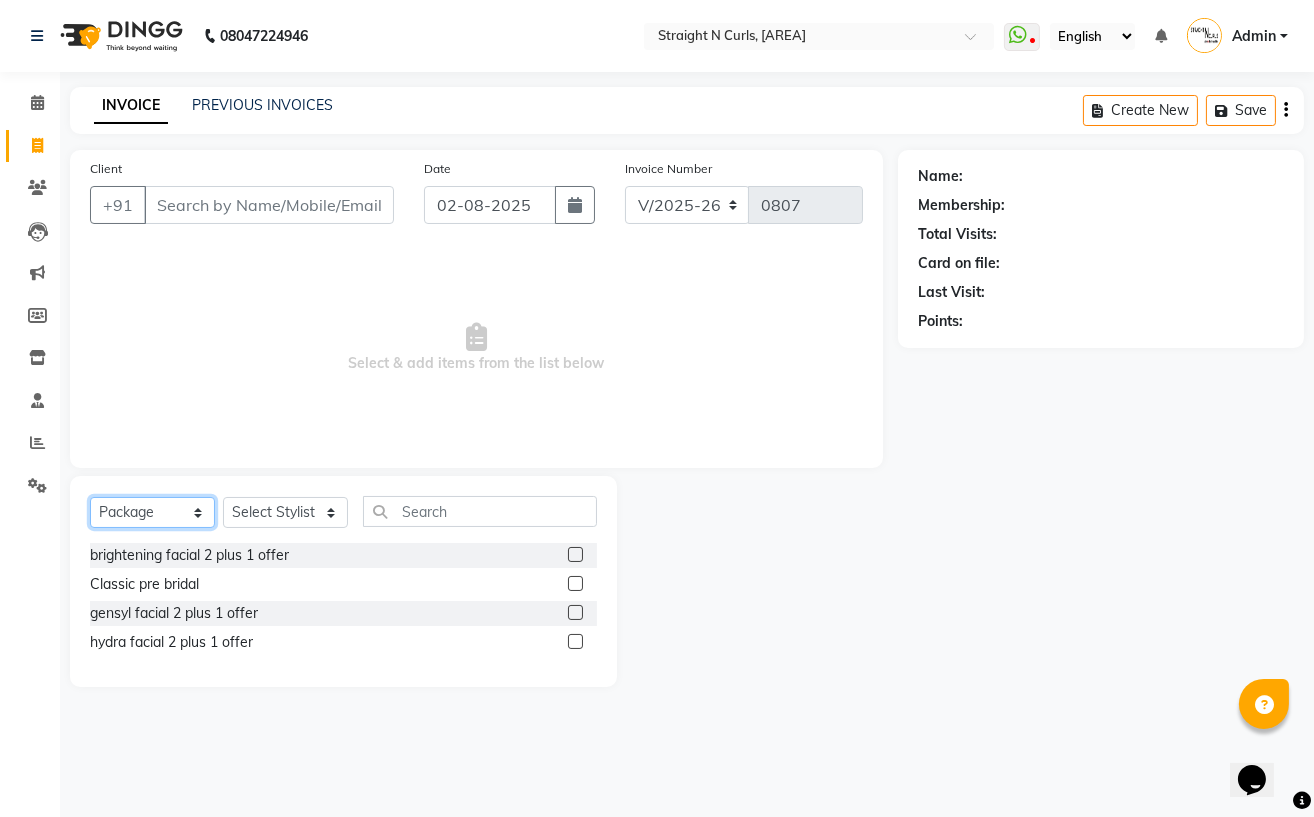 click on "Select  Service  Product  Membership  Package Voucher Prepaid Gift Card" 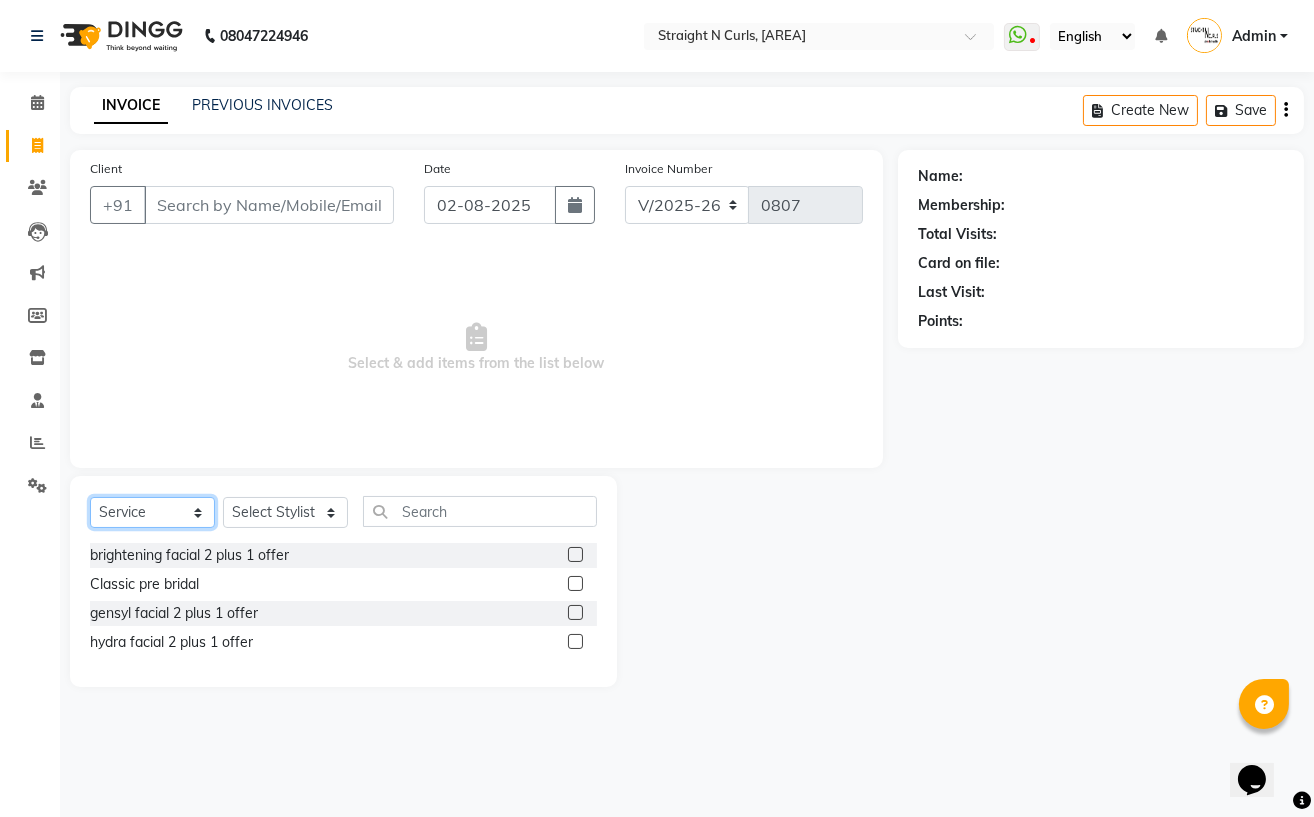 click on "Select  Service  Product  Membership  Package Voucher Prepaid Gift Card" 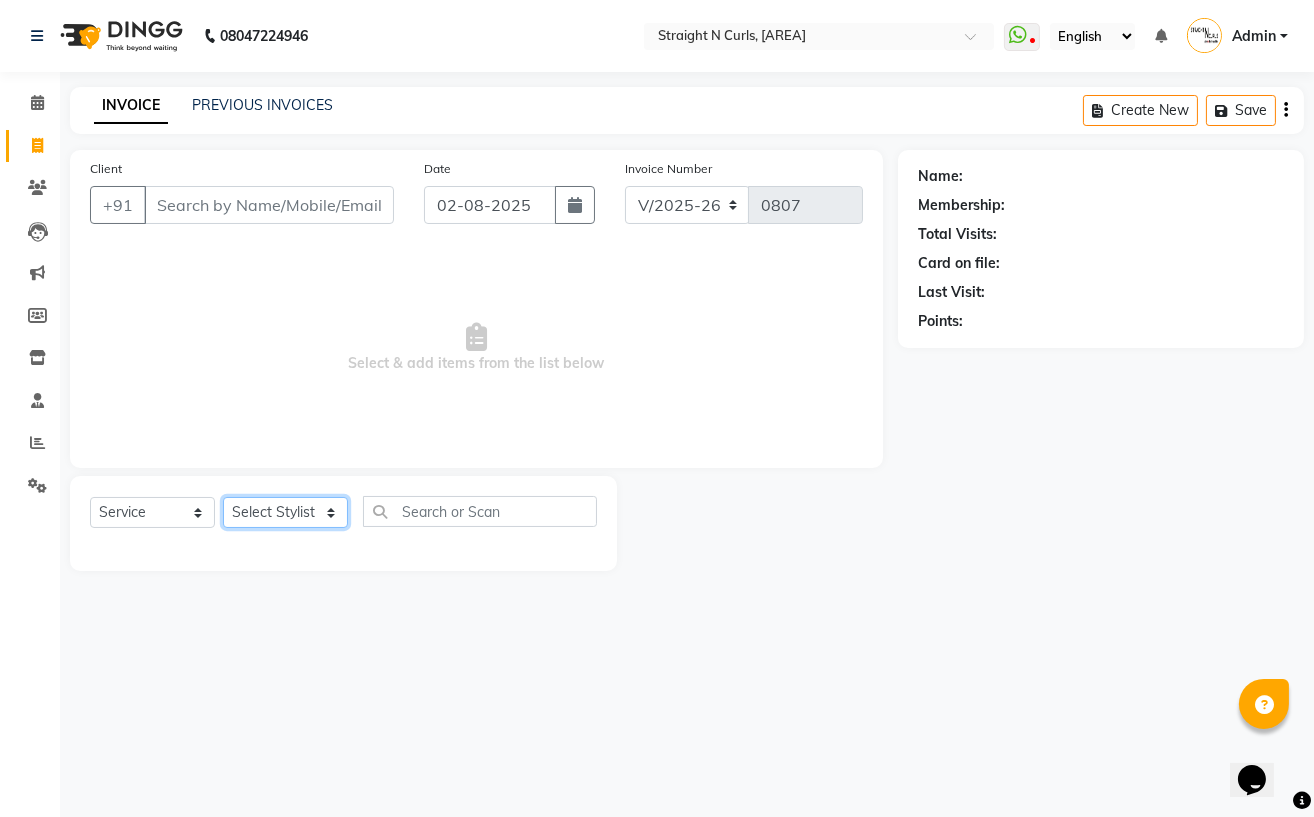 click on "Select Stylist Astha Azhar Gautam Kamboj Mohini Mohit Neha Paras Kamboj parvez pooja rawat Rashmi Subhan" 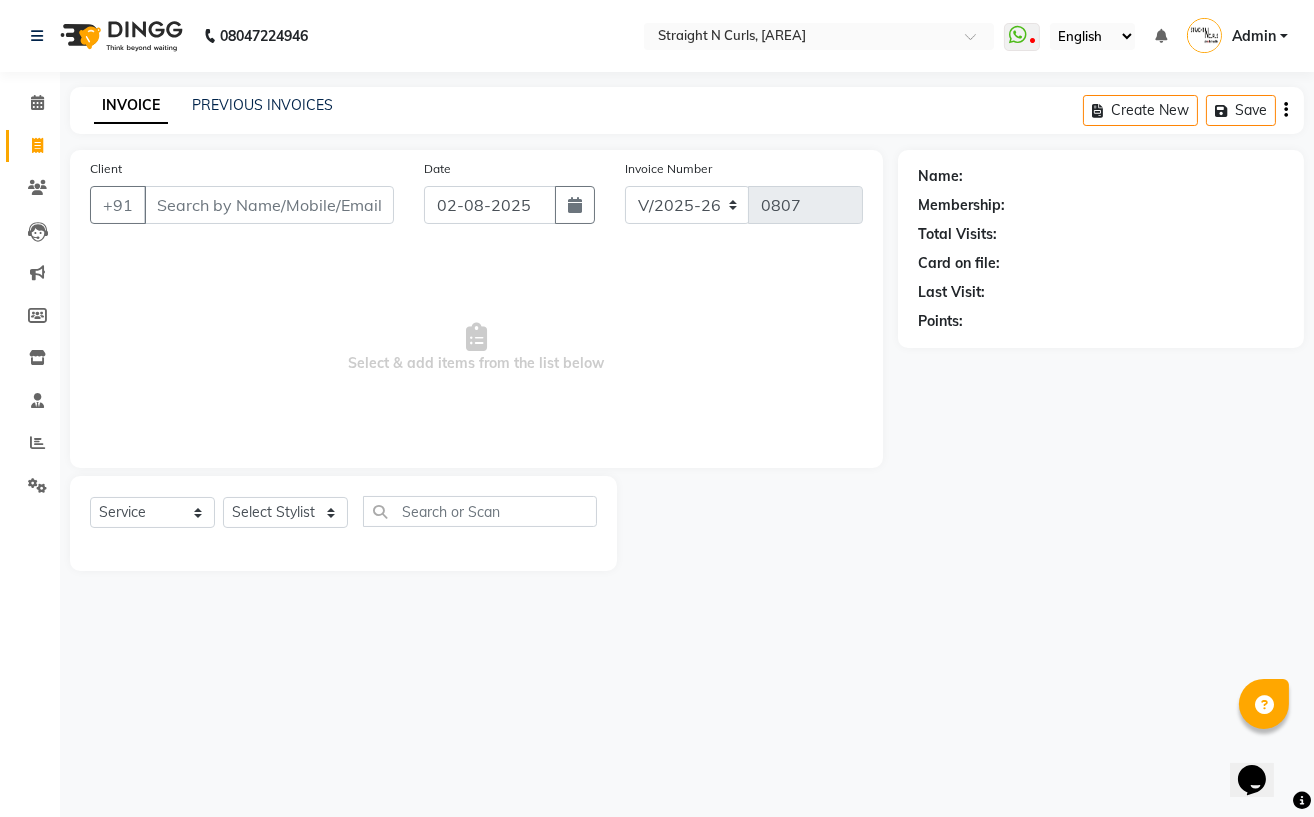 click on "Select & add items from the list below" at bounding box center (476, 348) 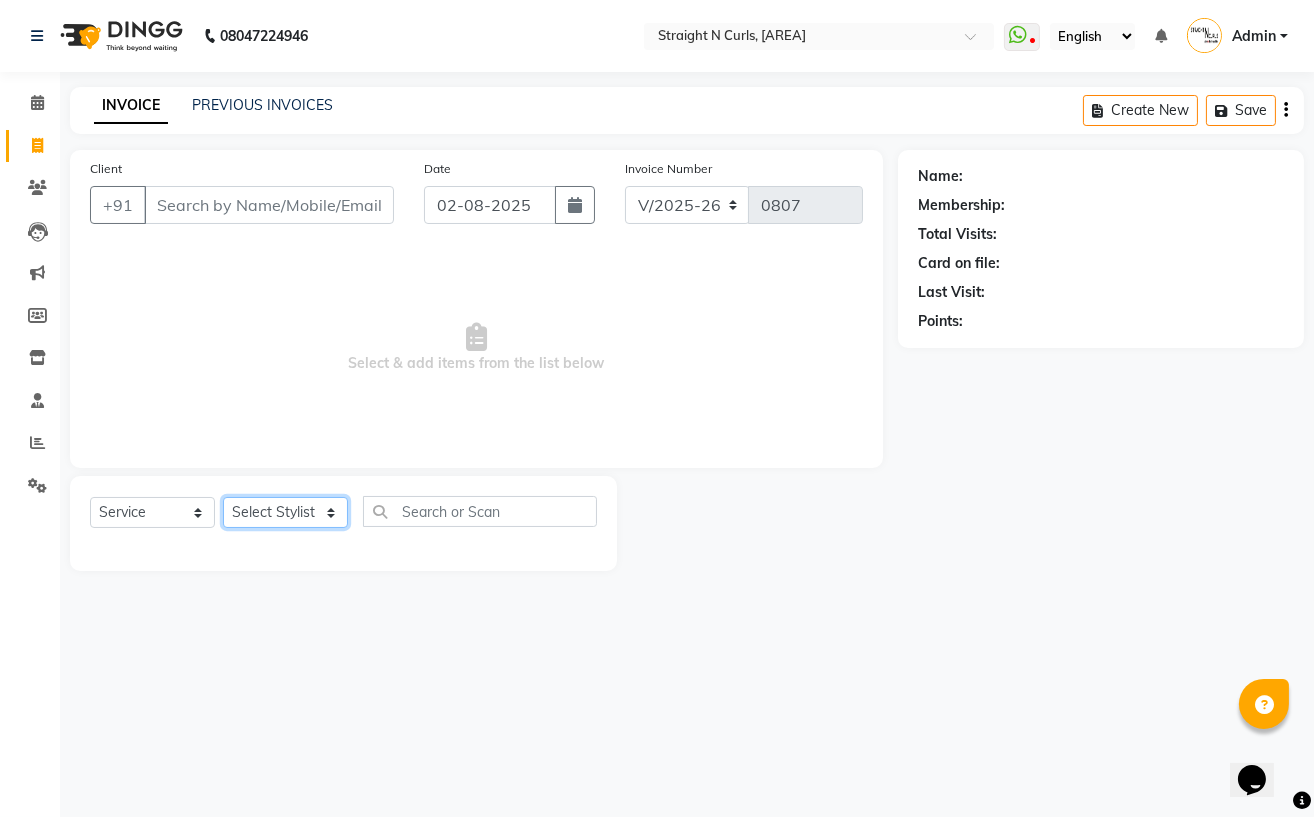 click on "Select Stylist Astha Azhar Gautam Kamboj Mohini Mohit Neha Paras Kamboj parvez pooja rawat Rashmi Subhan" 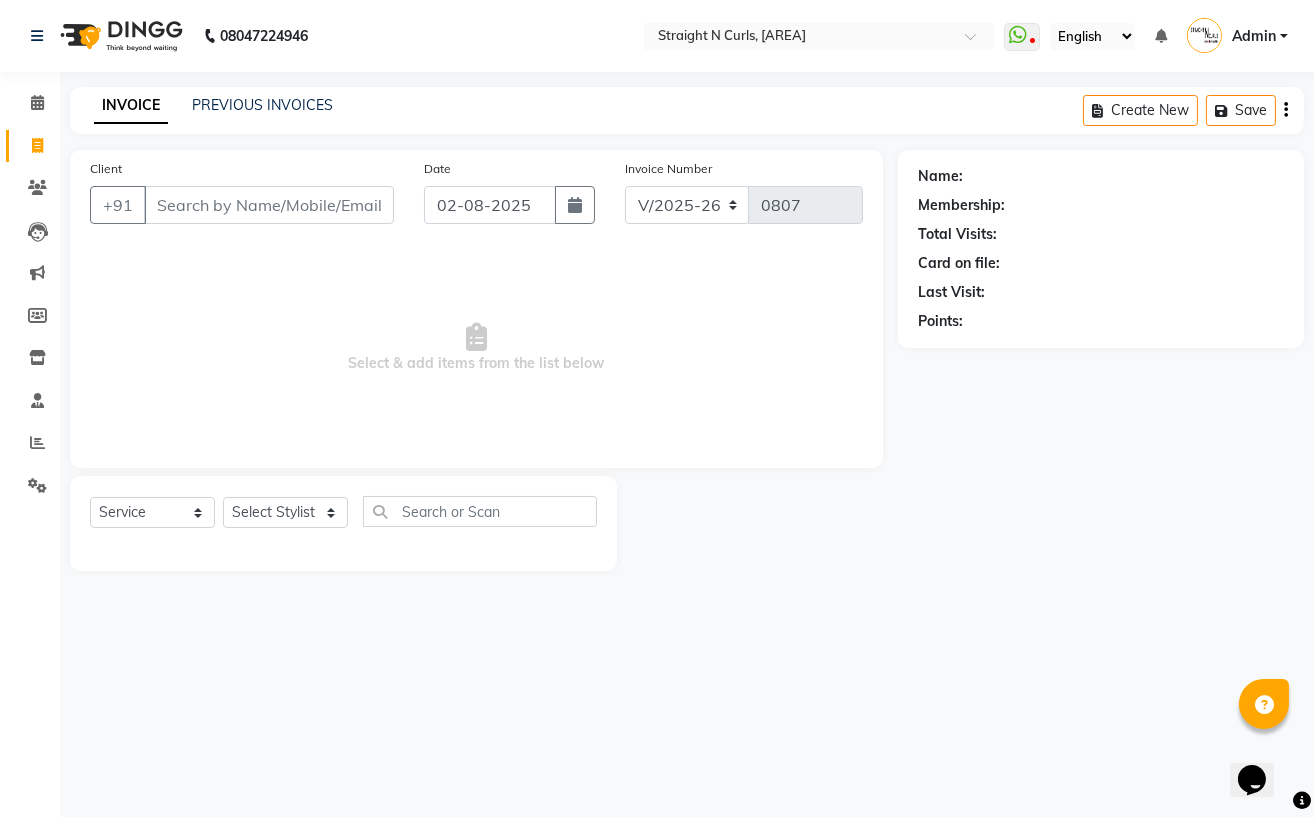 click on "Select & add items from the list below" at bounding box center [476, 348] 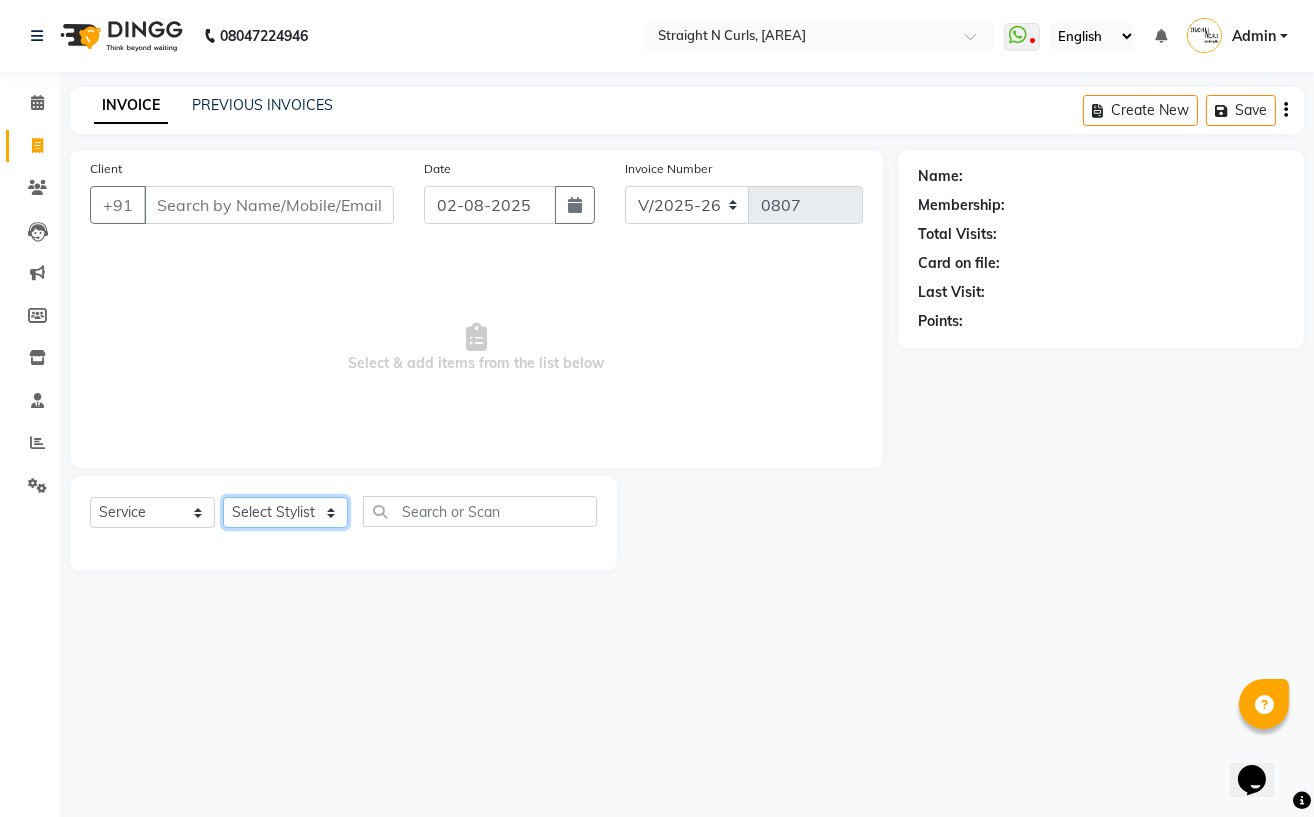 click on "Select Stylist Astha Azhar Gautam Kamboj Mohini Mohit Neha Paras Kamboj parvez pooja rawat Rashmi Subhan" 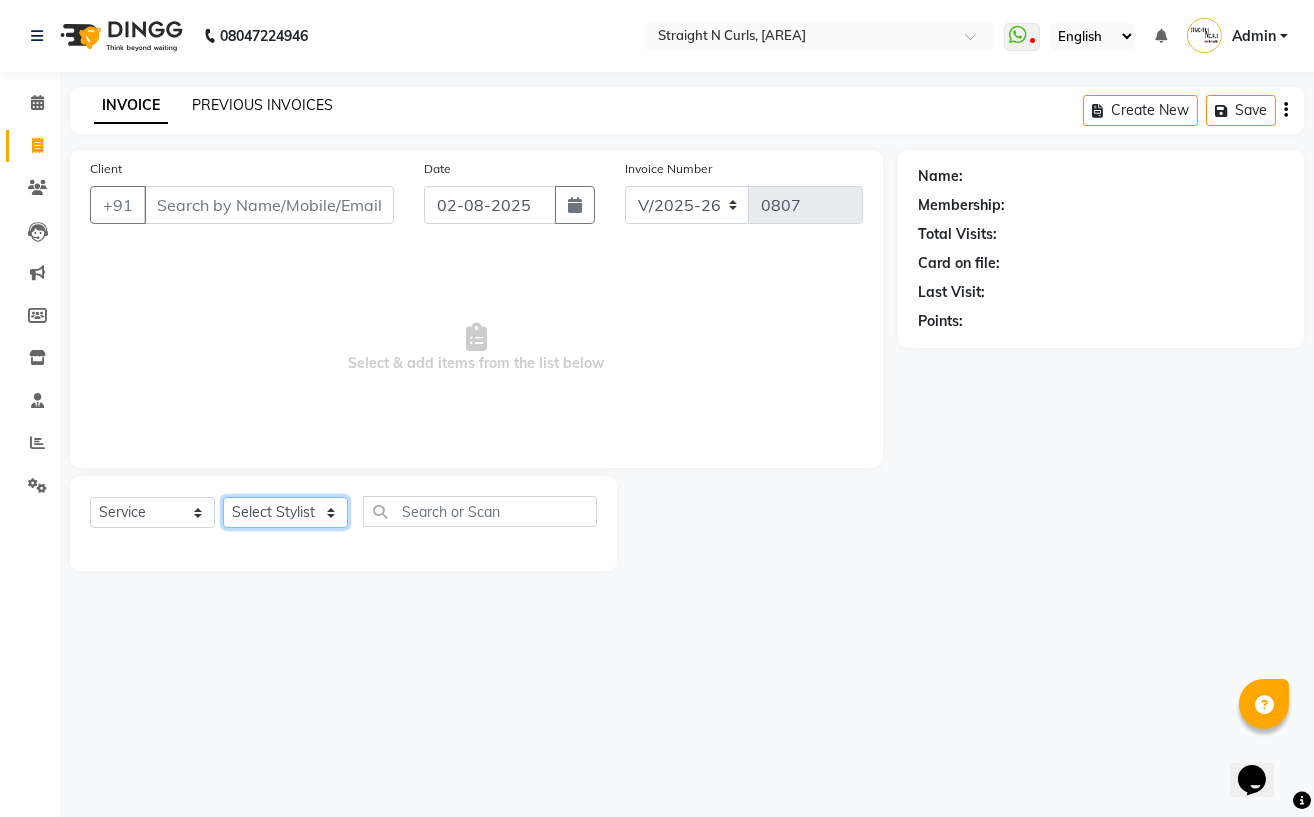select on "59168" 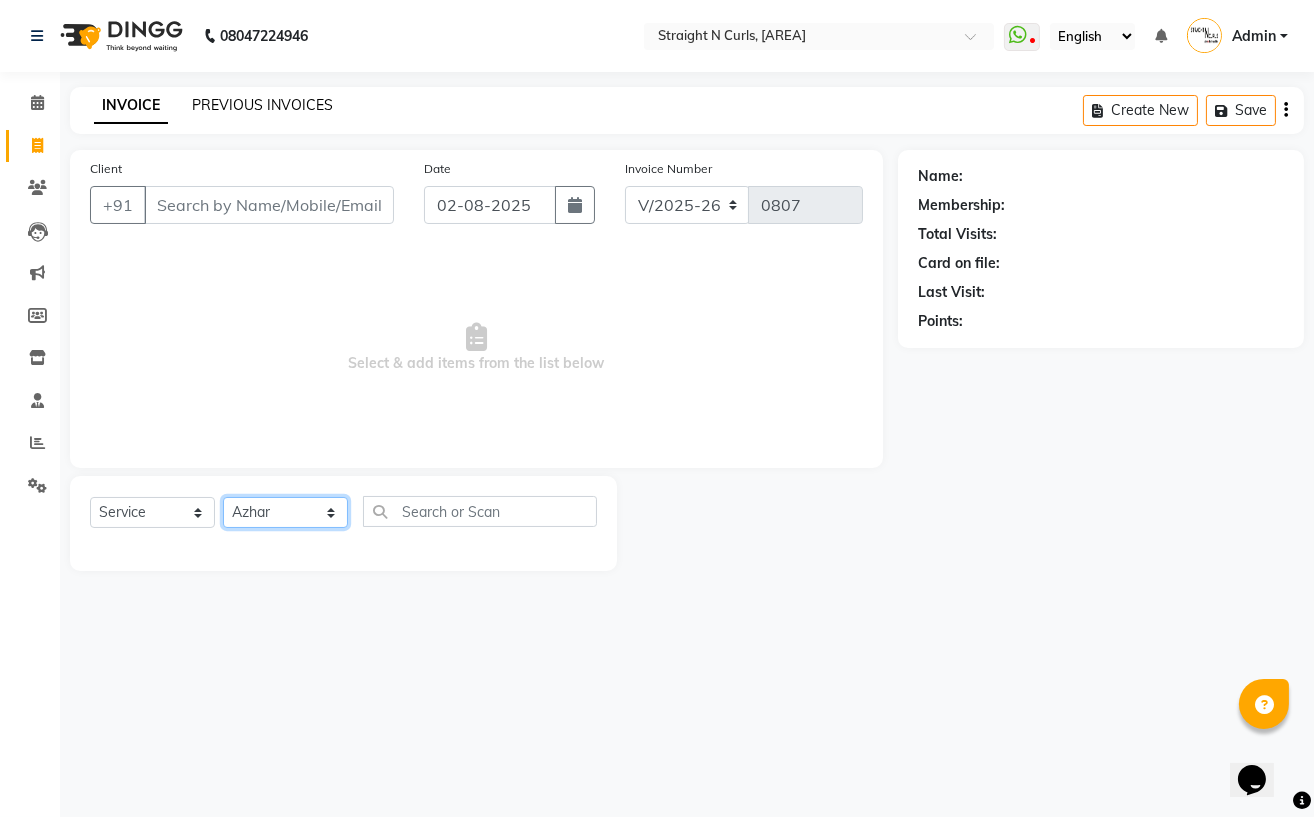 click on "Select Stylist Astha Azhar Gautam Kamboj Mohini Mohit Neha Paras Kamboj parvez pooja rawat Rashmi Subhan" 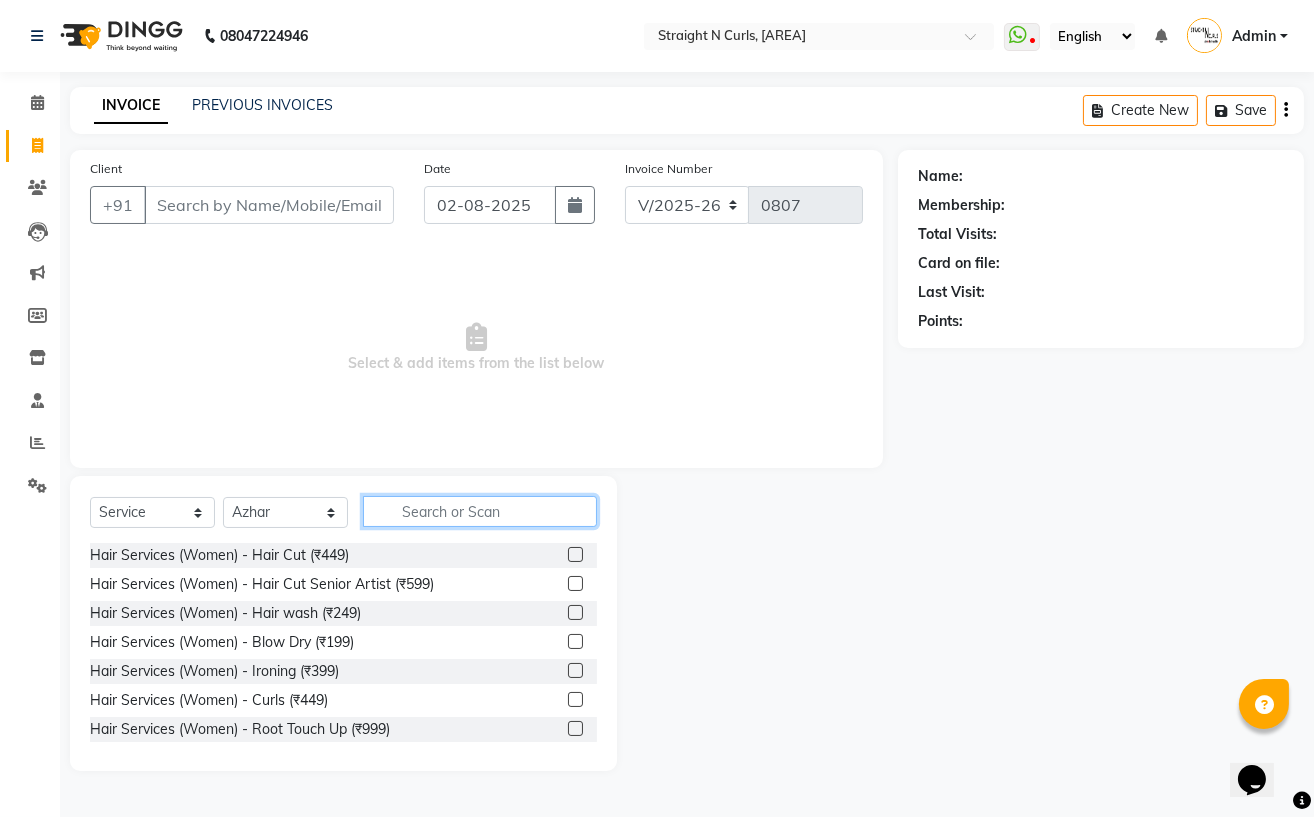 click 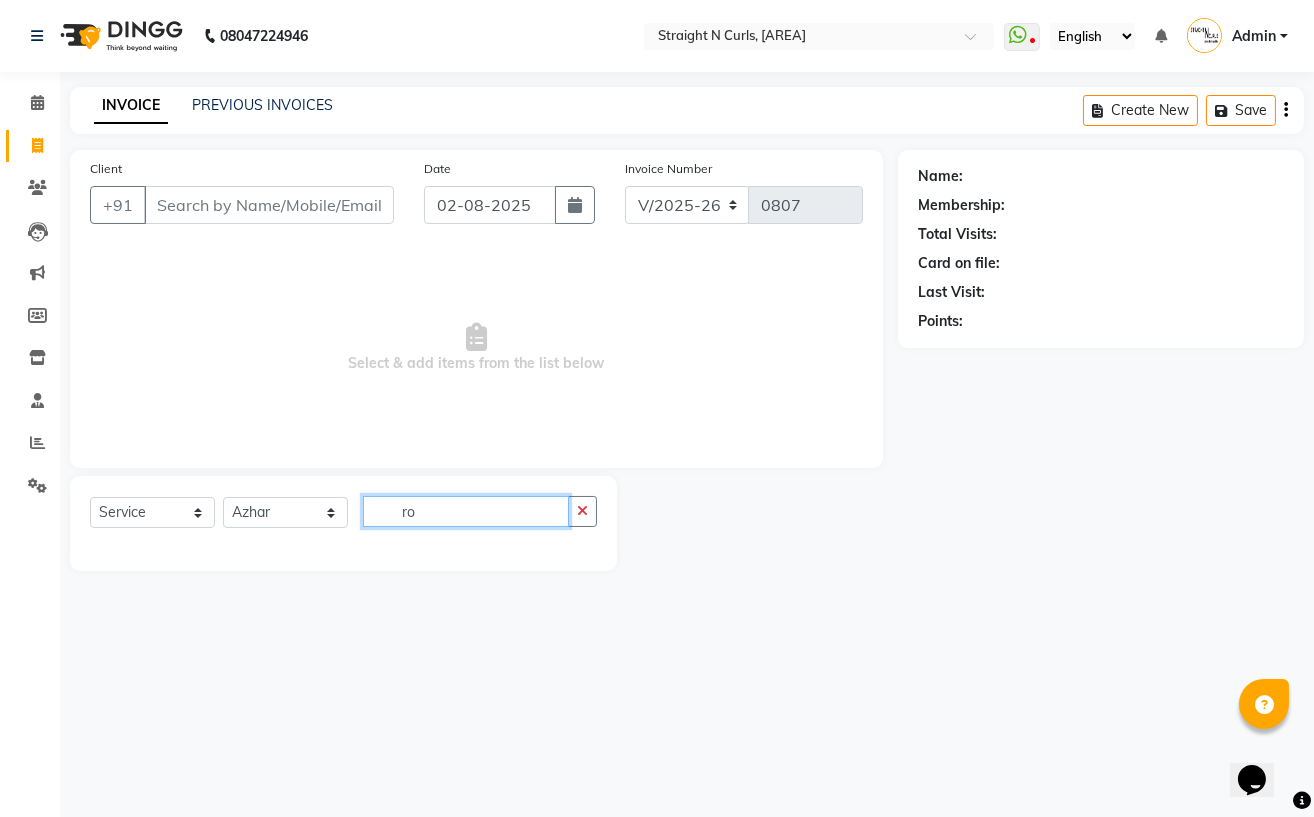 type on "r" 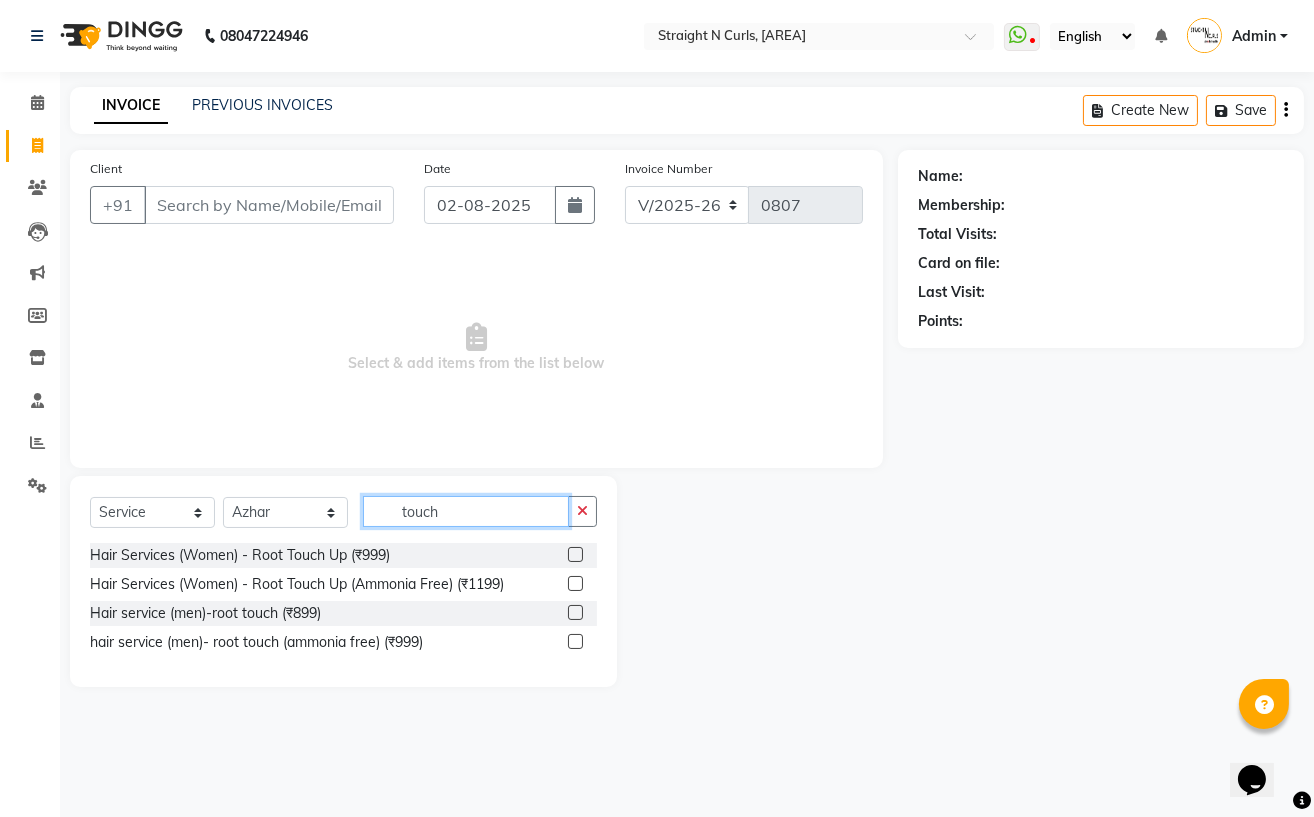 type on "touch" 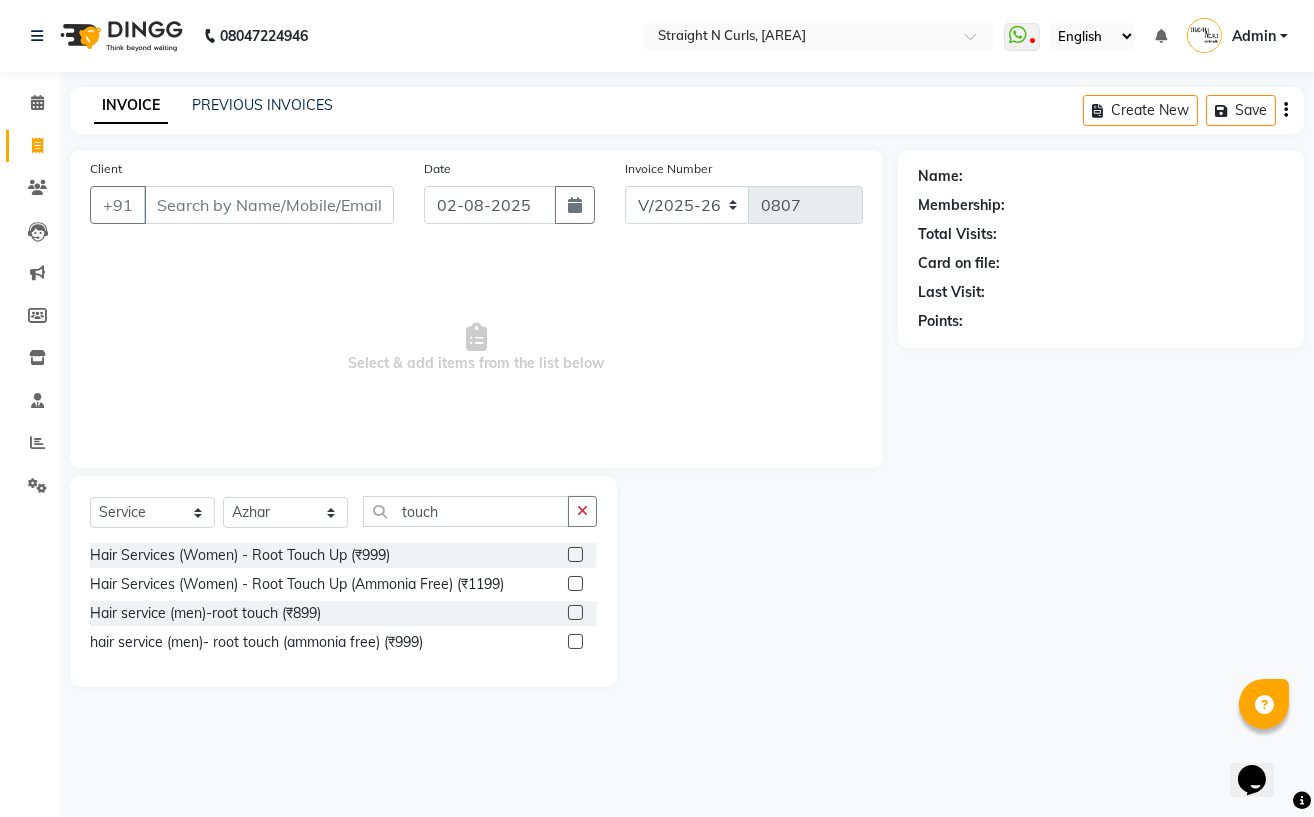 click 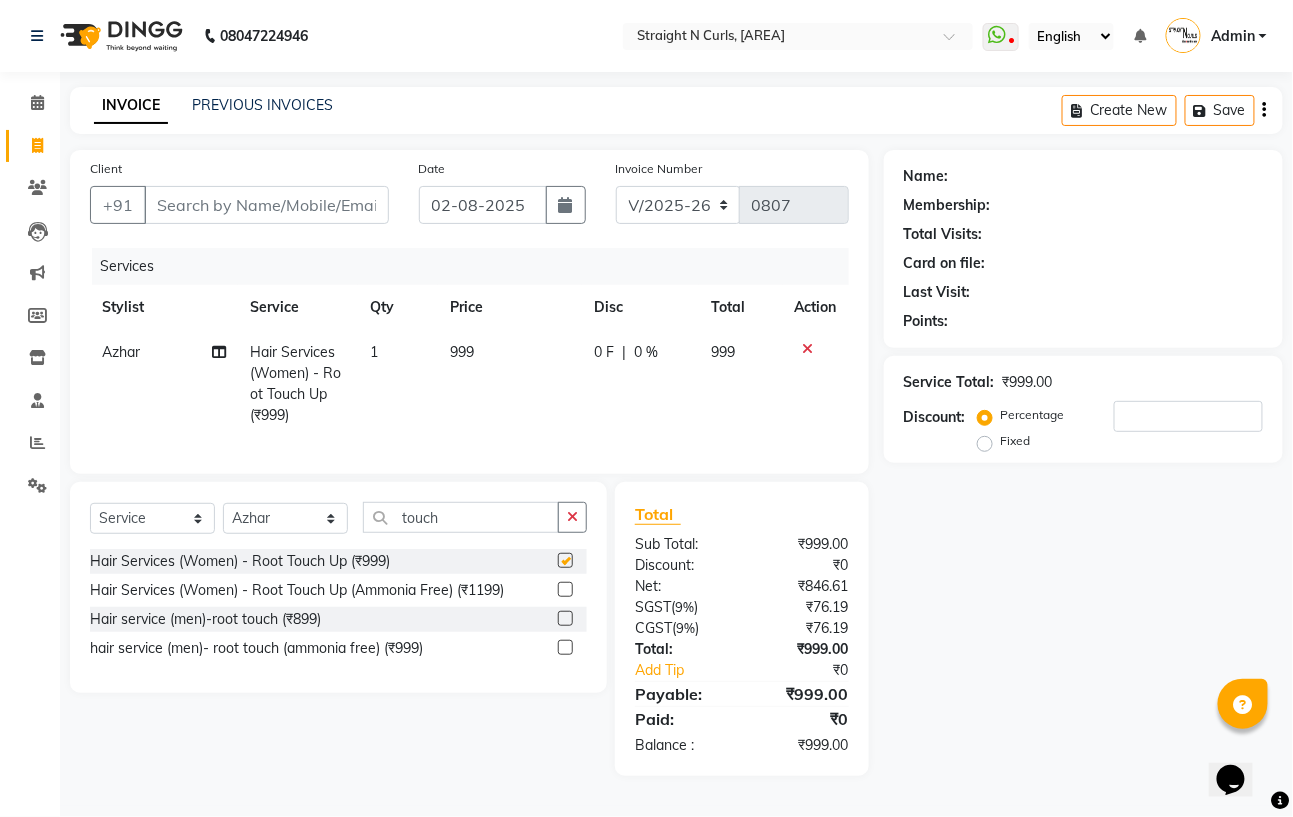checkbox on "false" 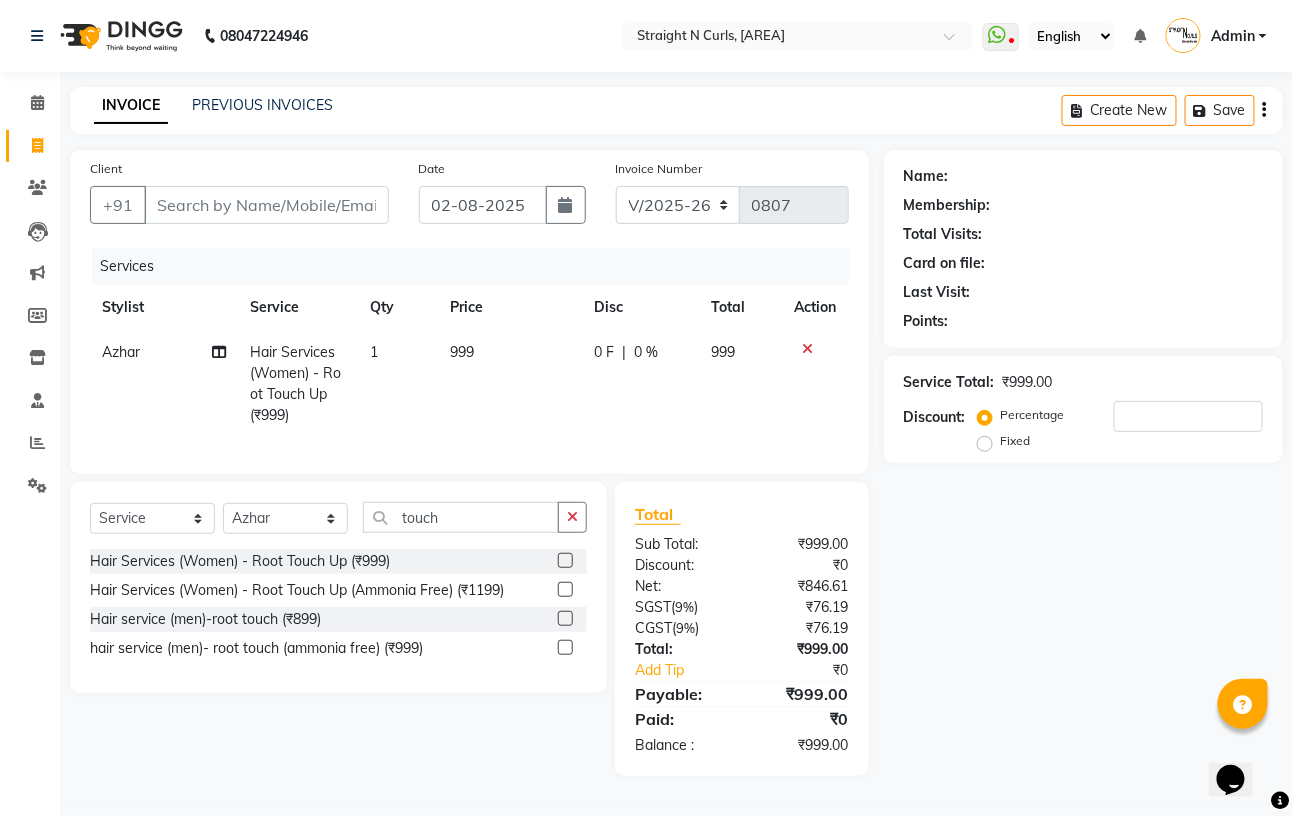 click on "999" 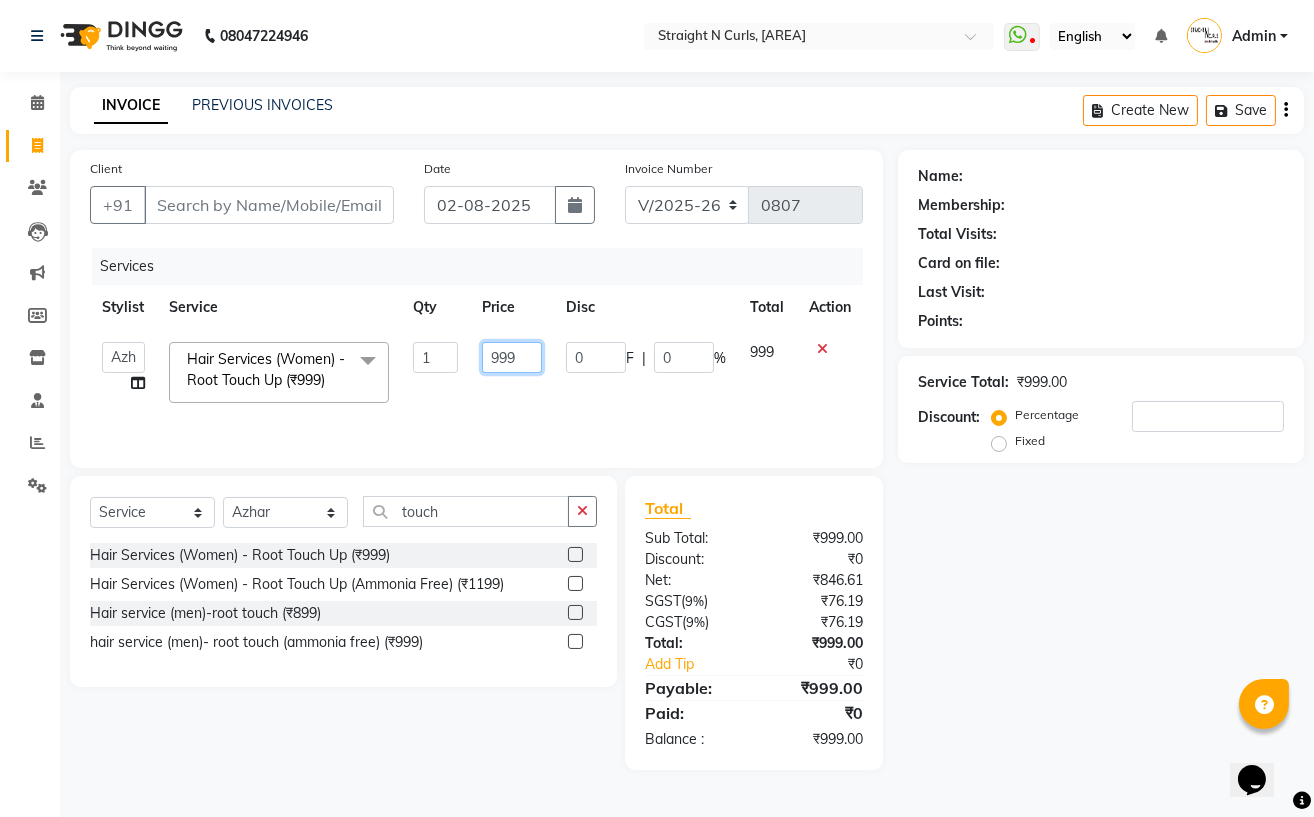 click on "999" 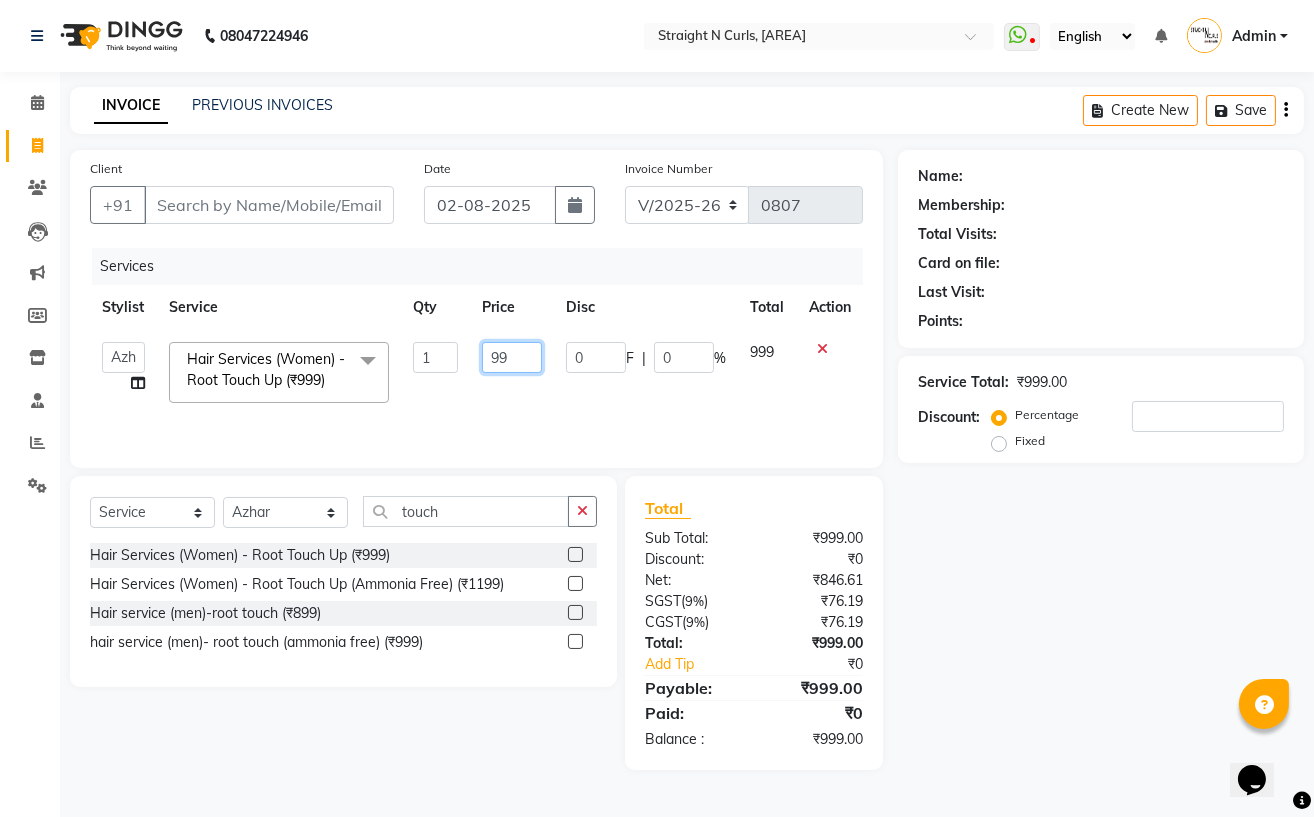 type on "9" 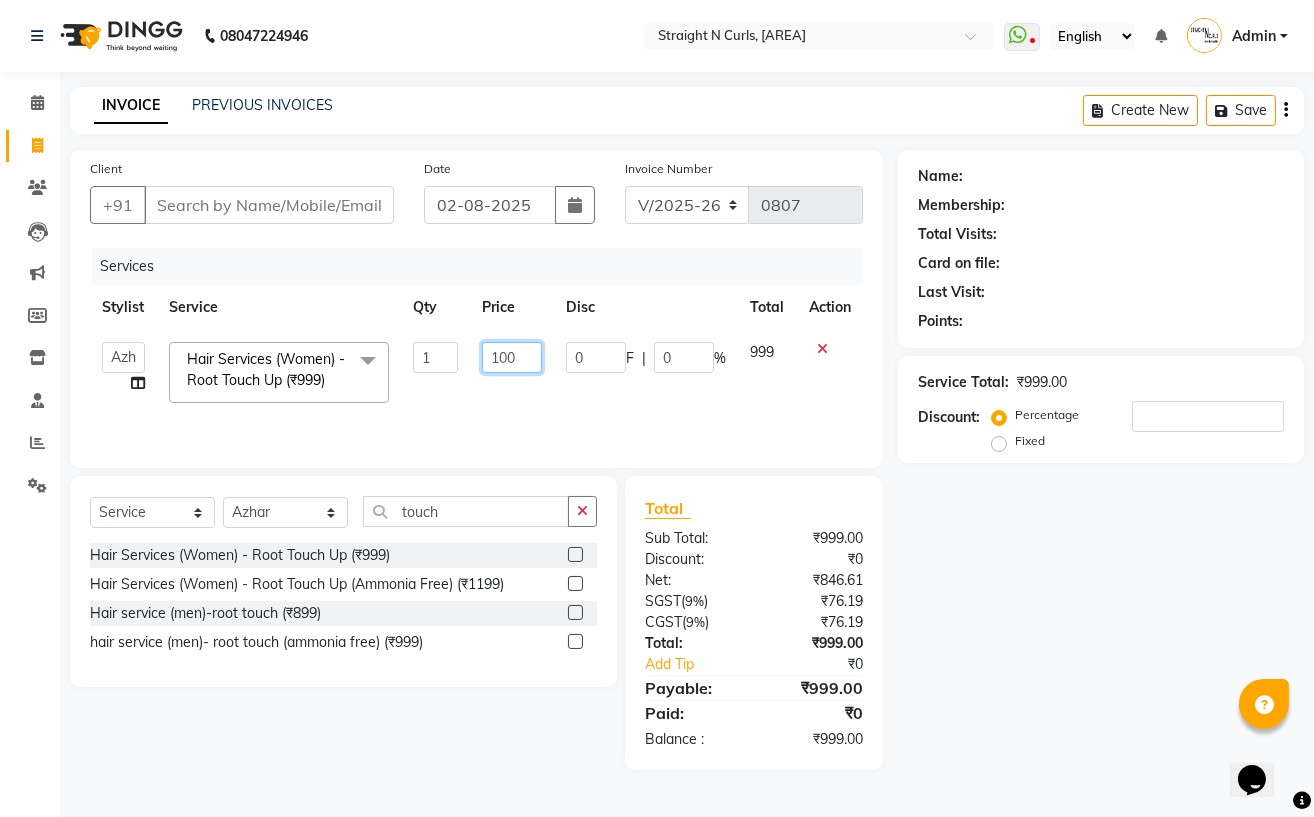 type on "1000" 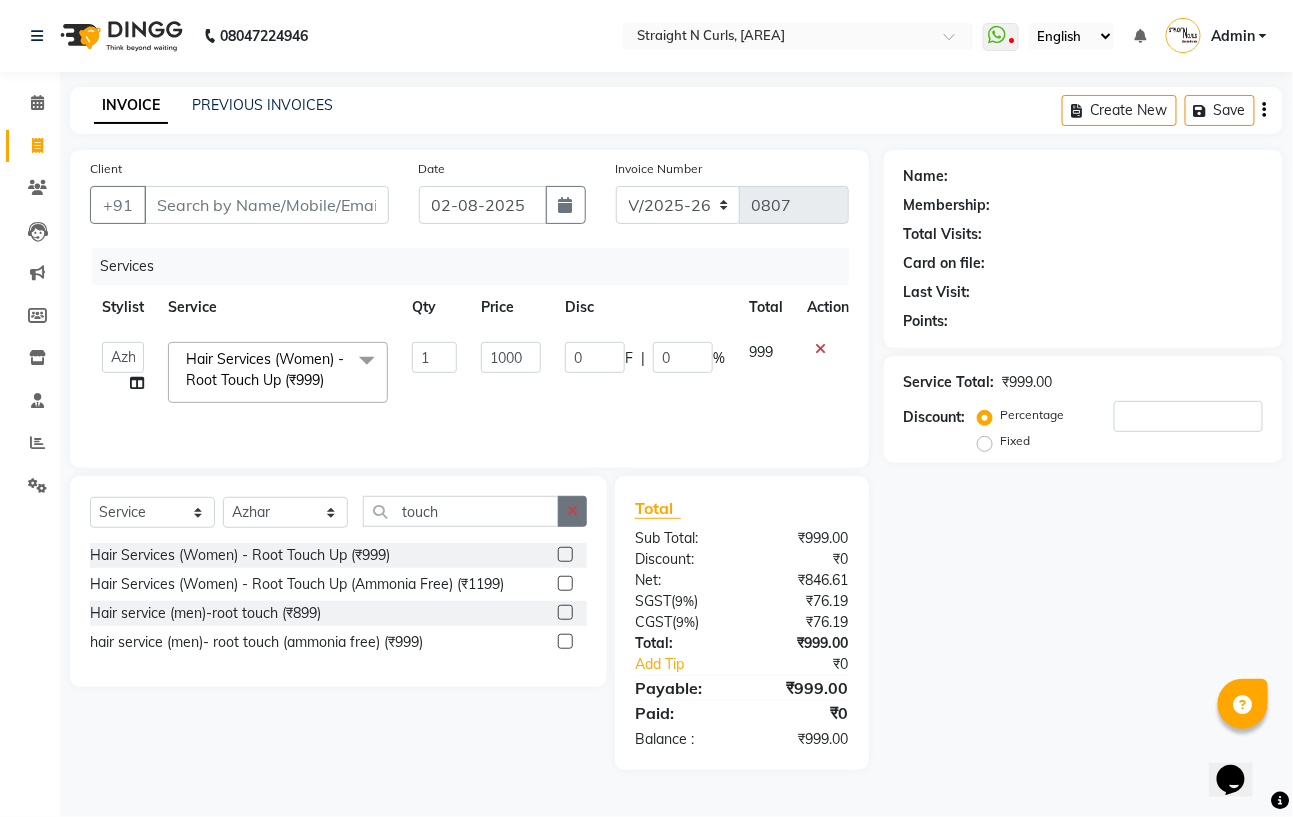 click on "Select  Service  Product  Membership  Package Voucher Prepaid Gift Card  Select Stylist Astha Azhar Gautam Kamboj Mohini Mohit Neha Paras Kamboj parvez pooja rawat Rashmi Subhan  touch Hair Services (Women) - Root Touch Up (₹999)  Hair Services (Women) - Root Touch Up (Ammonia Free) (₹1199)  Hair service (men)-root touch (₹899)  hair service (men)- root touch (ammonia free) (₹999)" 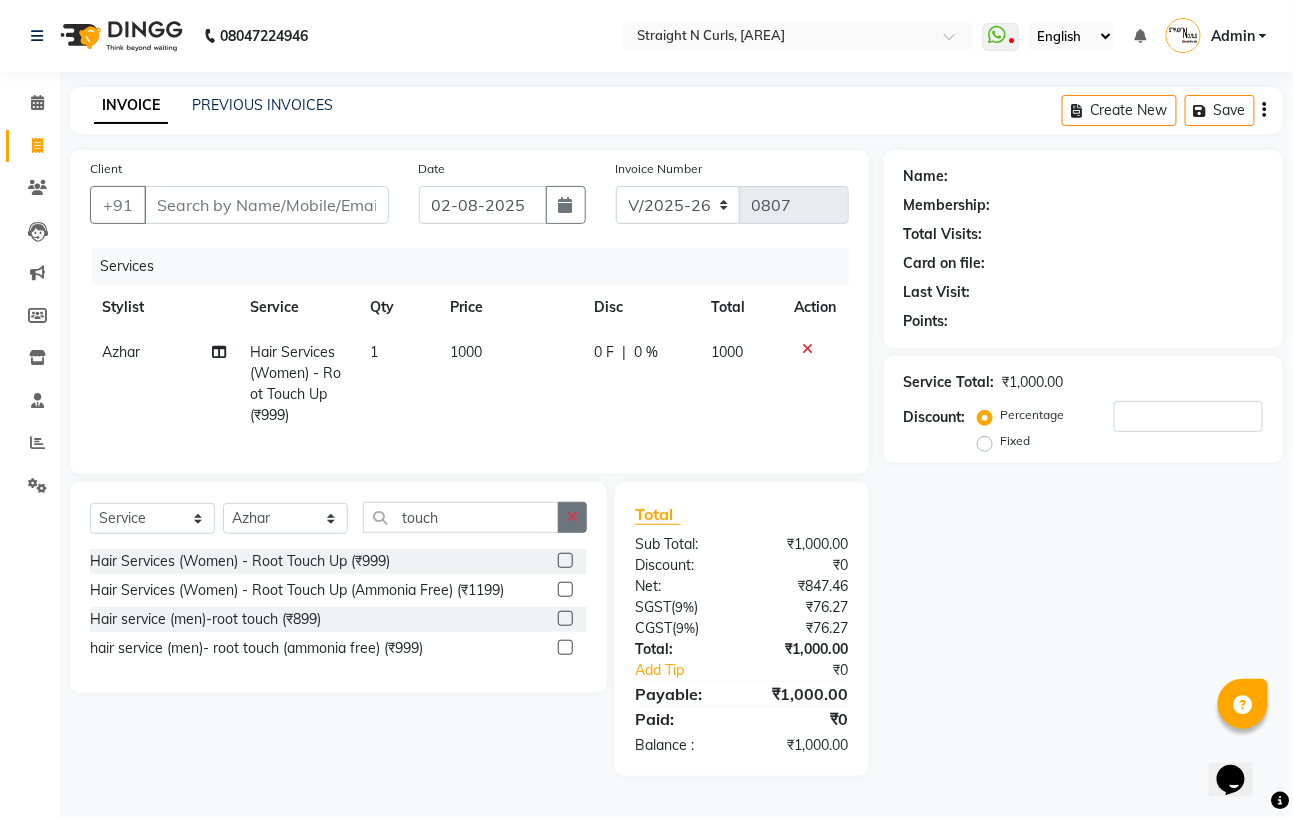 click 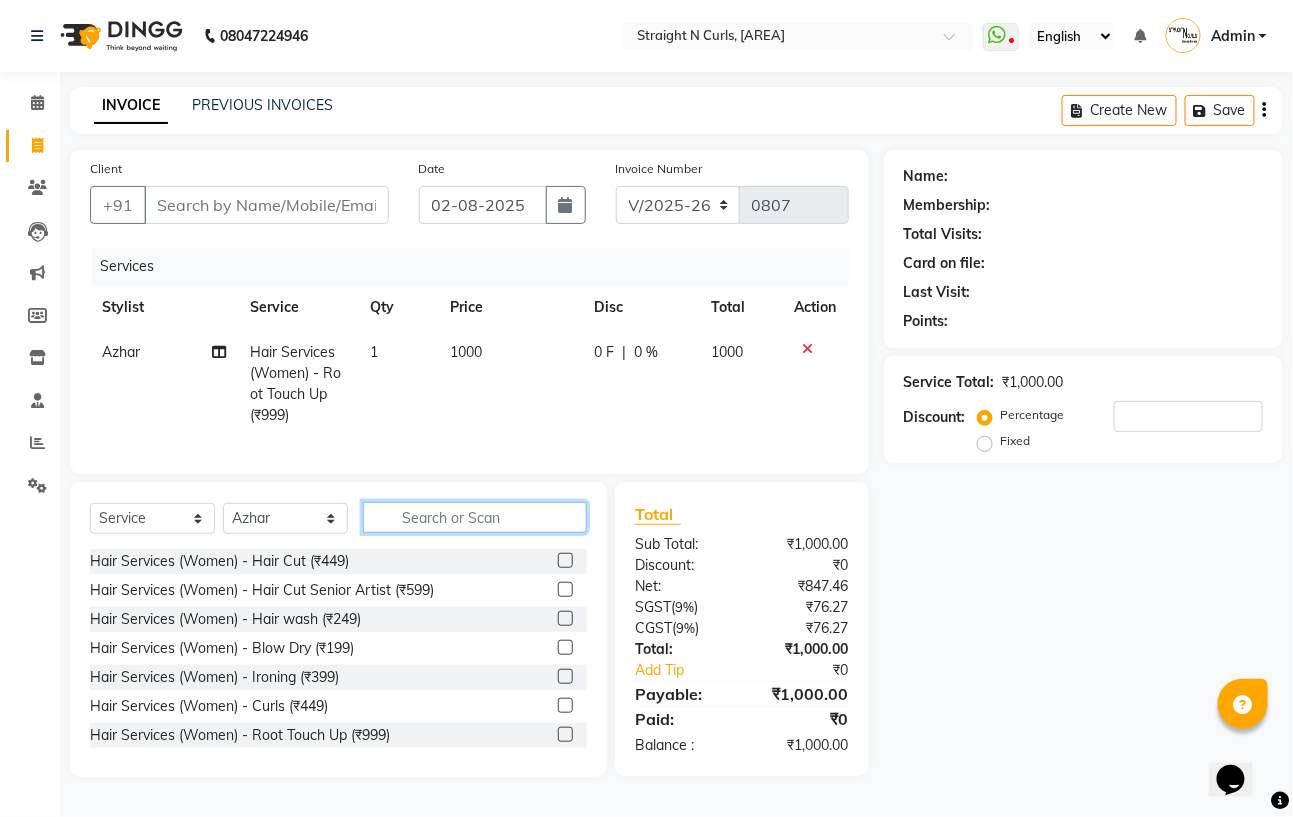 click 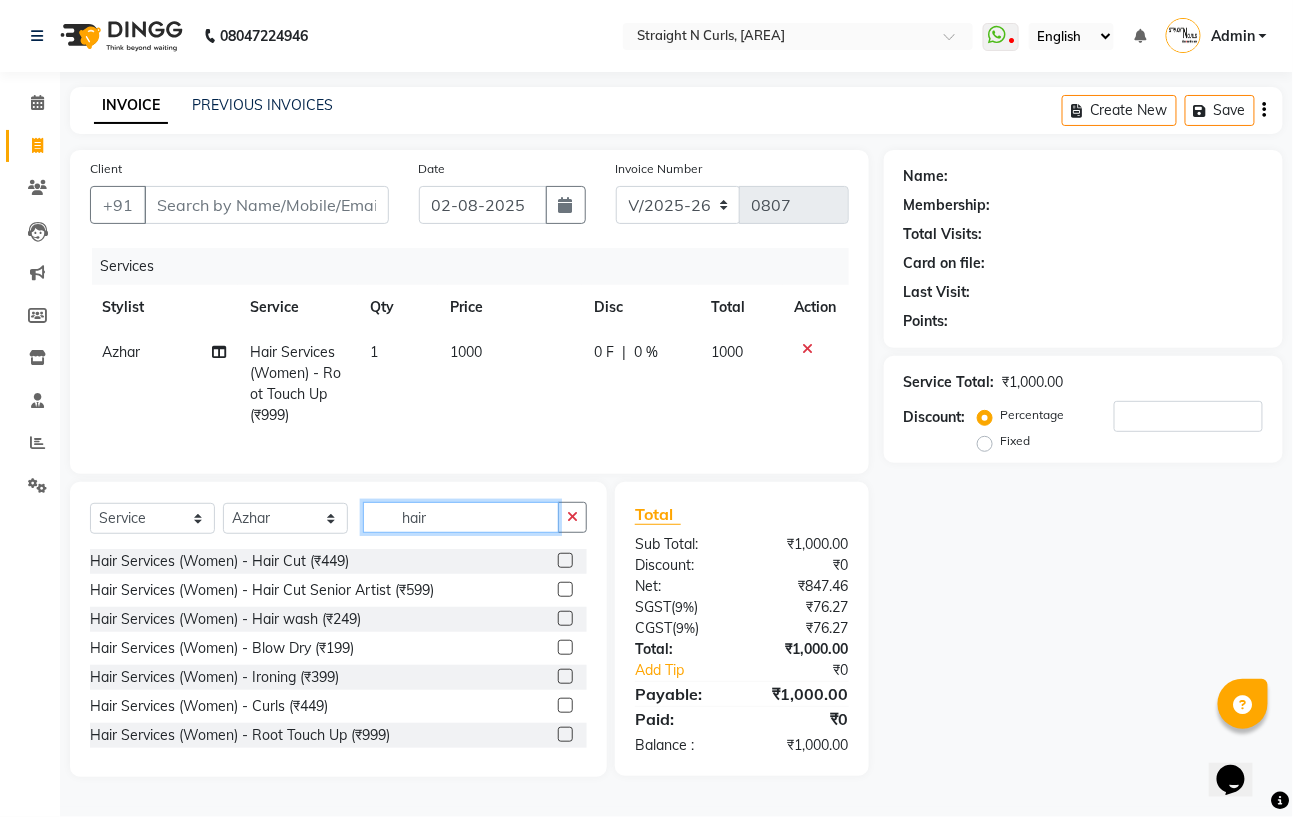 type on "hair" 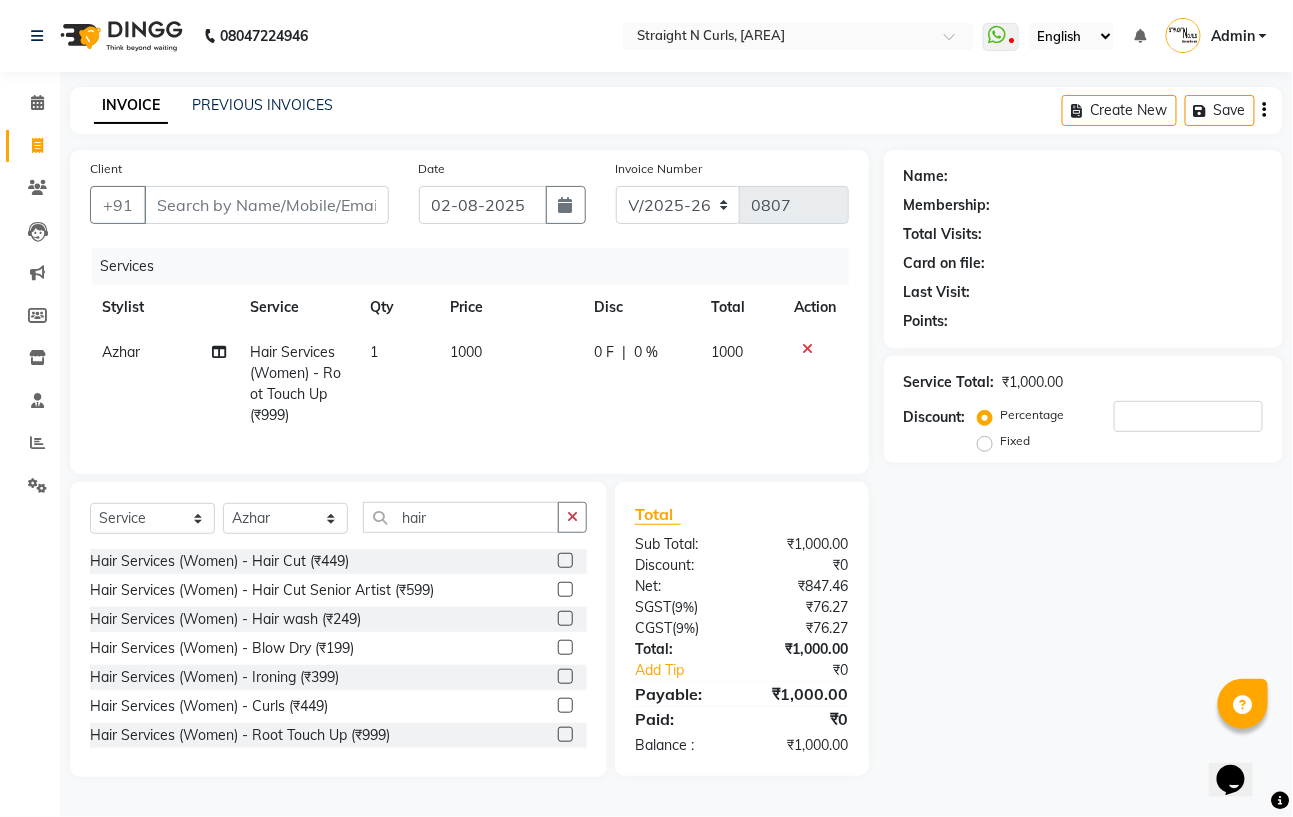 click 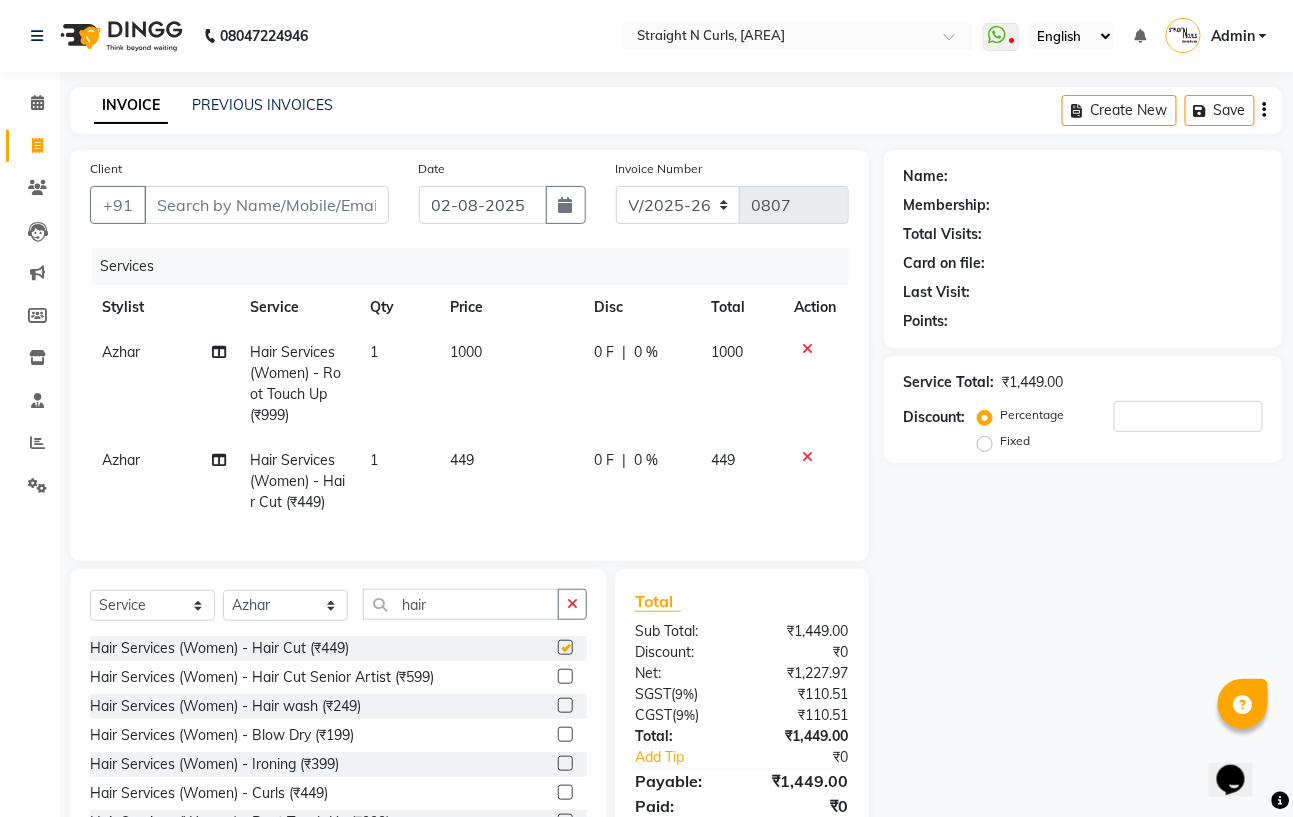 checkbox on "false" 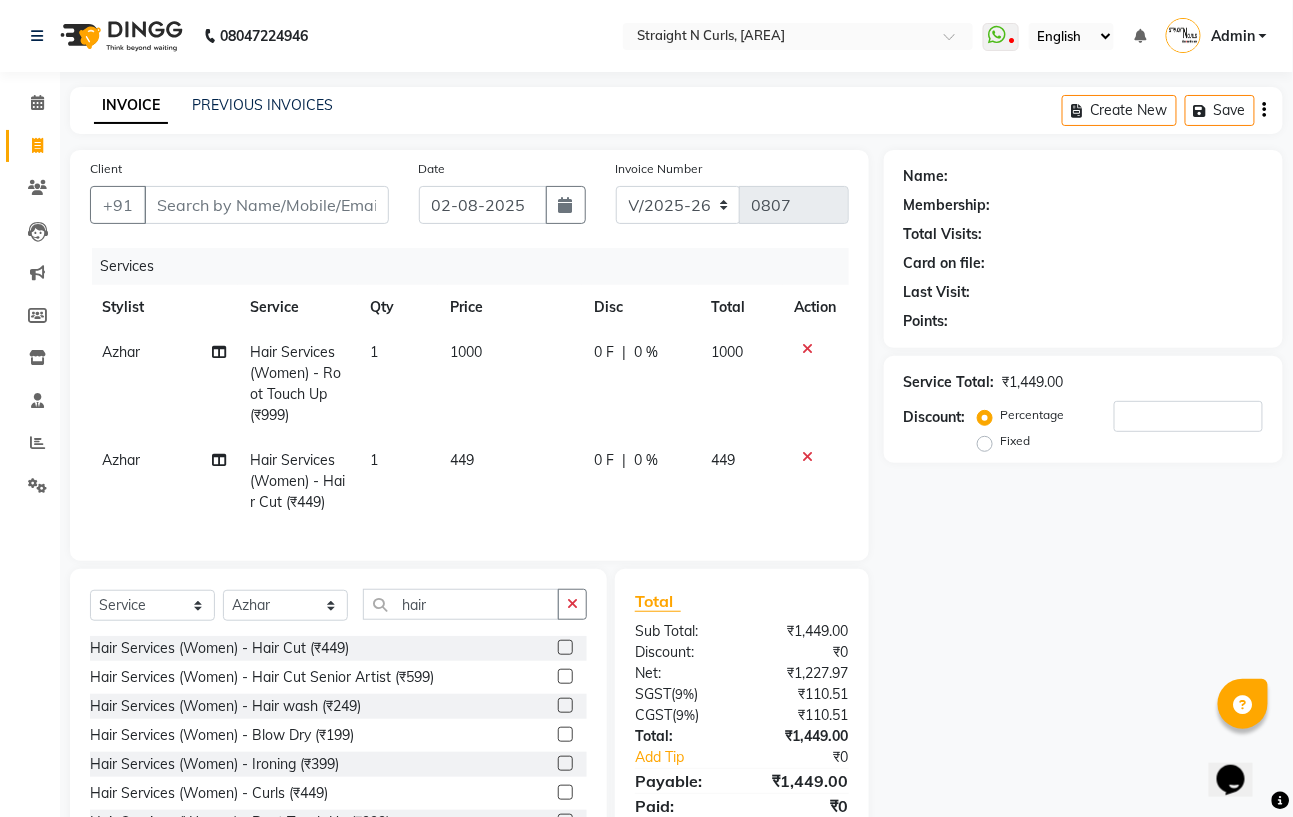 click on "449" 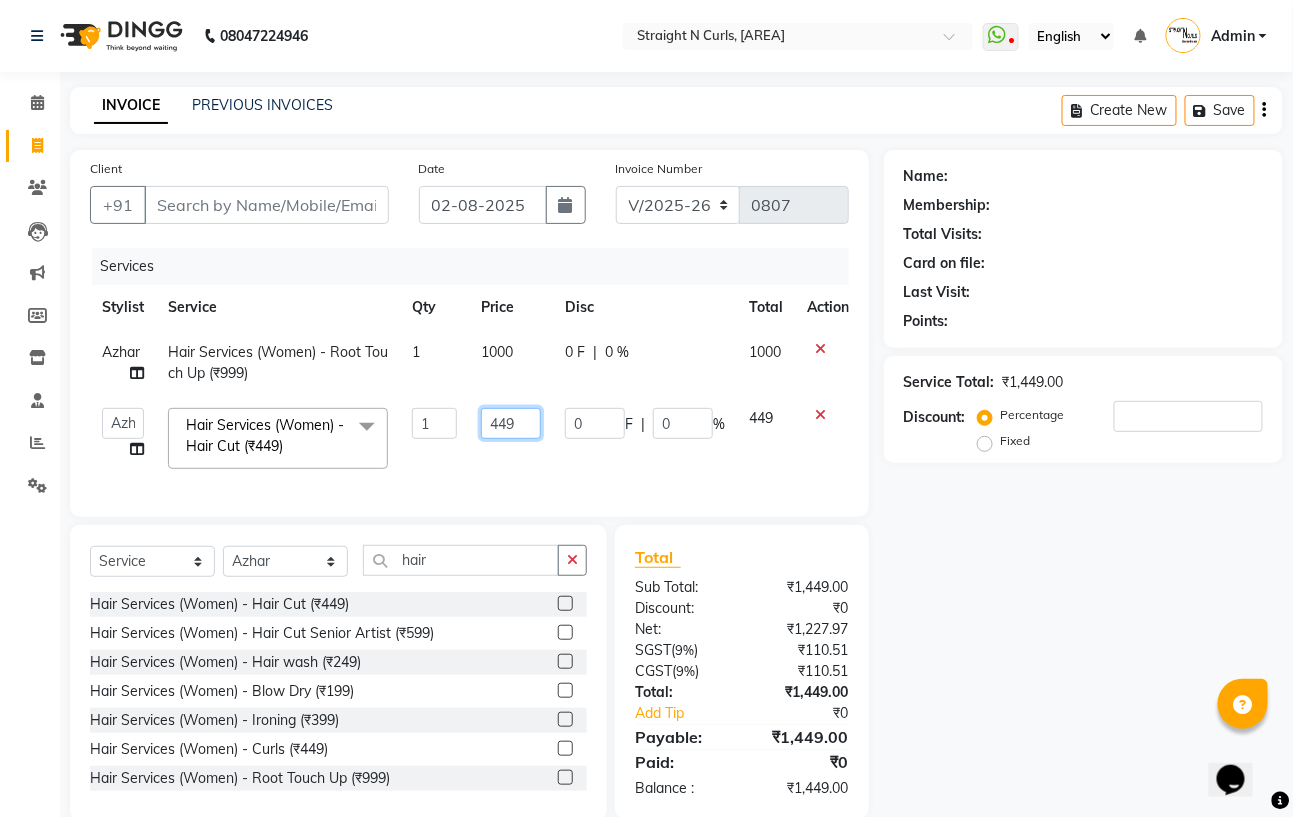 click on "449" 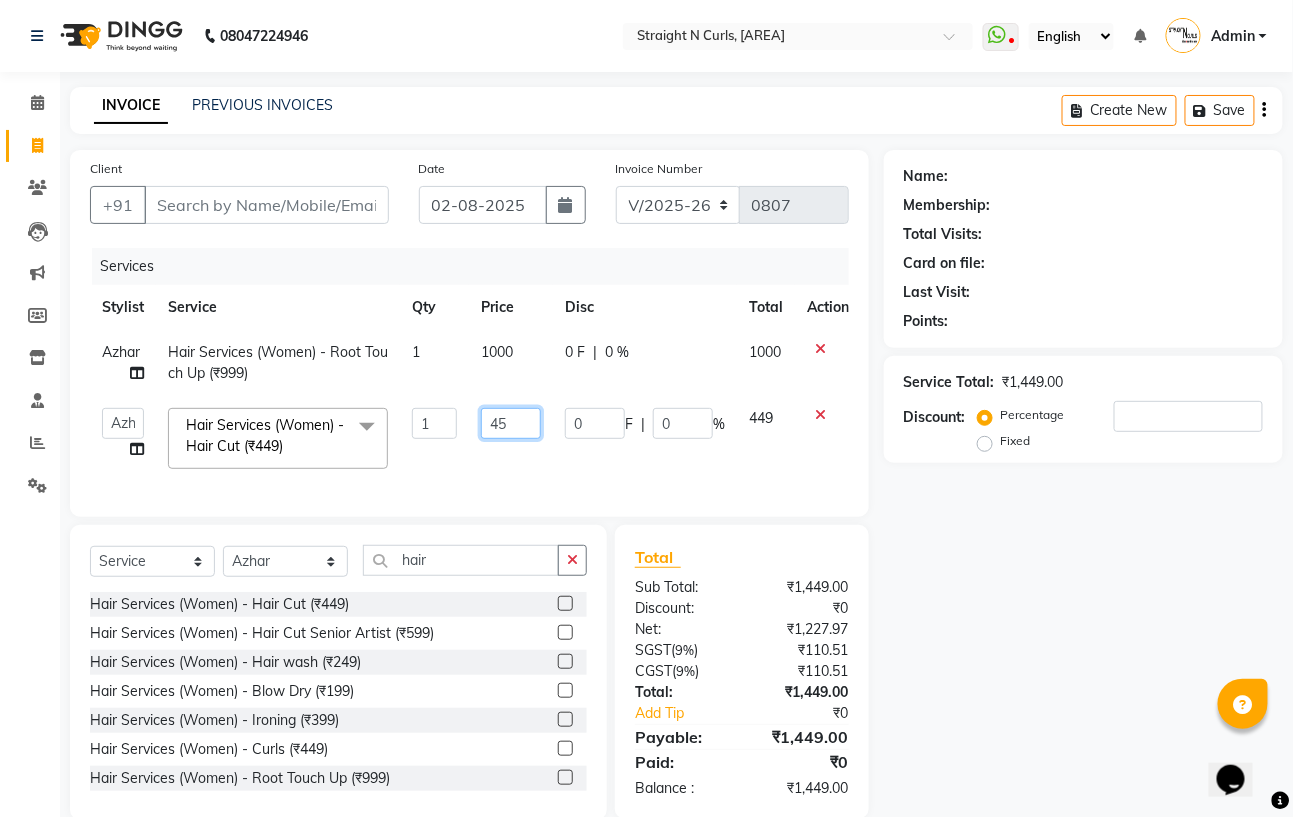 type on "450" 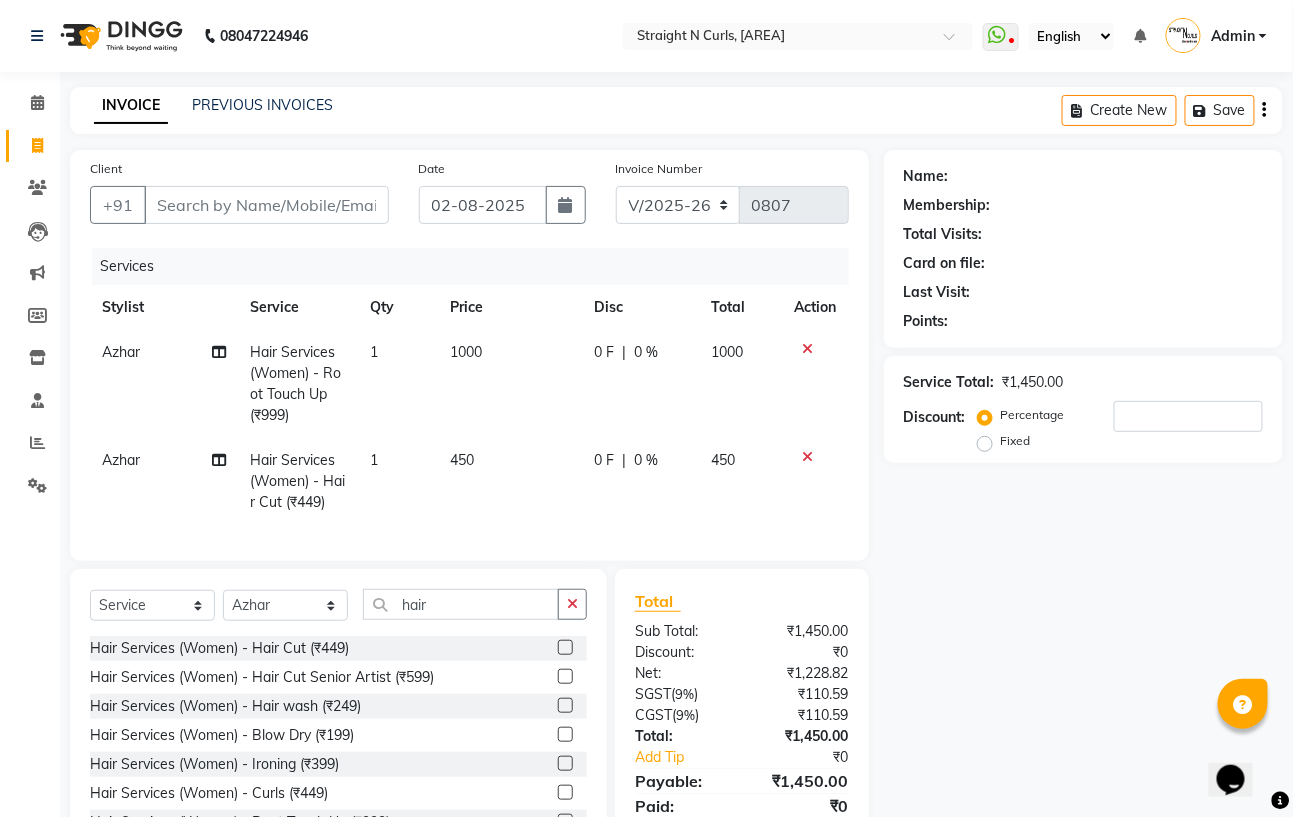 click on "Azhar Hair Services (Women) - Root Touch Up (₹999) 1 1000 0 F | 0 % 1000 Azhar Hair Services (Women) - Hair Cut (₹449) 1 450 0 F | 0 % 450" 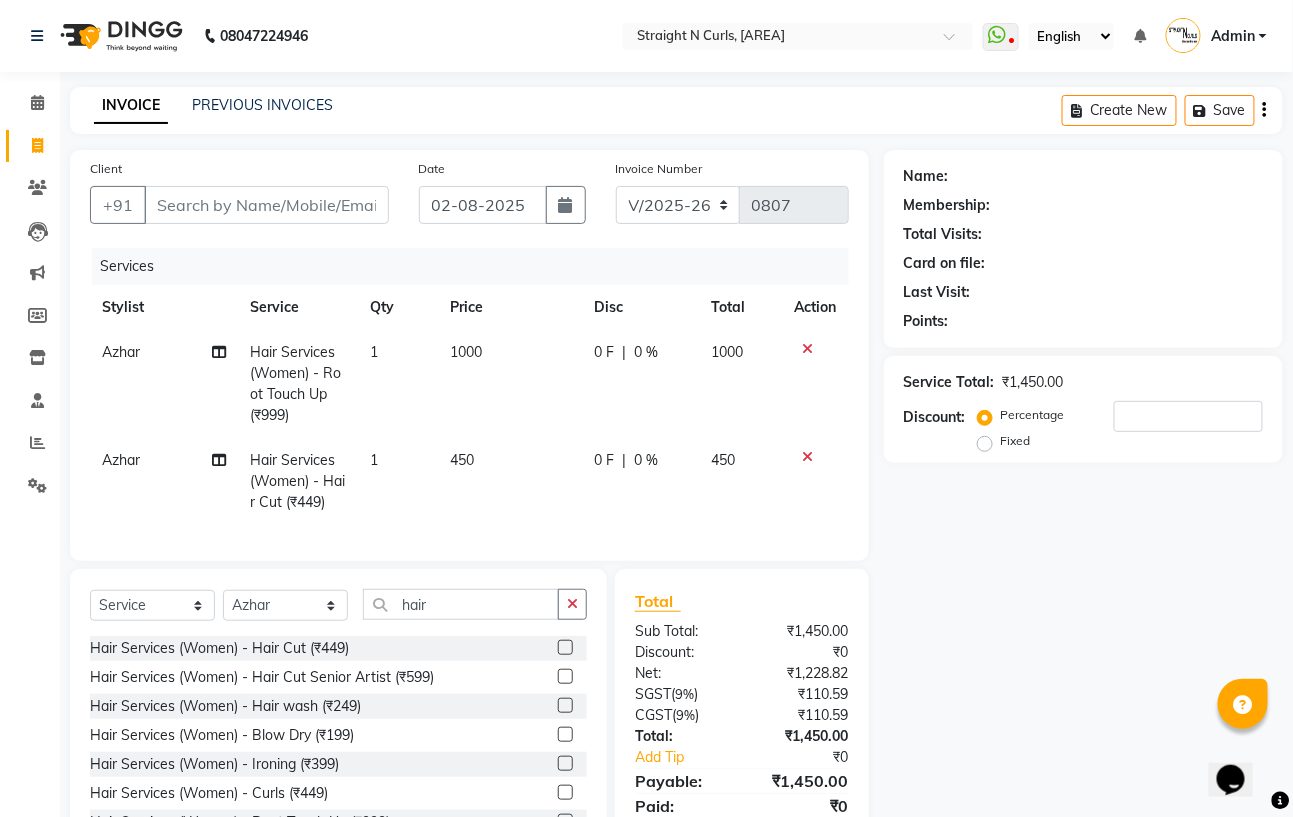 click 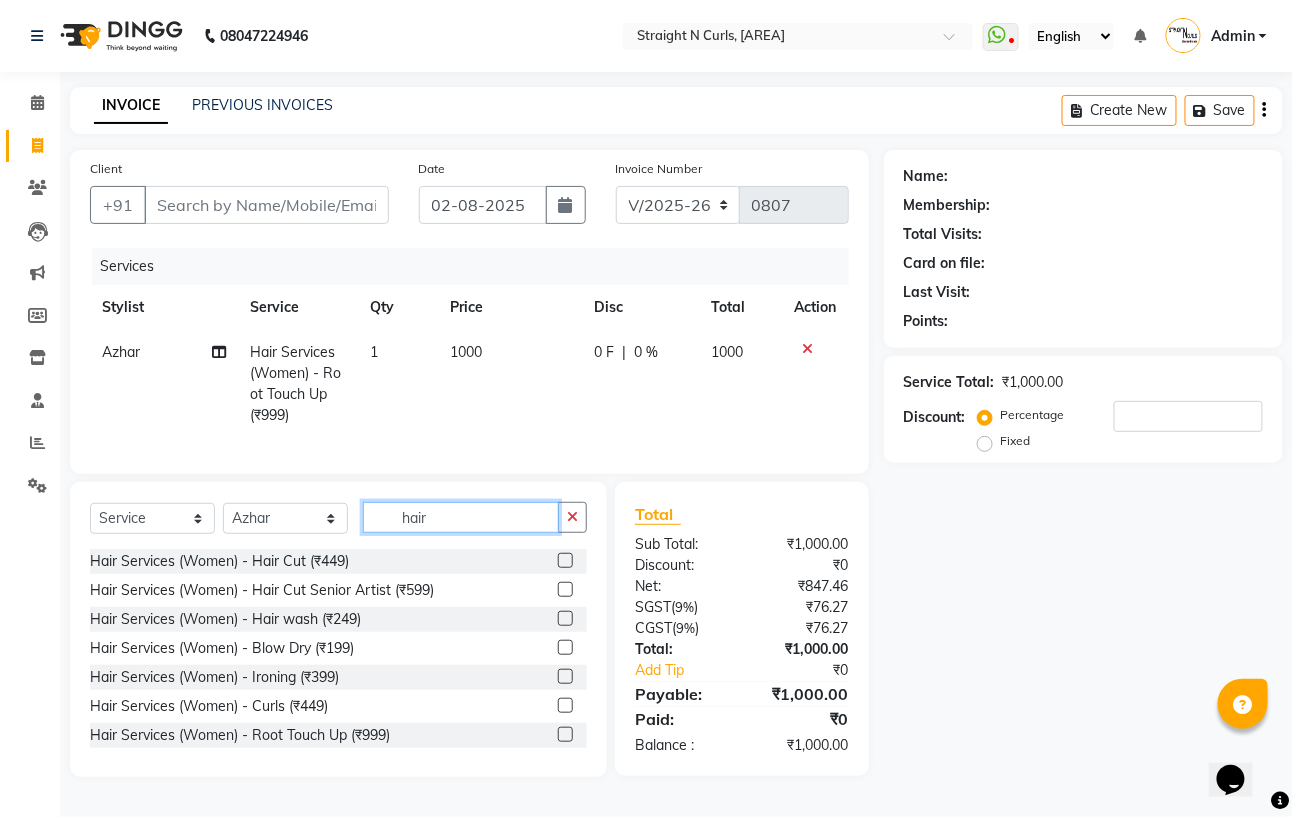 click on "hair" 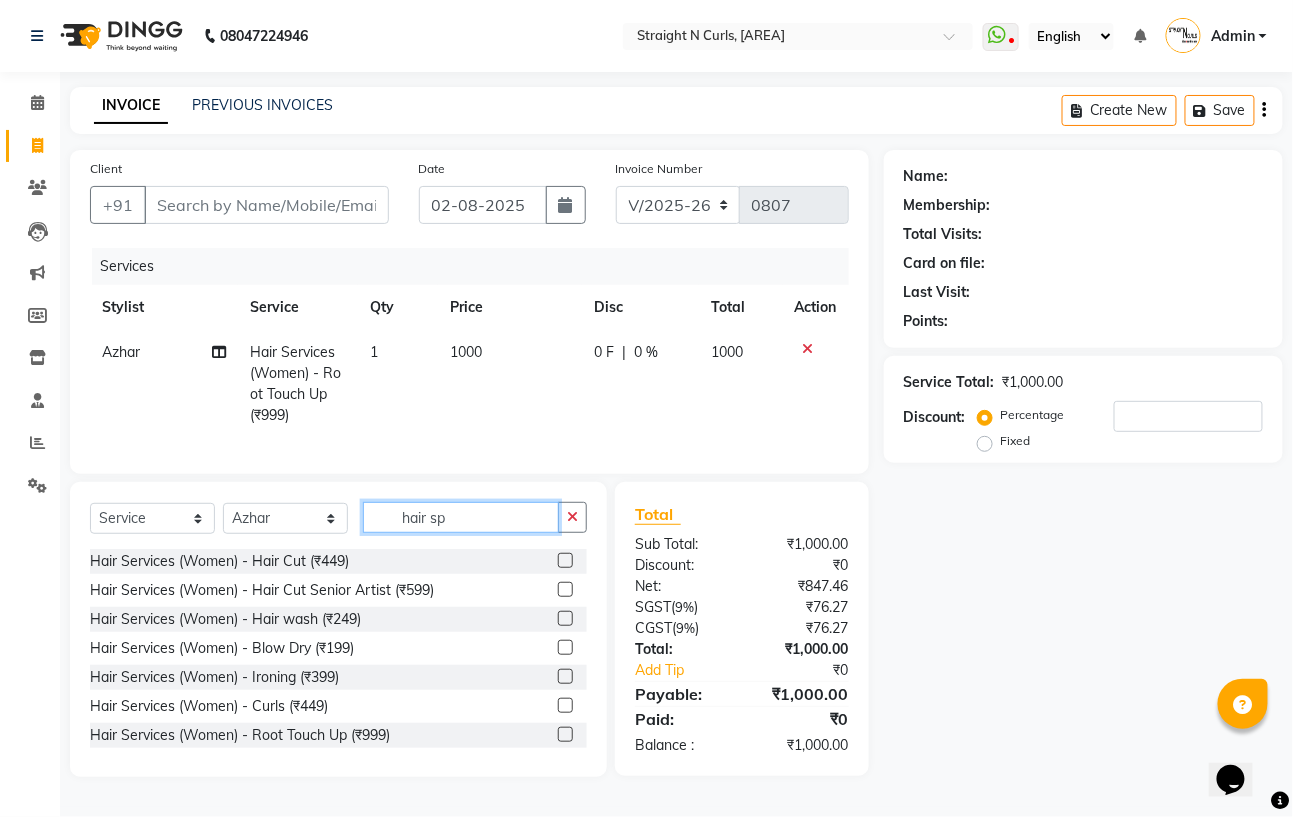 type on "hair spa" 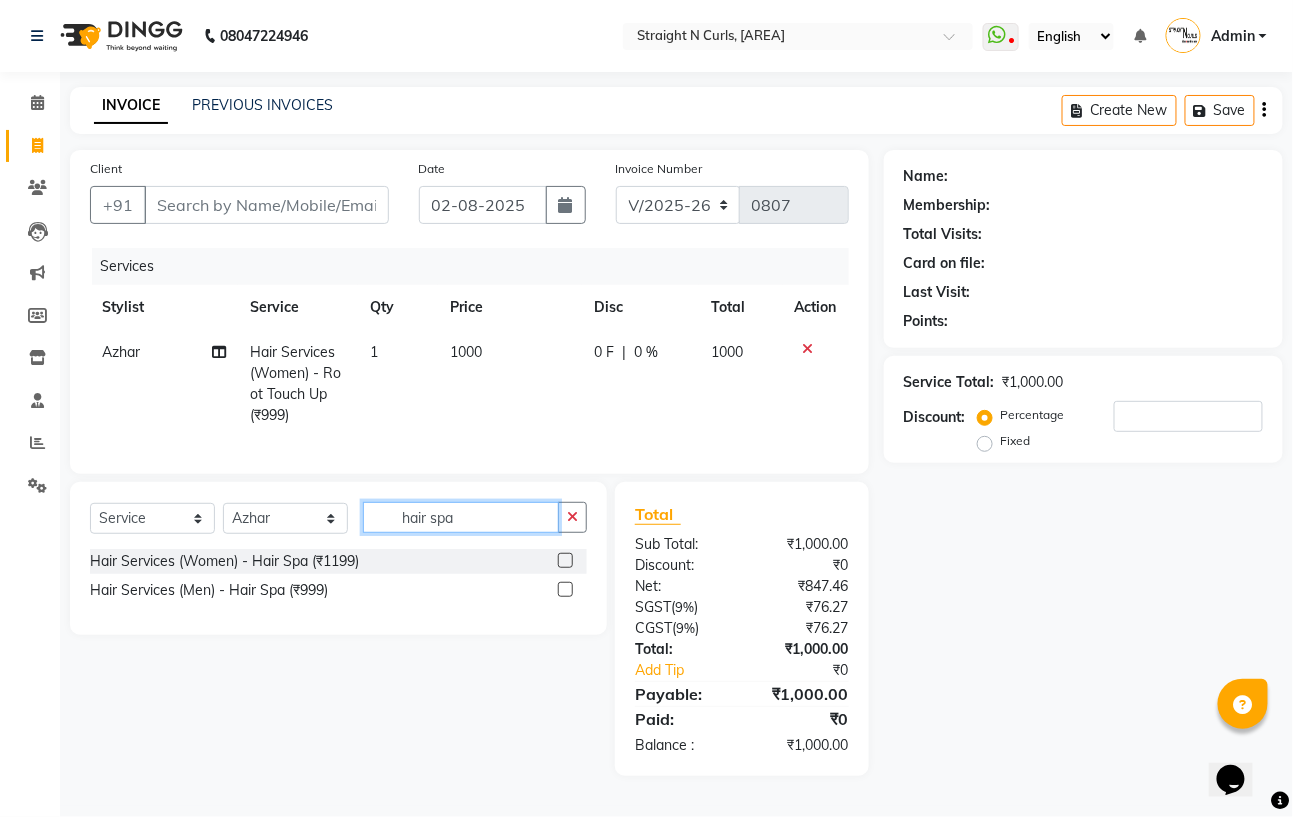 click on "hair spa" 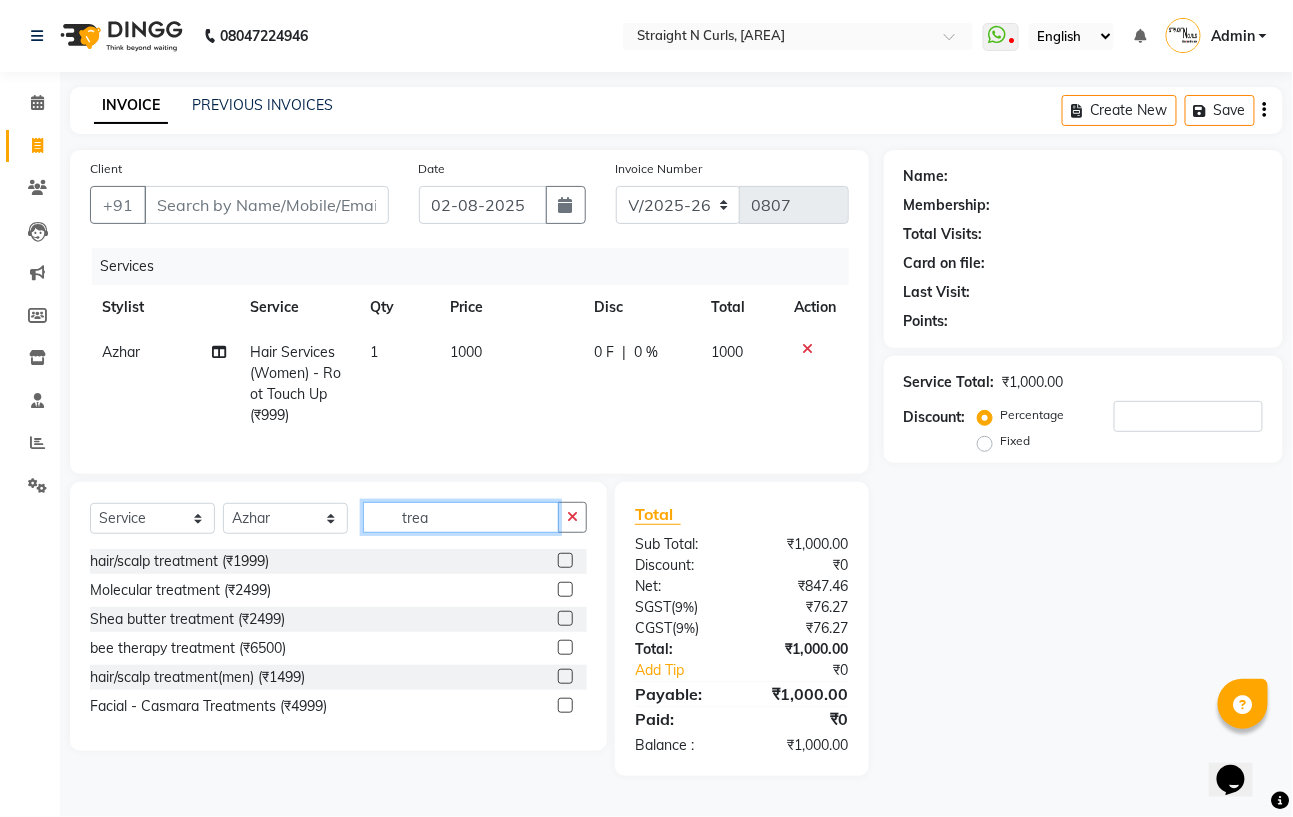 type on "trea" 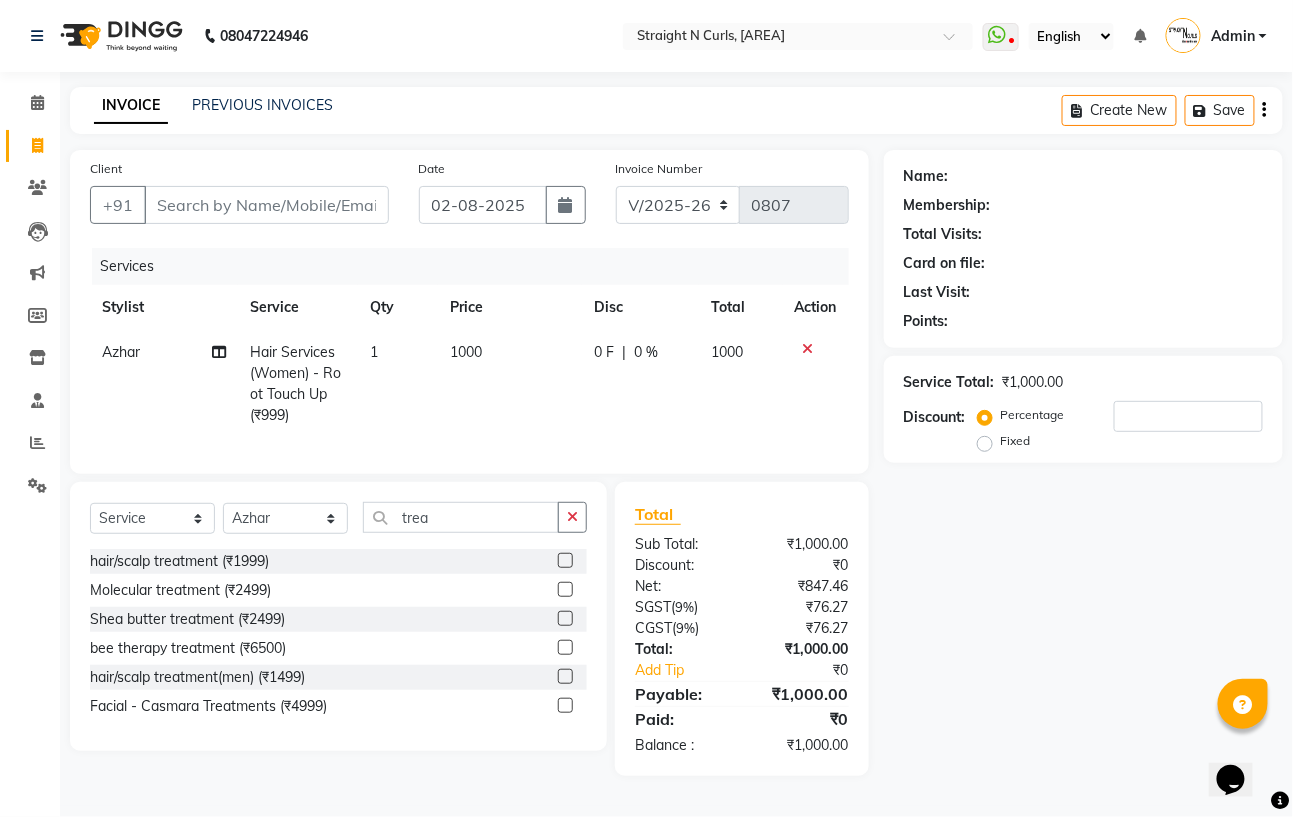 click 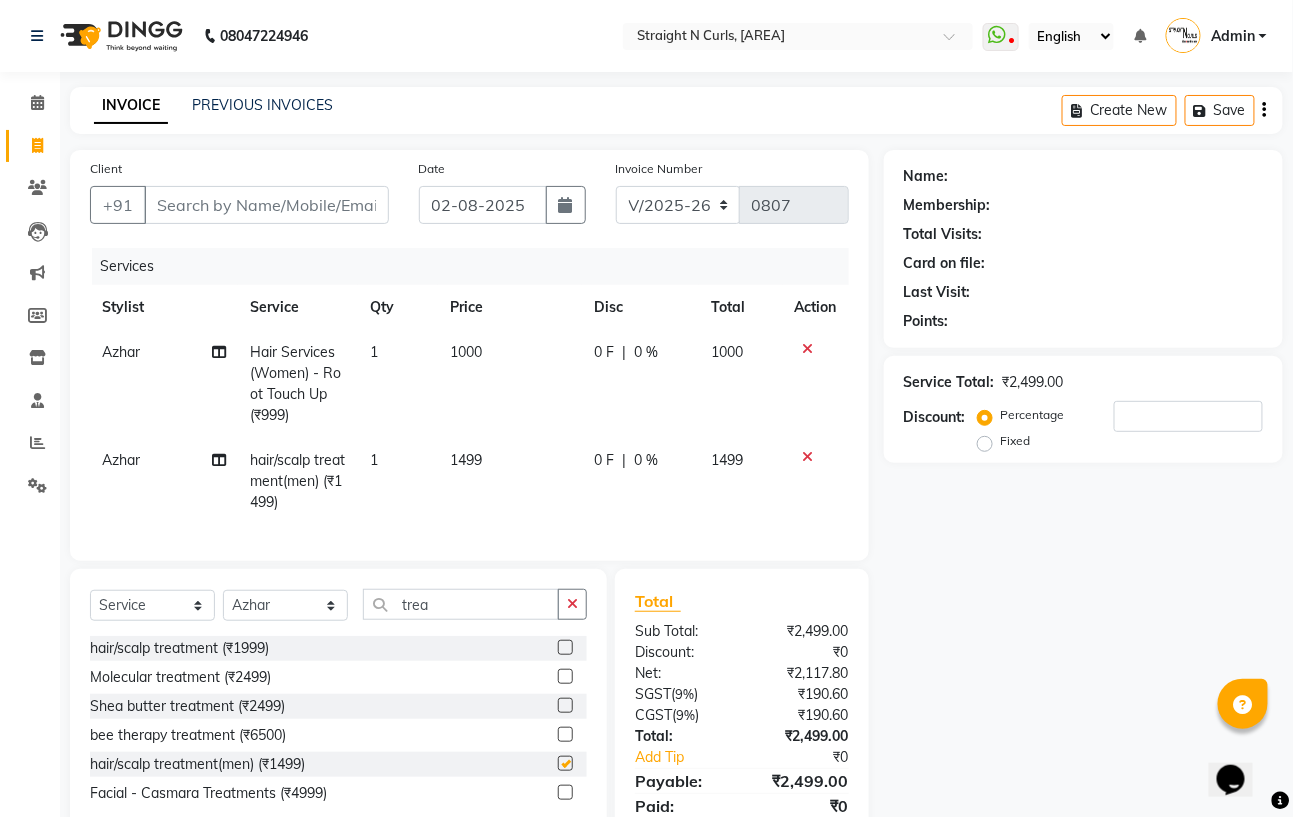 checkbox on "false" 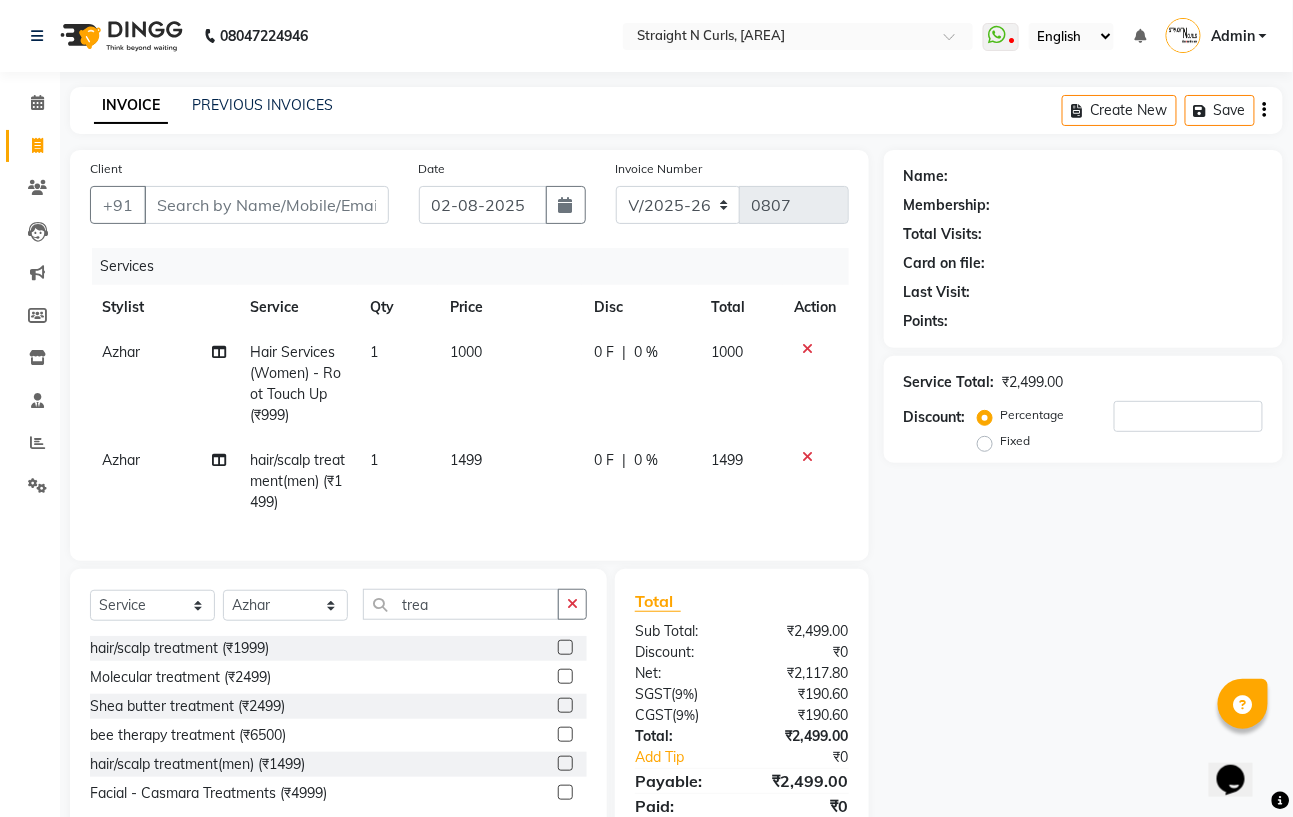 scroll, scrollTop: 97, scrollLeft: 0, axis: vertical 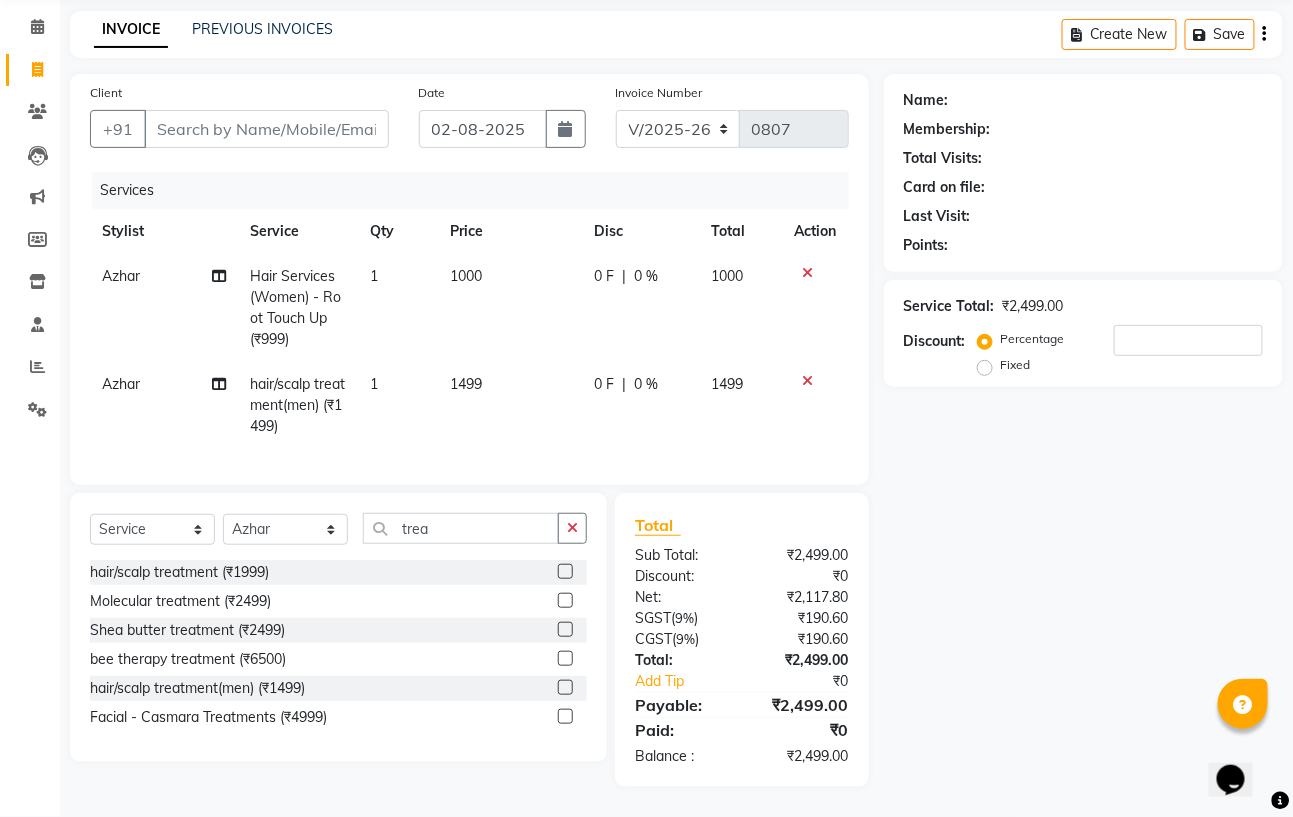 click 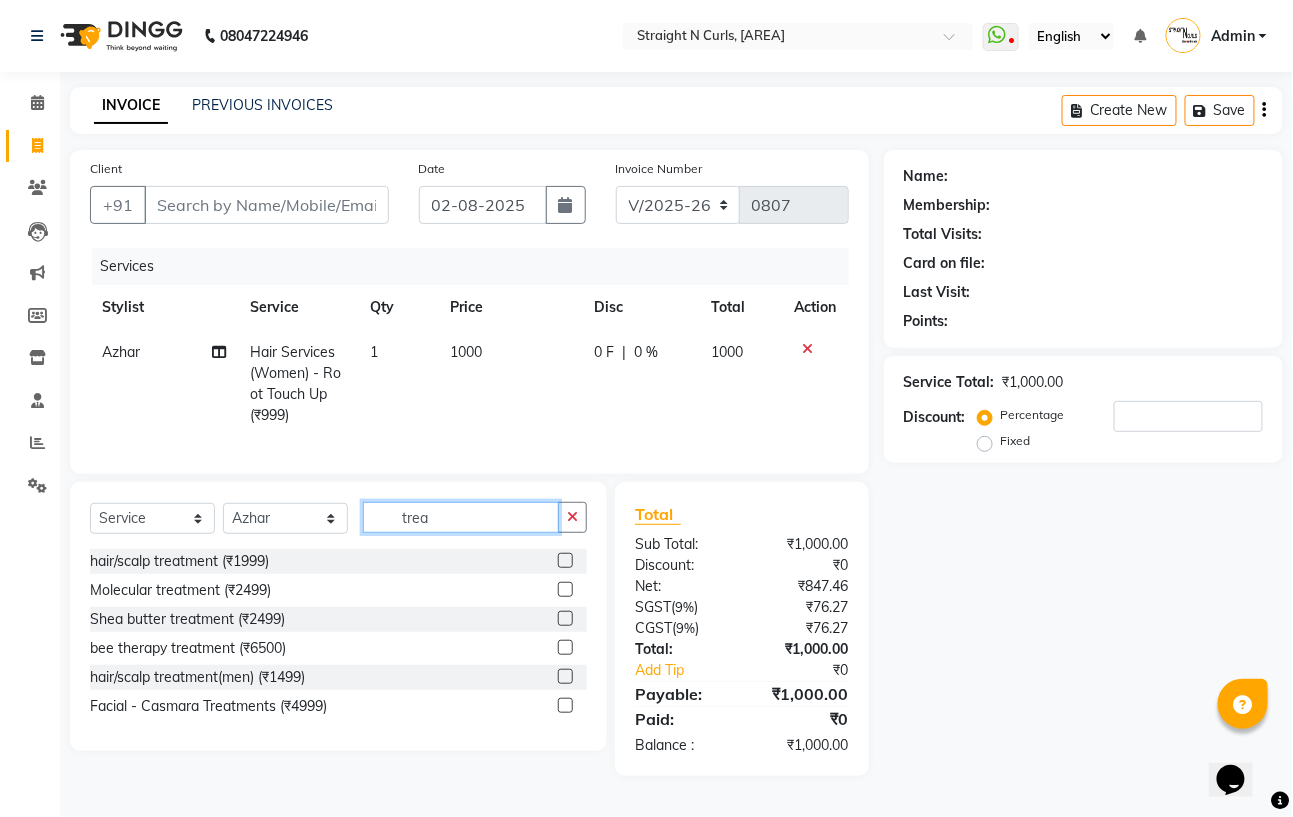 click on "trea" 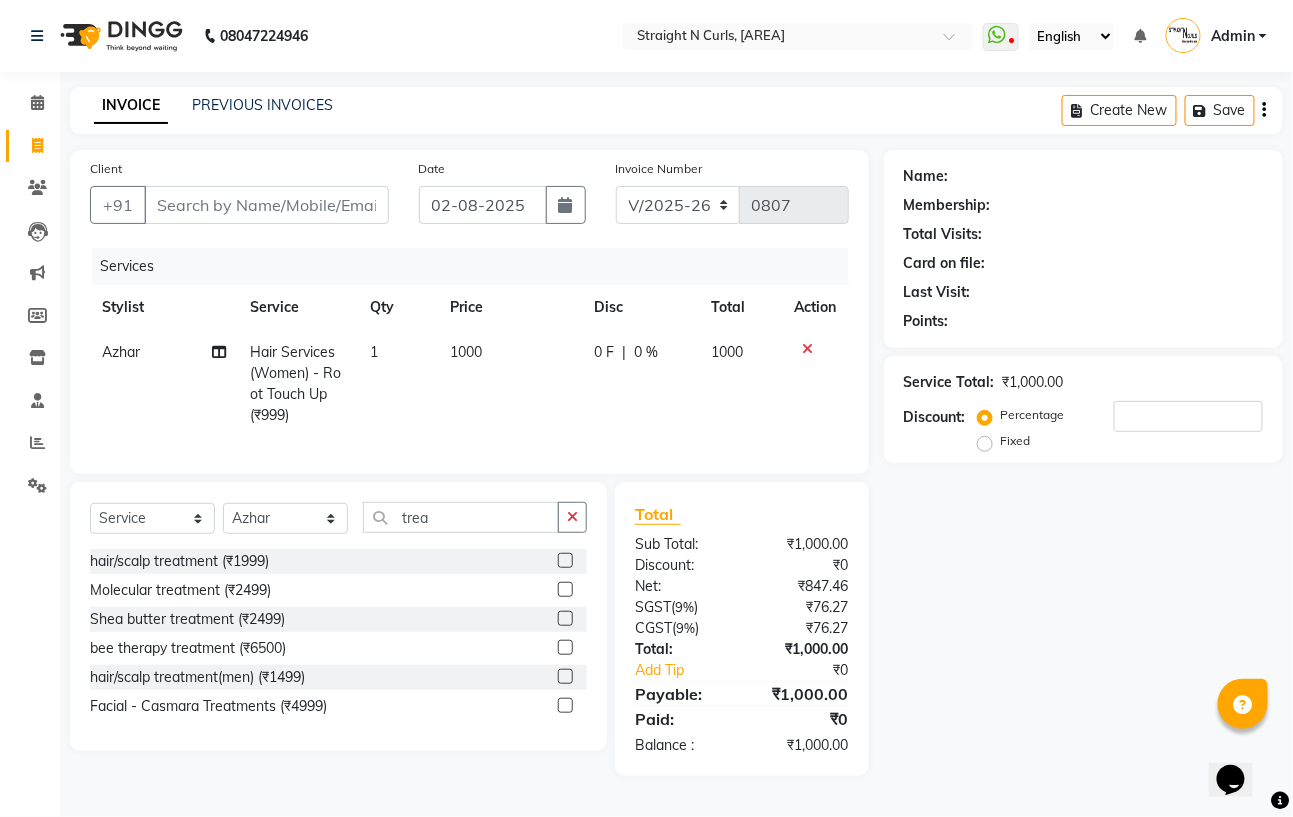 click 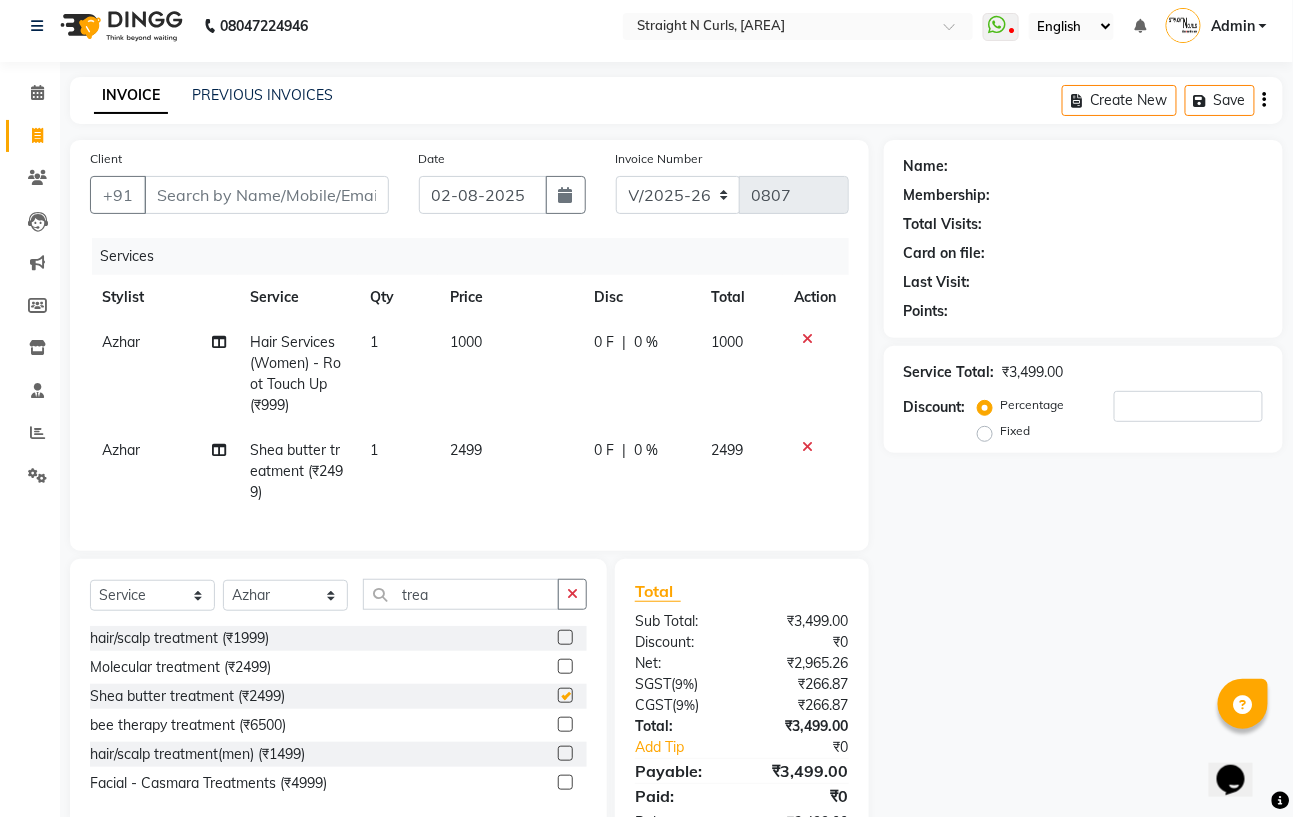 checkbox on "false" 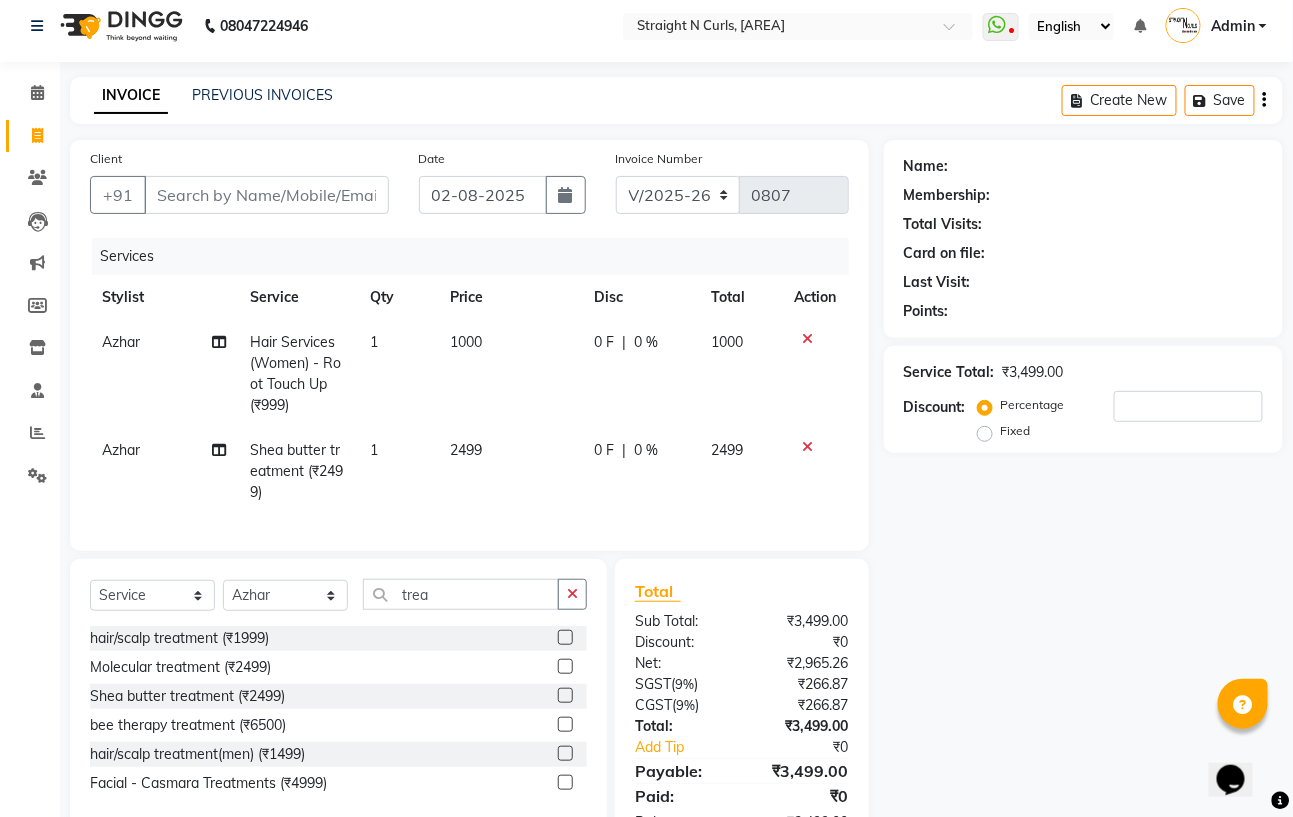 click on "2499" 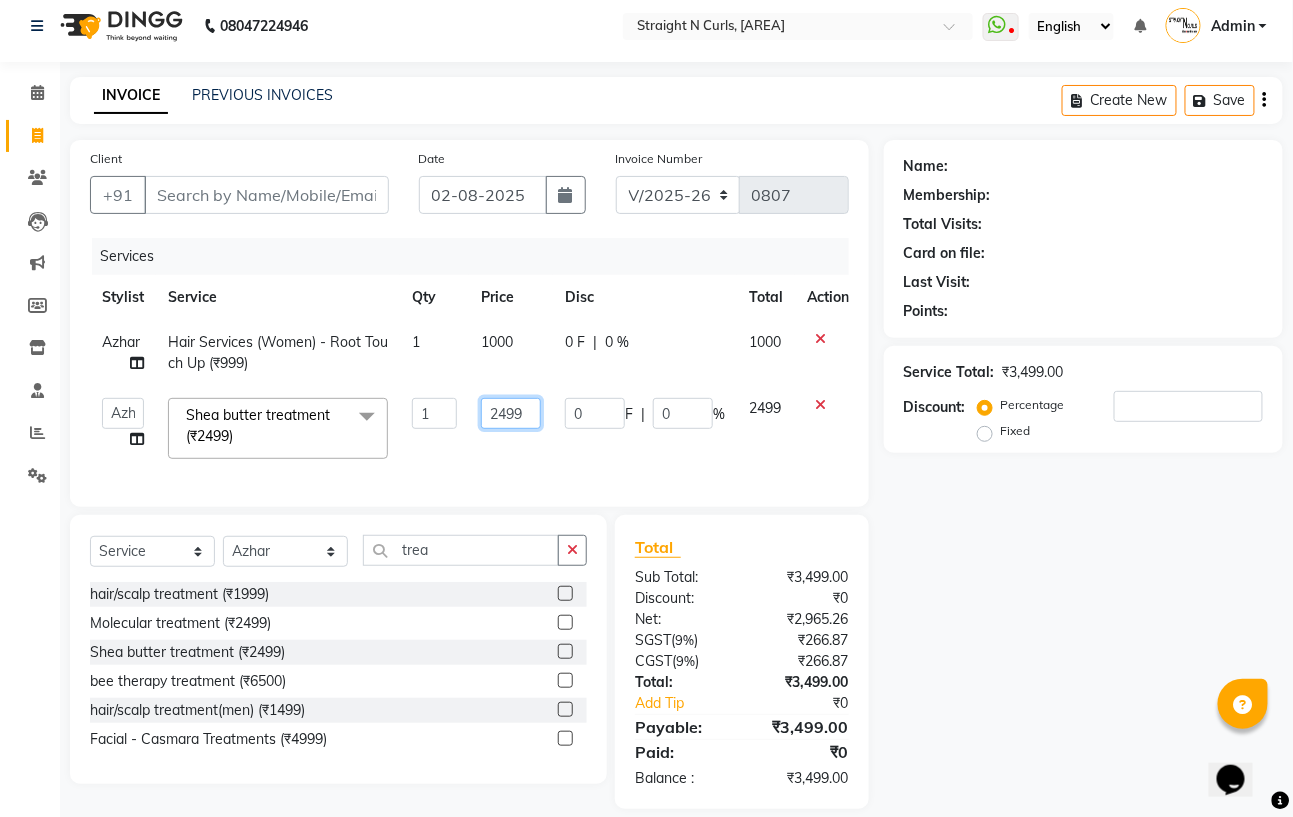 click on "2499" 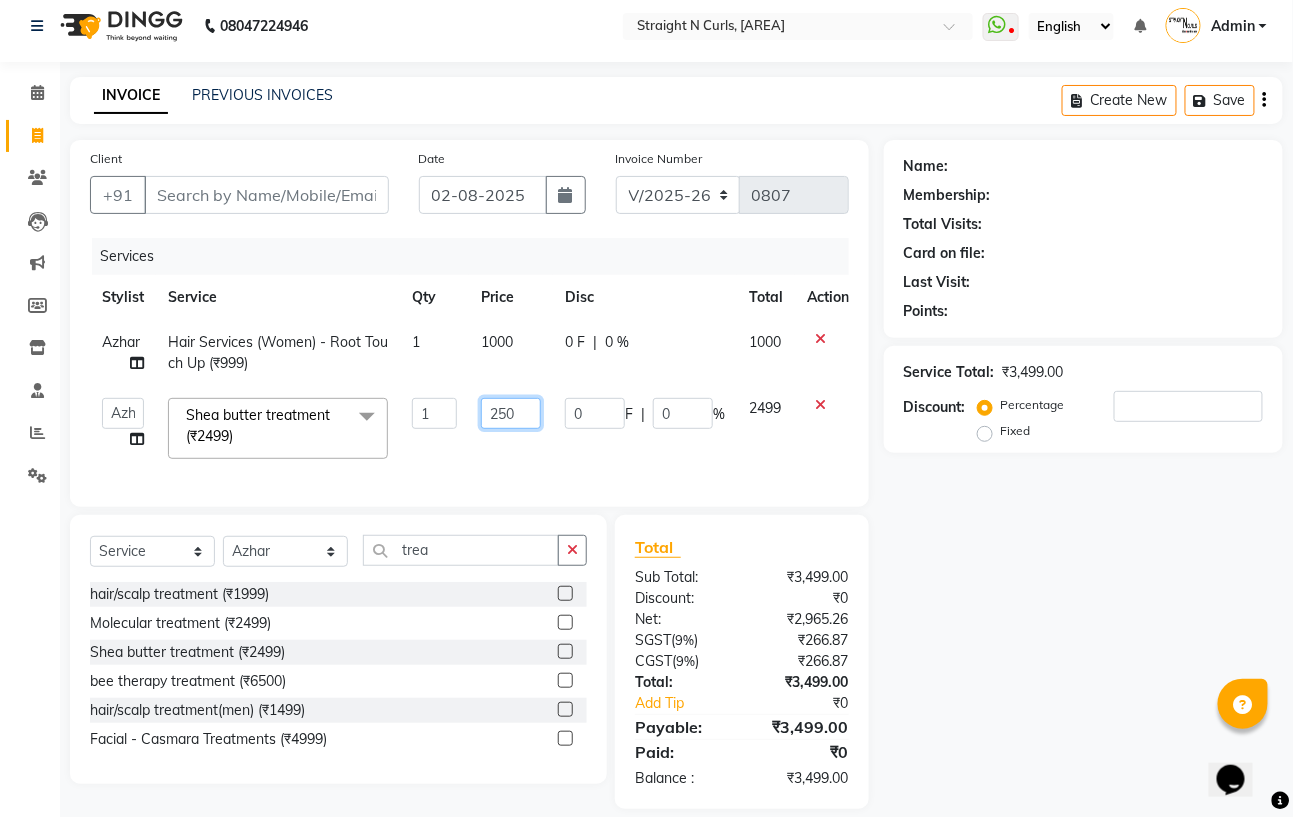type on "2500" 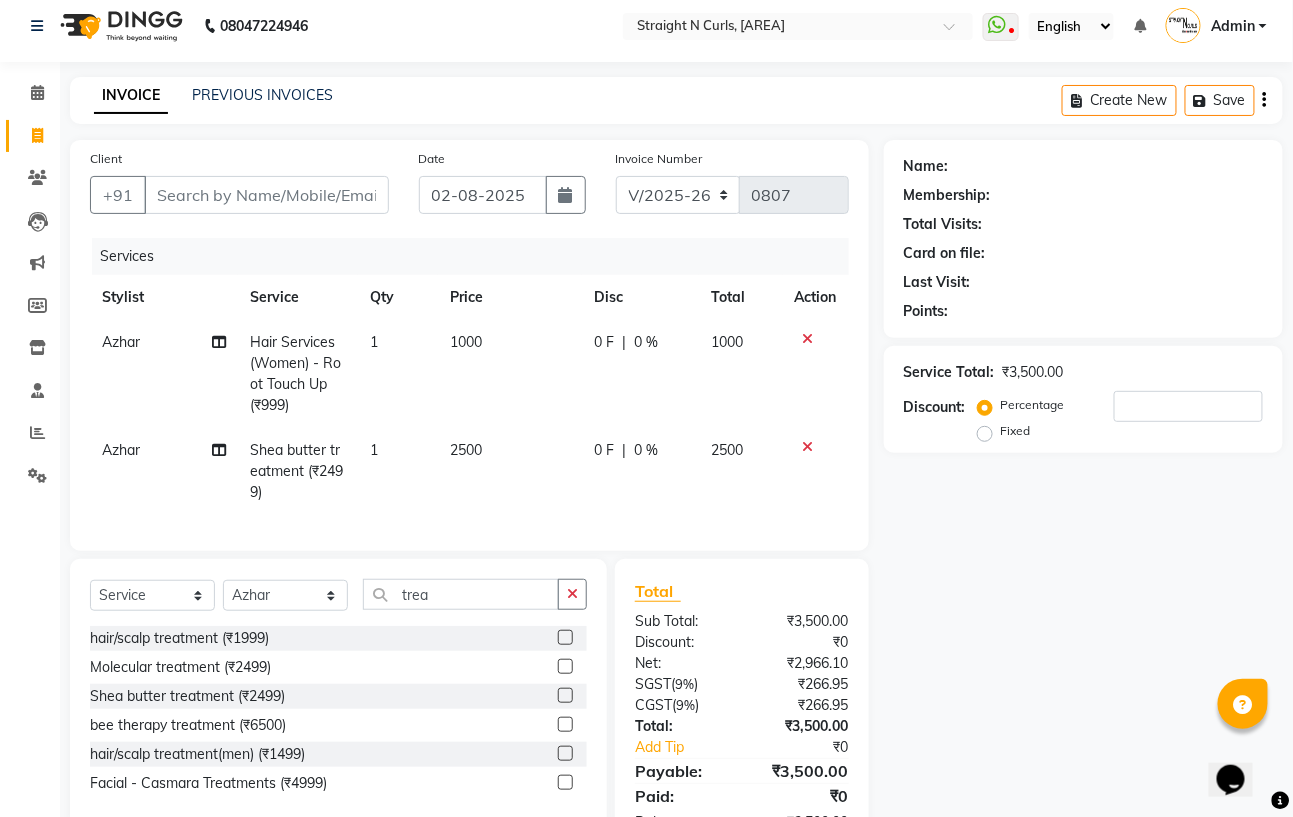 click on "0 F | 0 %" 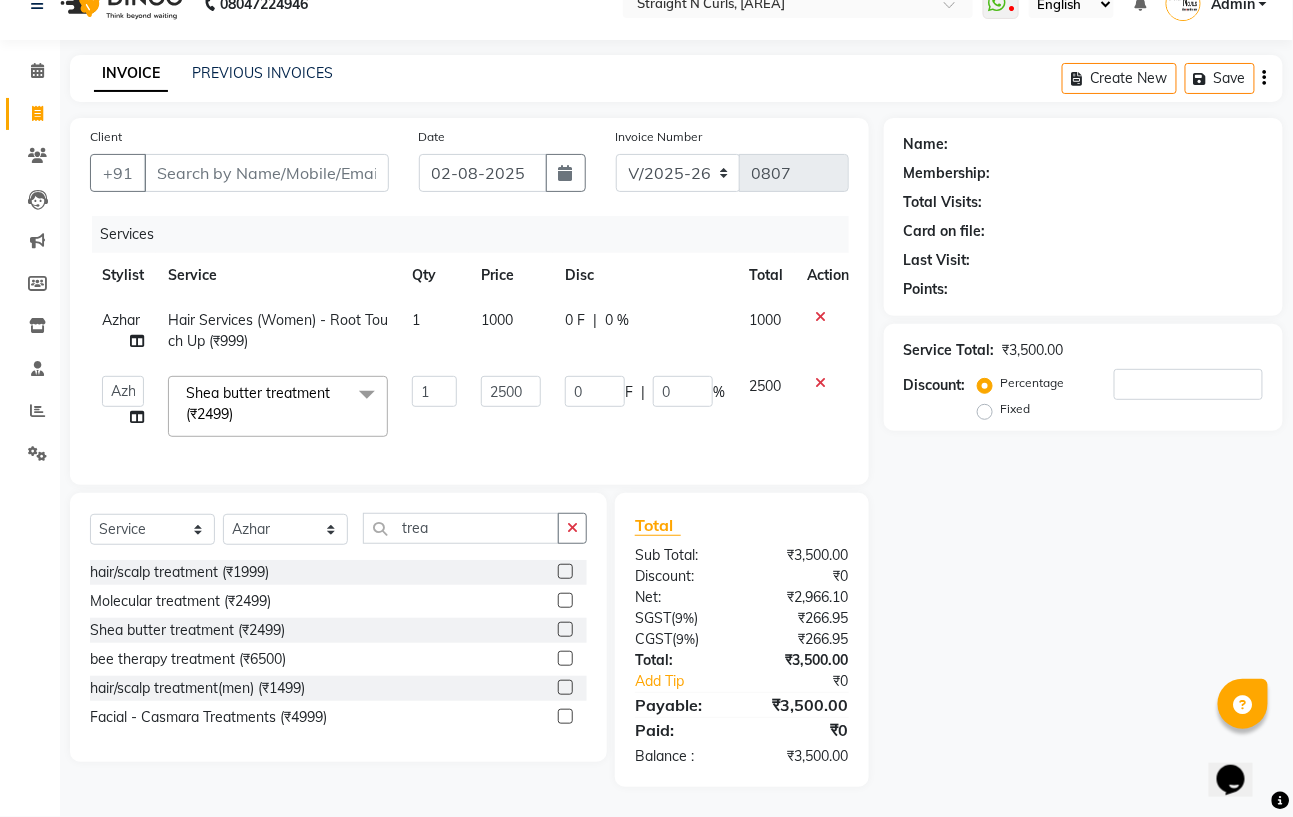 scroll, scrollTop: 0, scrollLeft: 0, axis: both 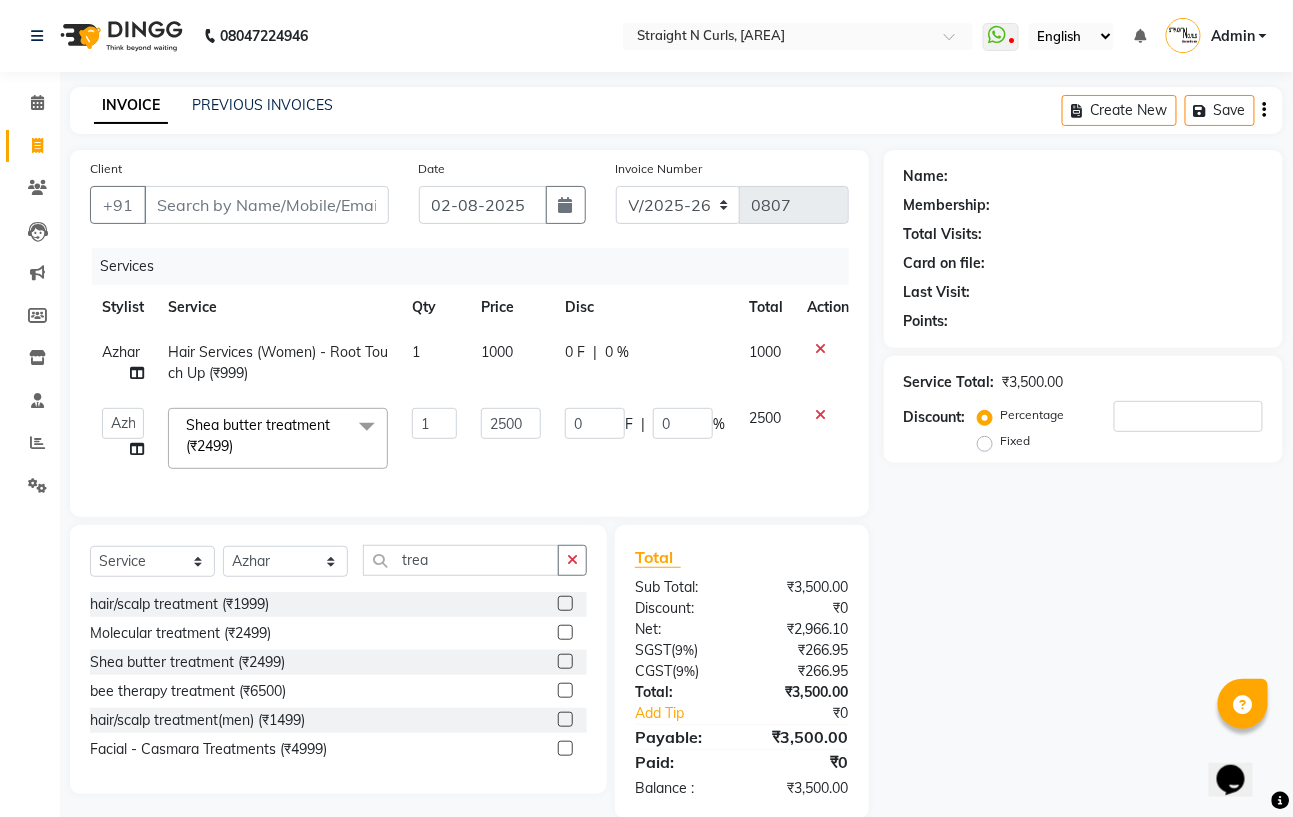 click on "Name: Membership: Total Visits: Card on file: Last Visit:  Points:  Service Total:  ₹3,500.00  Discount:  Percentage   Fixed" 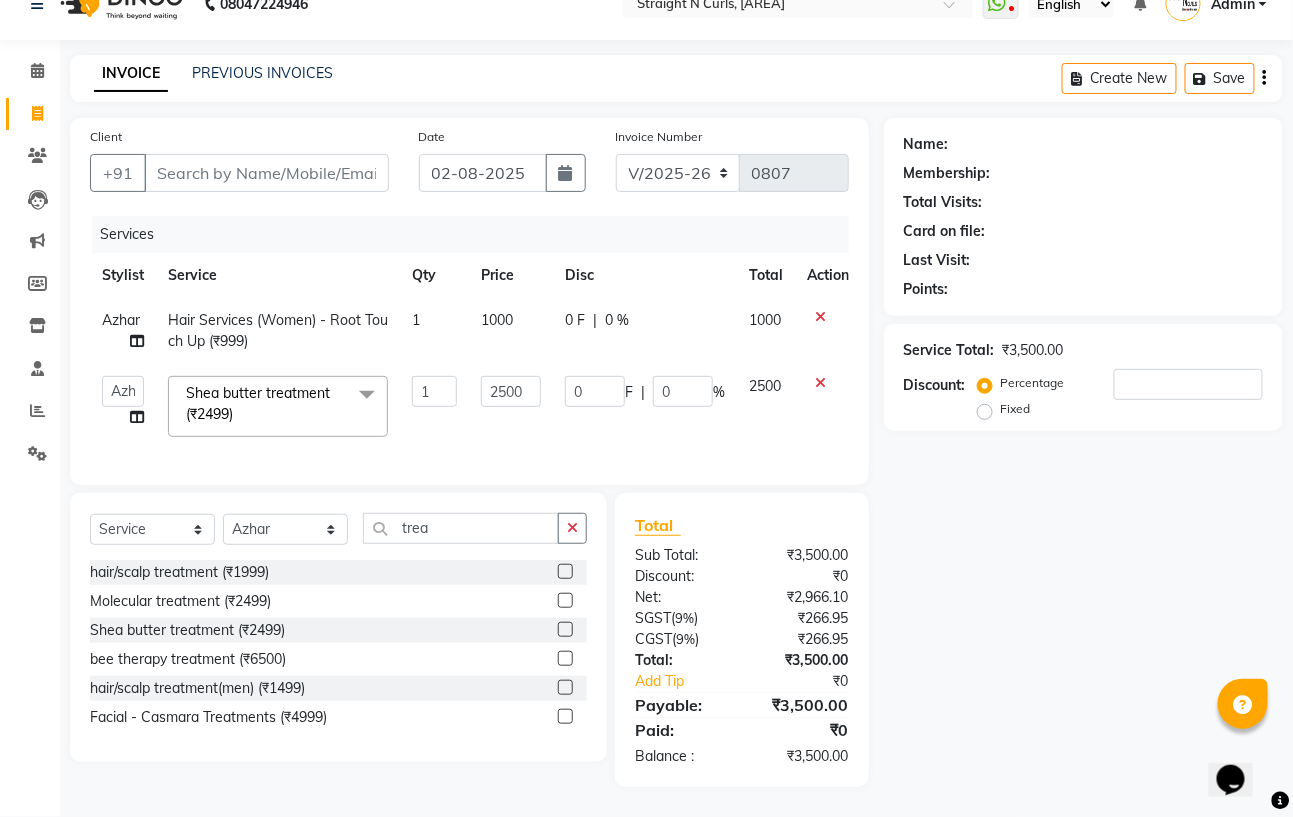 scroll, scrollTop: 0, scrollLeft: 0, axis: both 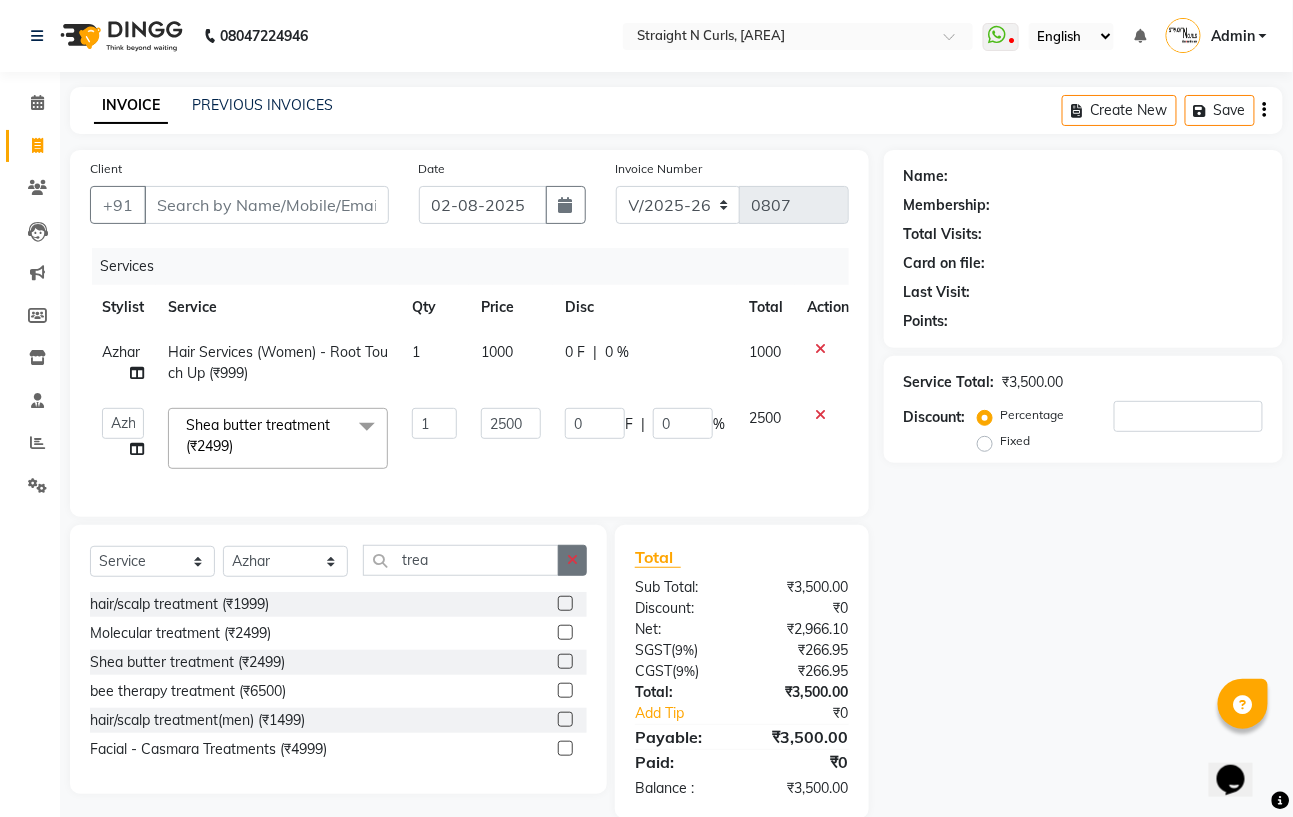 click 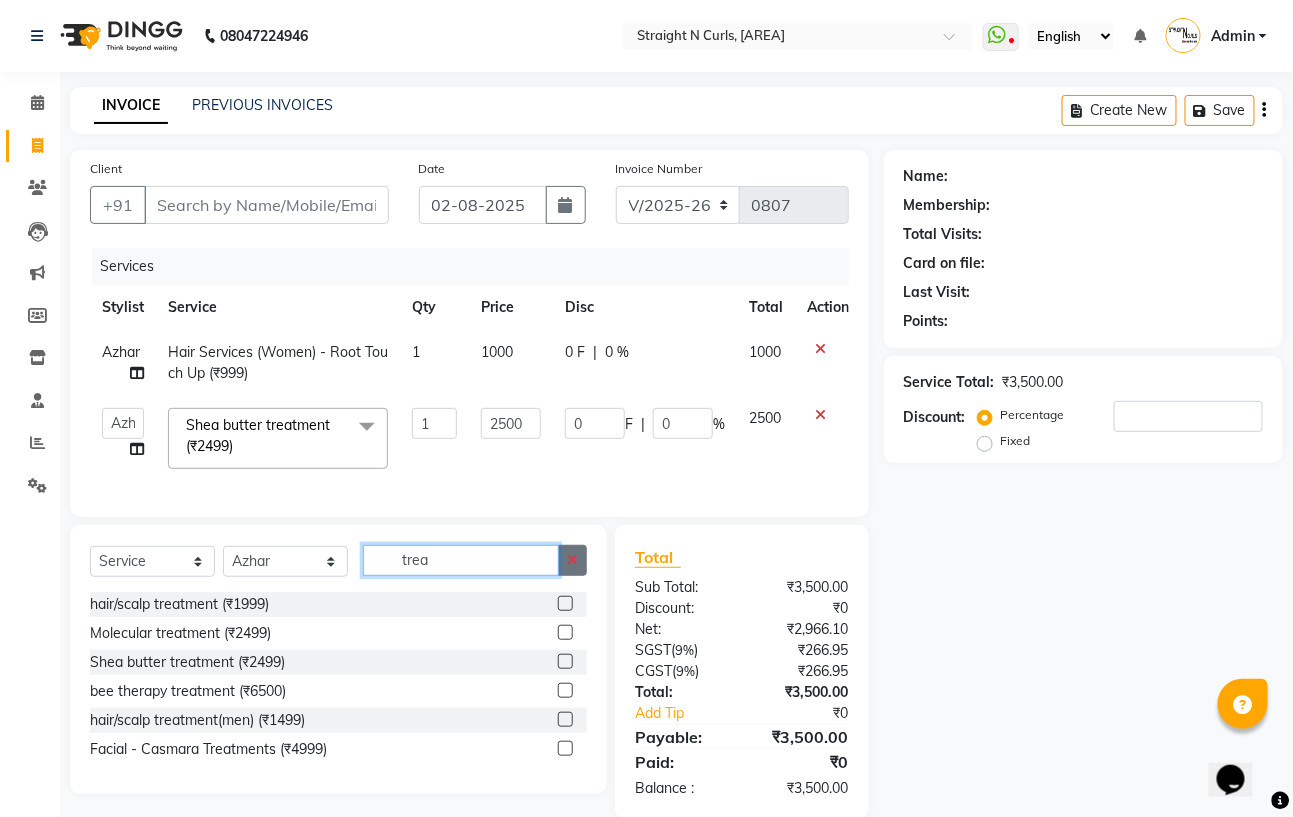 type 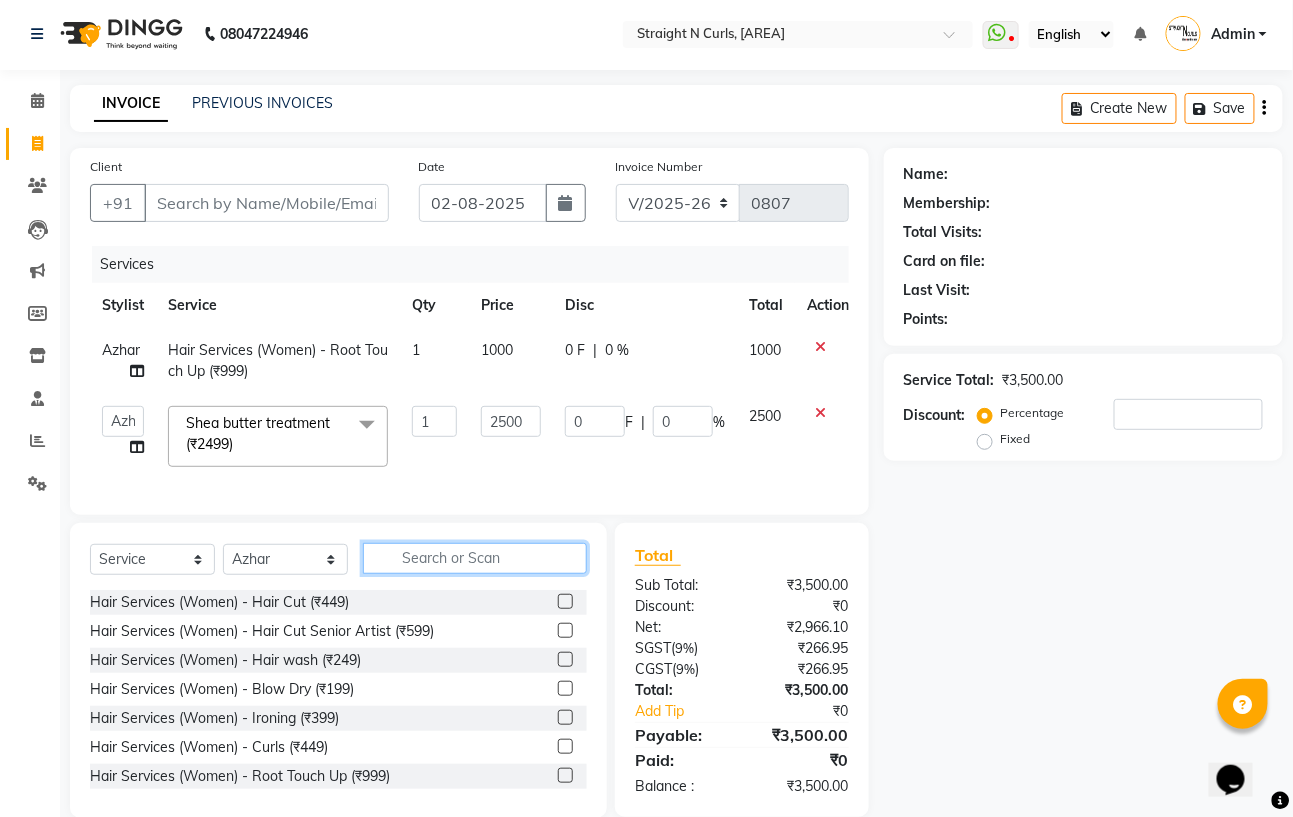 scroll, scrollTop: 0, scrollLeft: 0, axis: both 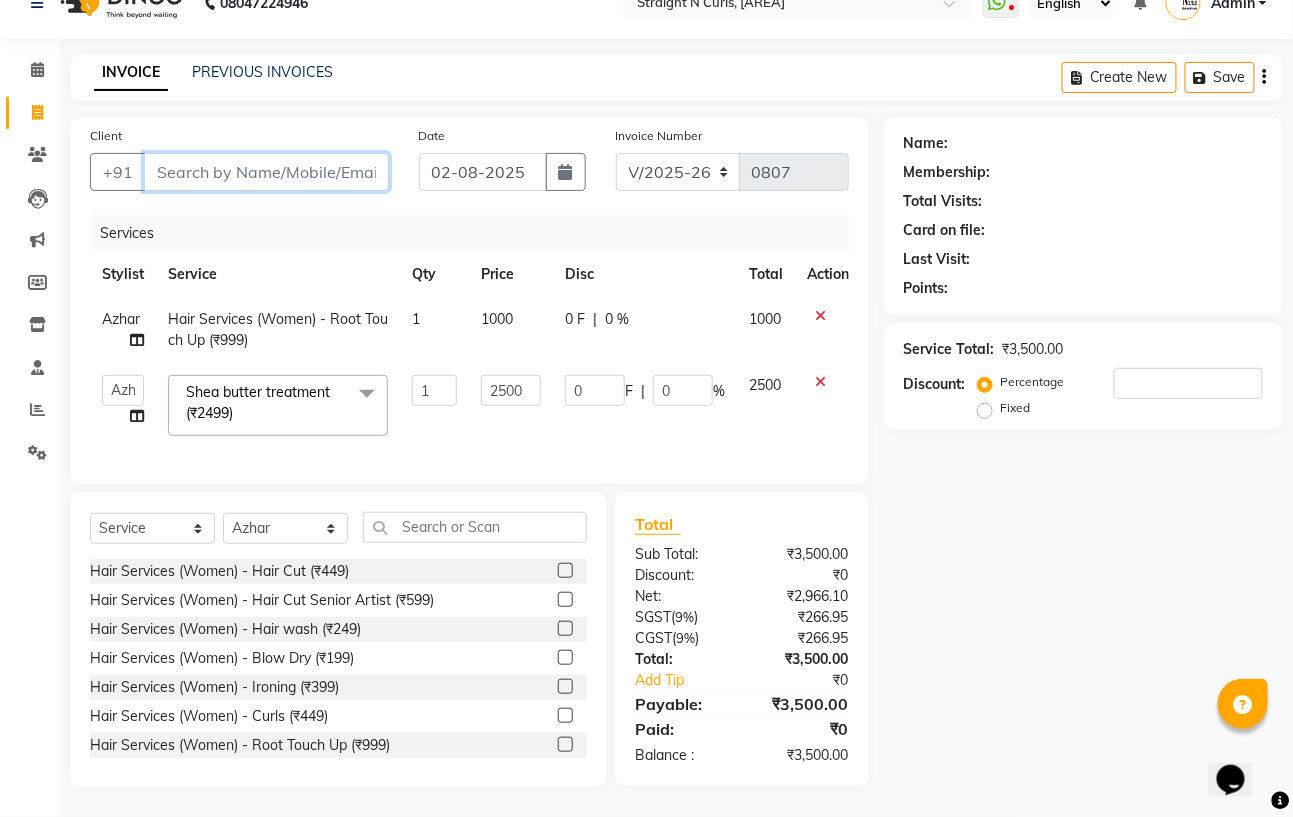 click on "Client" at bounding box center (266, 172) 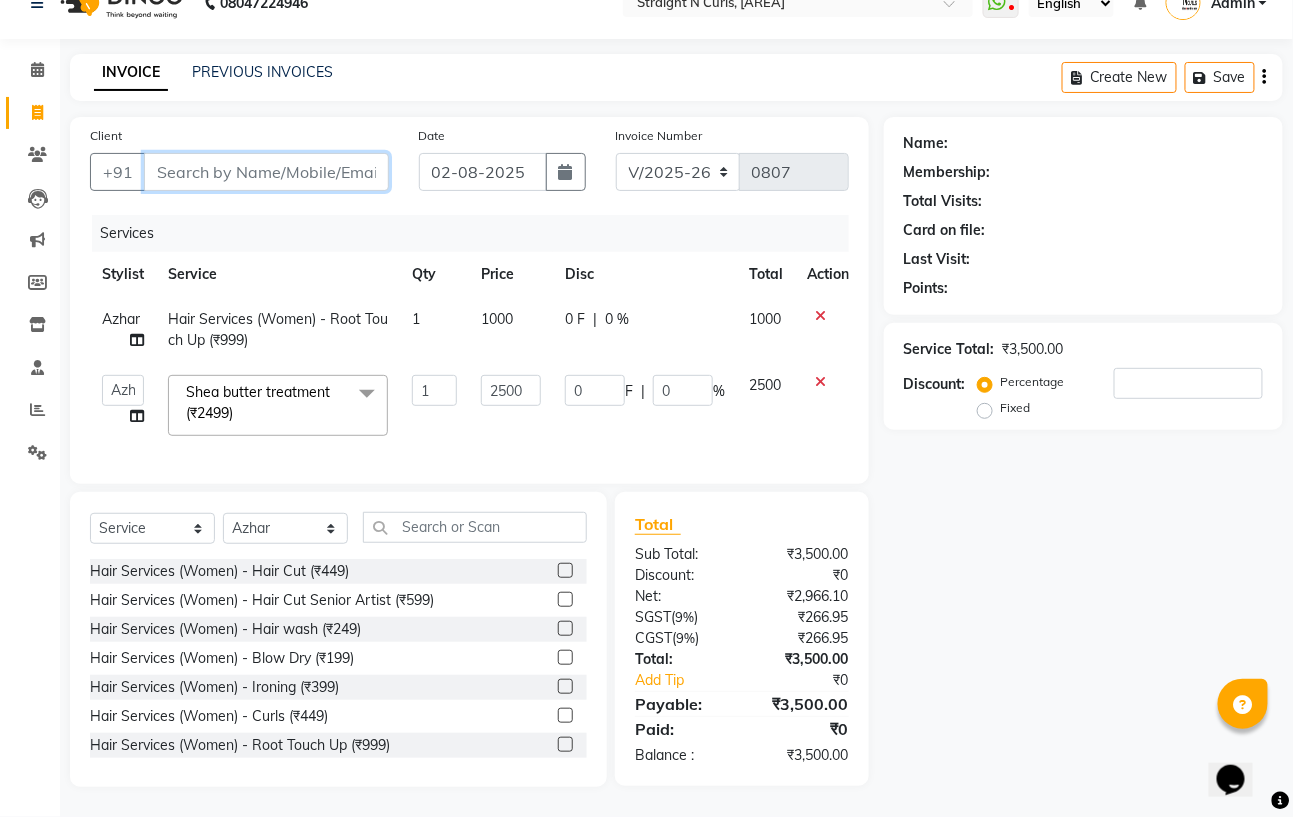 click on "Client" at bounding box center (266, 172) 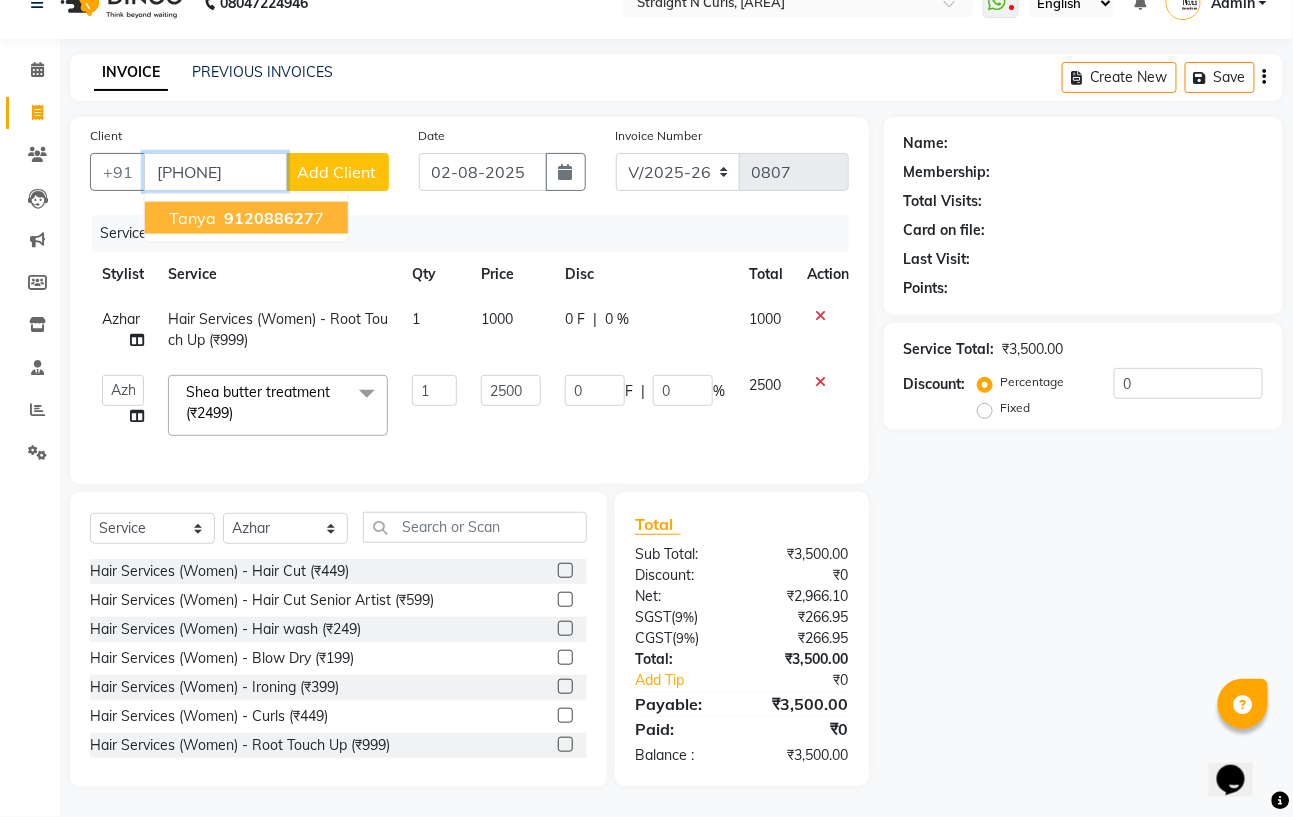type on "9120886277" 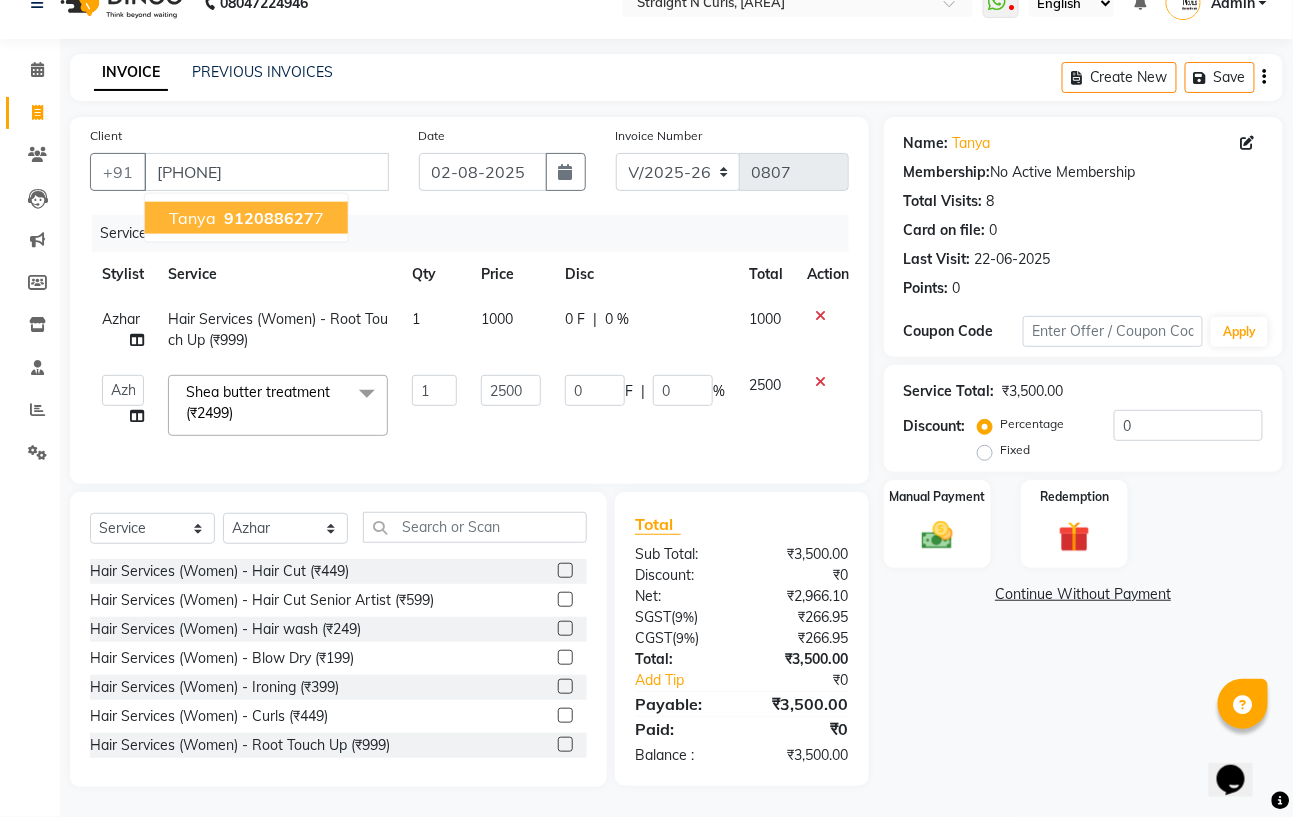 click on "912088627" at bounding box center [269, 218] 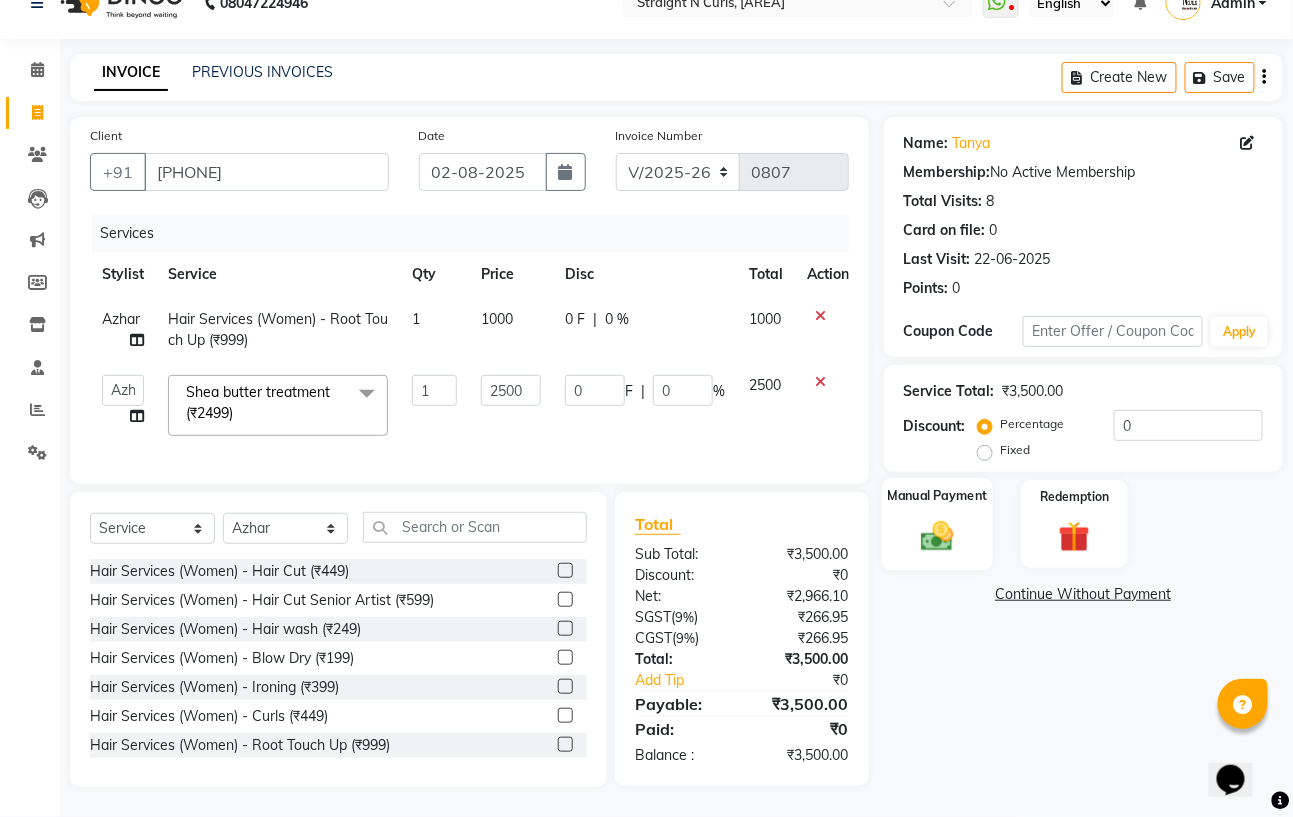 click 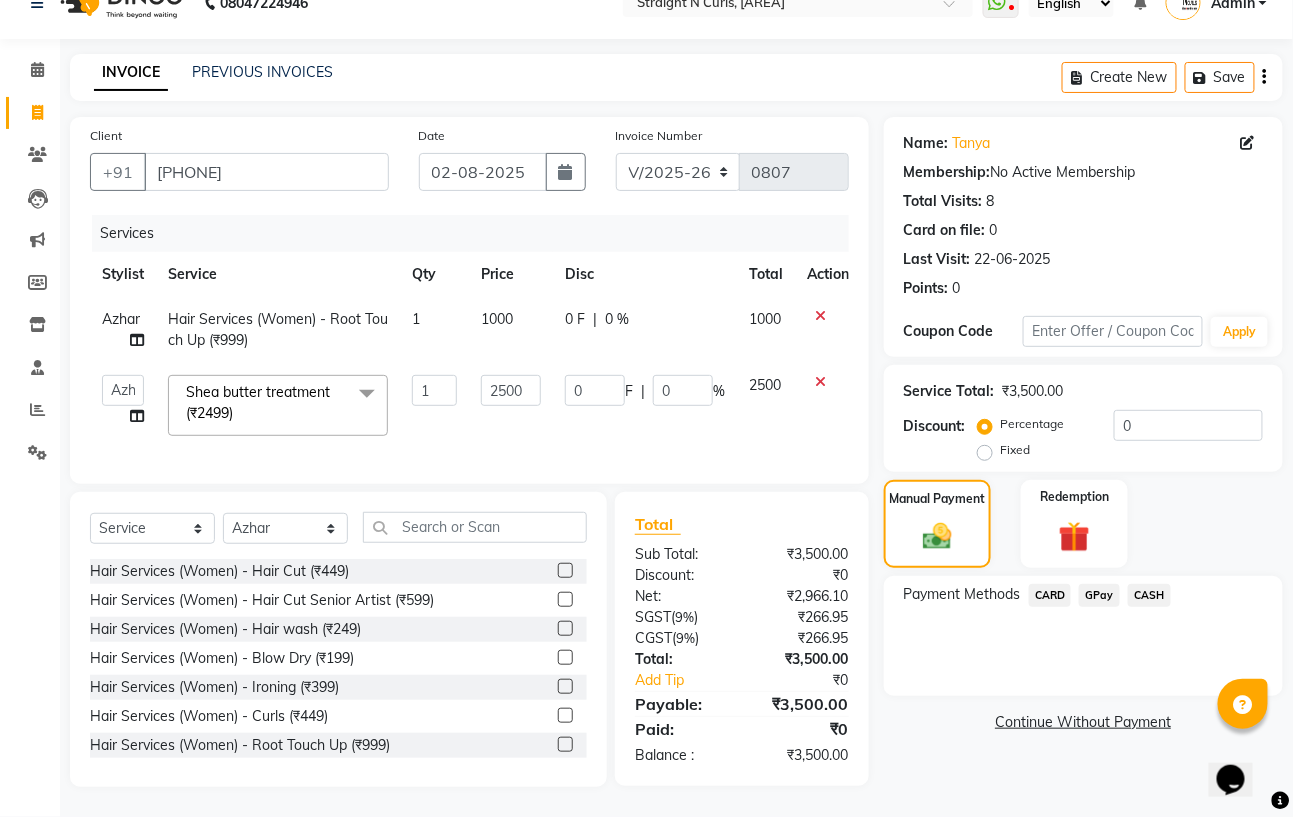 click on "CASH" 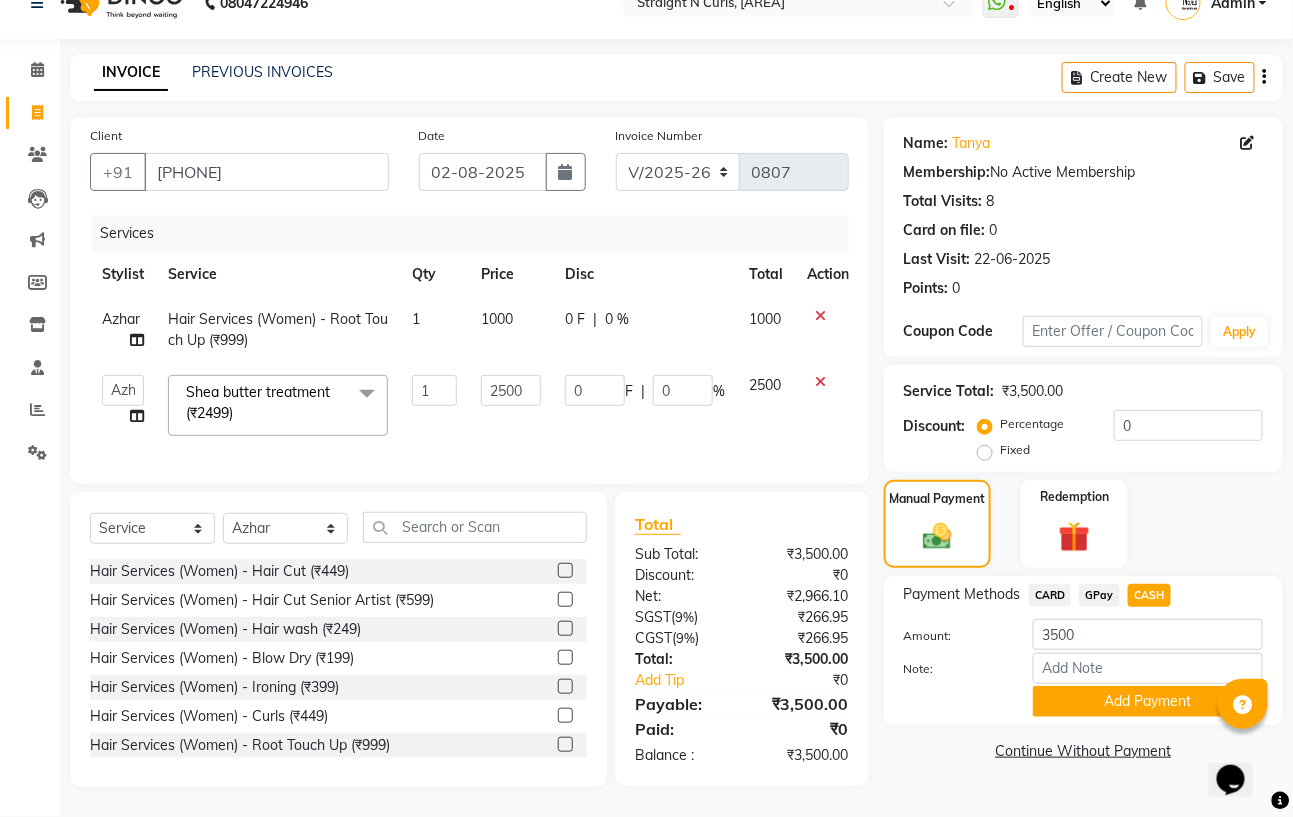 click on "CASH" 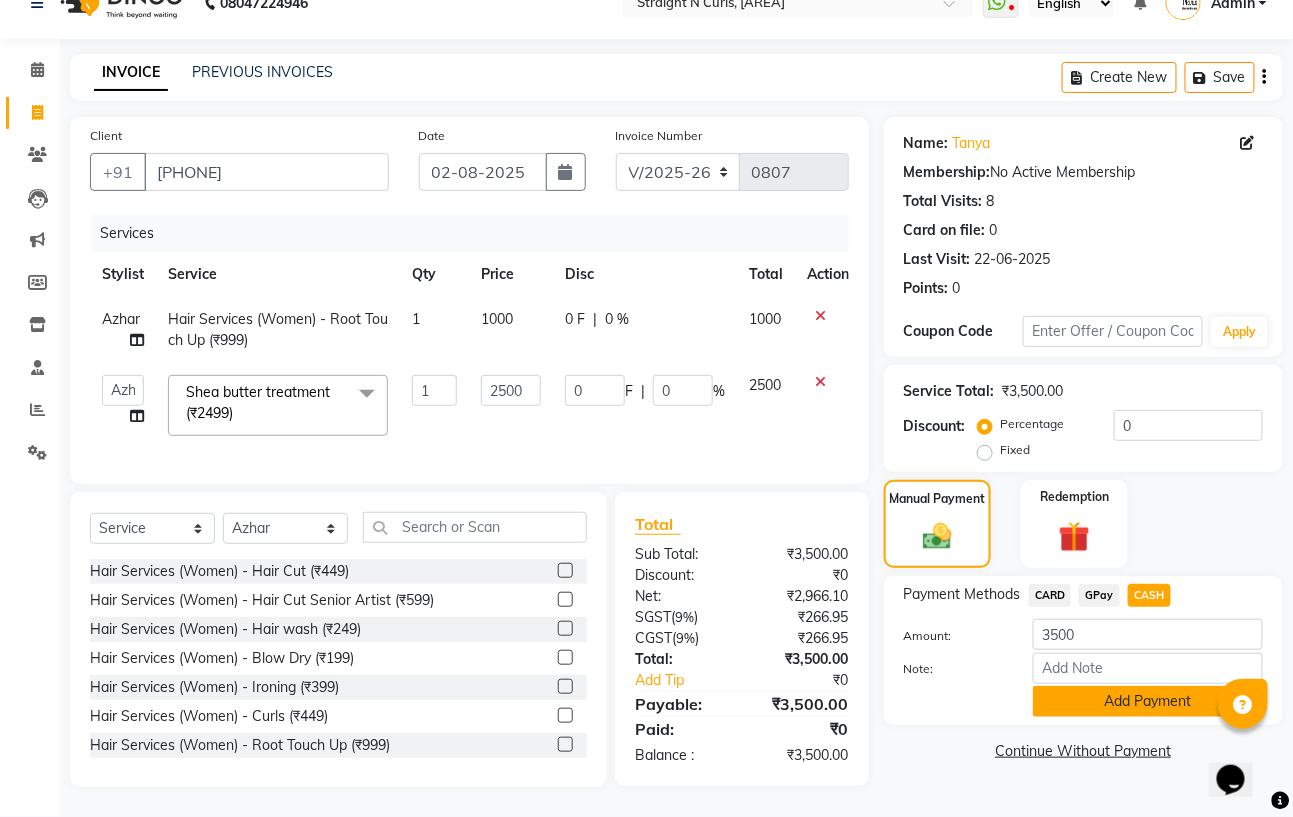 click on "Add Payment" 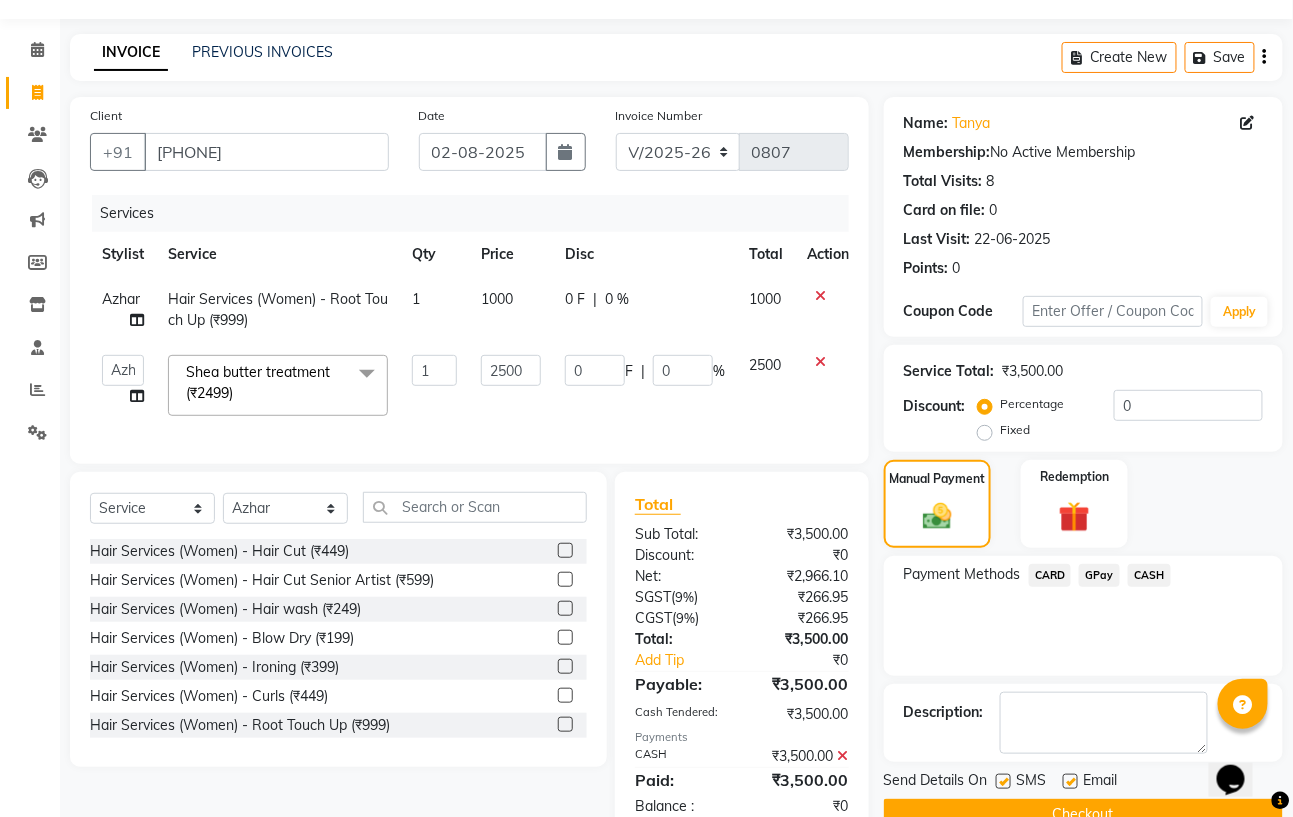 scroll, scrollTop: 124, scrollLeft: 0, axis: vertical 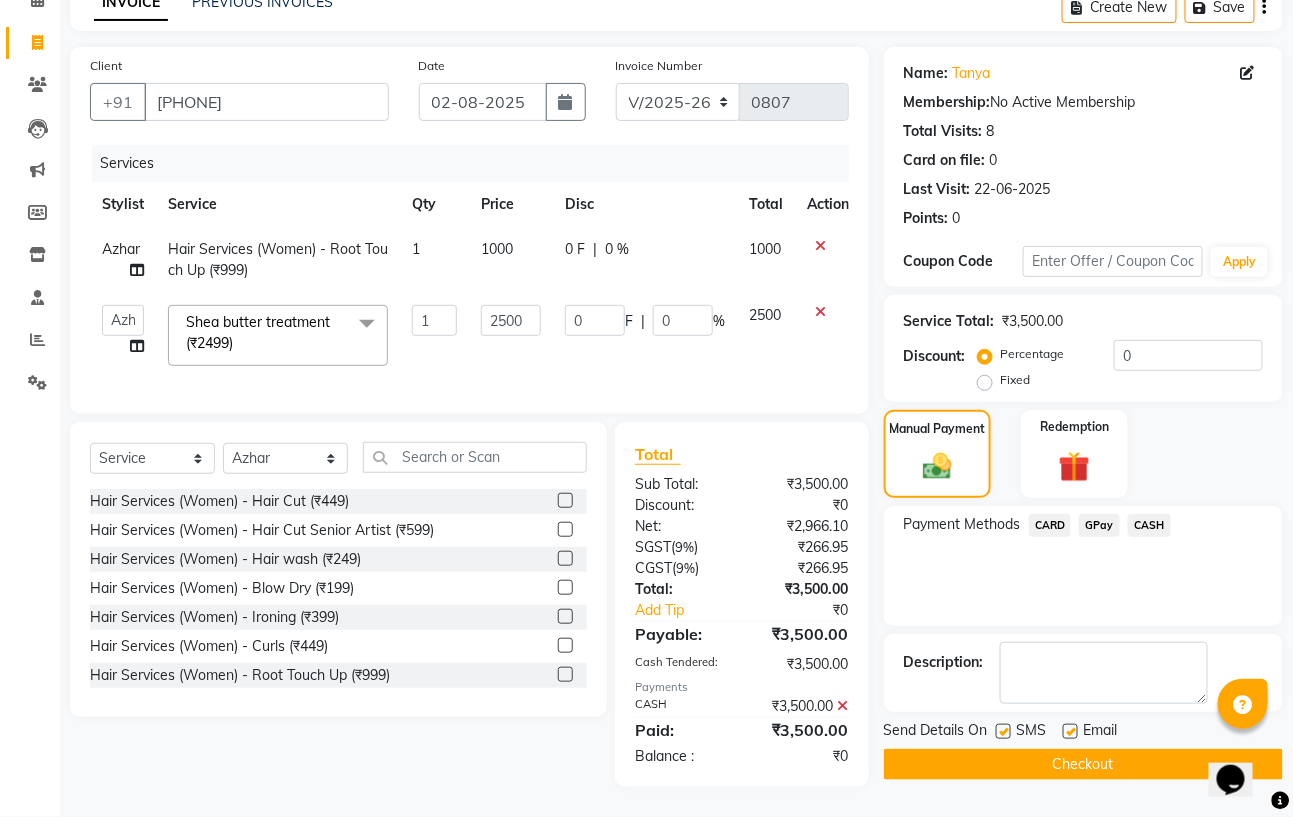 click on "Checkout" 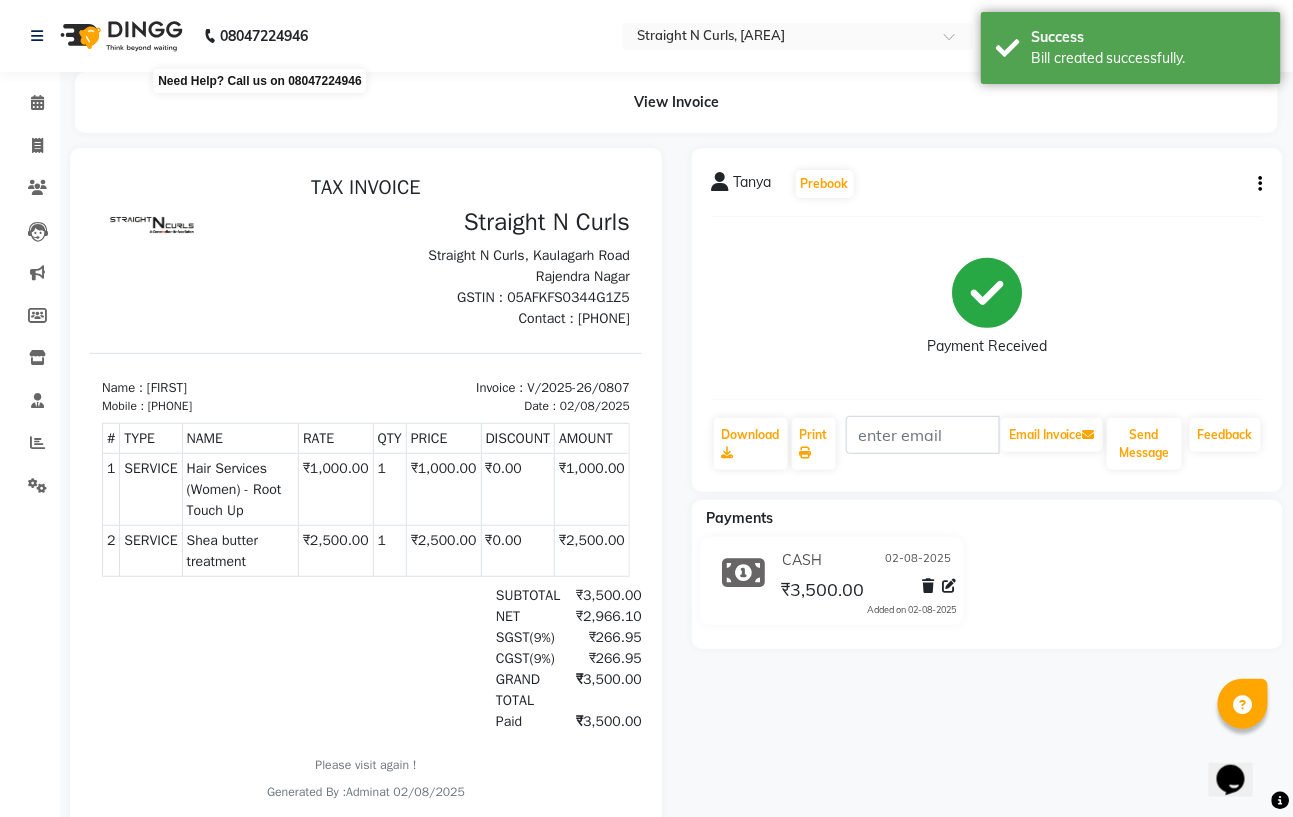 scroll, scrollTop: 0, scrollLeft: 0, axis: both 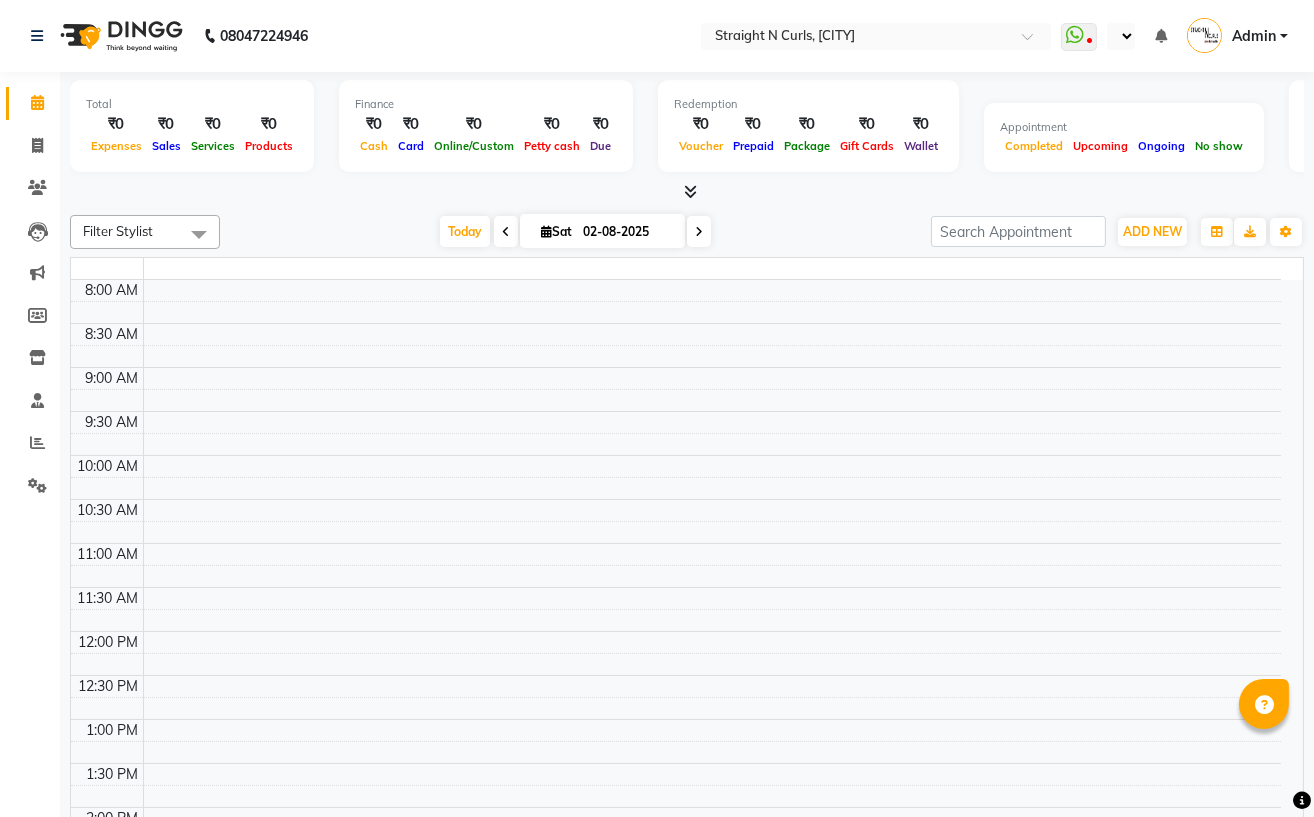 select on "en" 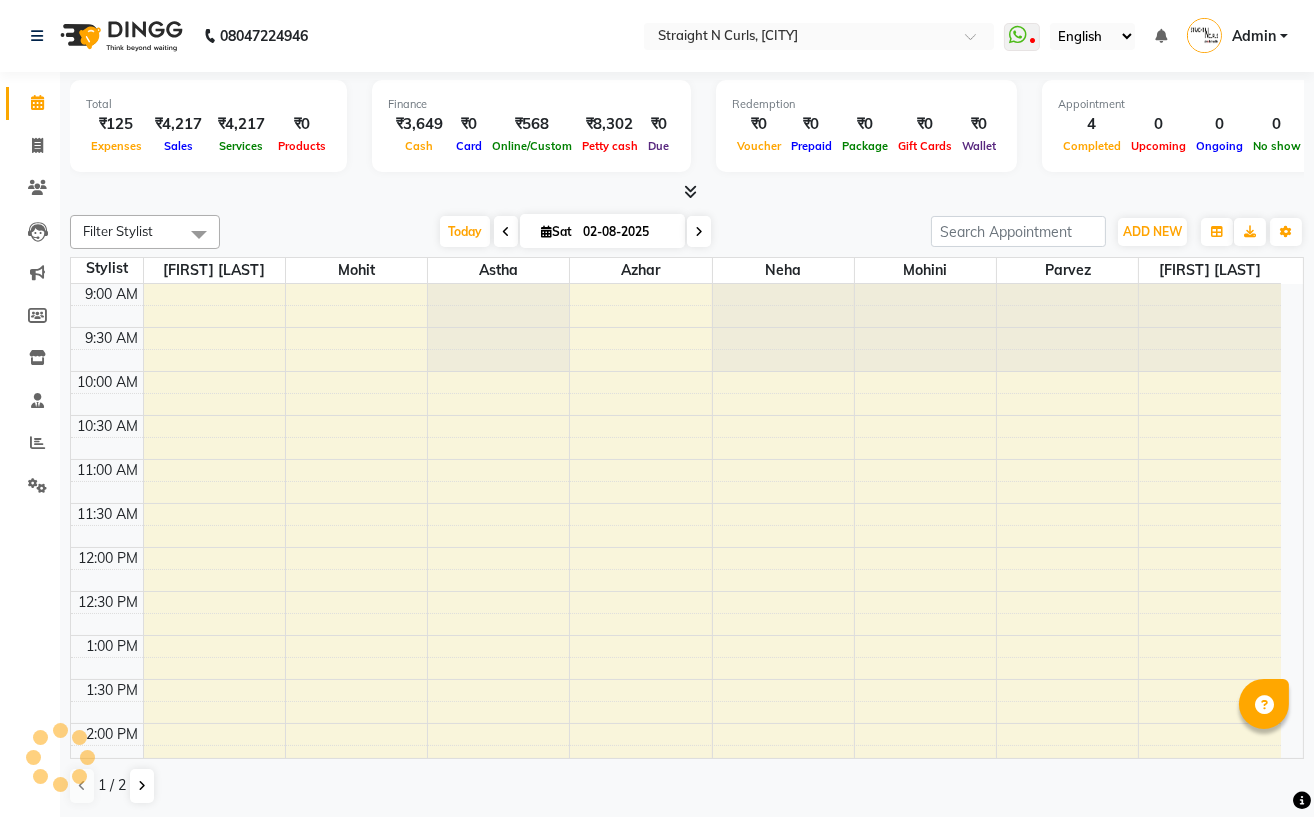scroll, scrollTop: 556, scrollLeft: 0, axis: vertical 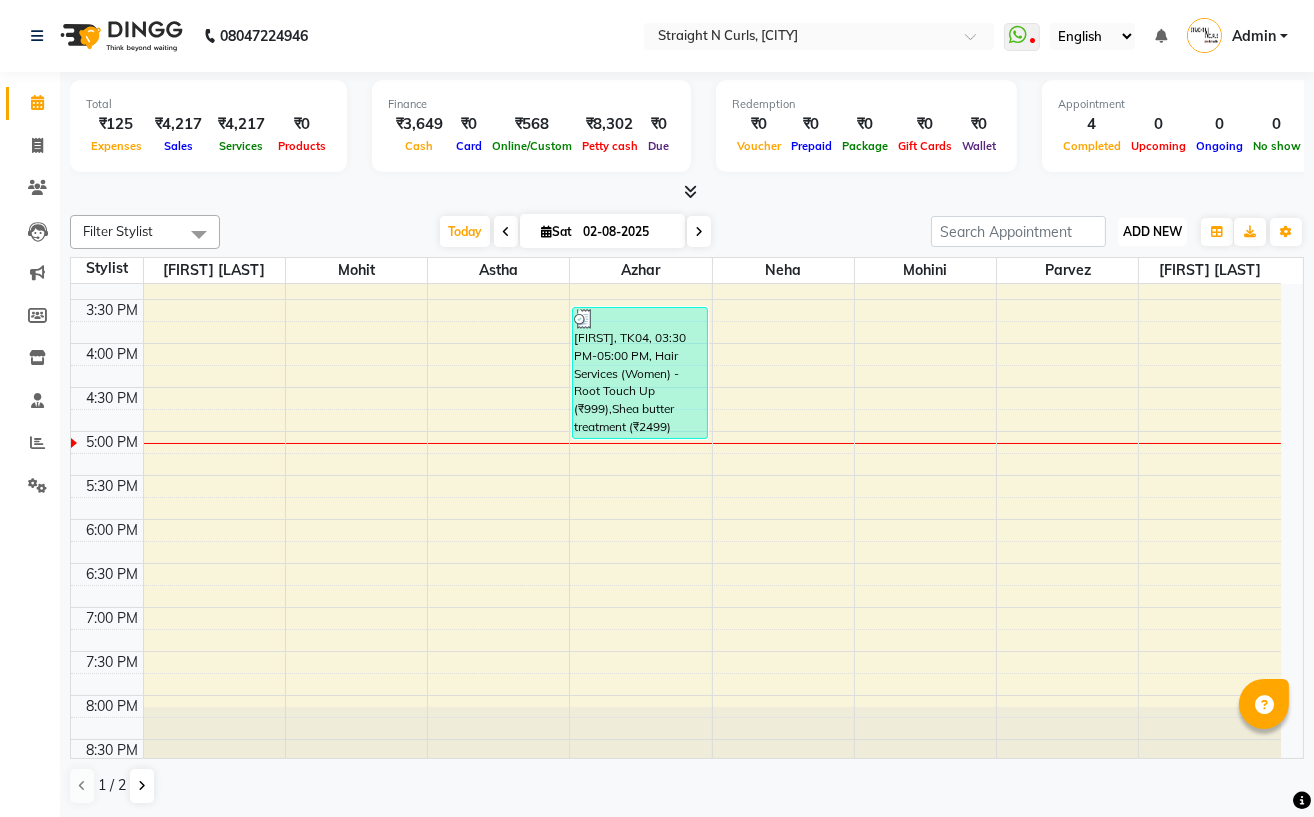 click on "ADD NEW" at bounding box center (1152, 231) 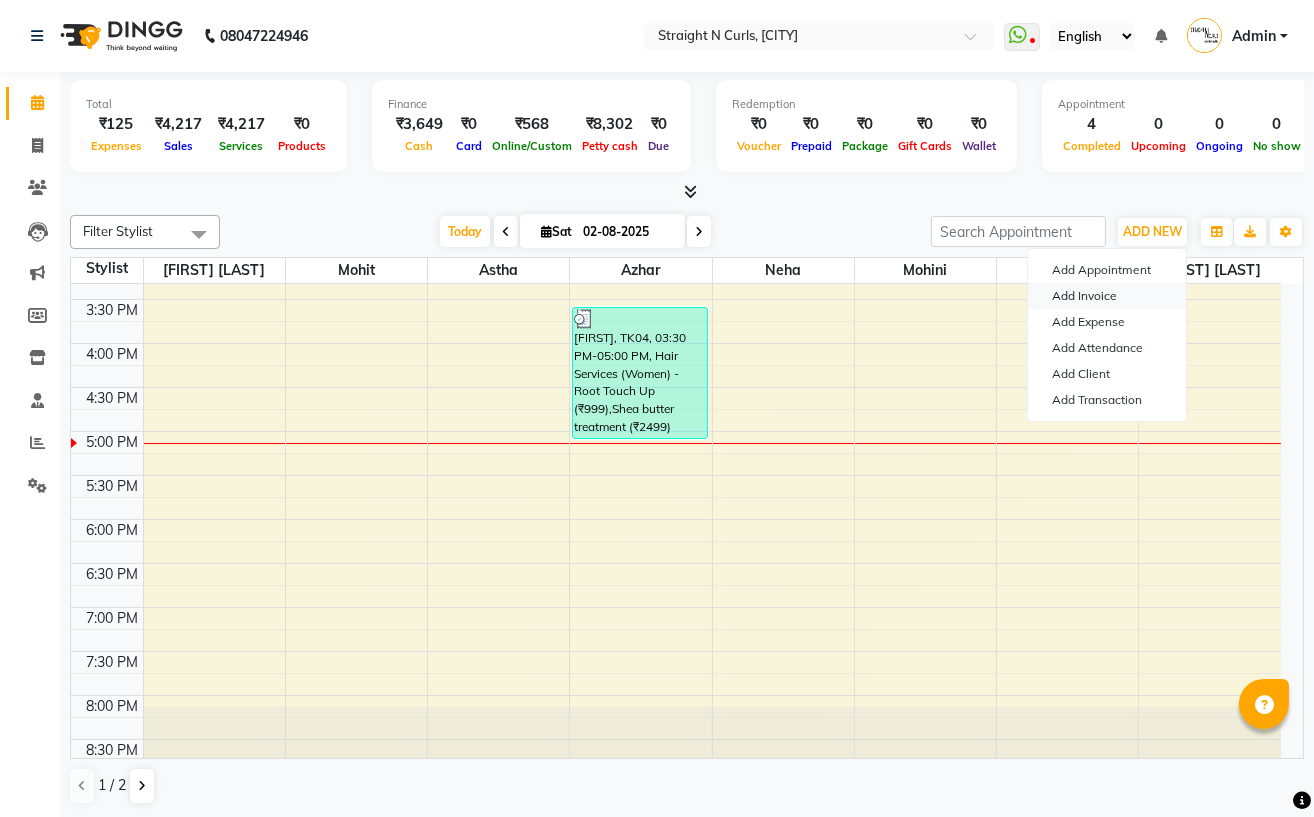 click on "Add Invoice" at bounding box center [1107, 296] 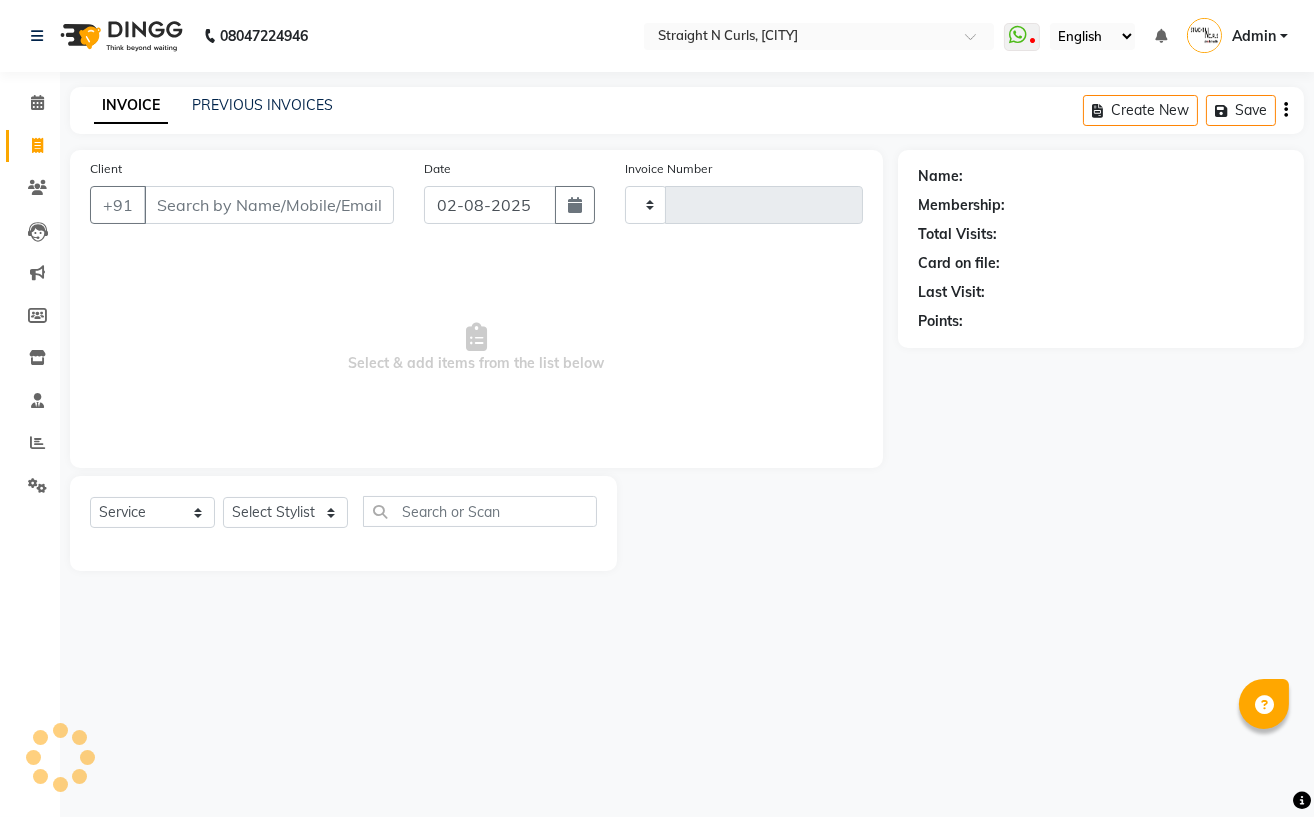 type on "0808" 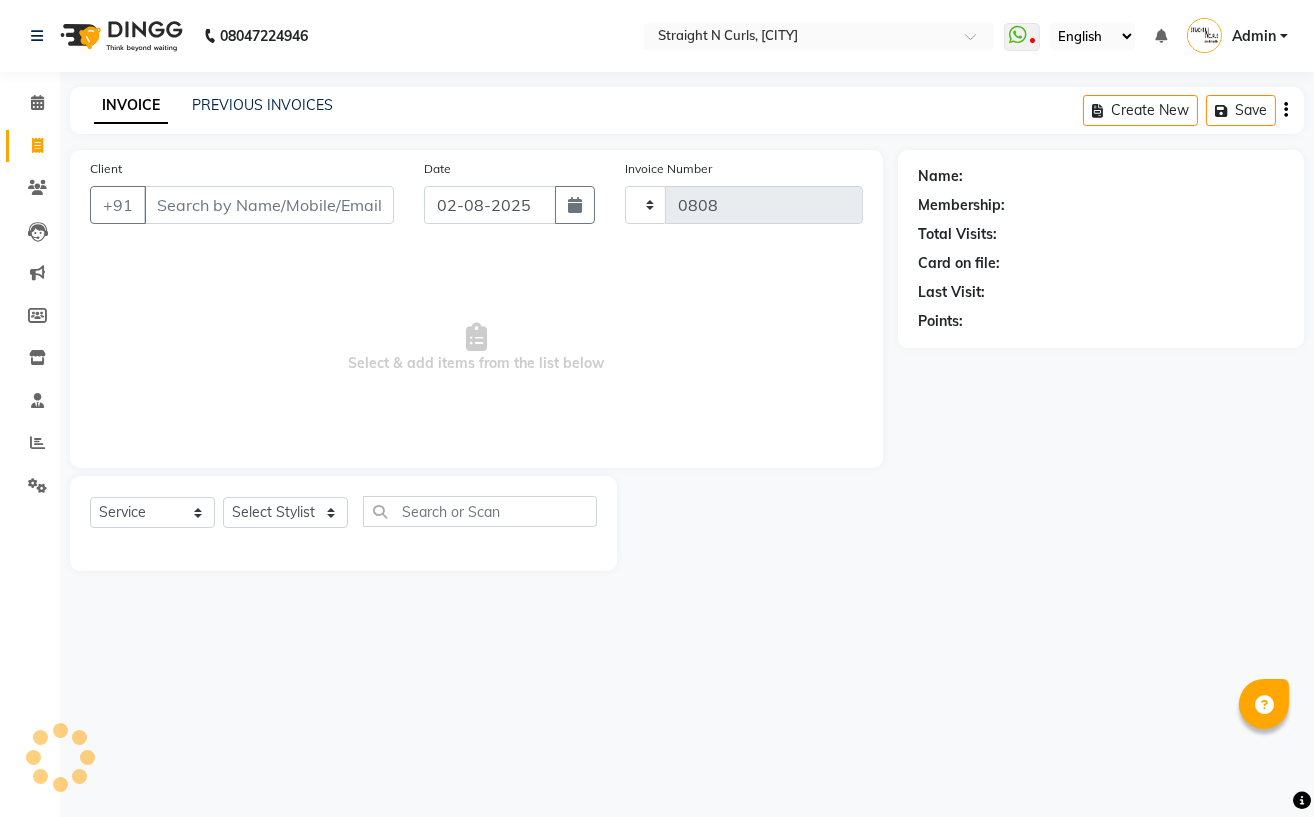 select on "7039" 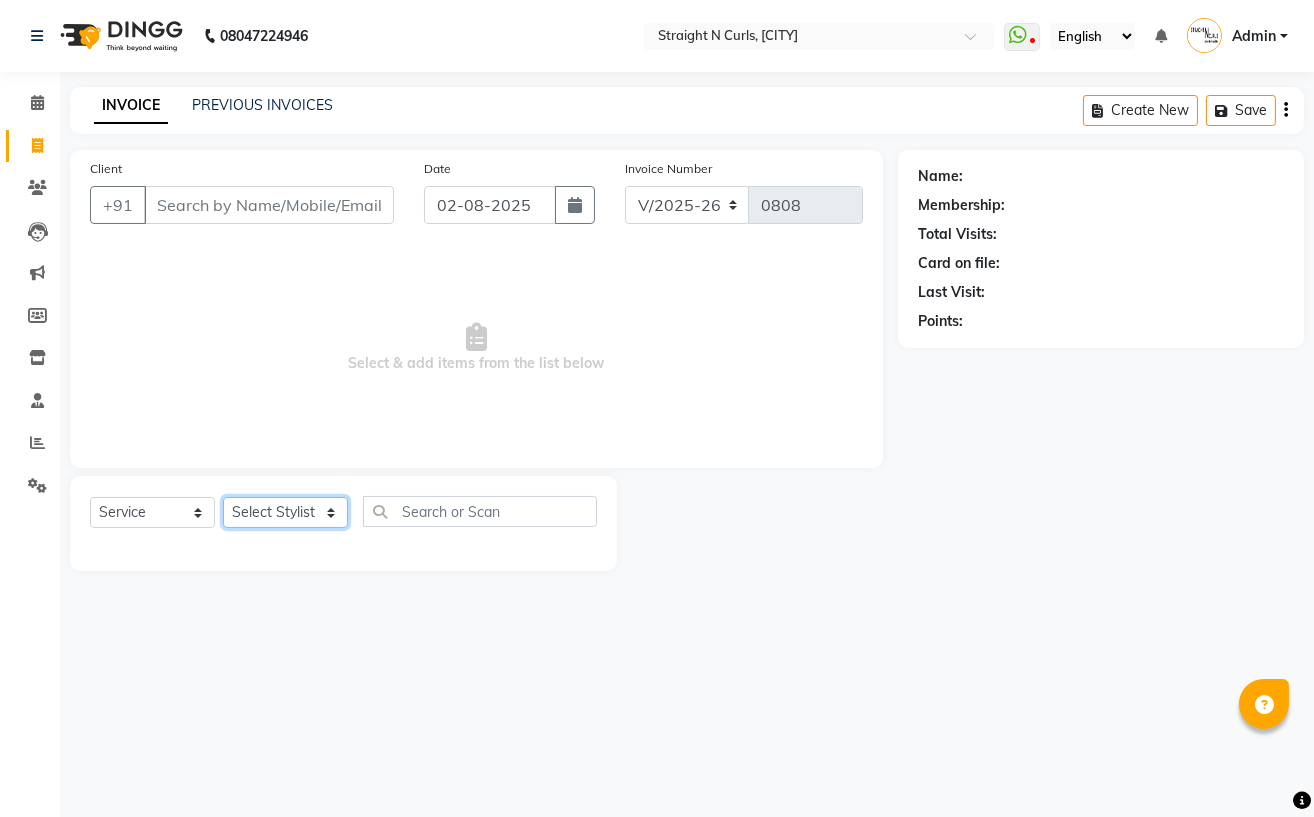 click on "Select Stylist Astha Azhar Gautam Kamboj Mohini Mohit Neha Paras Kamboj parvez pooja rawat Rashmi Subhan" 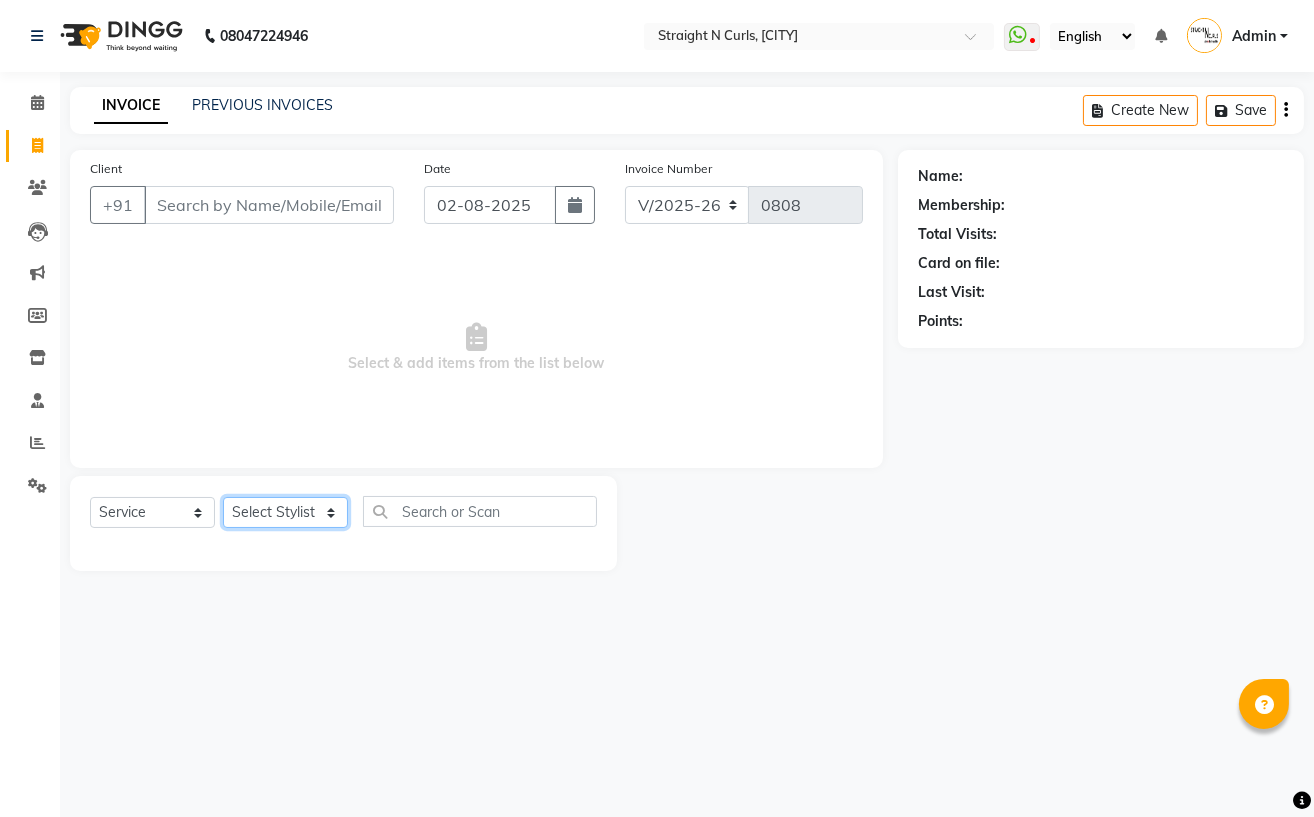 select on "74327" 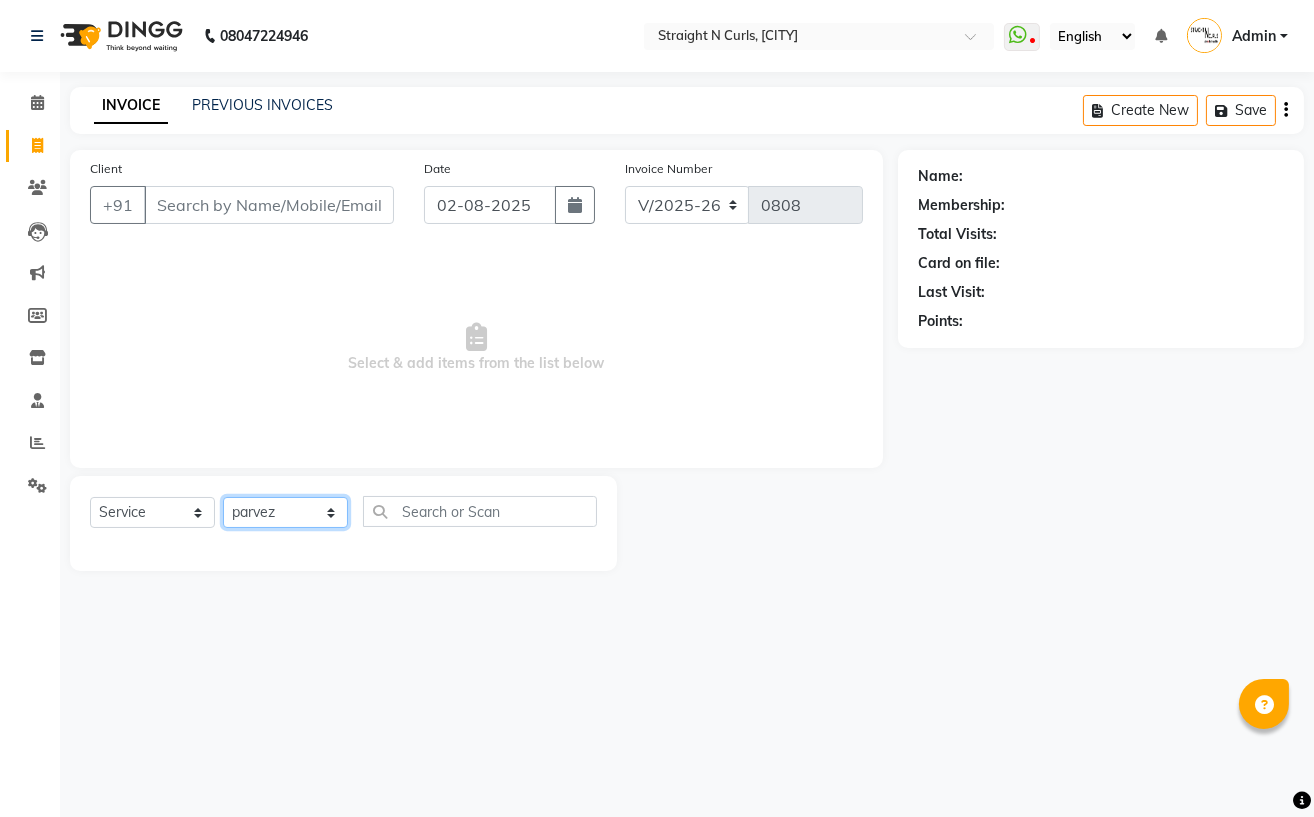 click on "Select Stylist Astha Azhar Gautam Kamboj Mohini Mohit Neha Paras Kamboj parvez pooja rawat Rashmi Subhan" 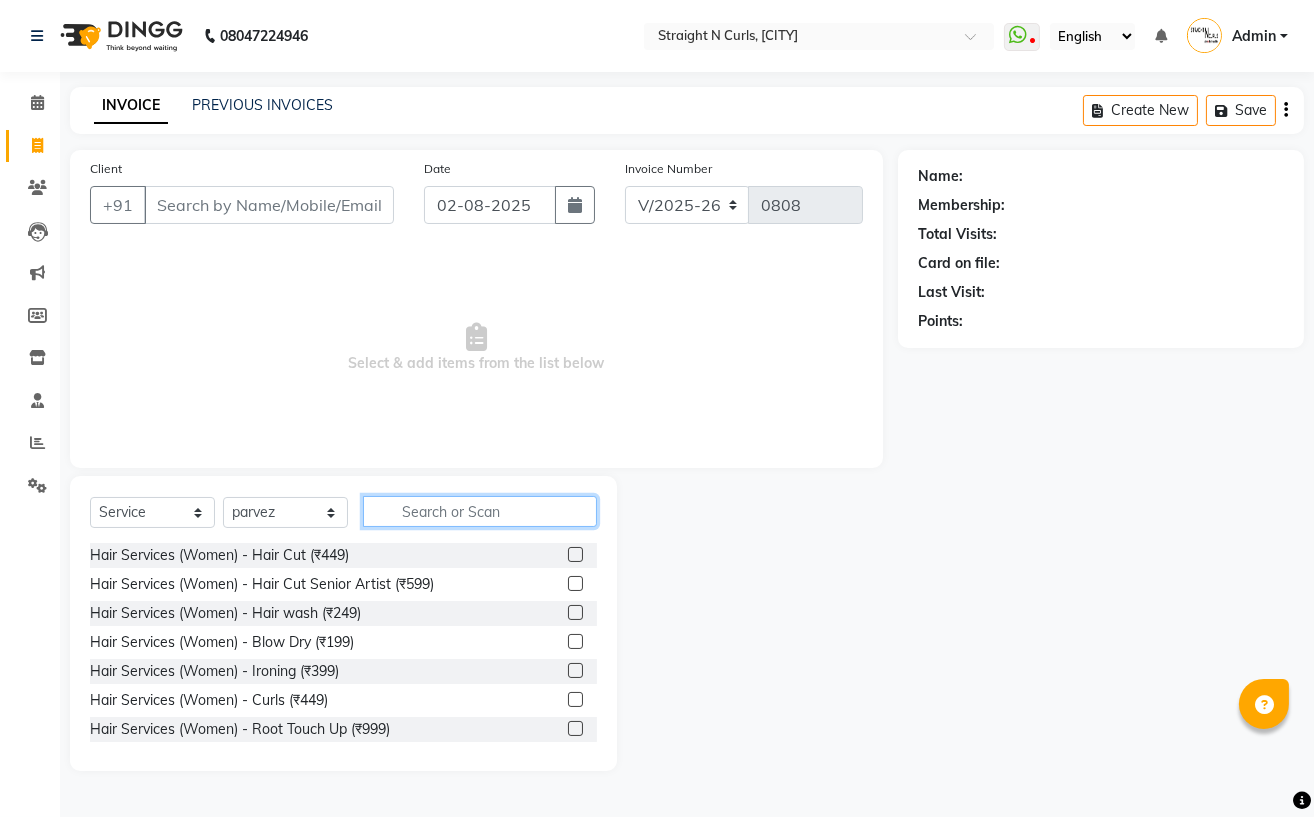 click 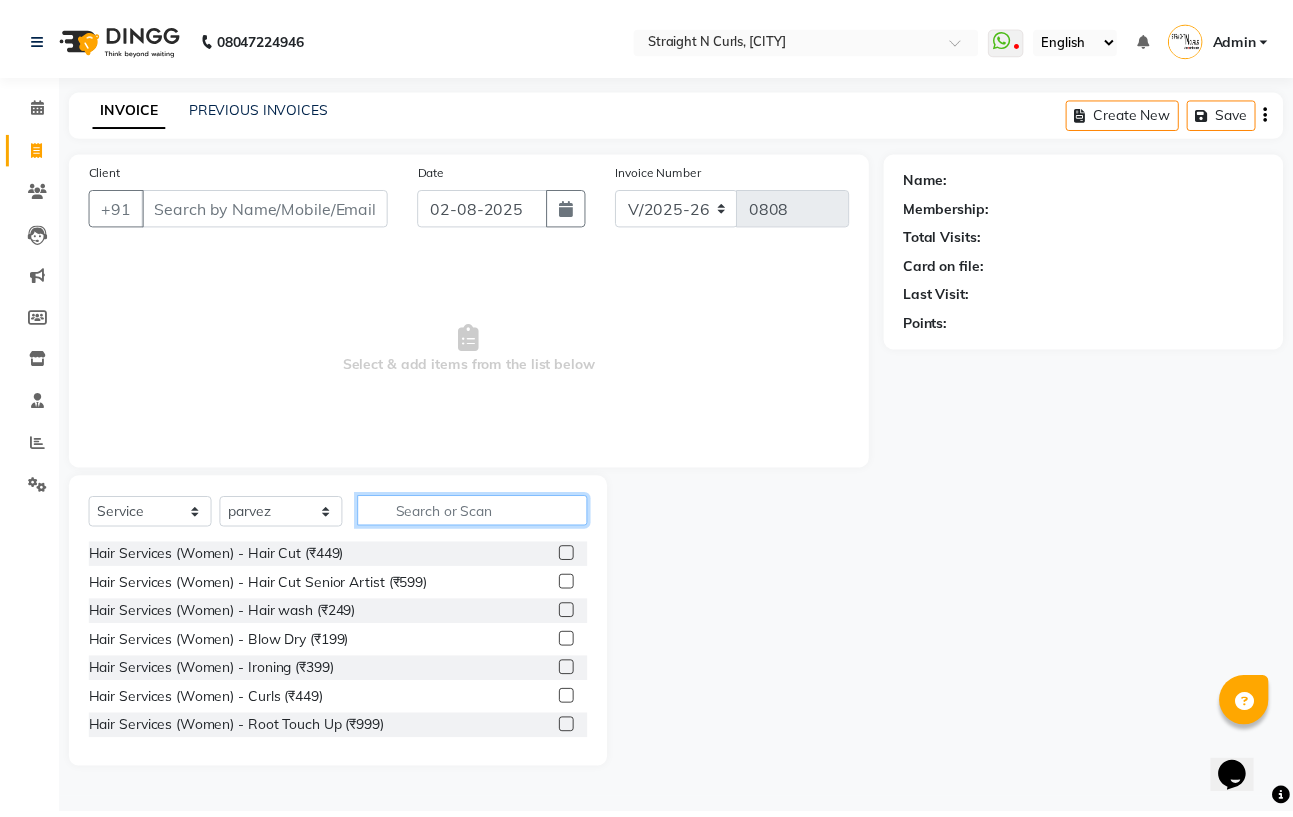 scroll, scrollTop: 0, scrollLeft: 0, axis: both 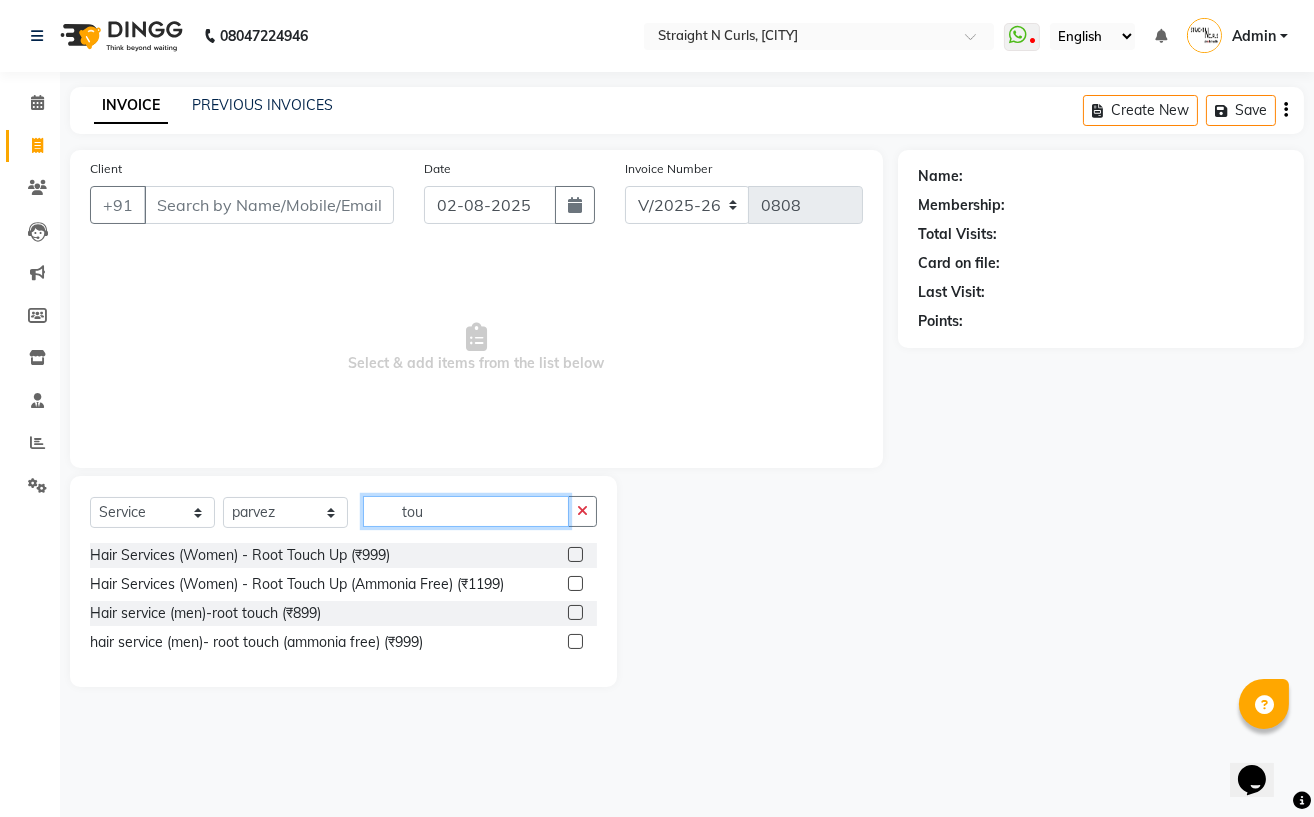 type on "tou" 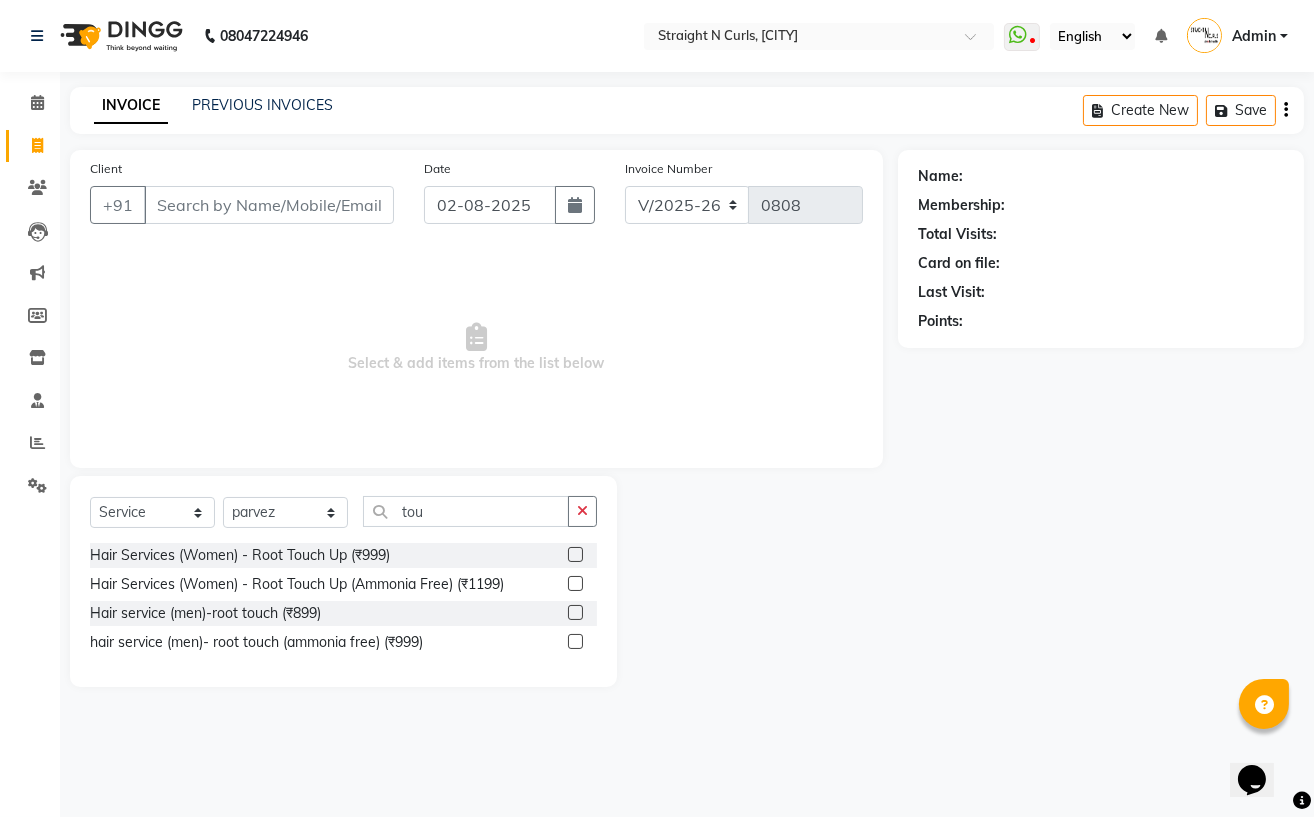 click 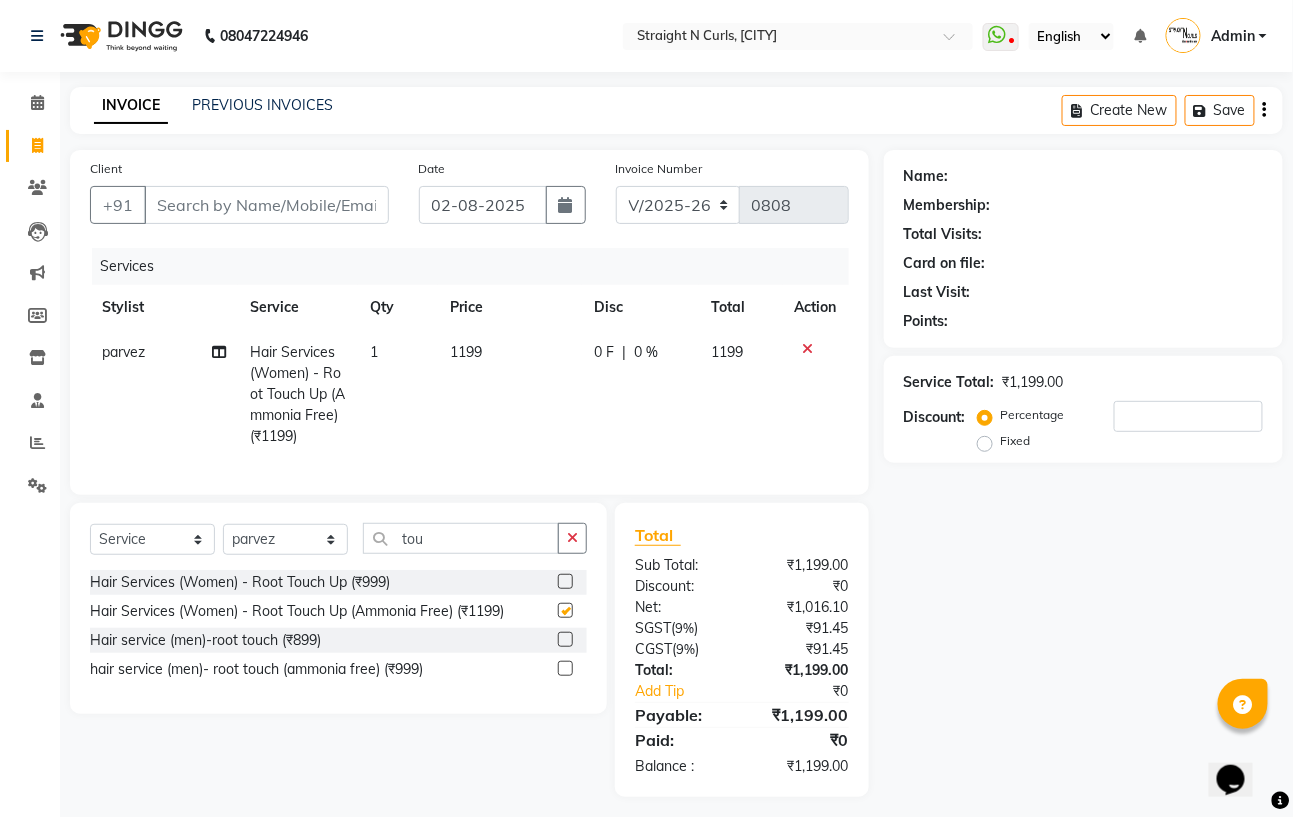 checkbox on "false" 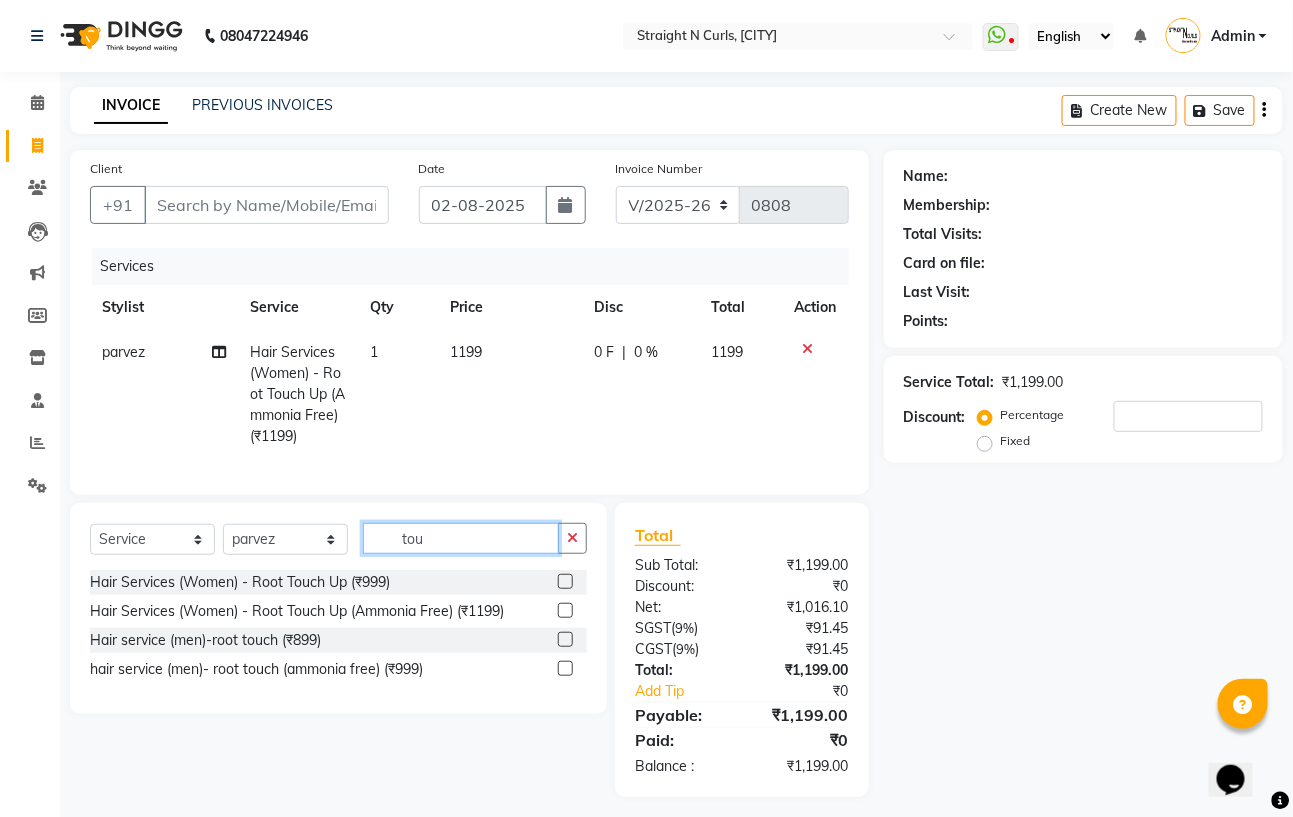 click on "tou" 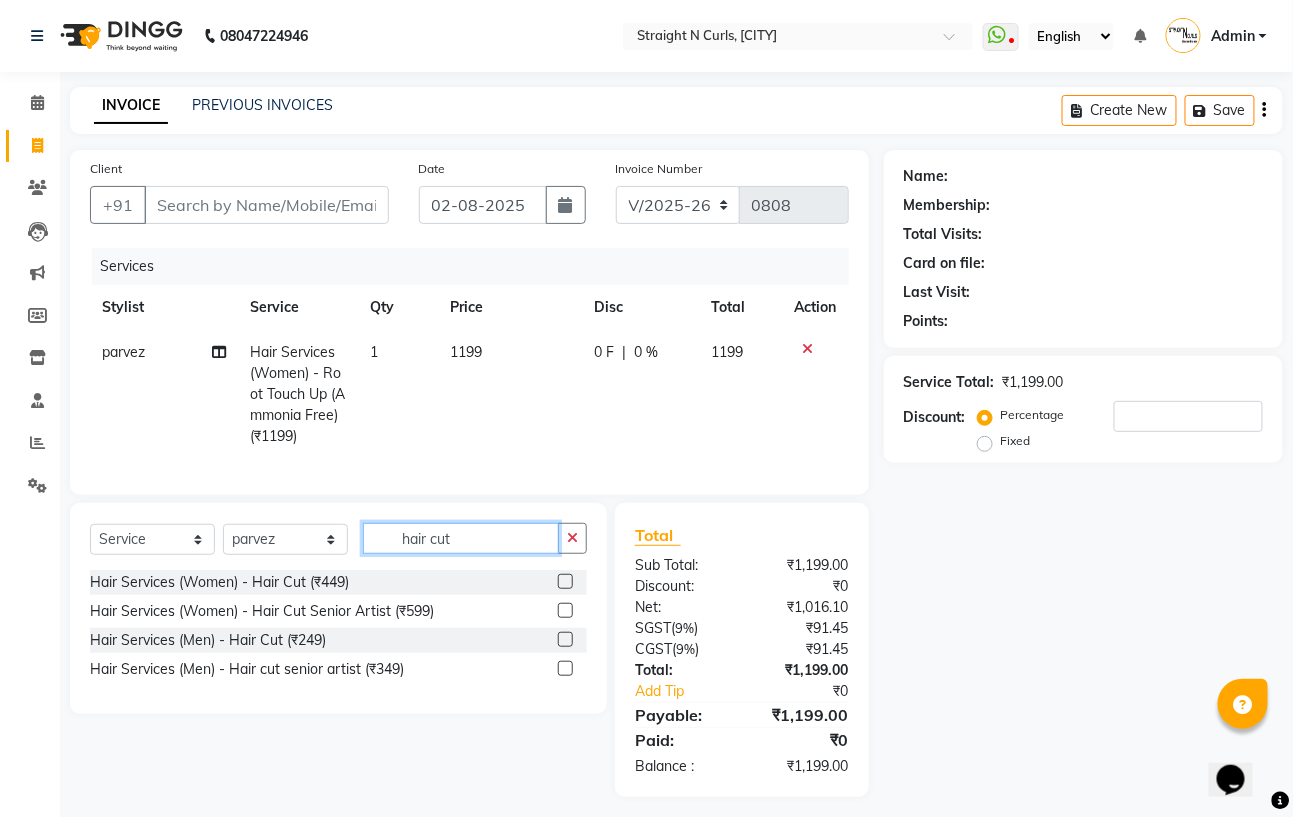 type on "hair cut" 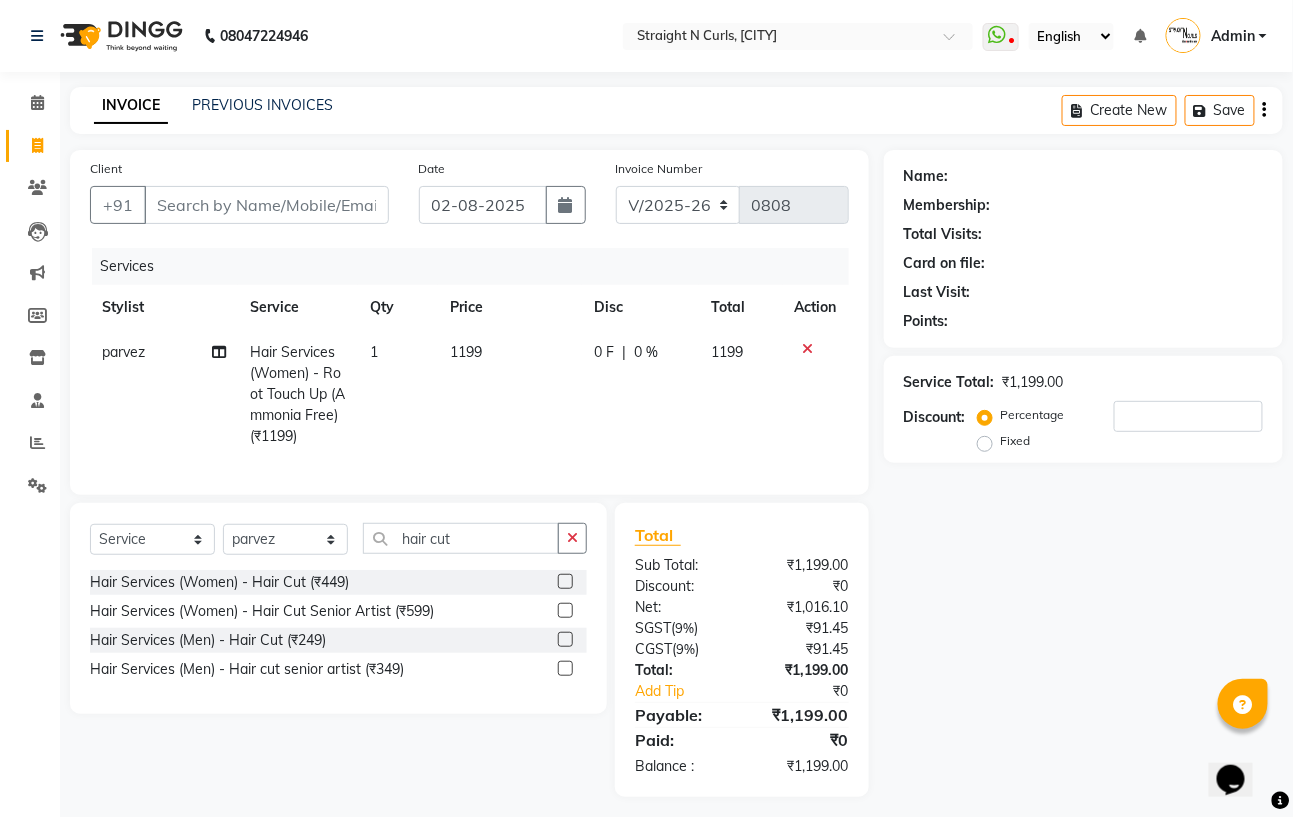 click 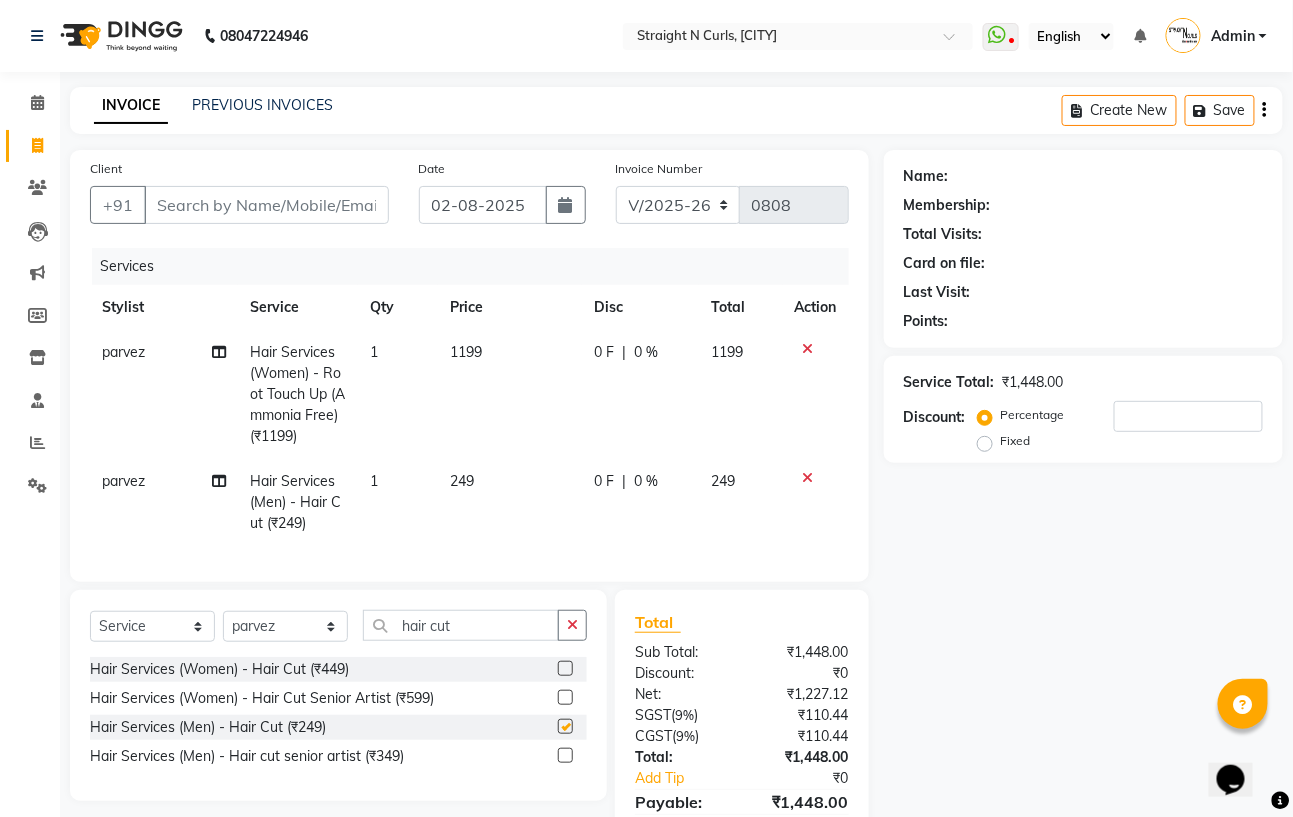 checkbox on "false" 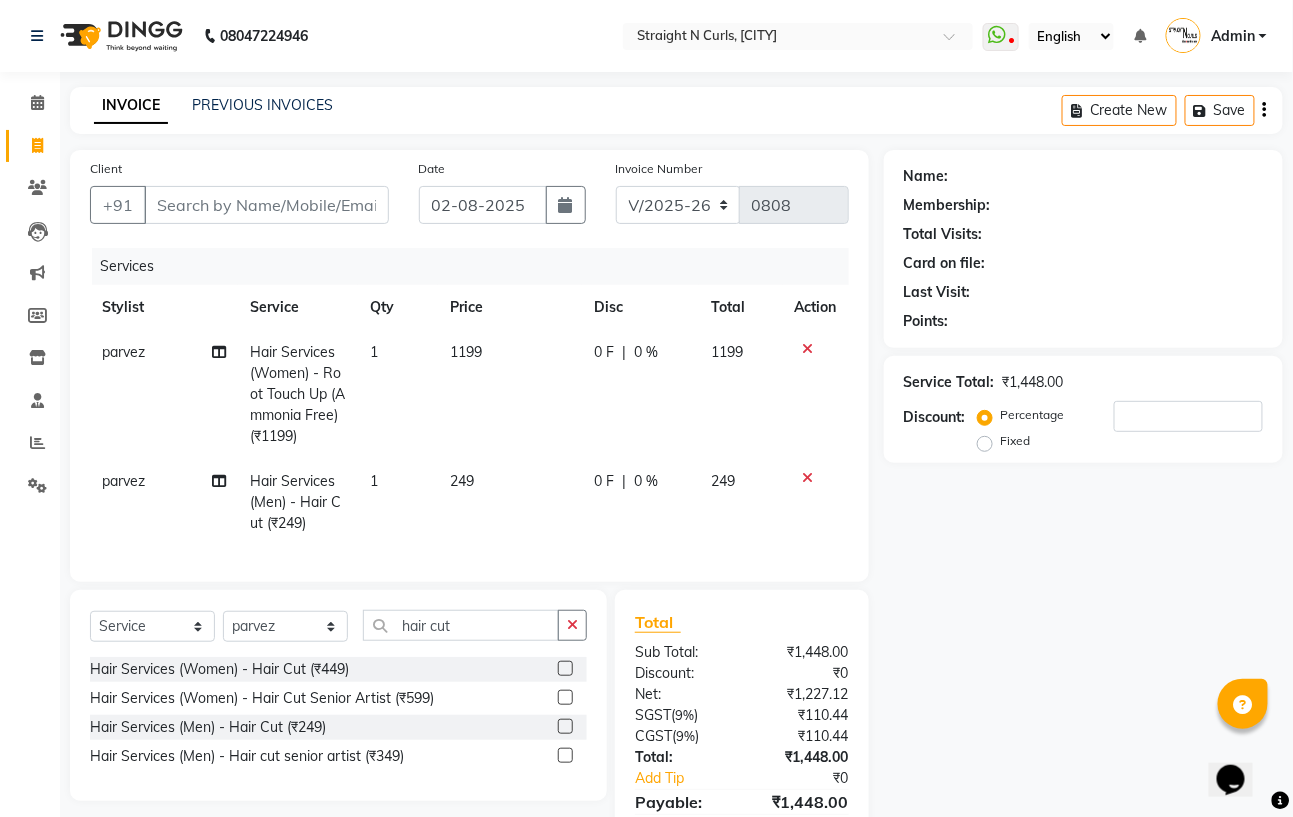 click on "1199" 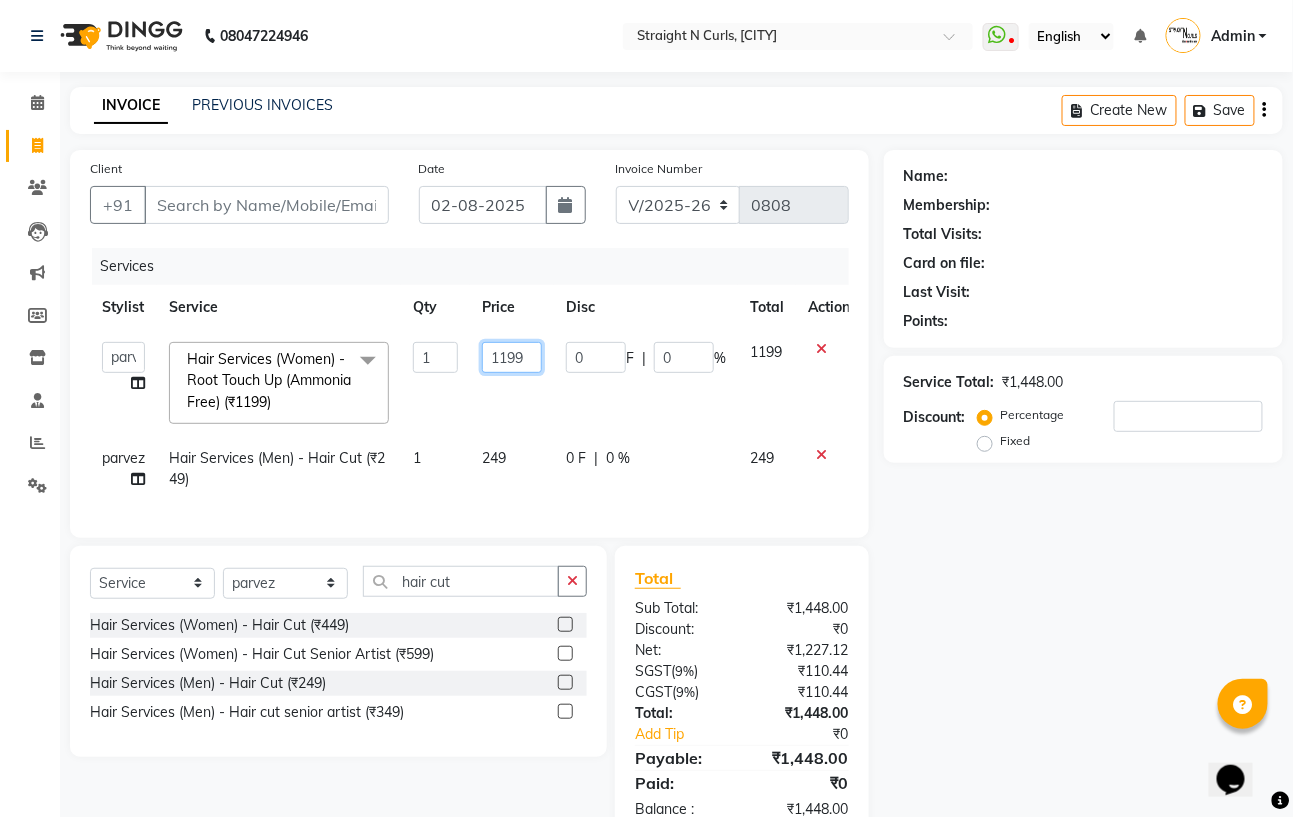 click on "1199" 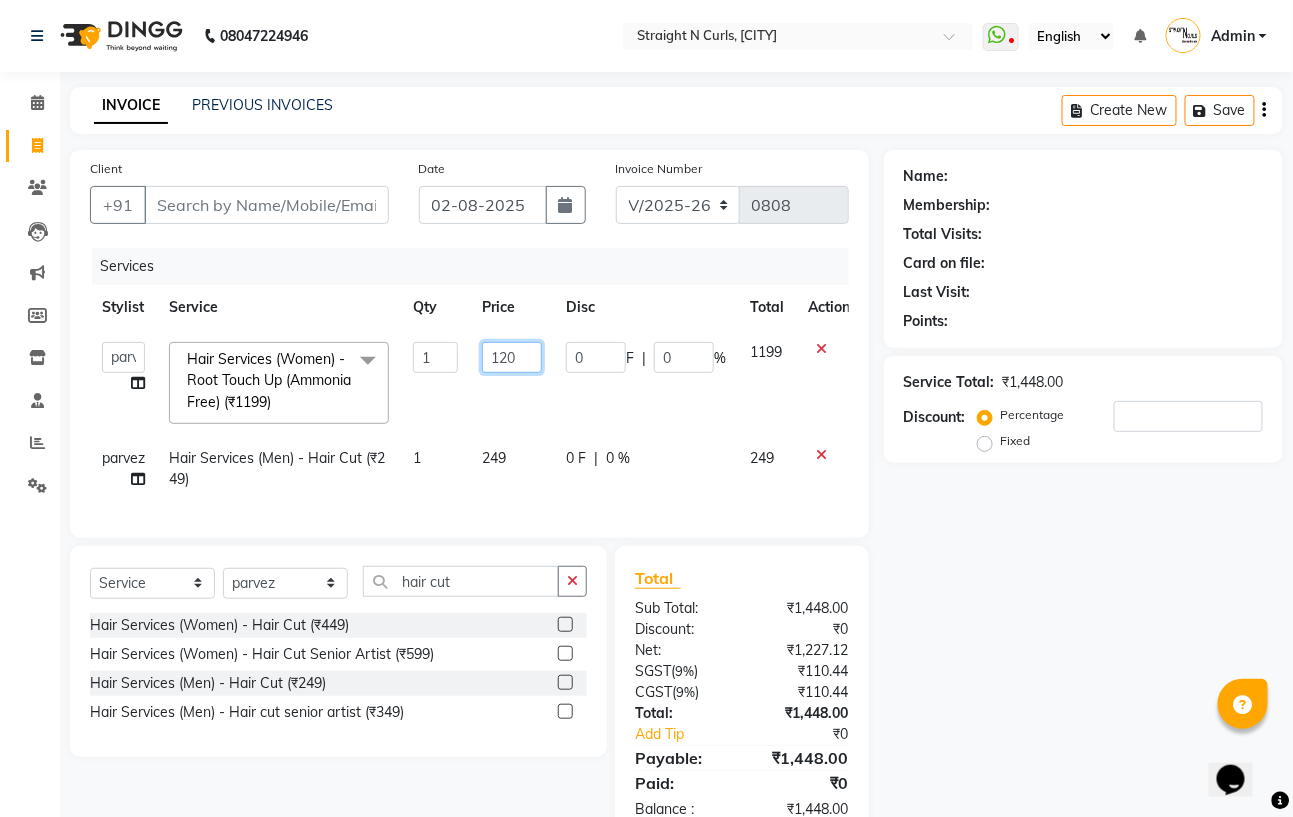 type on "1200" 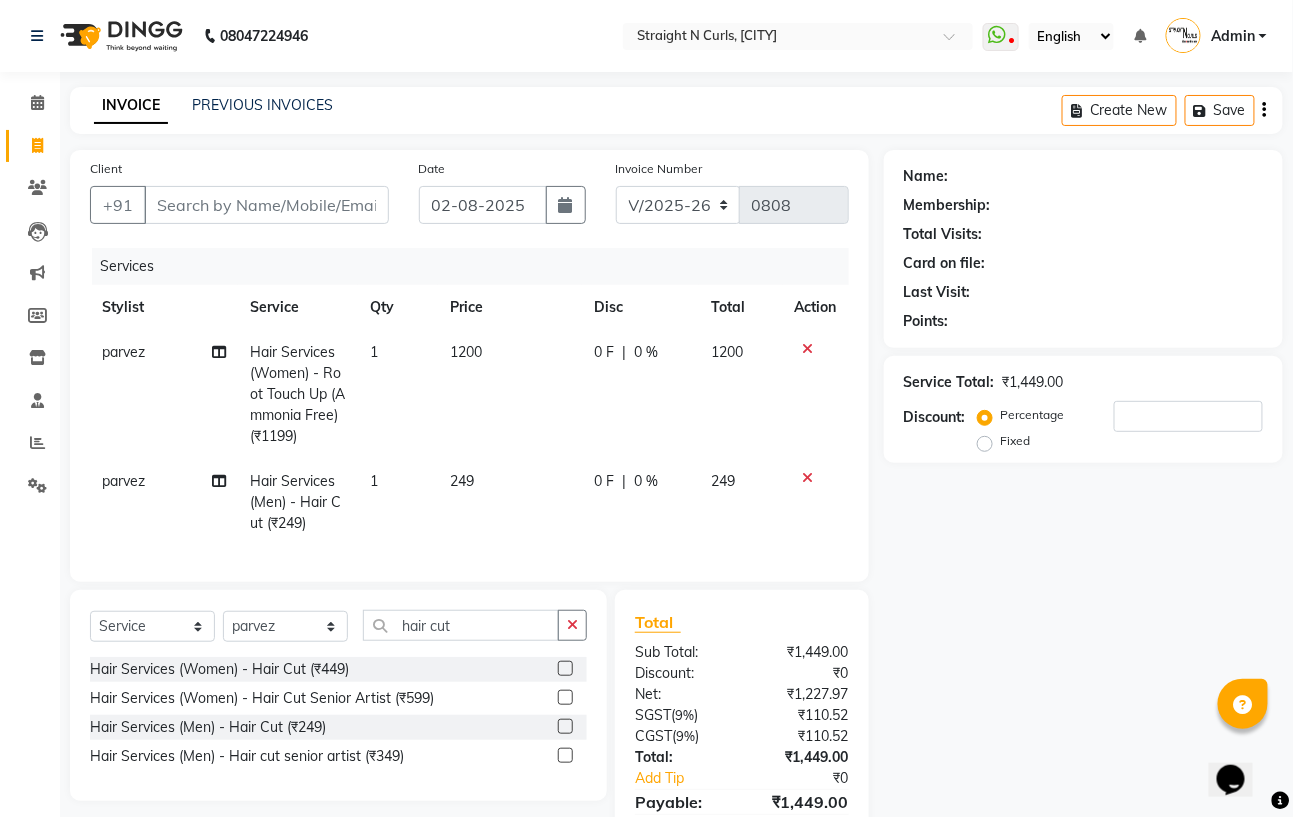 click on "249" 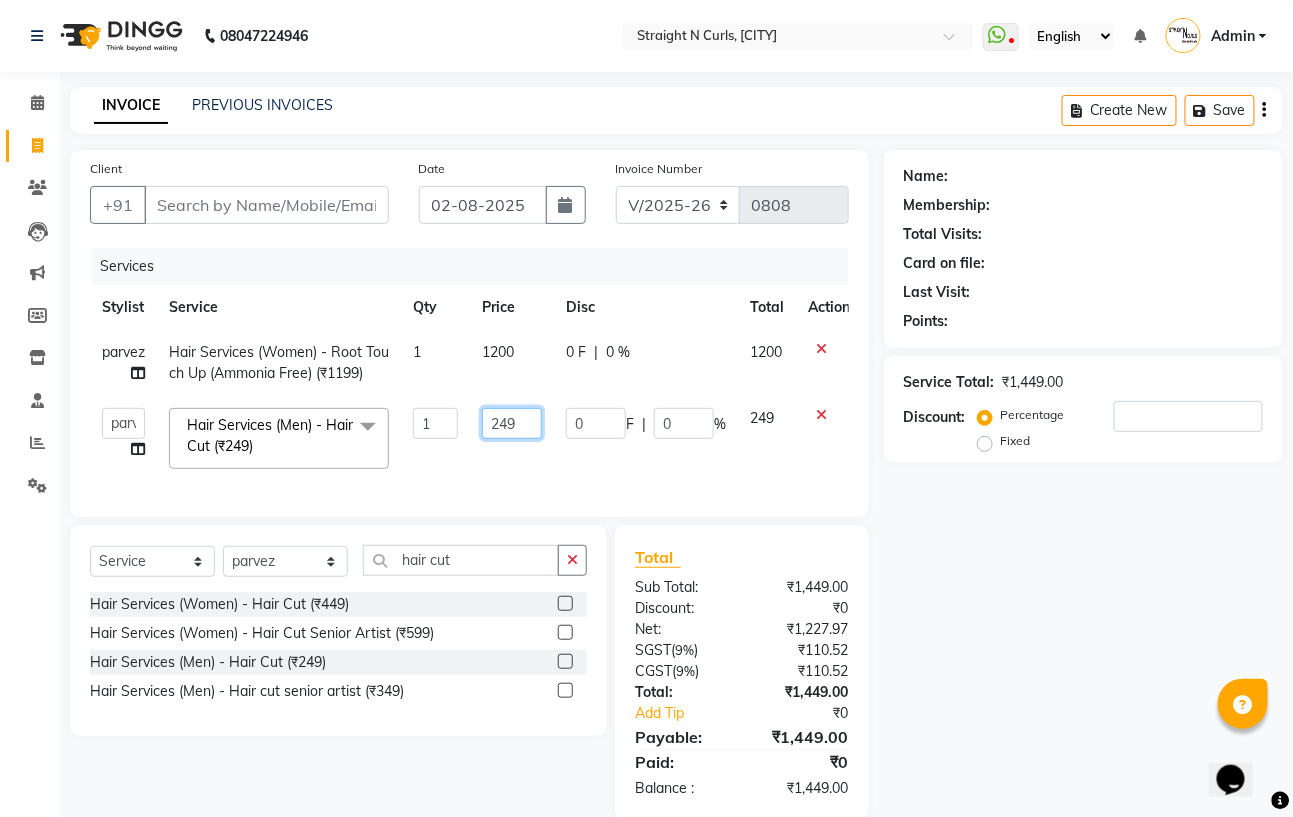 click on "249" 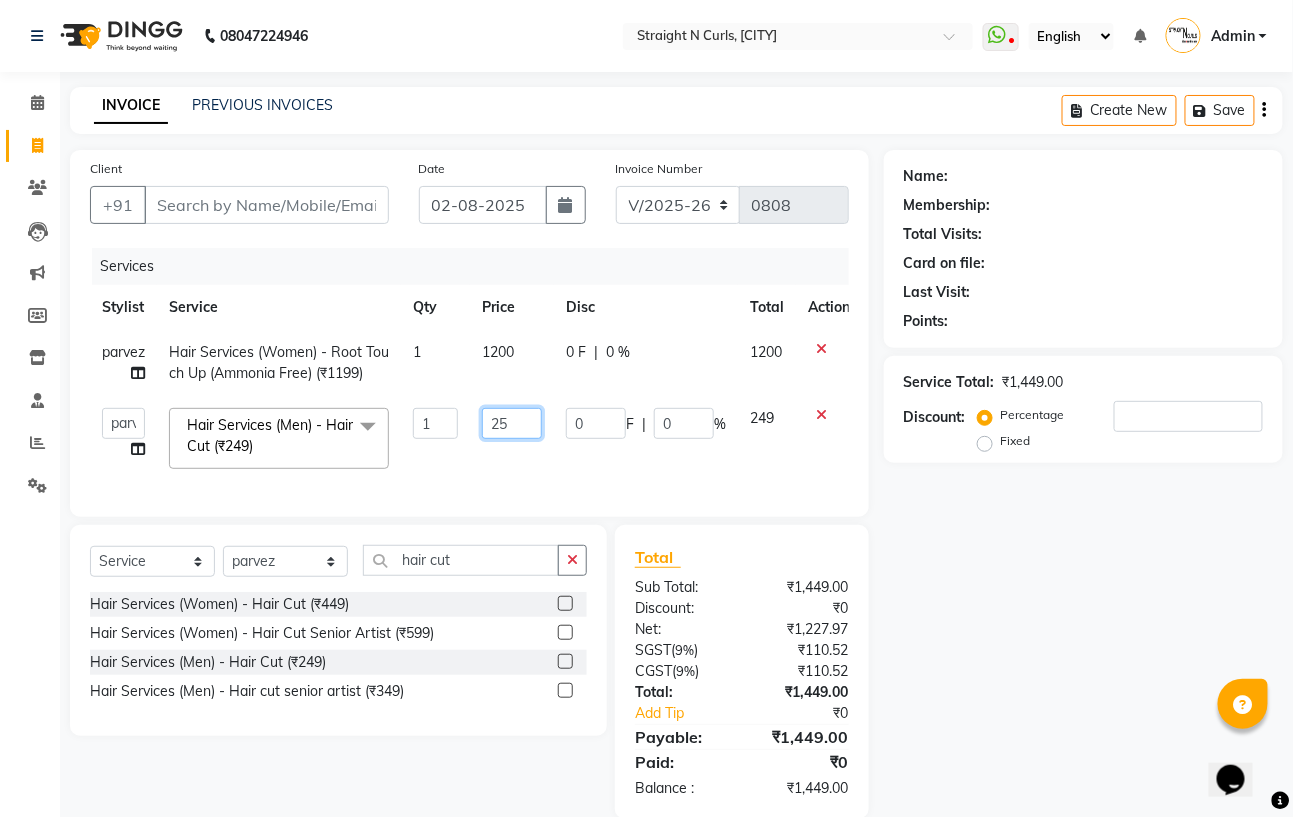 type on "250" 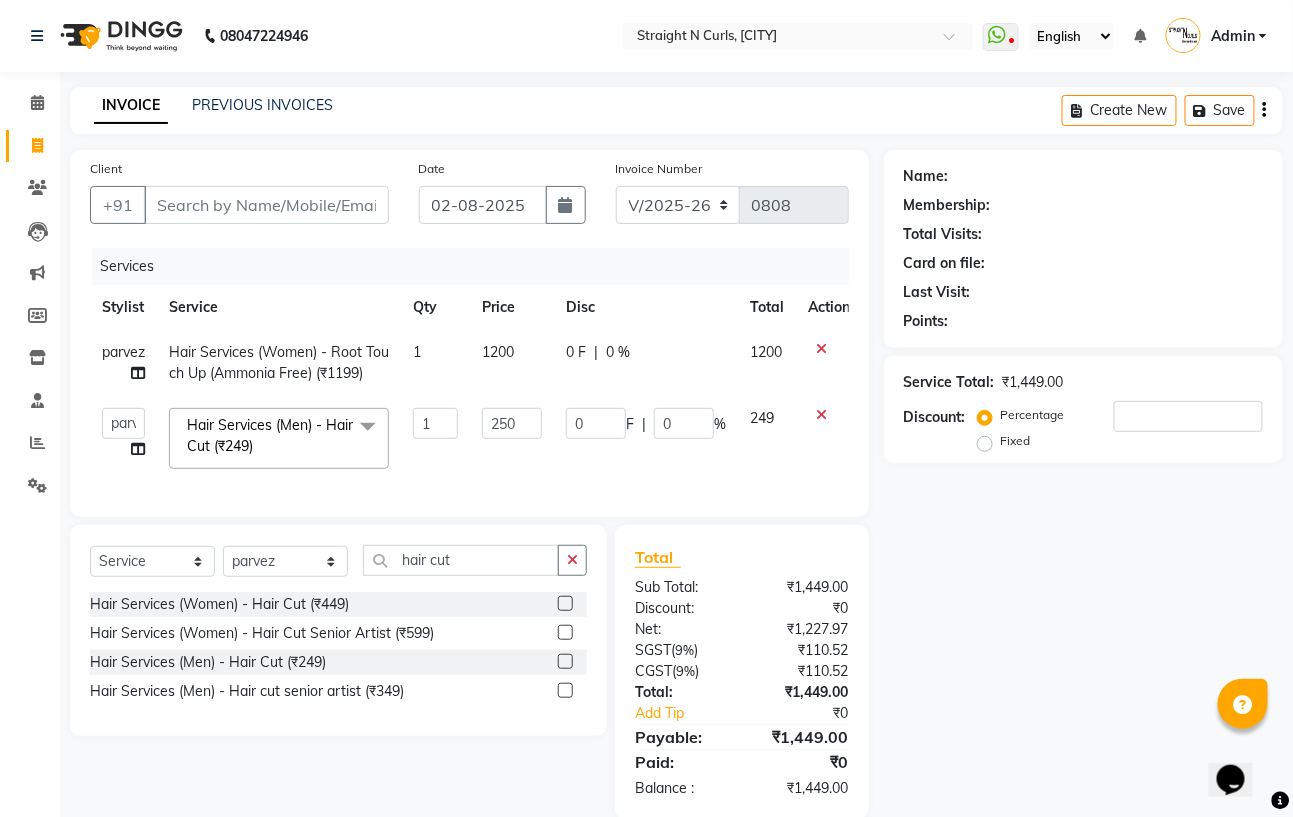 click on "Services Stylist Service Qty Price Disc Total Action parvez Hair Services (Women) - Root Touch Up (Ammonia Free) (₹1199) 1 1200 0 F | 0 % 1200  Astha   Azhar   Gautam Kamboj   Mohini   Mohit   Neha   Paras Kamboj   parvez   pooja rawat   Rashmi   Subhan   Hair Services (Men) - Hair Cut (₹249)  x Hair Services (Women) - Hair Cut (₹449) Hair Services (Women) - Hair Cut Senior Artist (₹599) Hair Services (Women) - Hair wash (₹249) Hair Services (Women) - Blow Dry (₹199) Hair Services (Women) - Ironing (₹399) Hair Services (Women) - Curls (₹449) Hair Services (Women) - Root Touch Up (₹999) Hair Services (Women) - Root Touch Up (Ammonia Free) (₹1199) Hair Services (Women) - Hair Spa (₹1199) Hair Services (Women) - Ola Plex (₹2299) Hair Services (Women) - Global Hair Colour (₹3499) Hair Services (Women) - Global Hair (Ammonia Free) (₹3999) Hair Services (Women) - Highlight Crown Area (₹2999) Hair Services (Women) - Ombre/Balayage (₹4499) Hair Services (Women) - Smoothing (₹4999) 1" 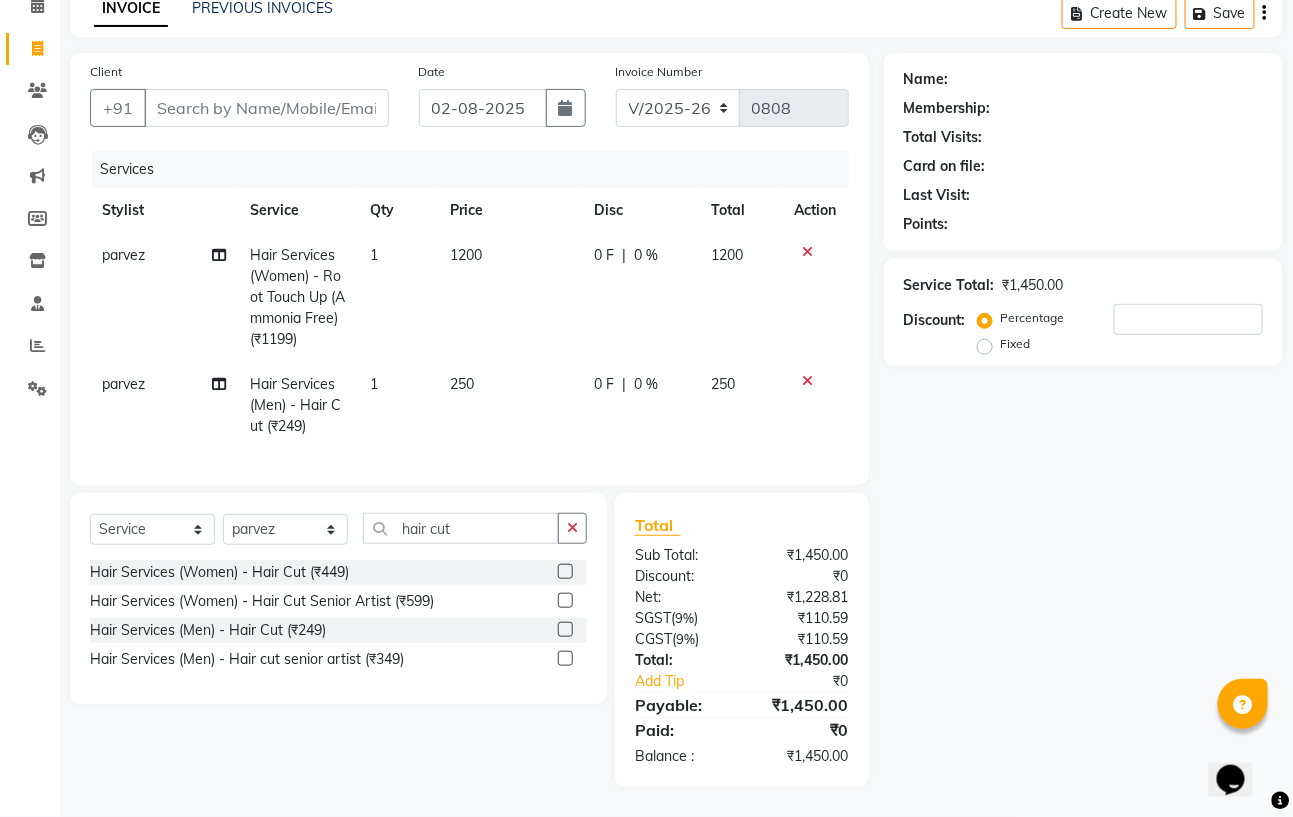 scroll, scrollTop: 0, scrollLeft: 0, axis: both 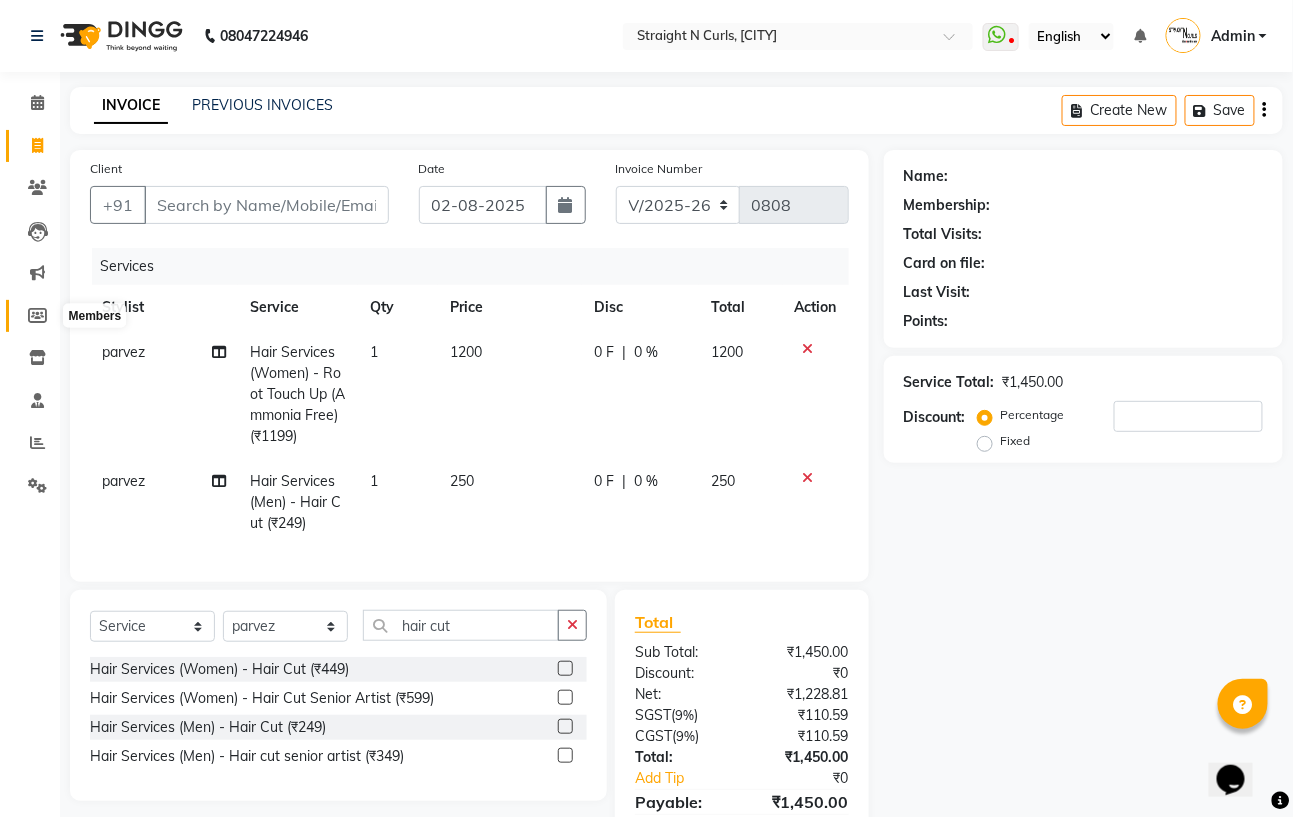 click 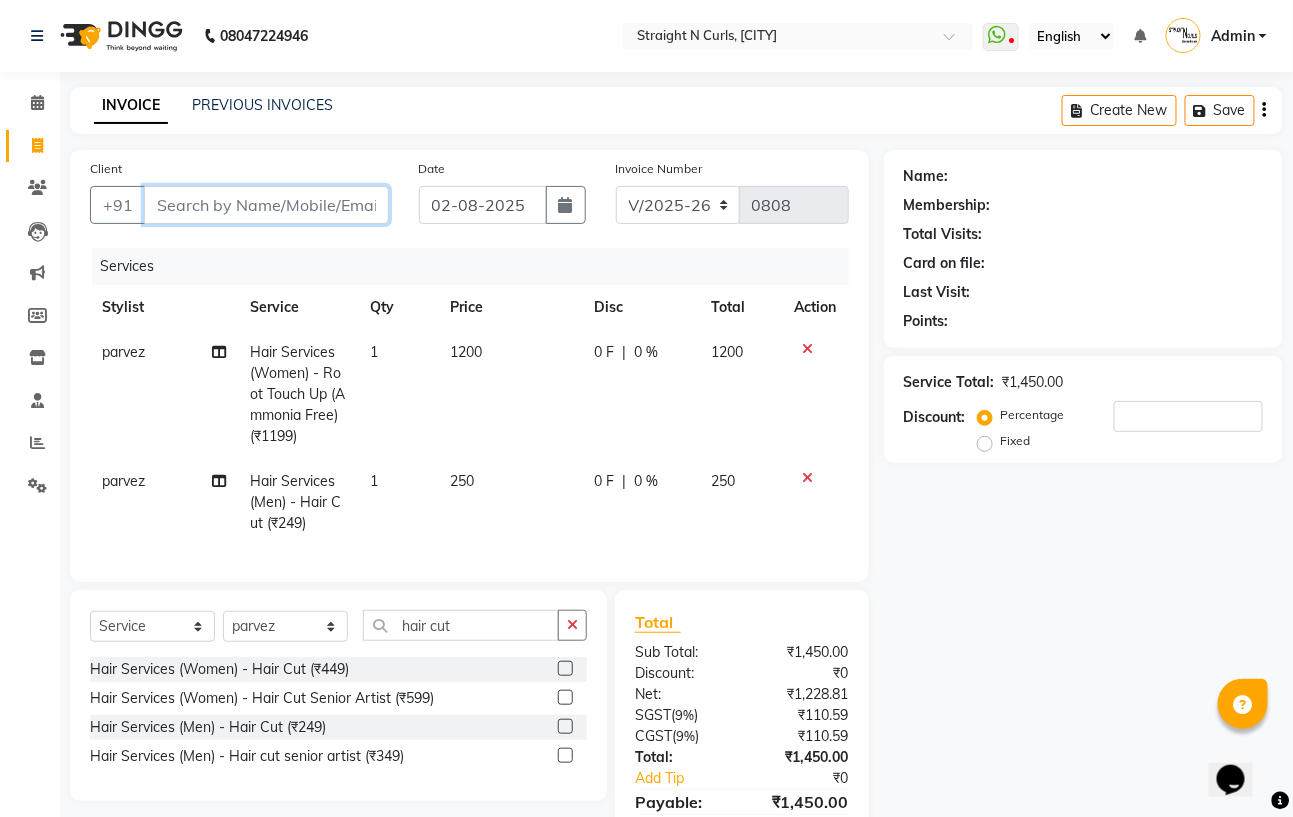 click on "Client" at bounding box center (266, 205) 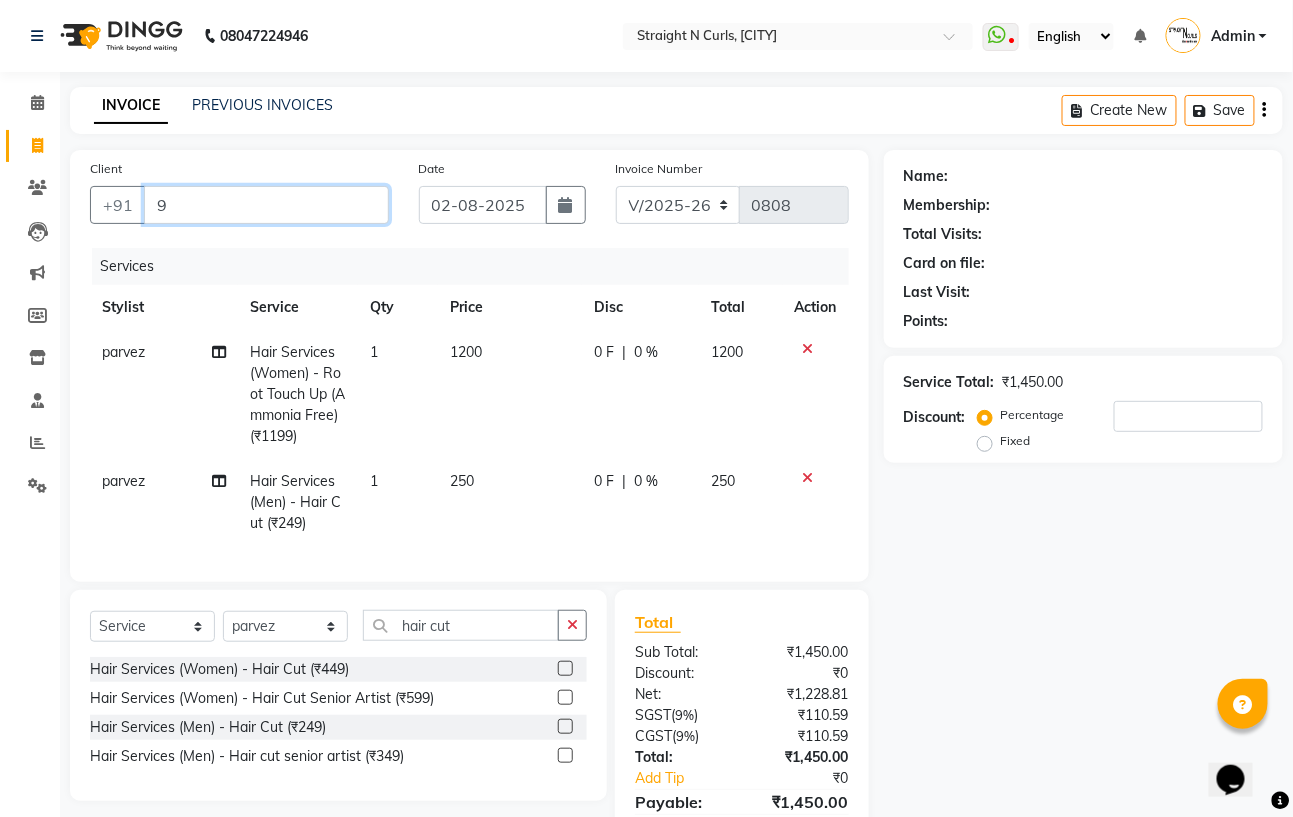 type on "0" 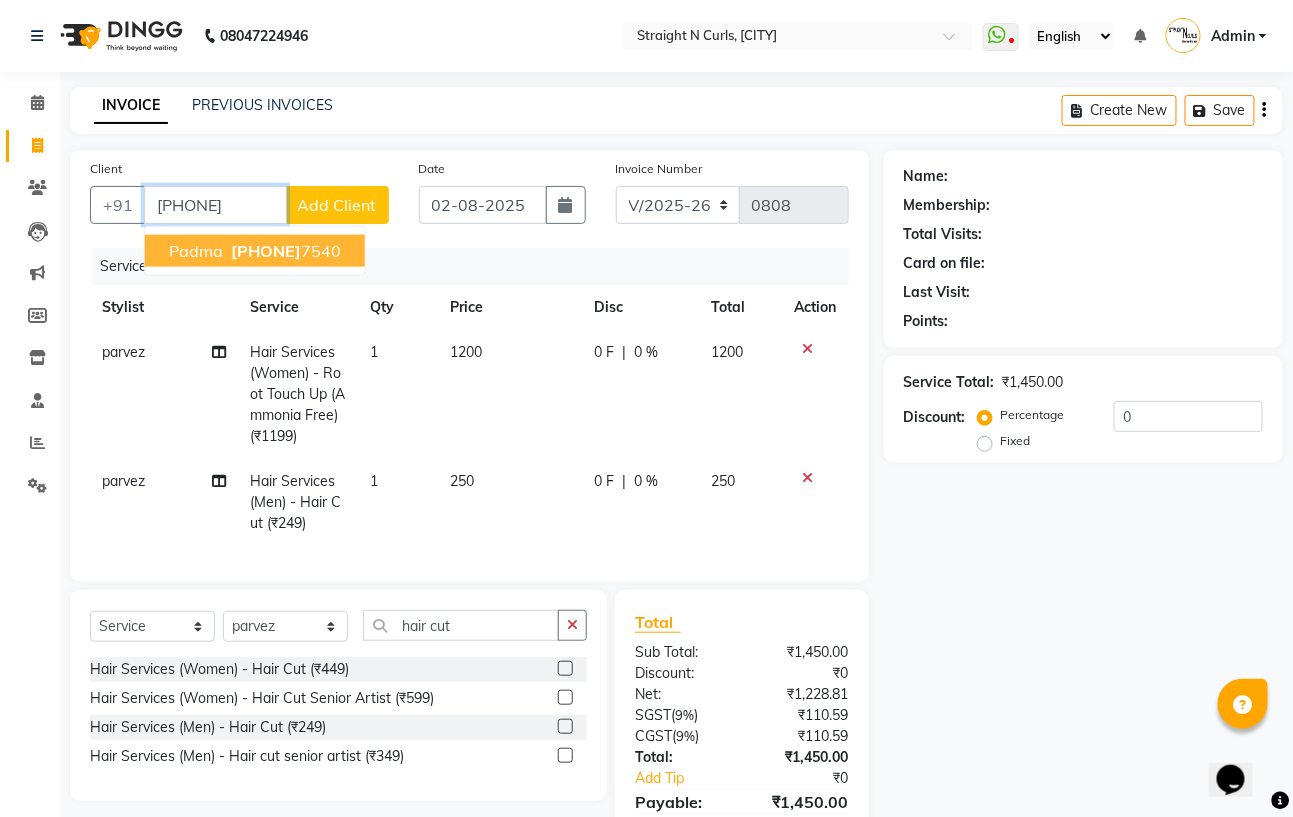 click on "968715" at bounding box center [266, 251] 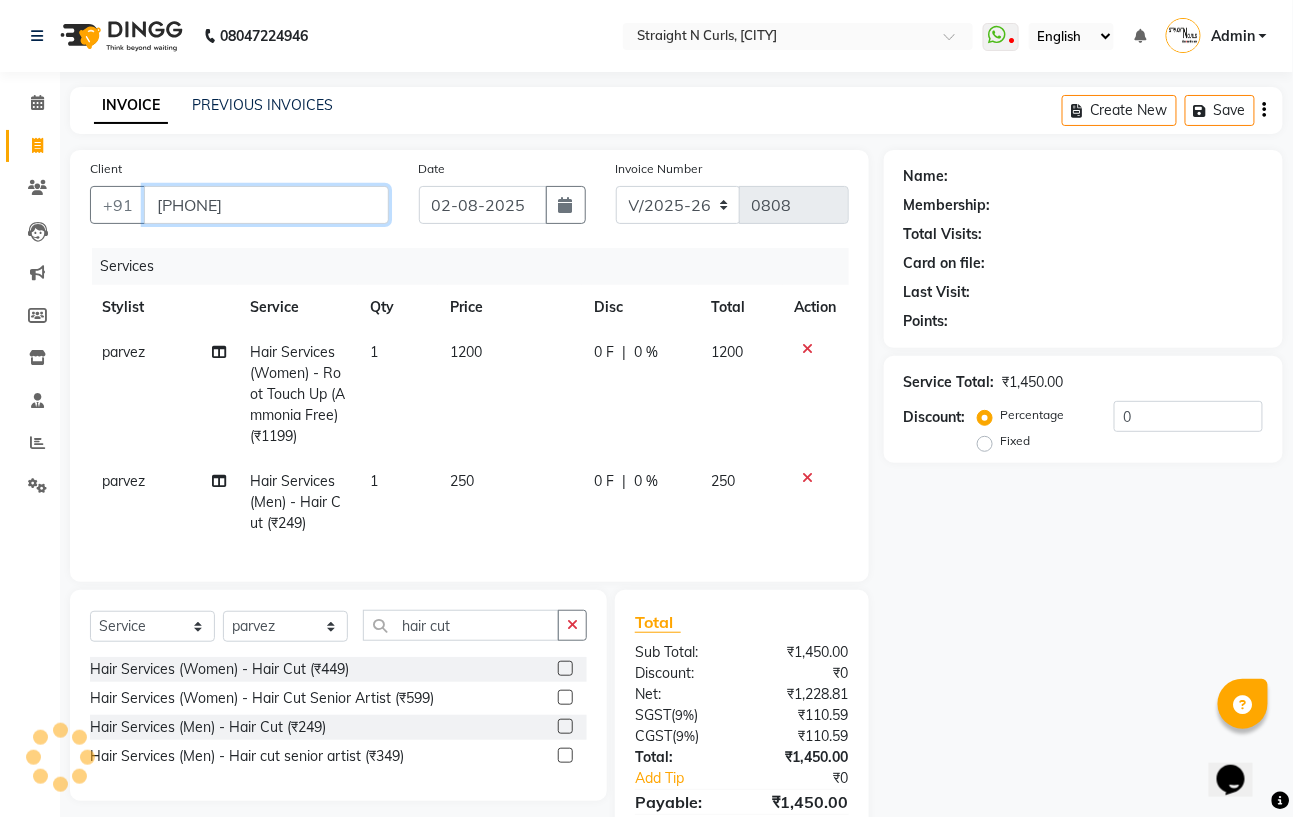 type on "9687157540" 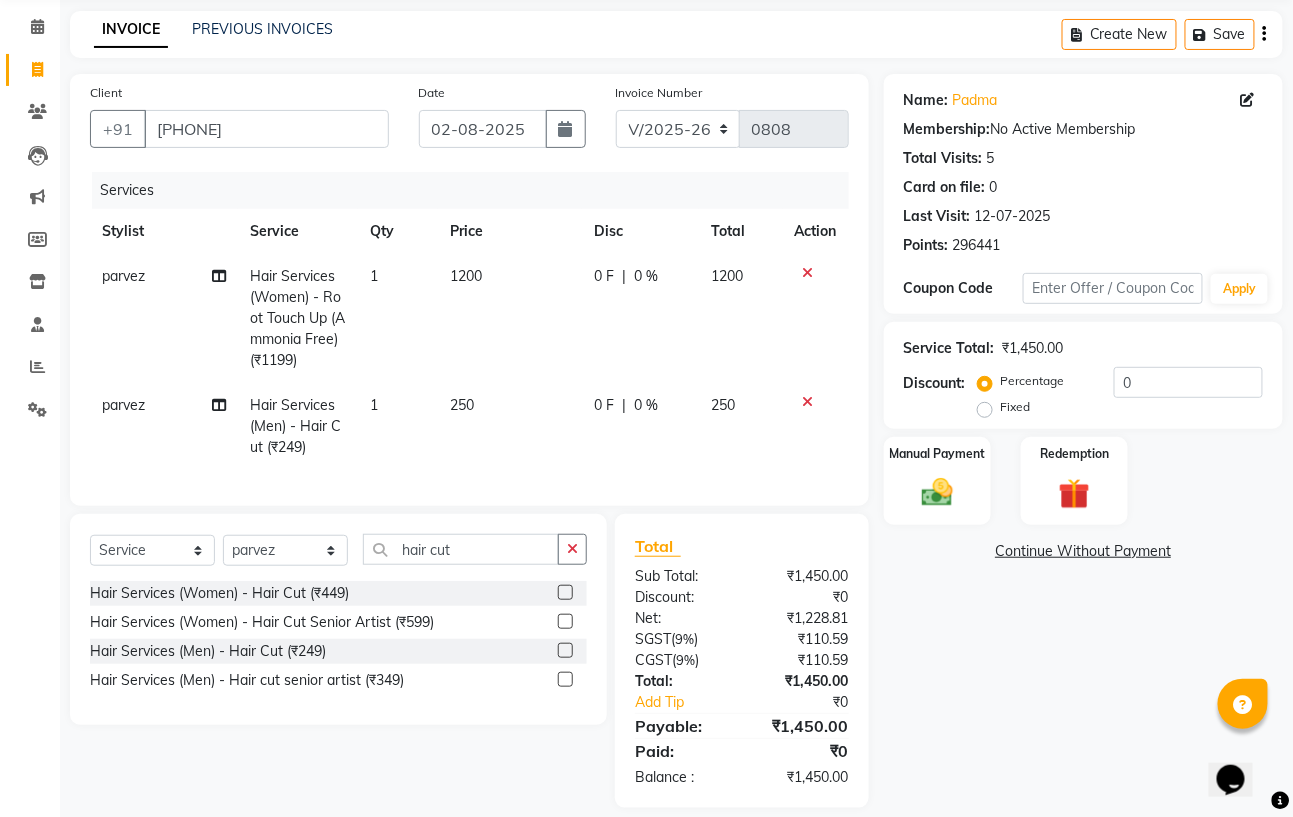 scroll, scrollTop: 117, scrollLeft: 0, axis: vertical 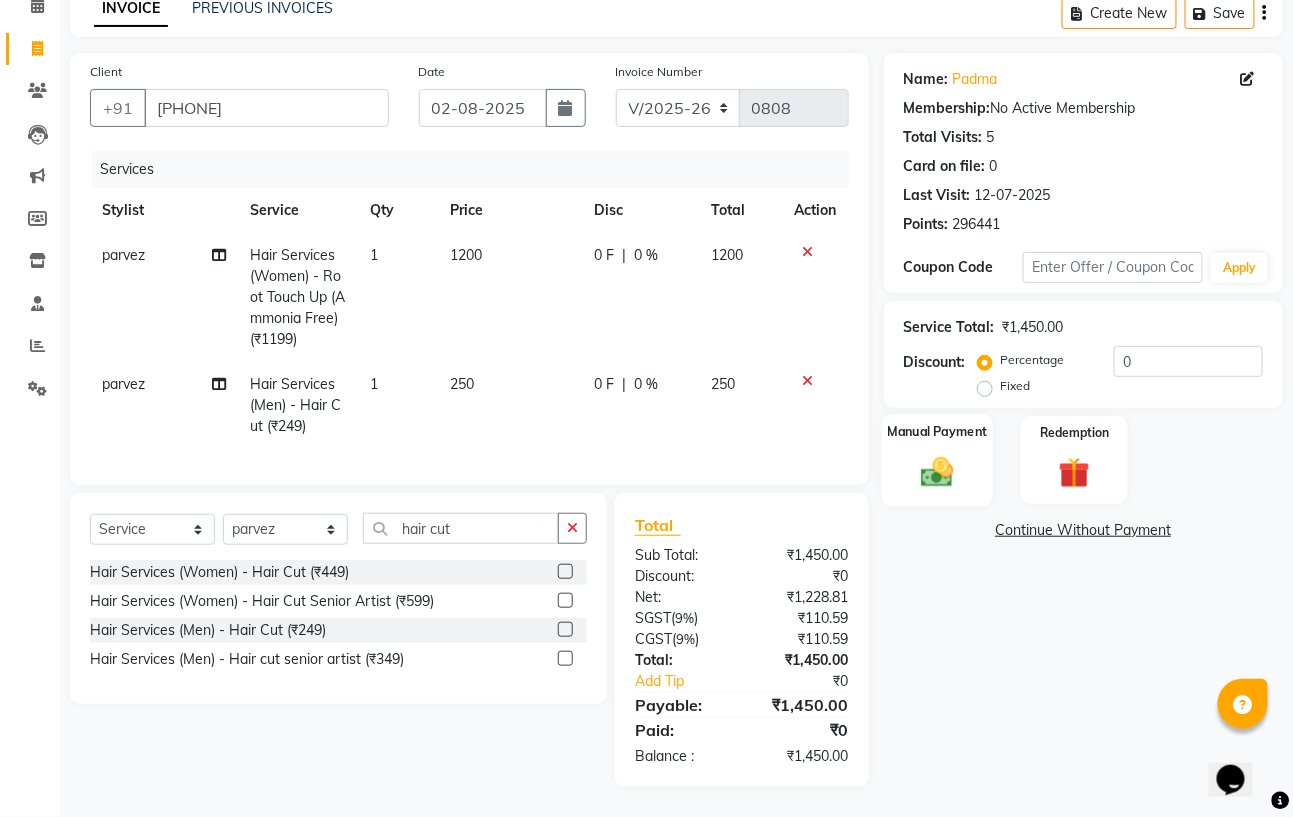 click on "Manual Payment" 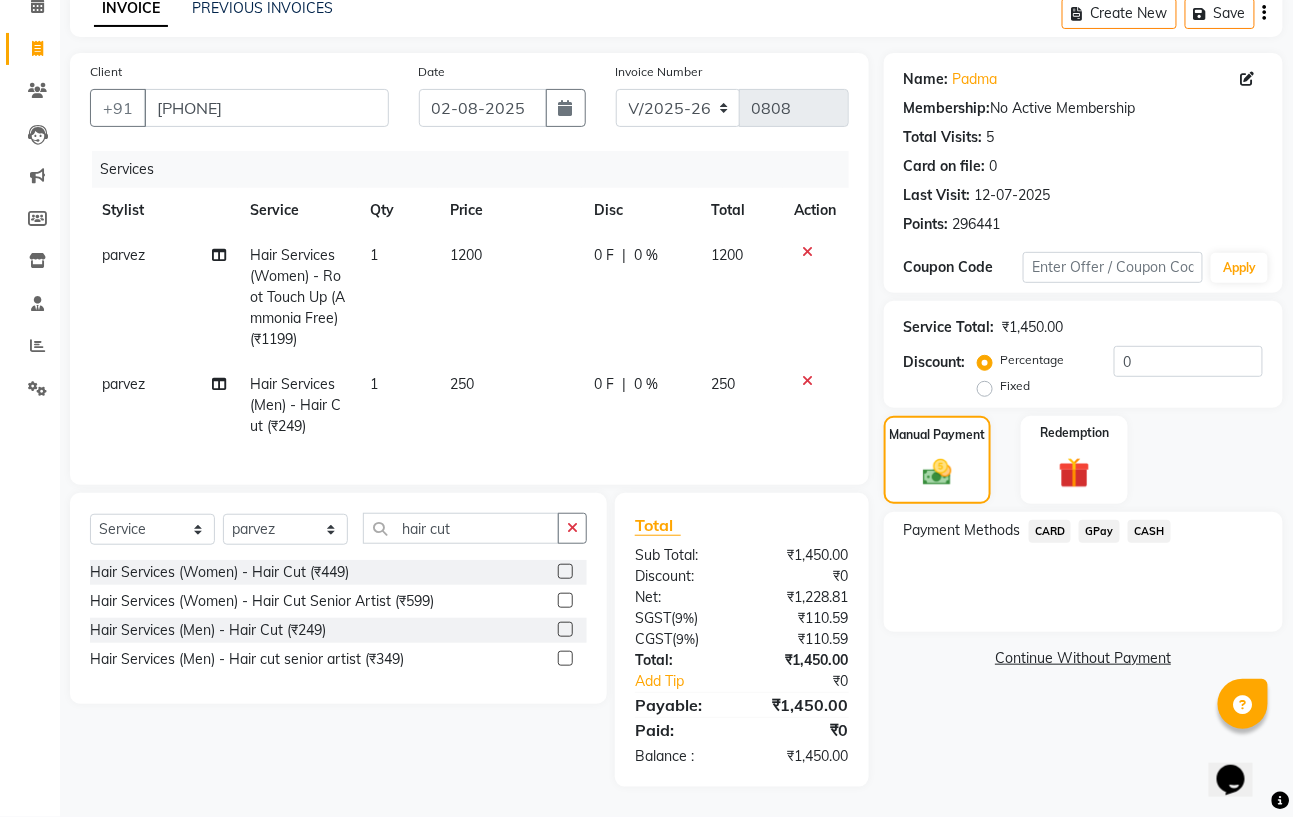 click on "GPay" 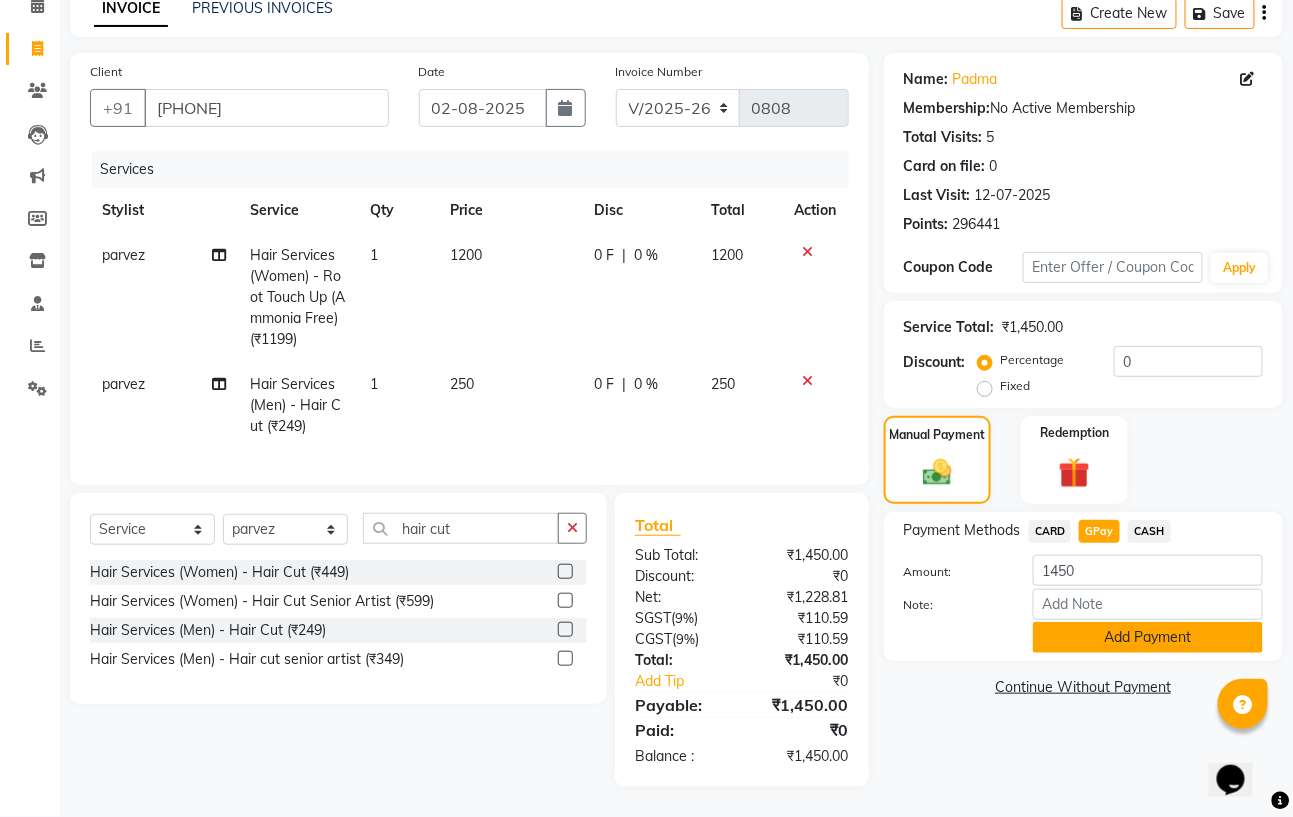 click on "Add Payment" 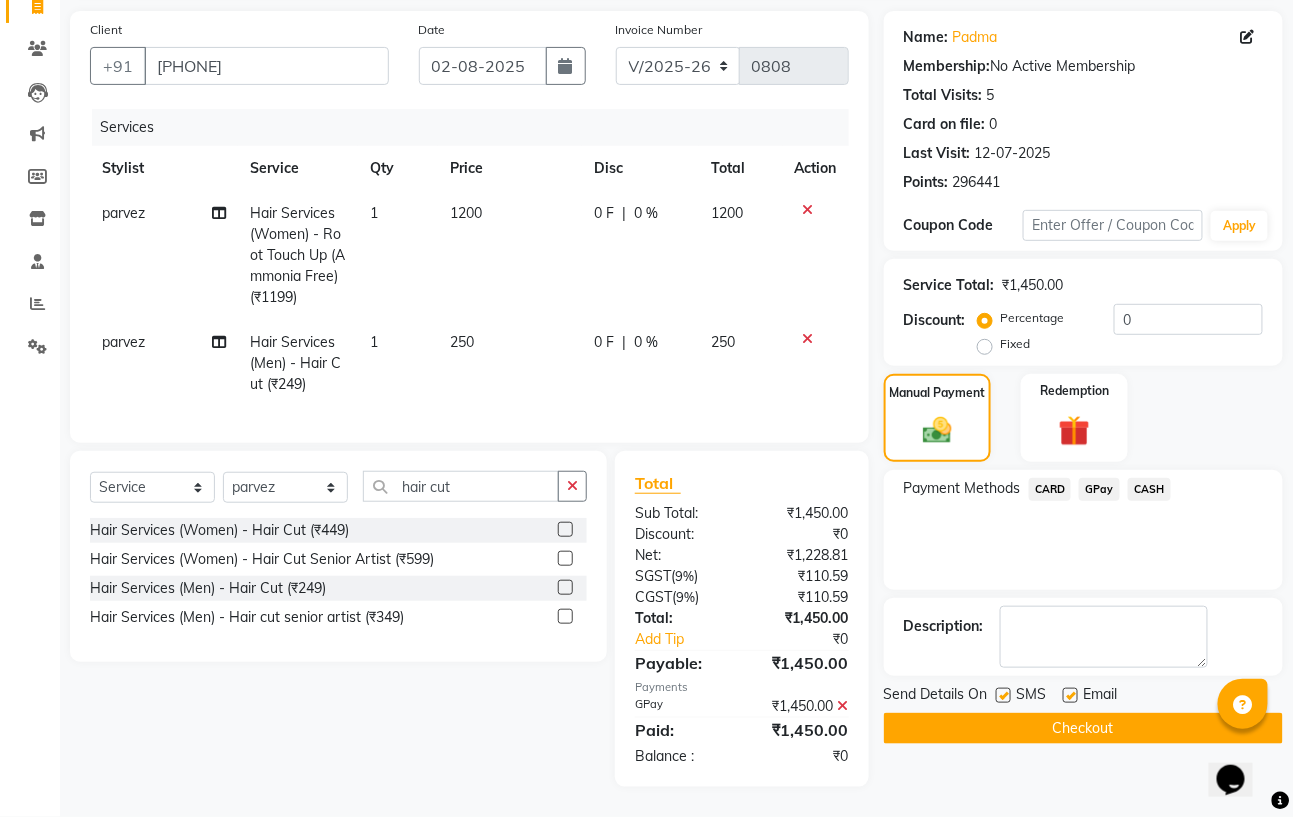 scroll, scrollTop: 160, scrollLeft: 0, axis: vertical 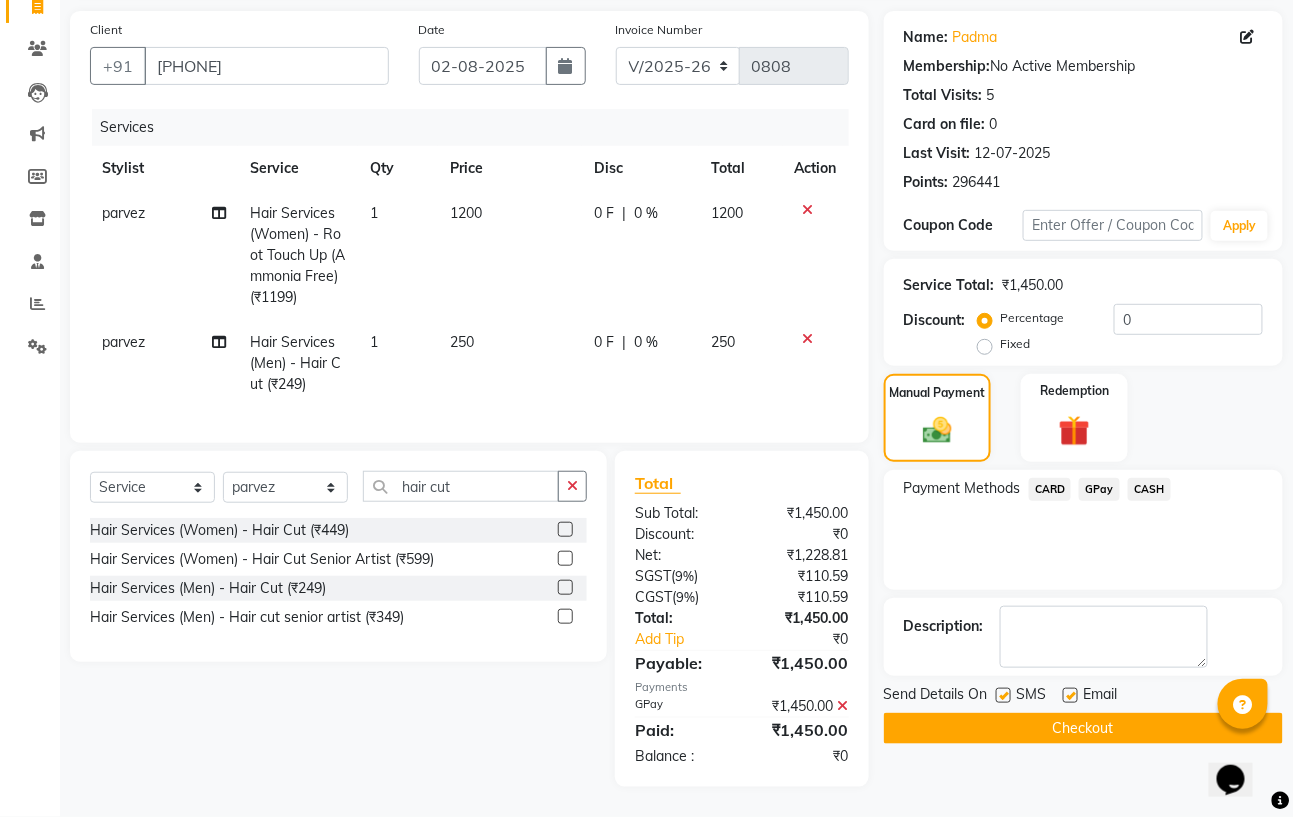 click on "Checkout" 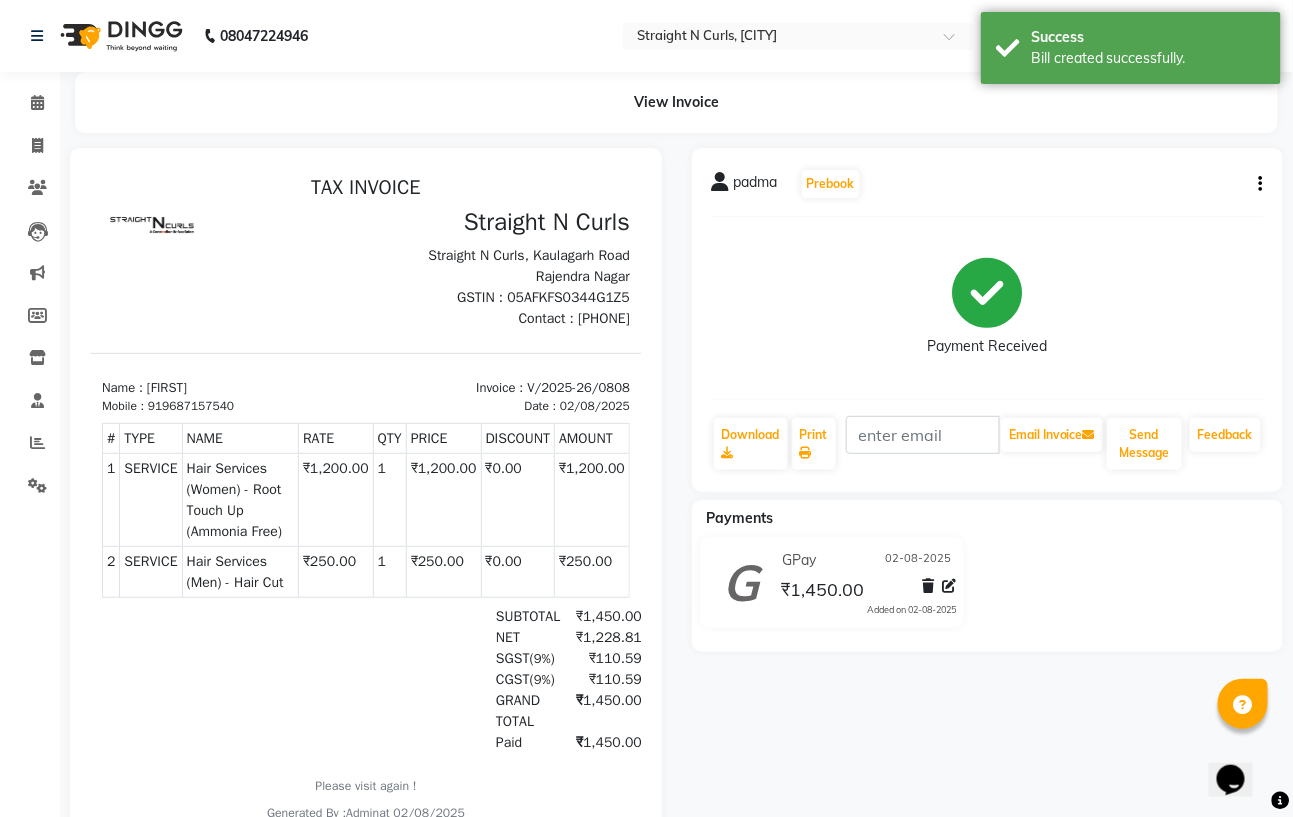 scroll, scrollTop: 0, scrollLeft: 0, axis: both 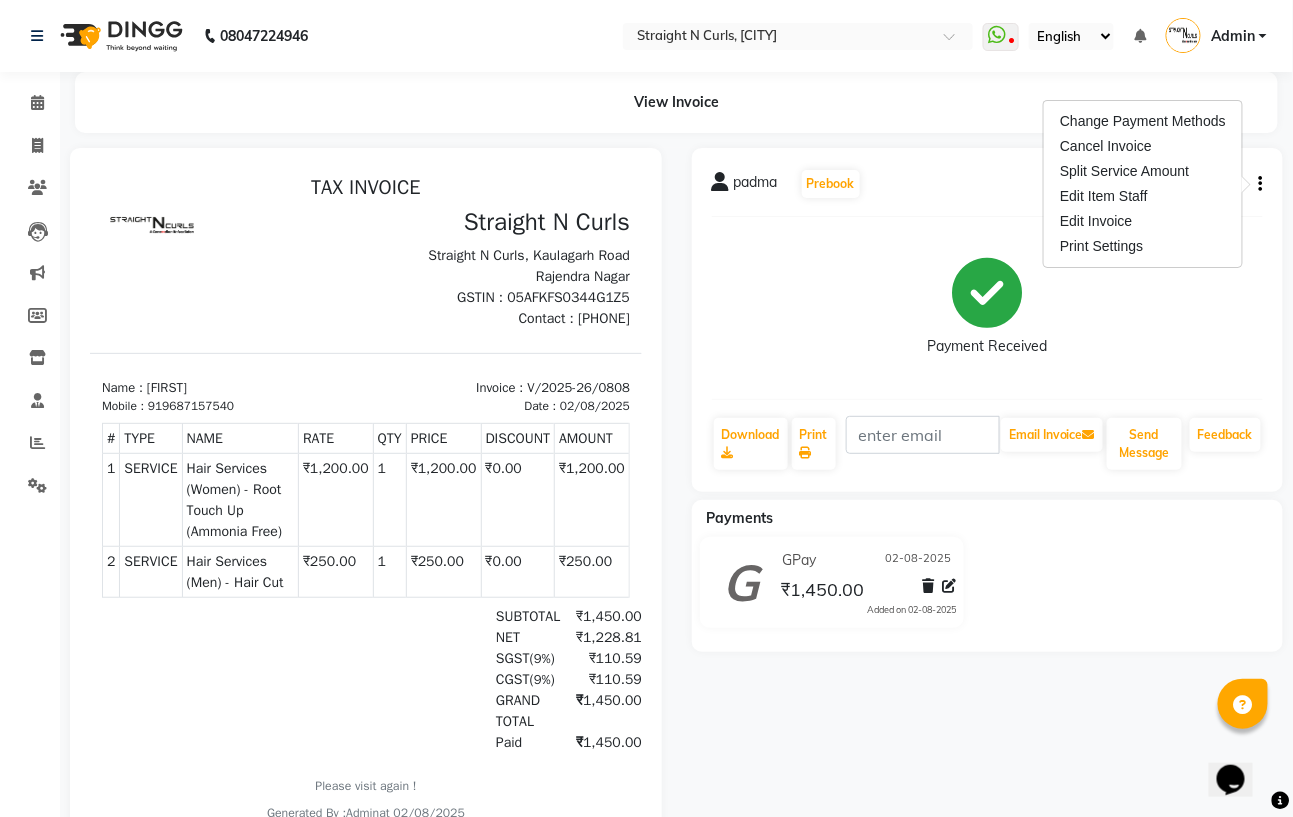 click on "Payment Received" 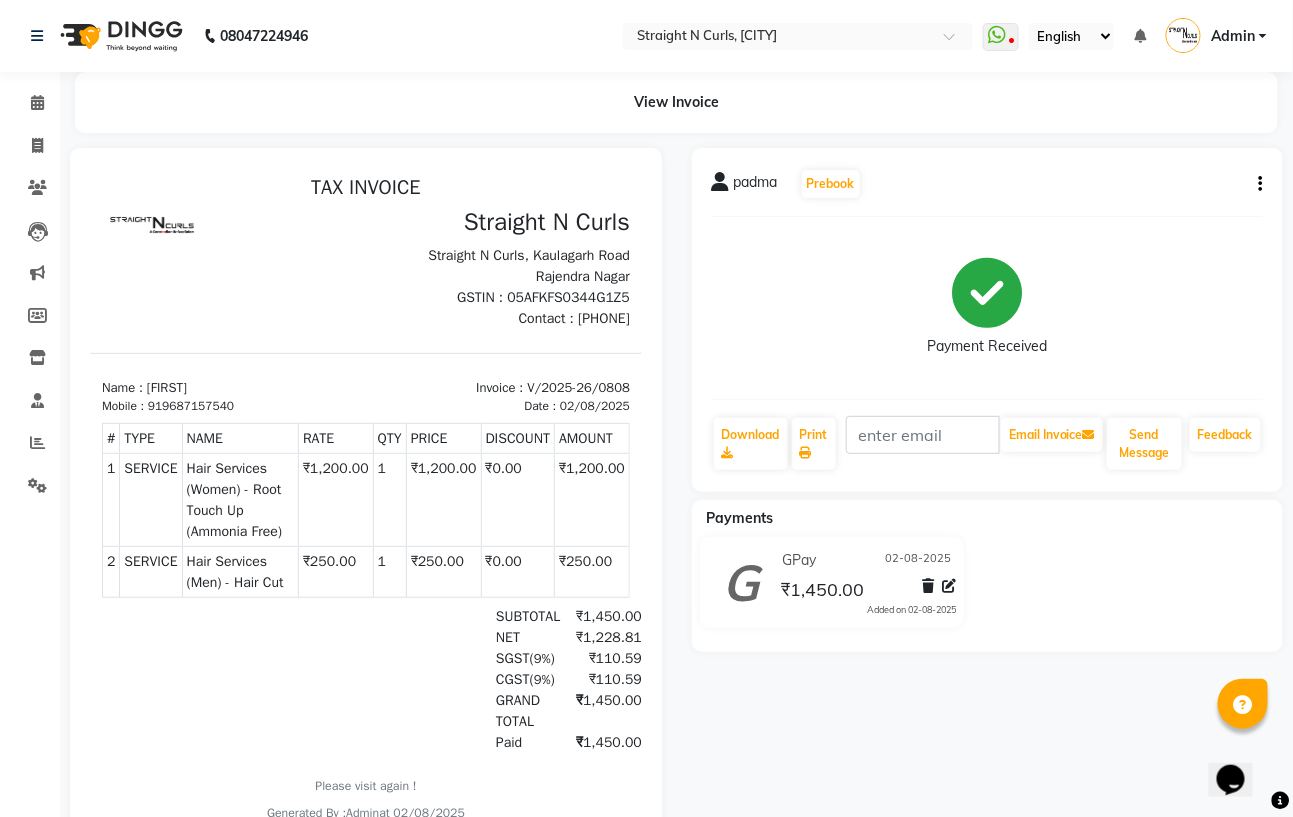 click 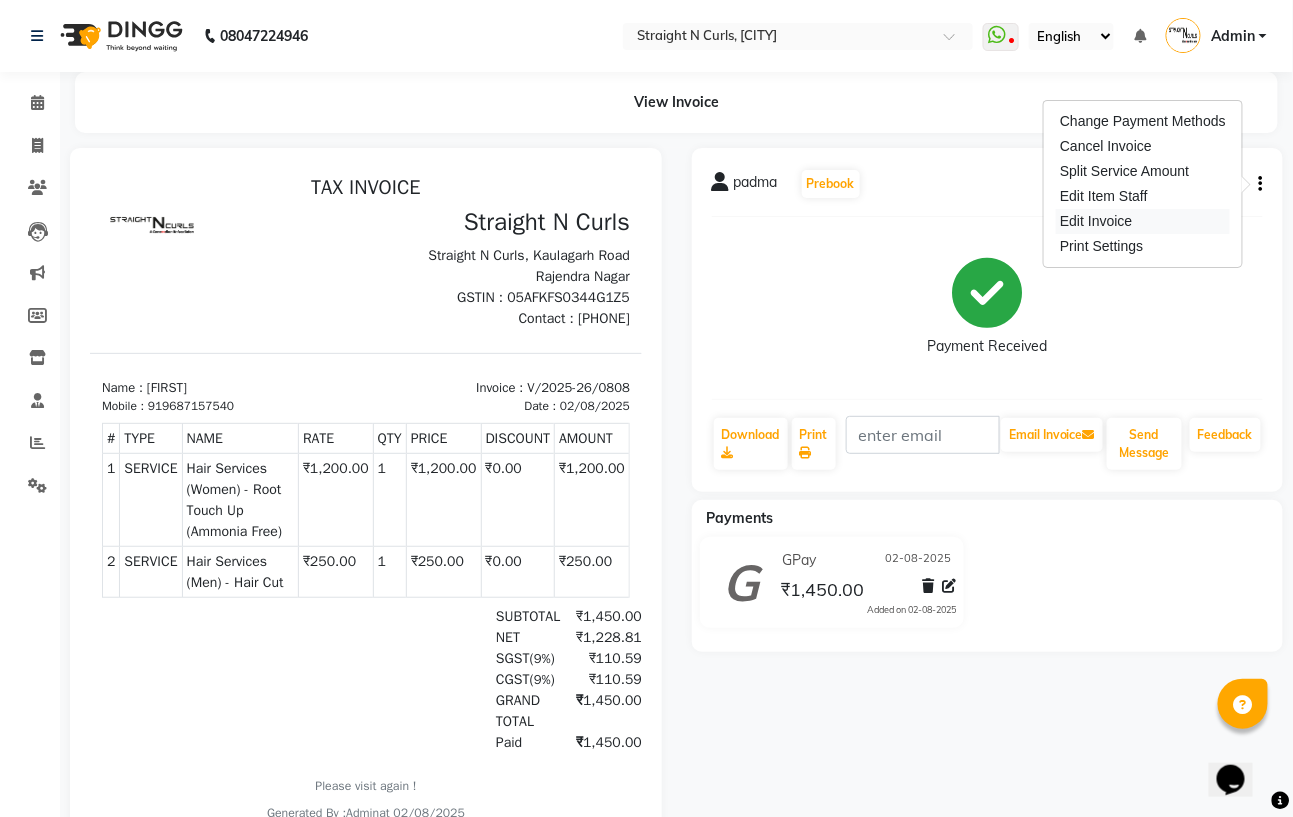 click on "Edit Invoice" at bounding box center [1143, 221] 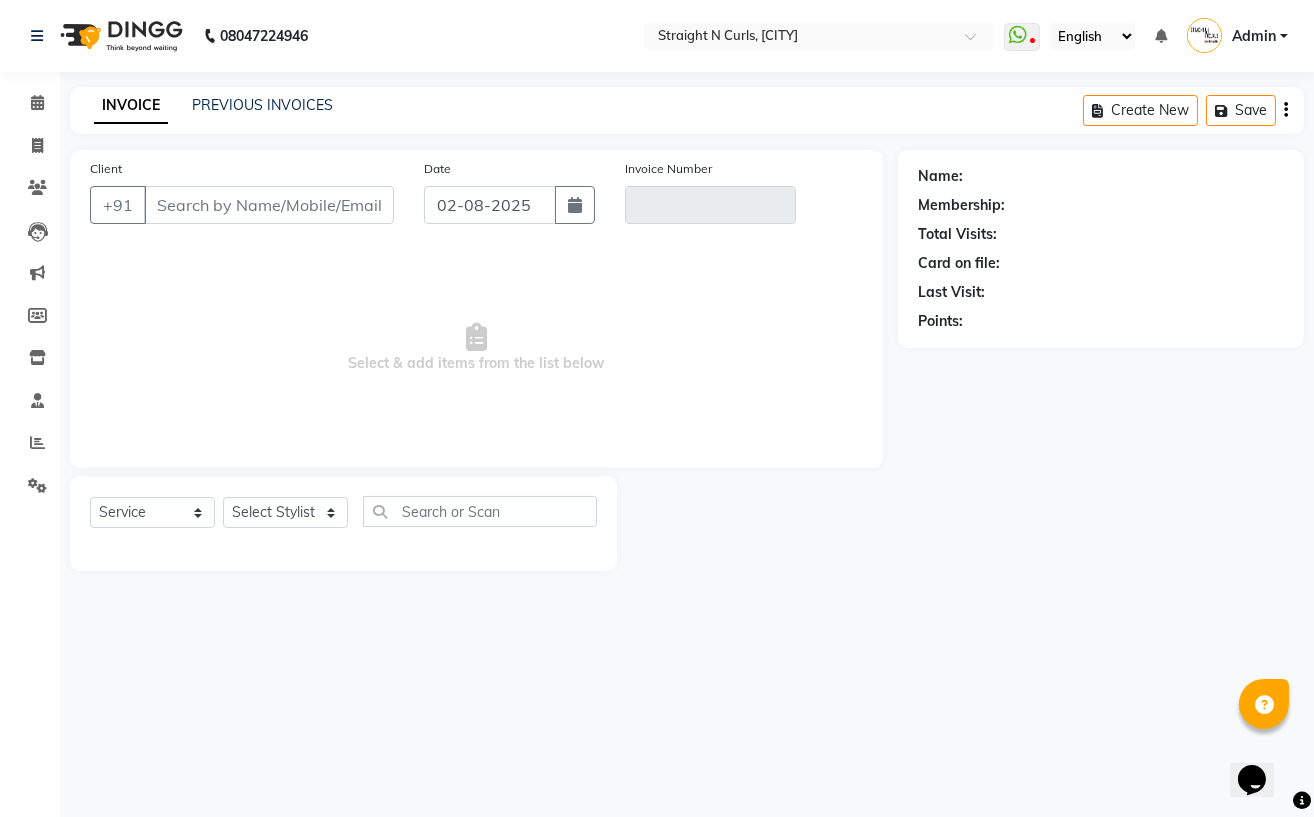 type on "9687157540" 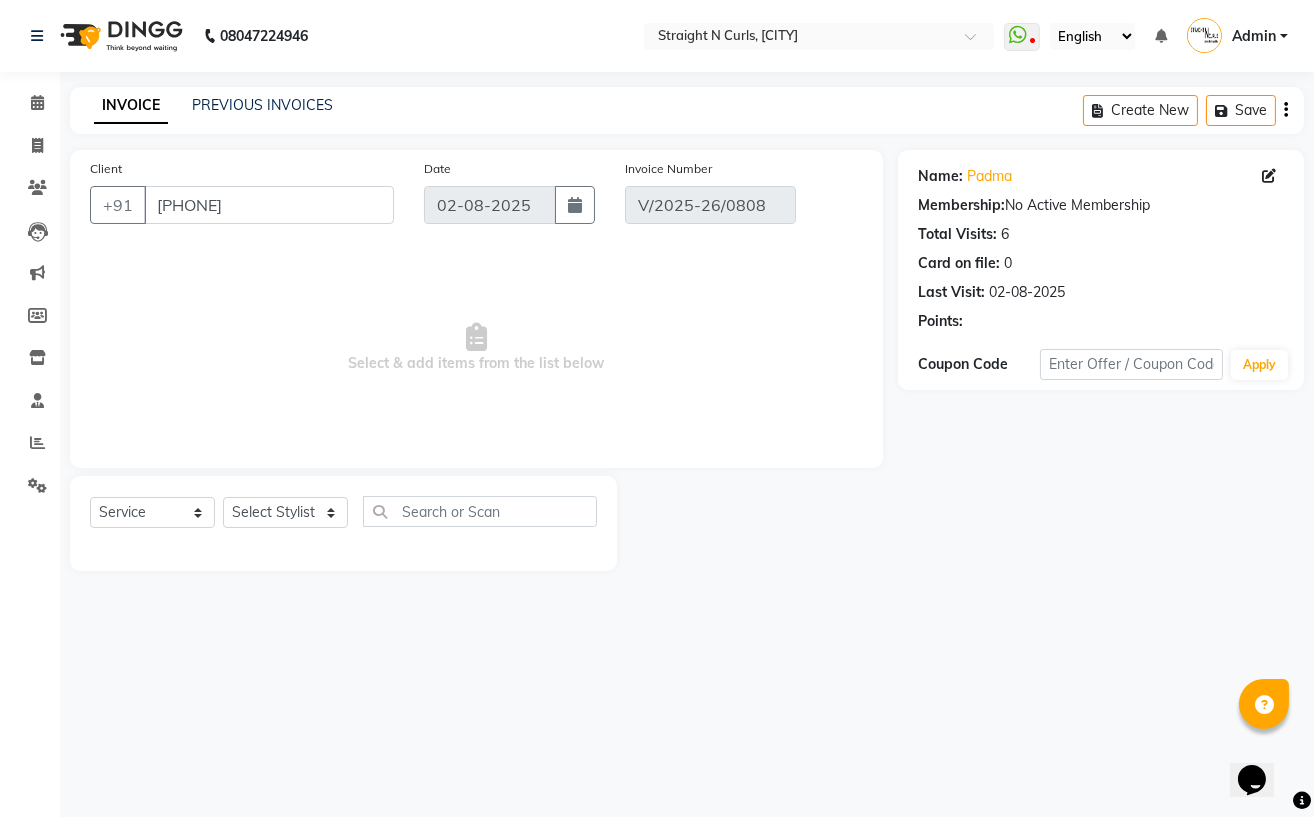 select on "select" 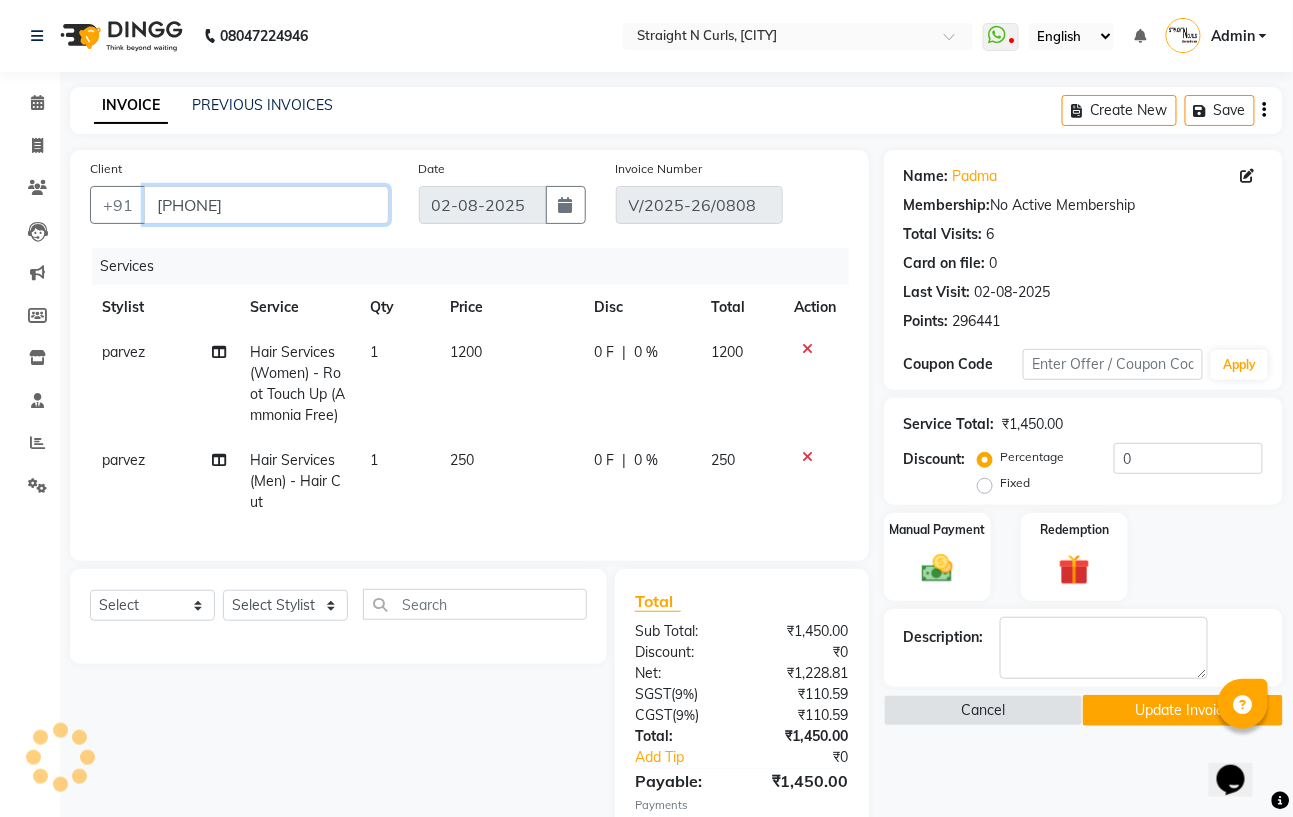 click on "9687157540" at bounding box center (266, 205) 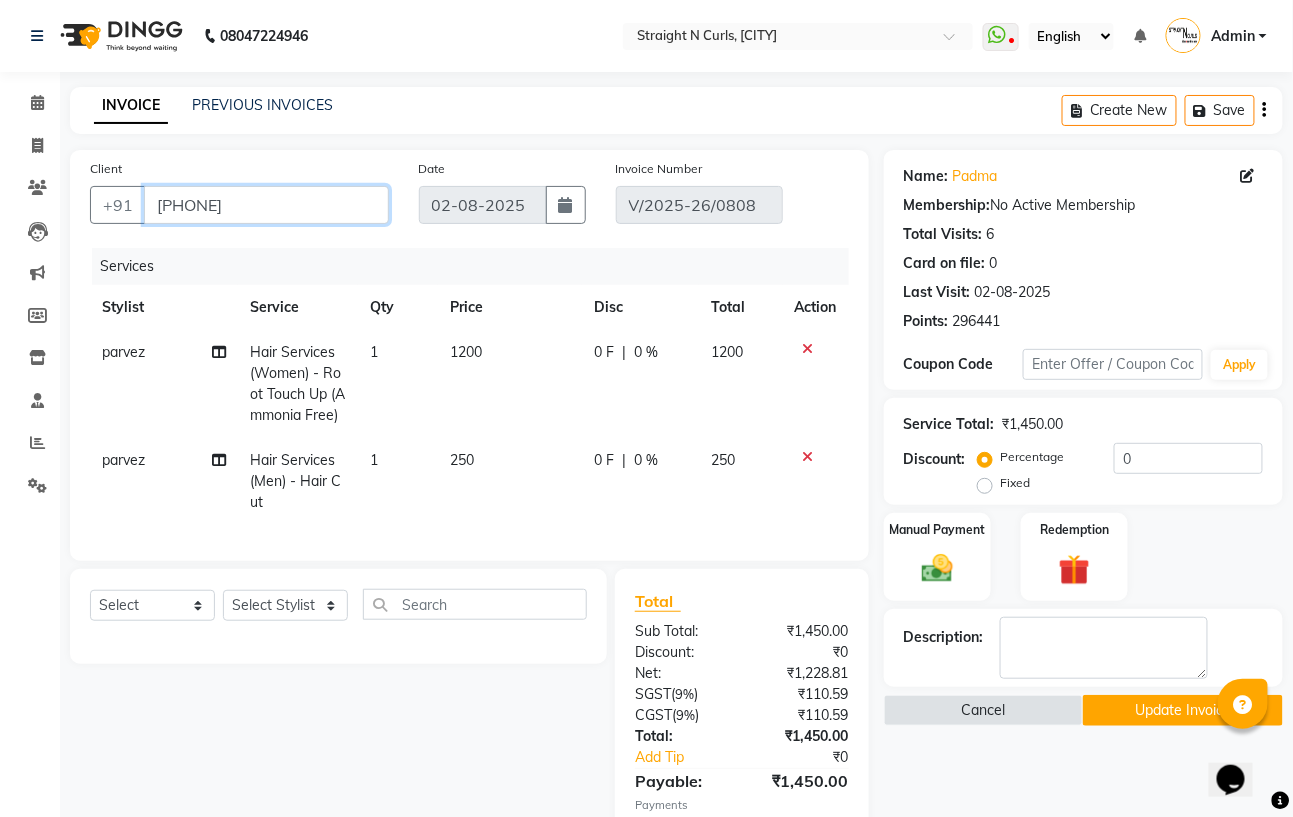 click on "9687157540" at bounding box center (266, 205) 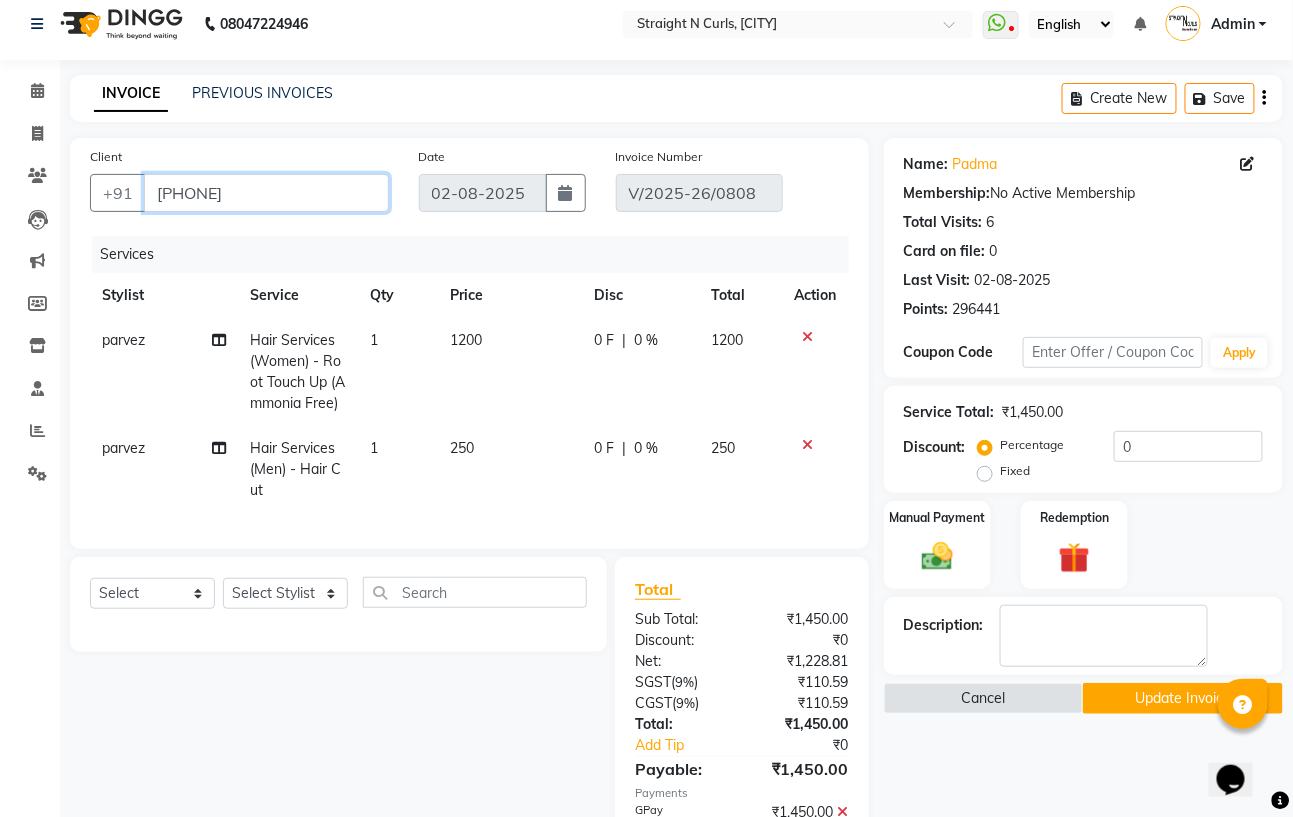 scroll, scrollTop: 0, scrollLeft: 0, axis: both 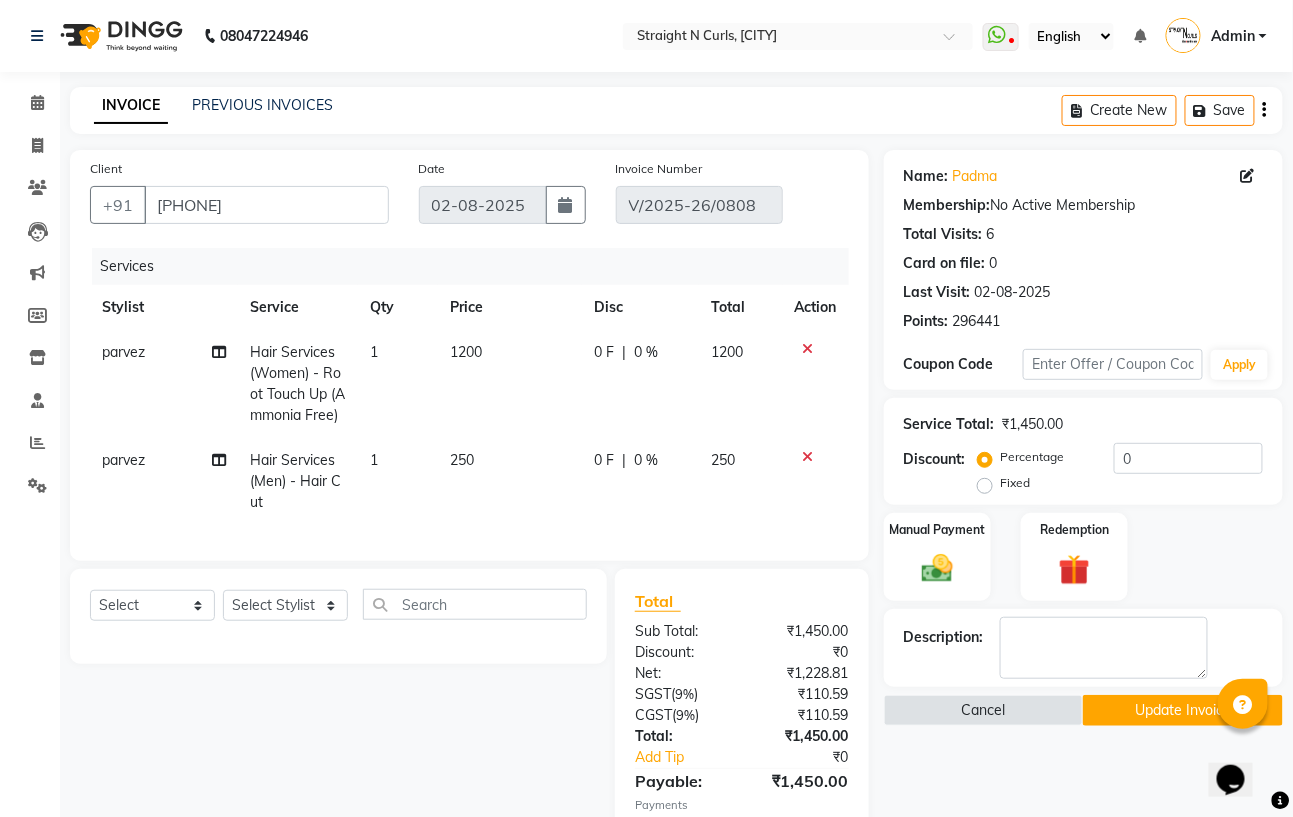click on "Update Invoice" 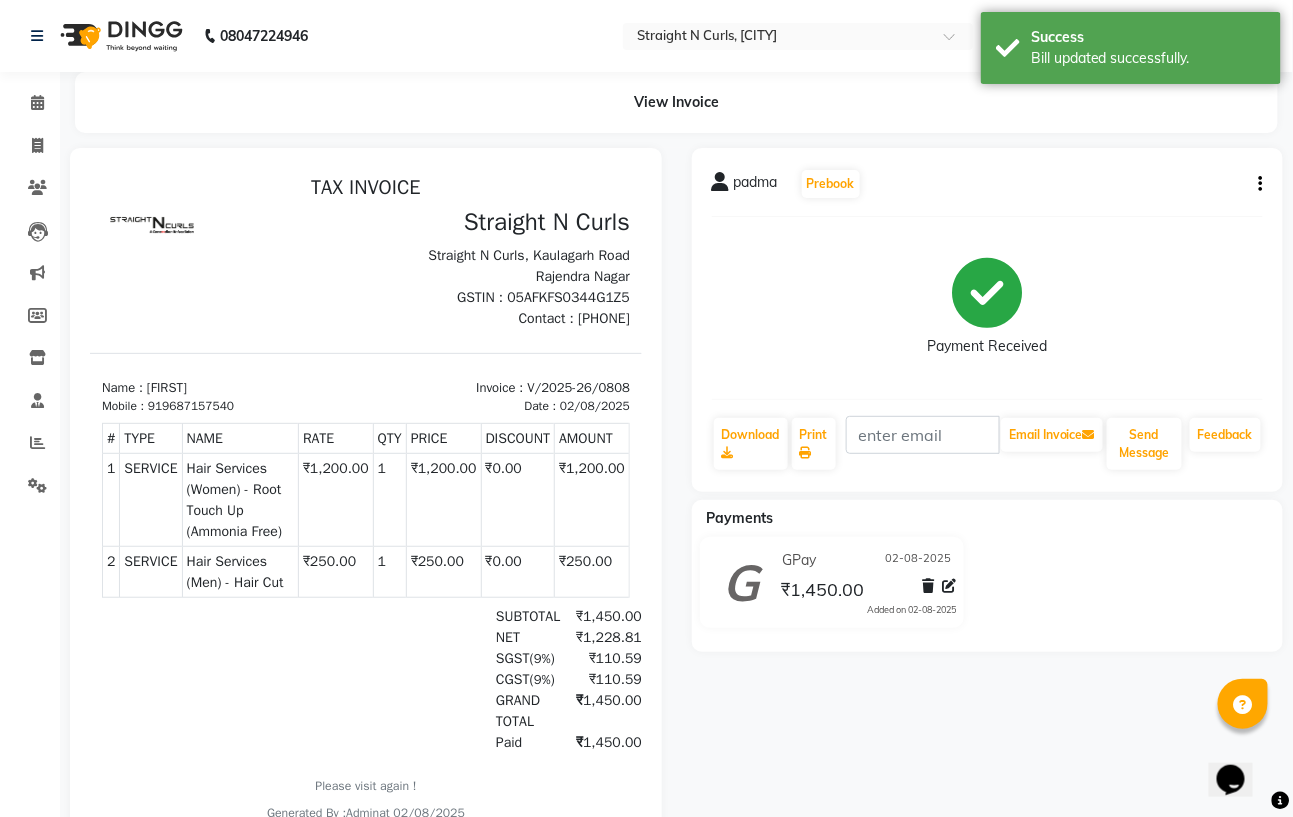 scroll, scrollTop: 0, scrollLeft: 0, axis: both 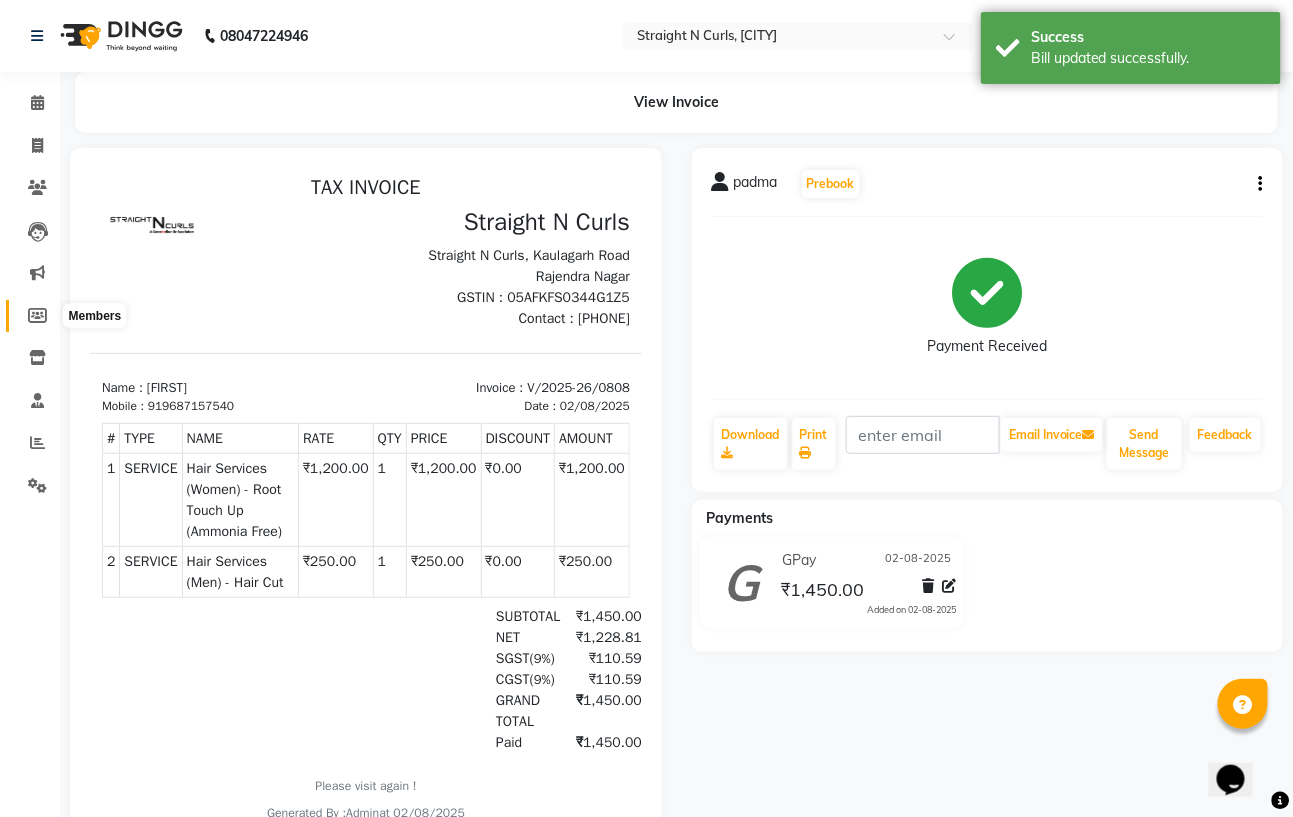 click 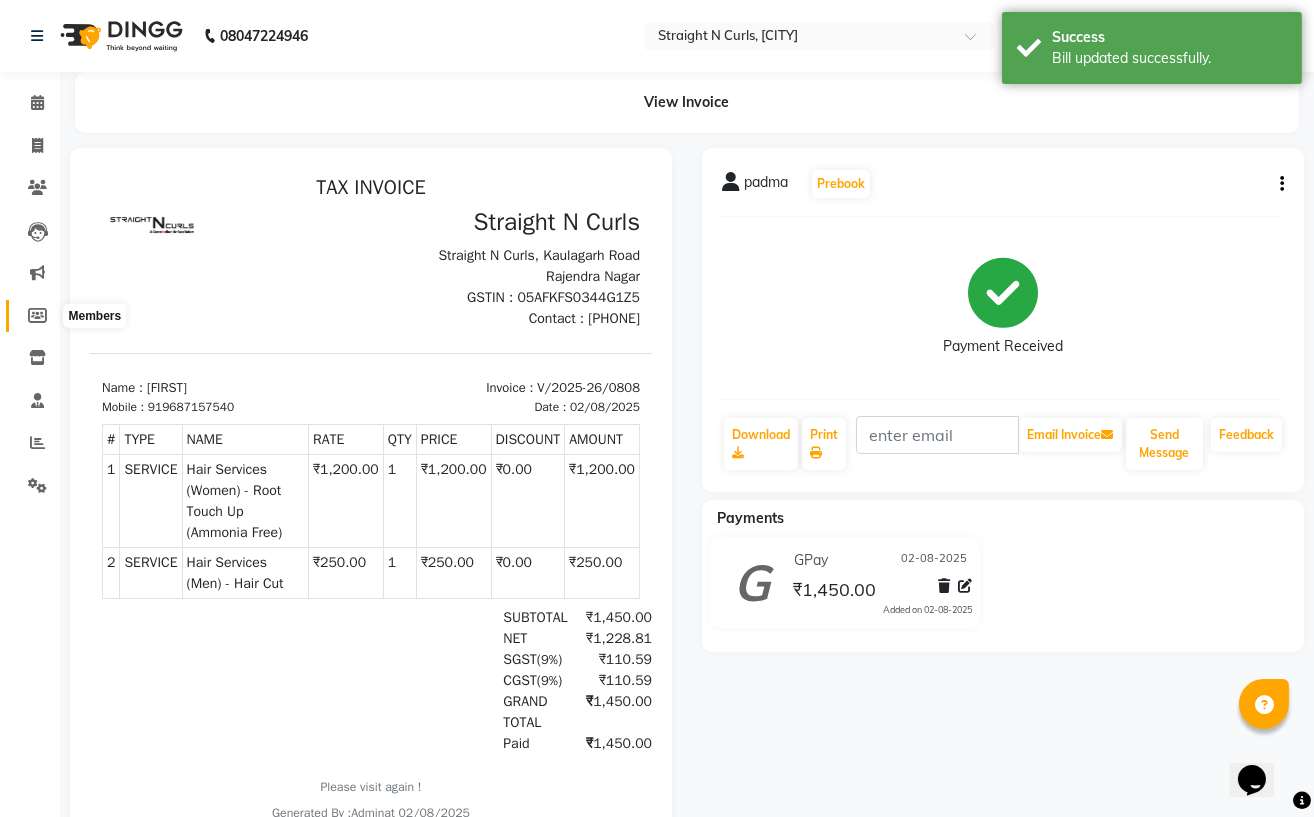 select 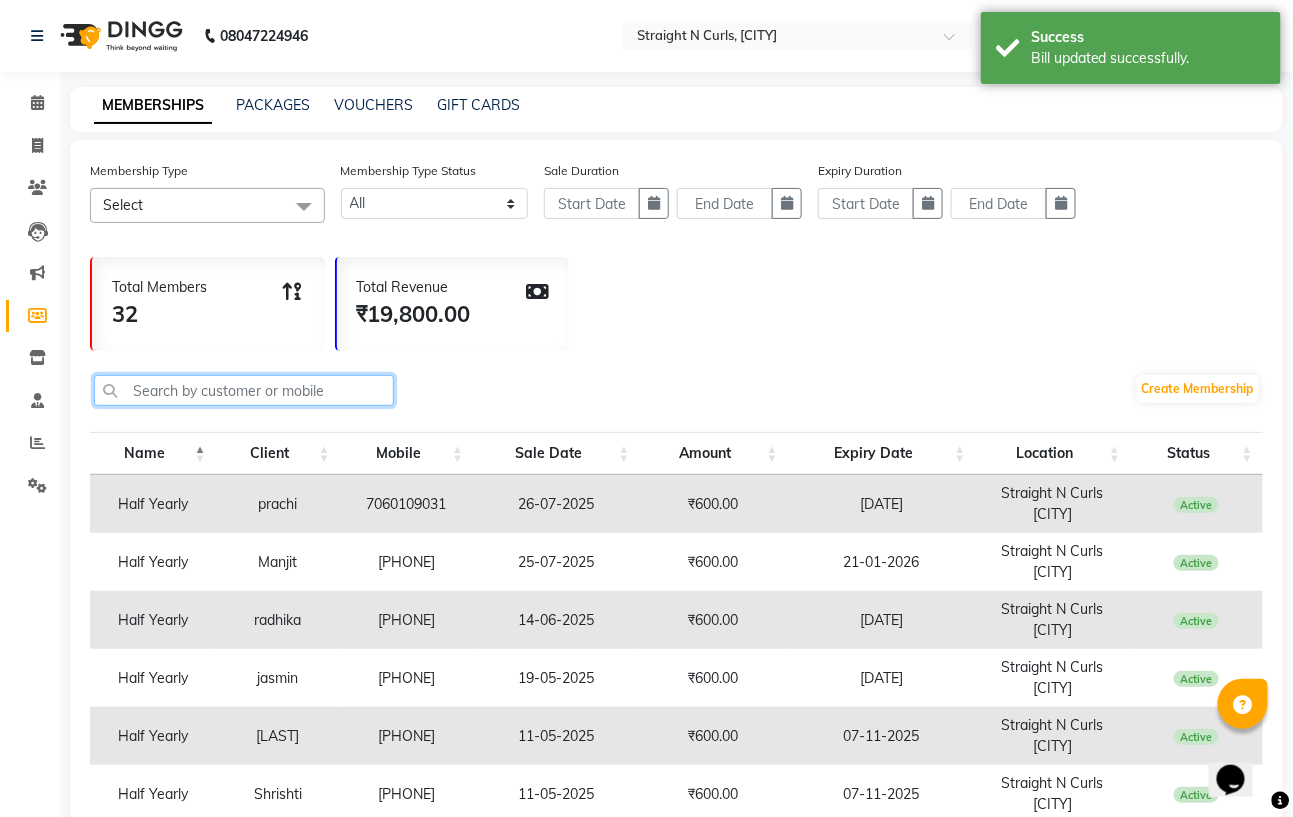 click 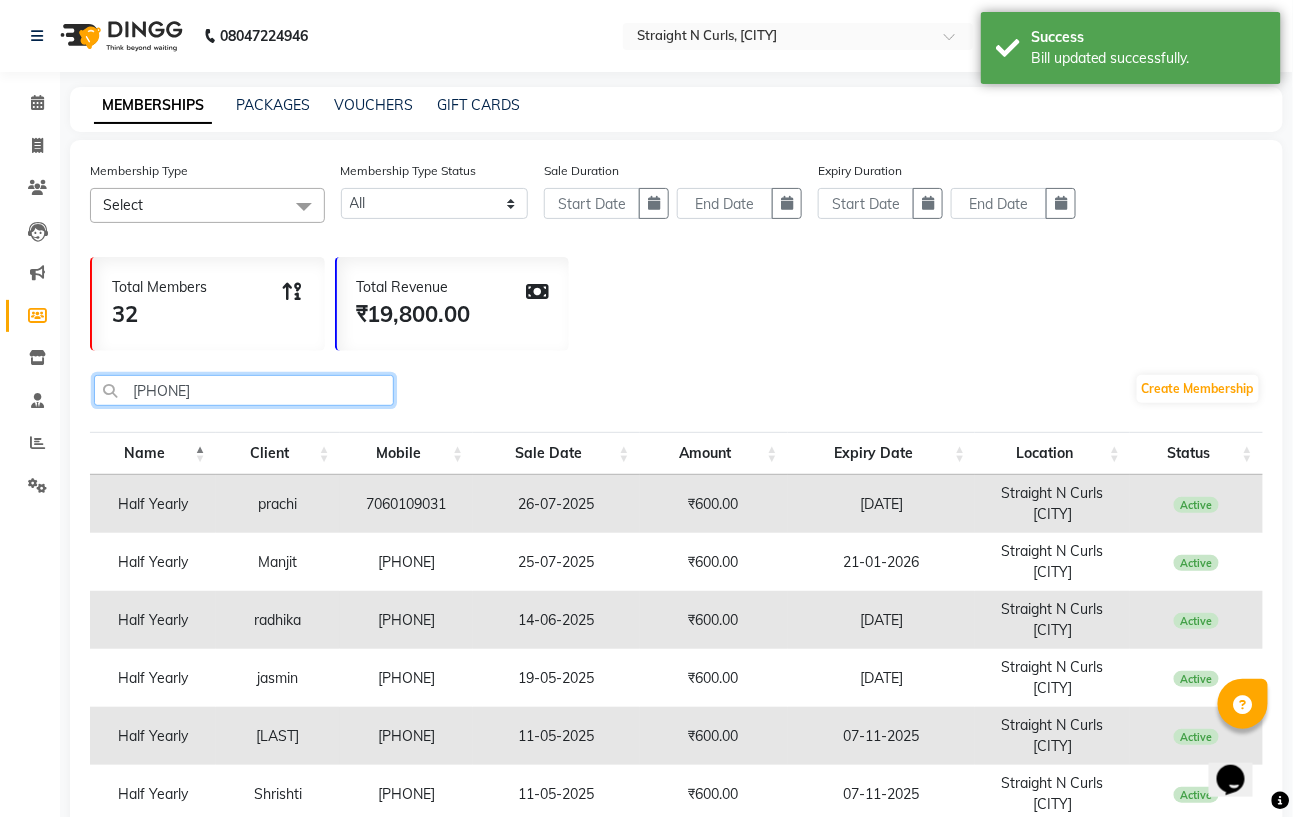 paste on "9687157540" 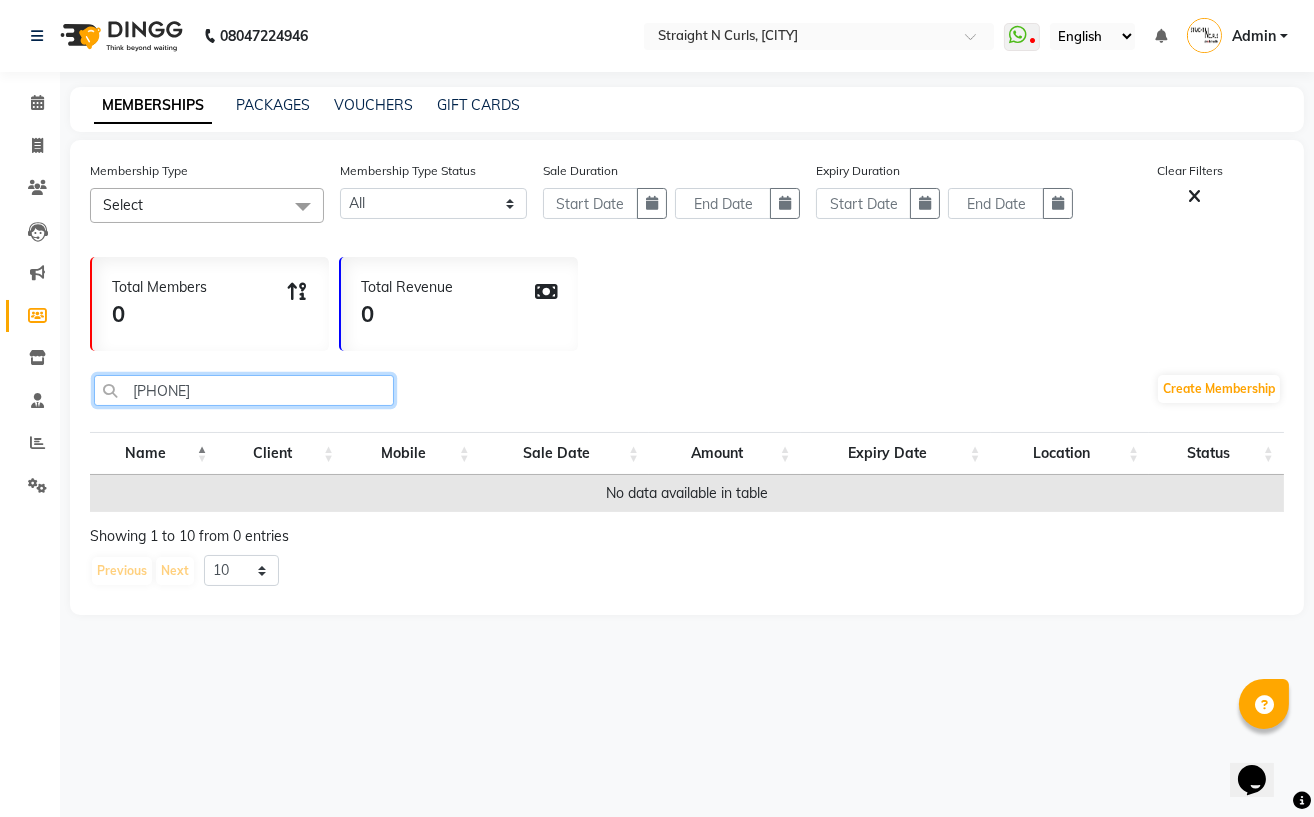 type on "9687157540" 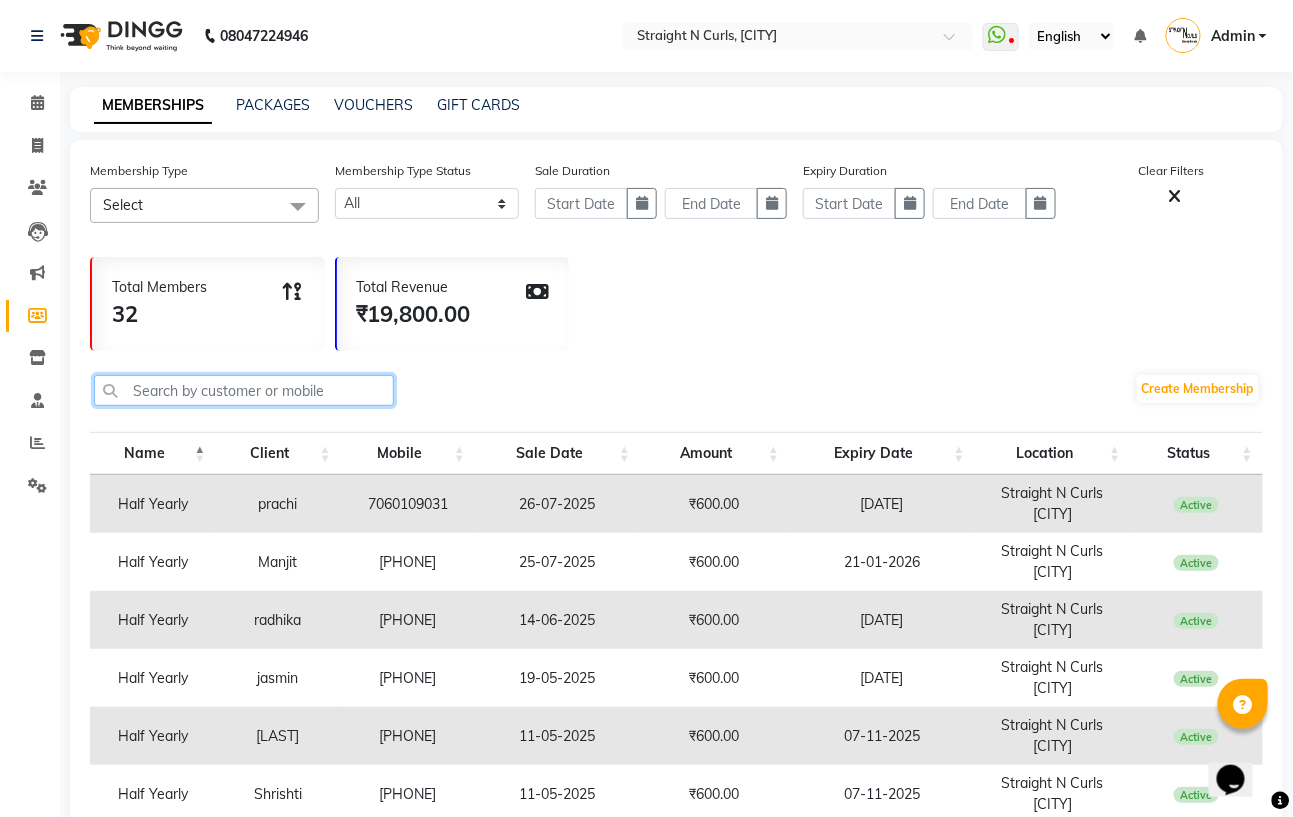 click 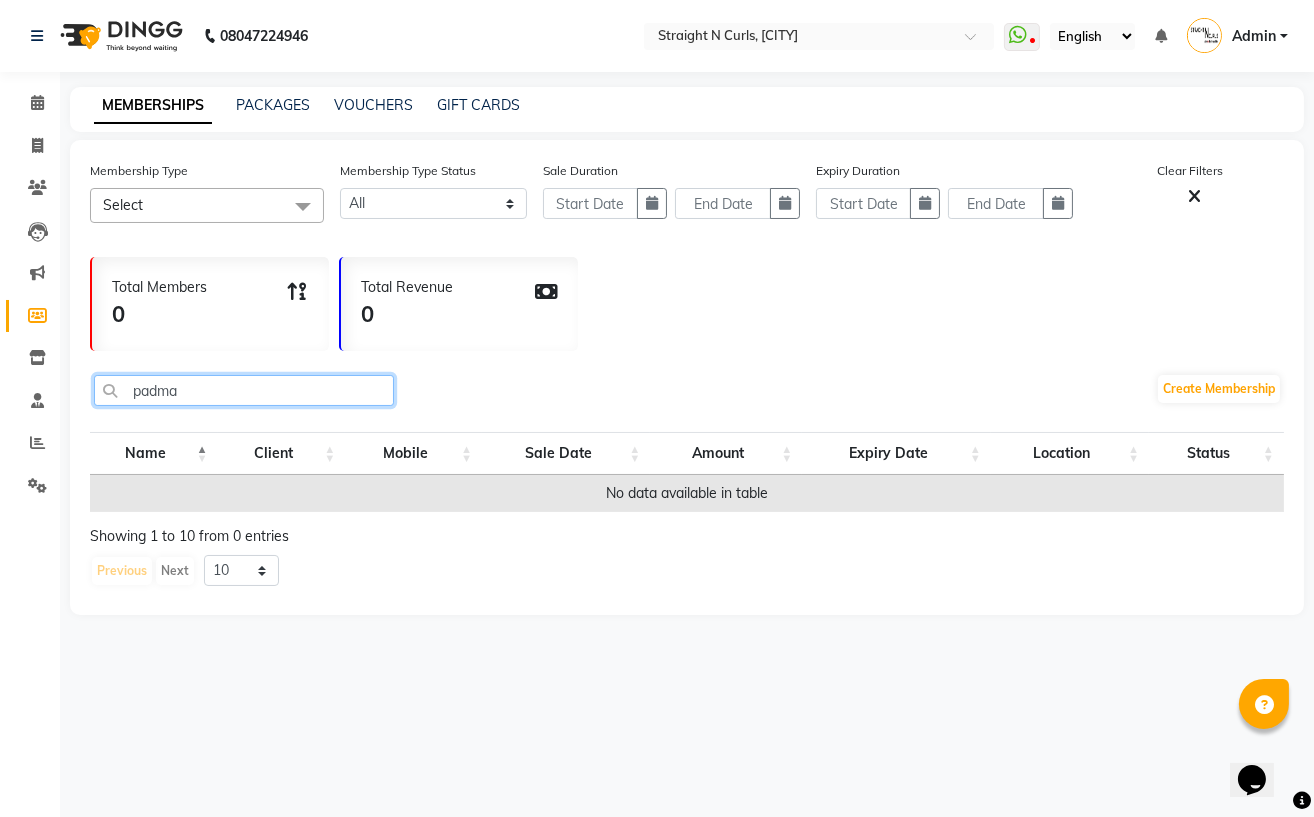 type on "padma" 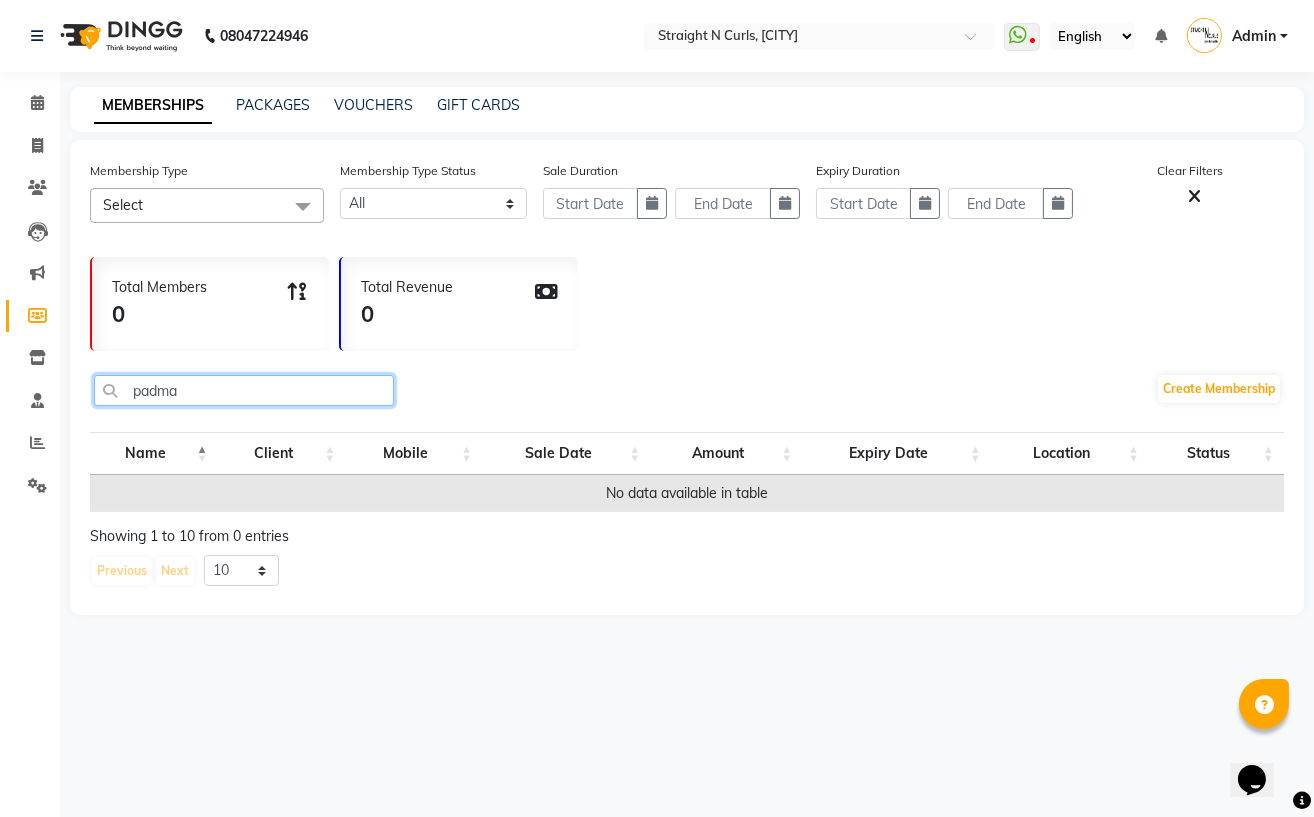 click on "padma" 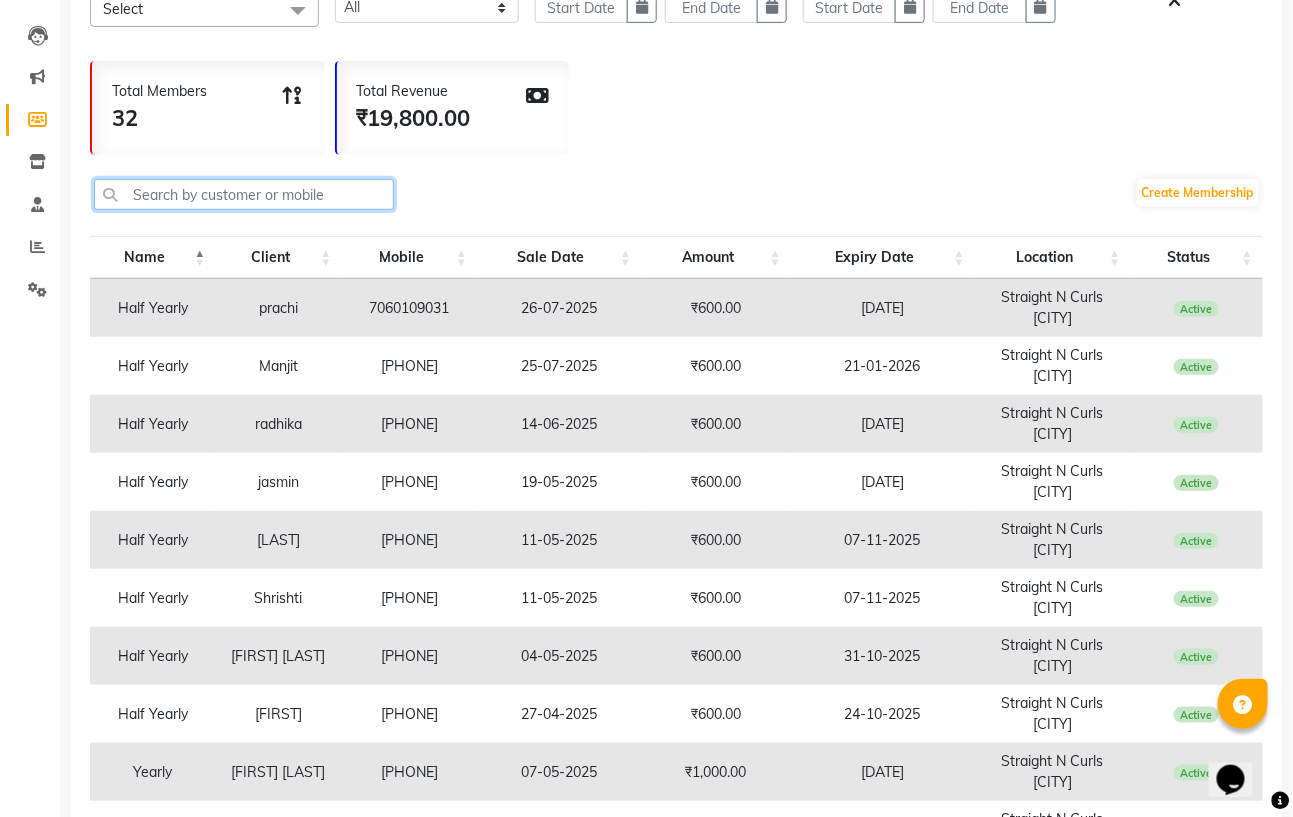 scroll, scrollTop: 266, scrollLeft: 0, axis: vertical 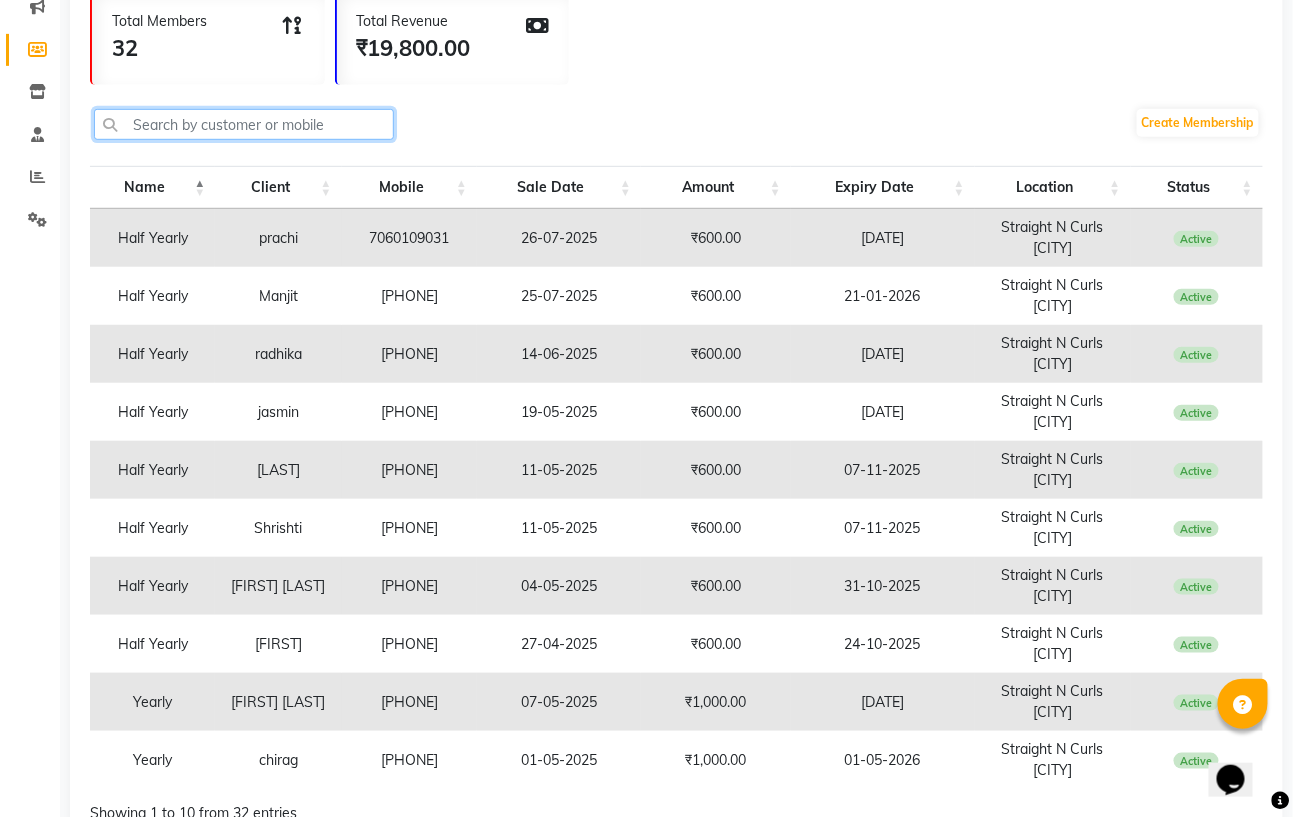 click 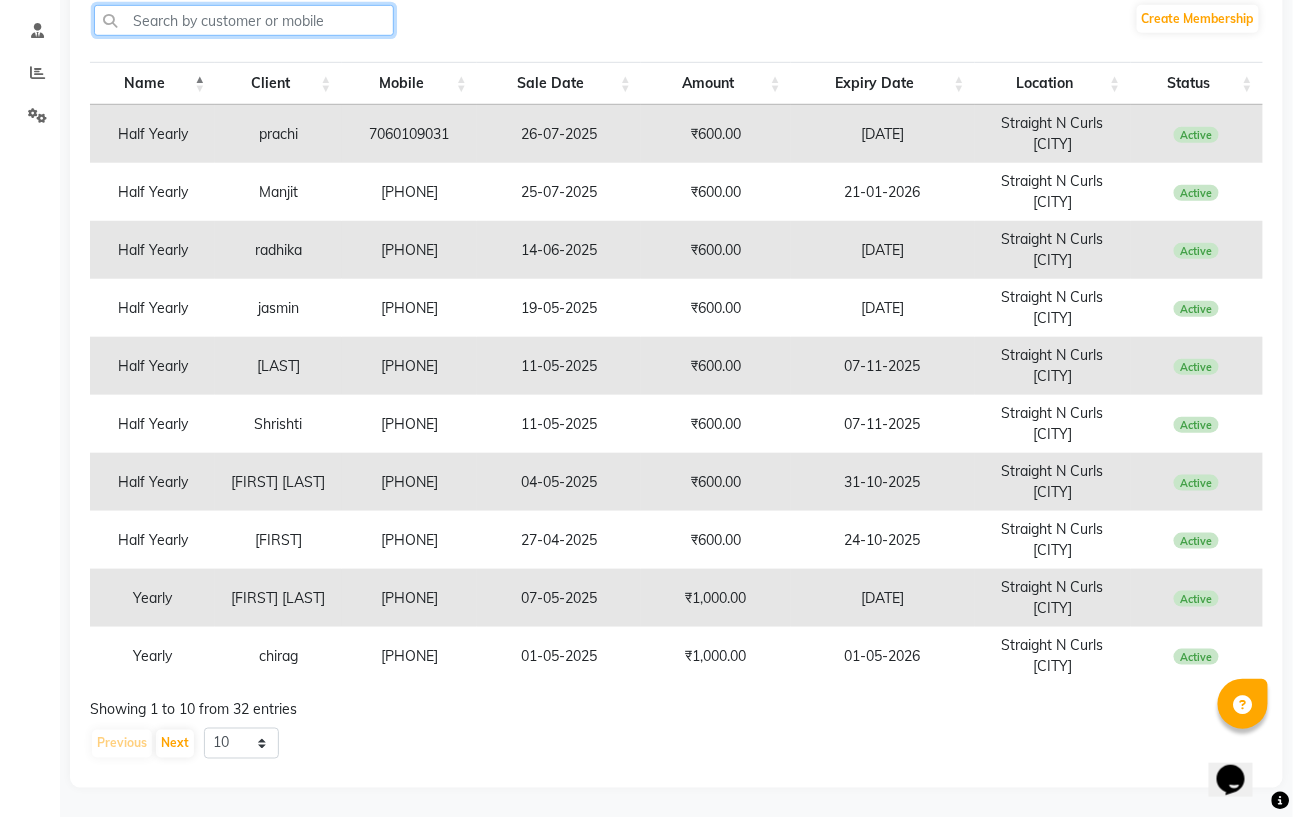 scroll, scrollTop: 371, scrollLeft: 0, axis: vertical 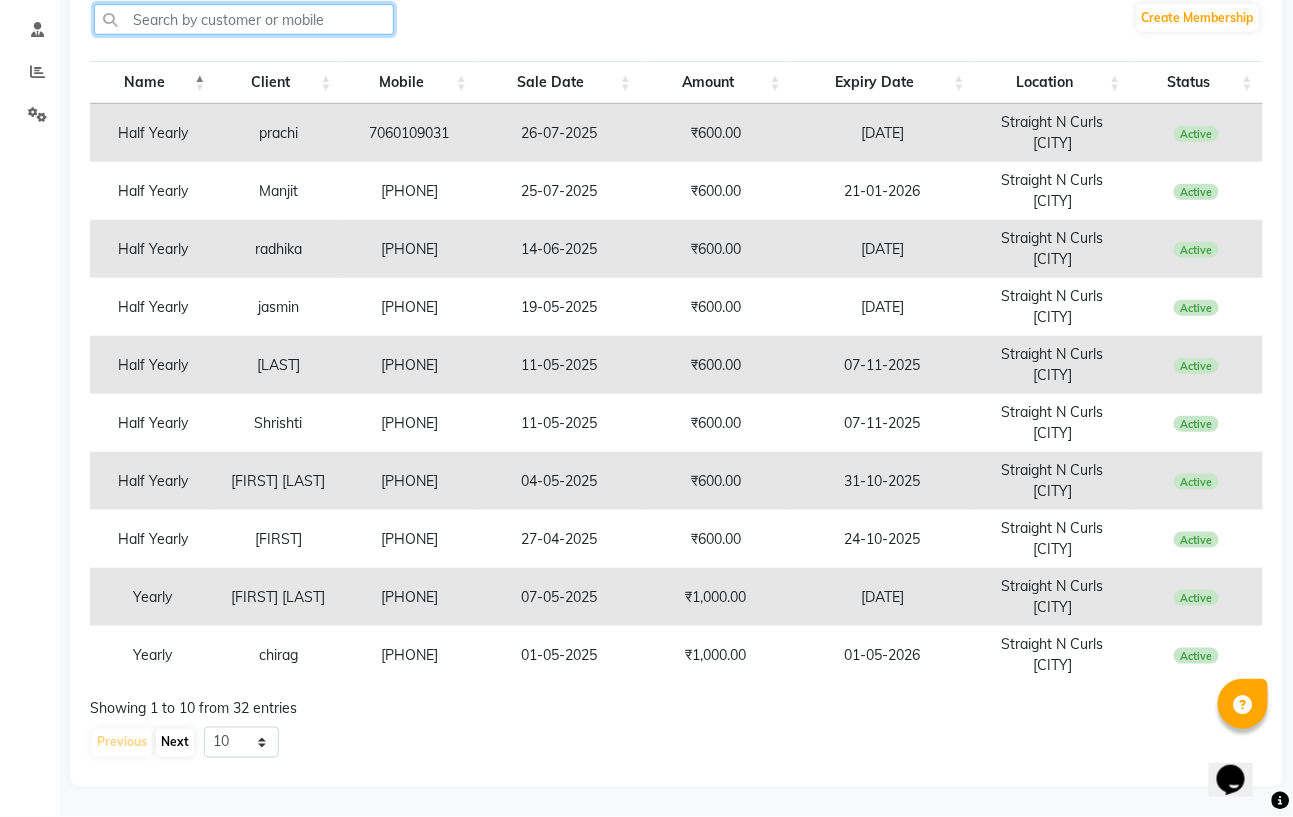 type 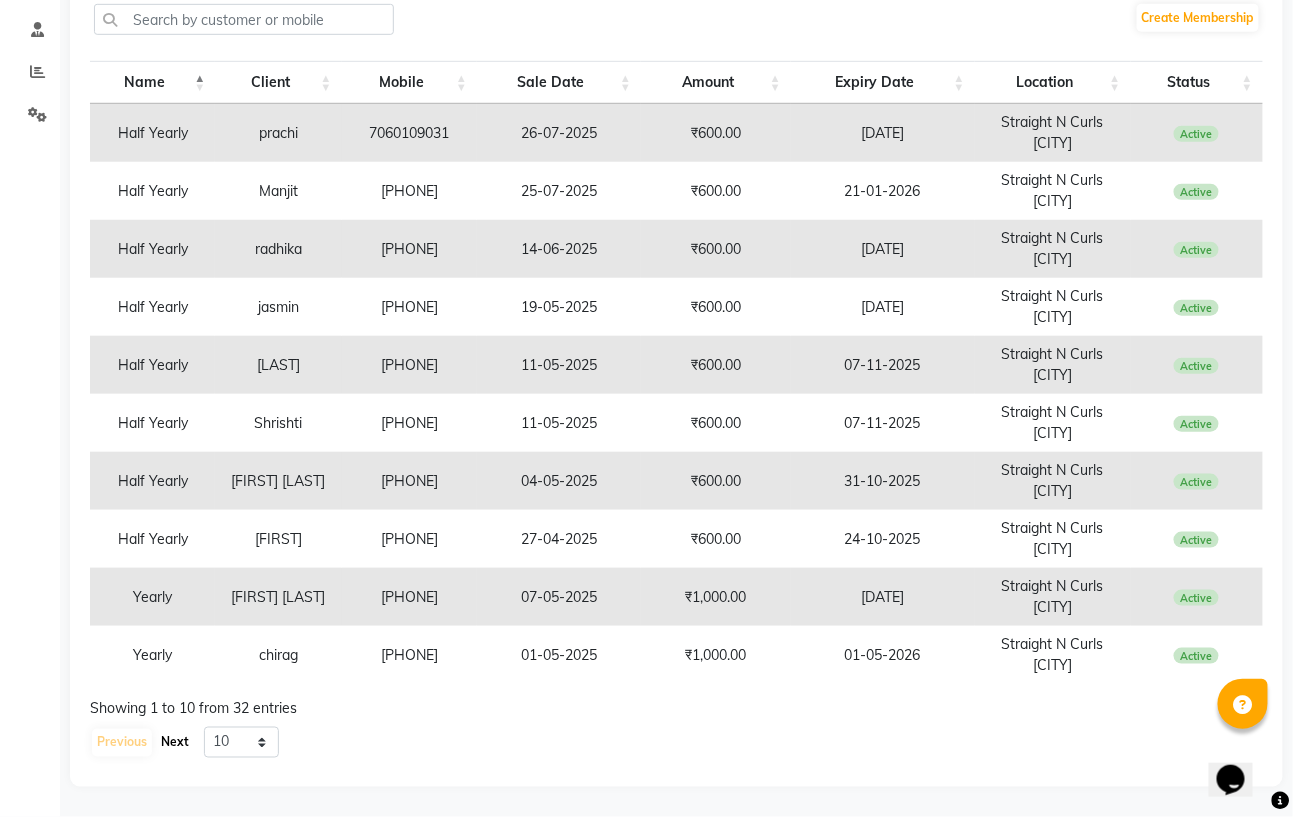click on "Next" 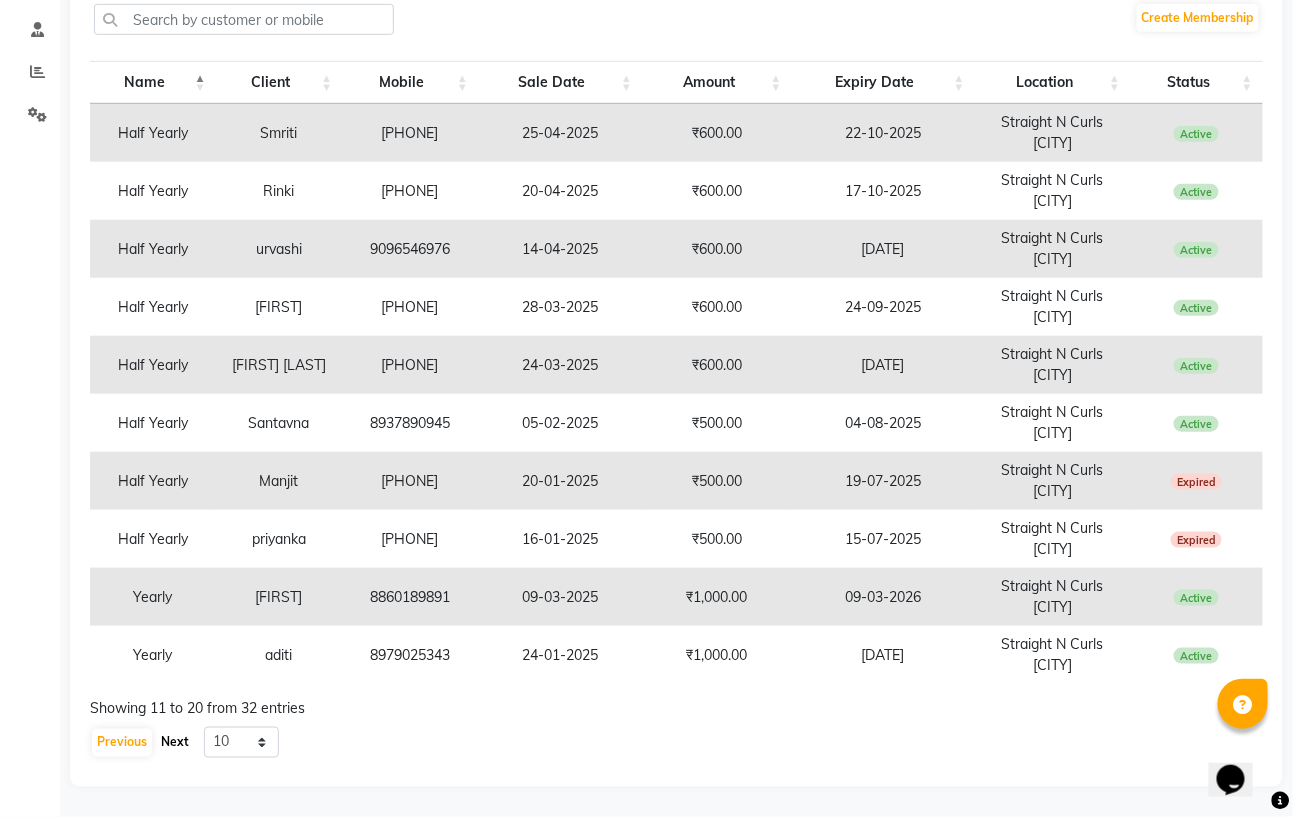 click on "Next" 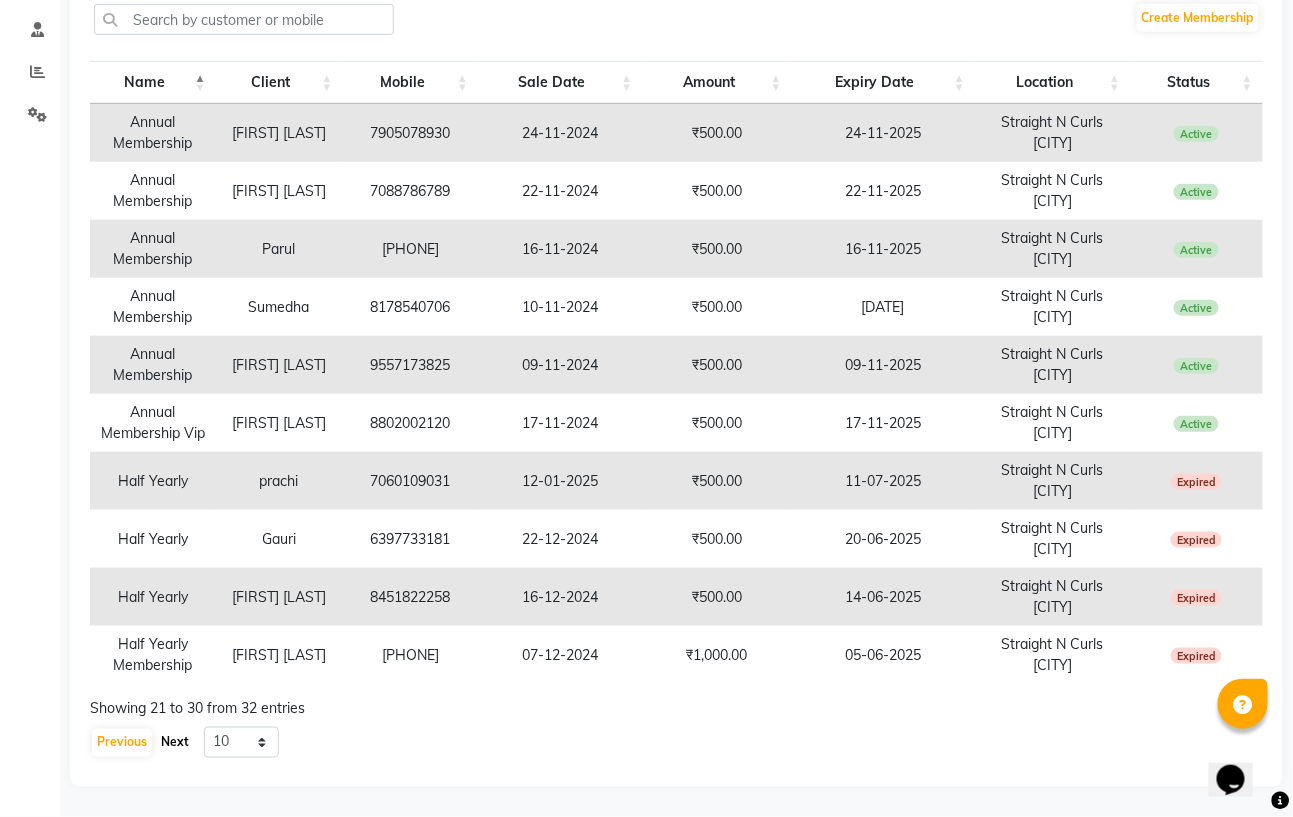 click on "Next" 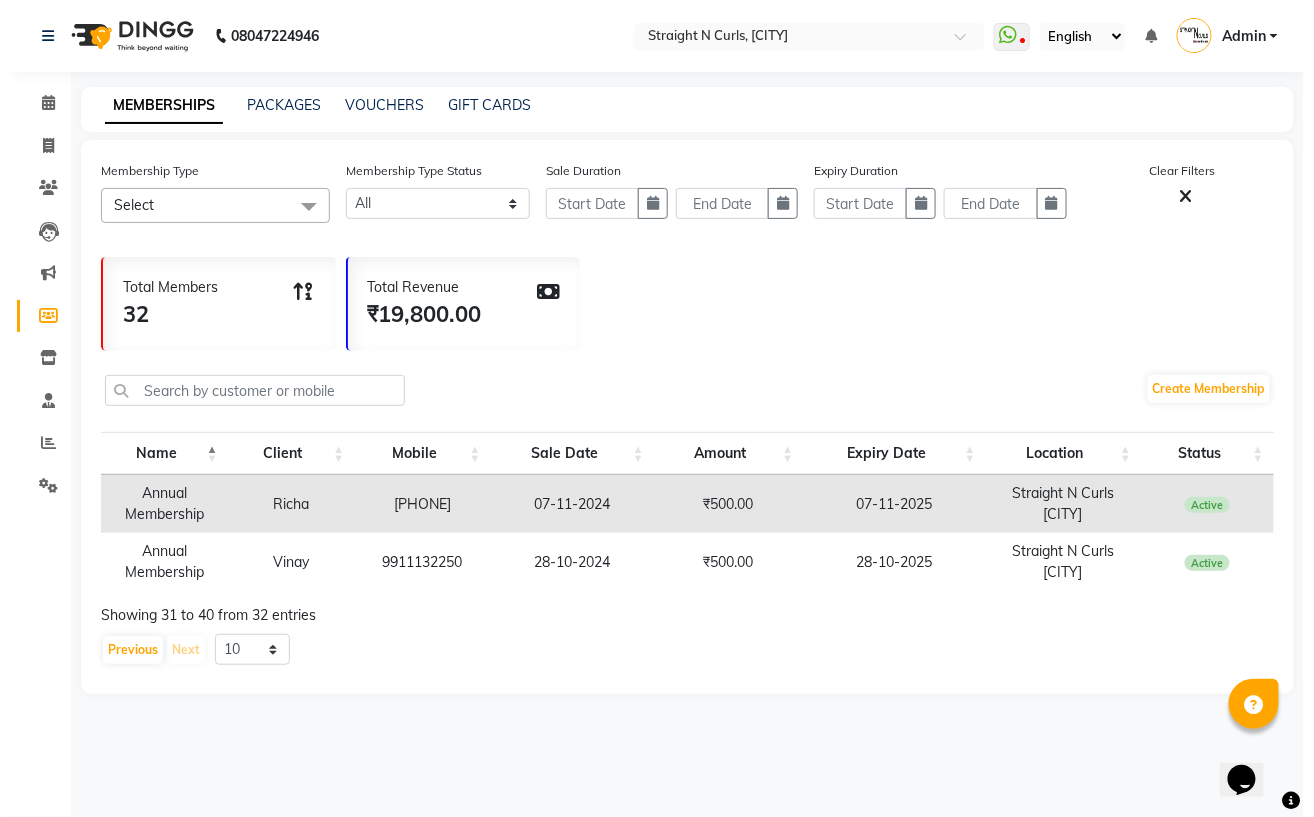scroll, scrollTop: 0, scrollLeft: 0, axis: both 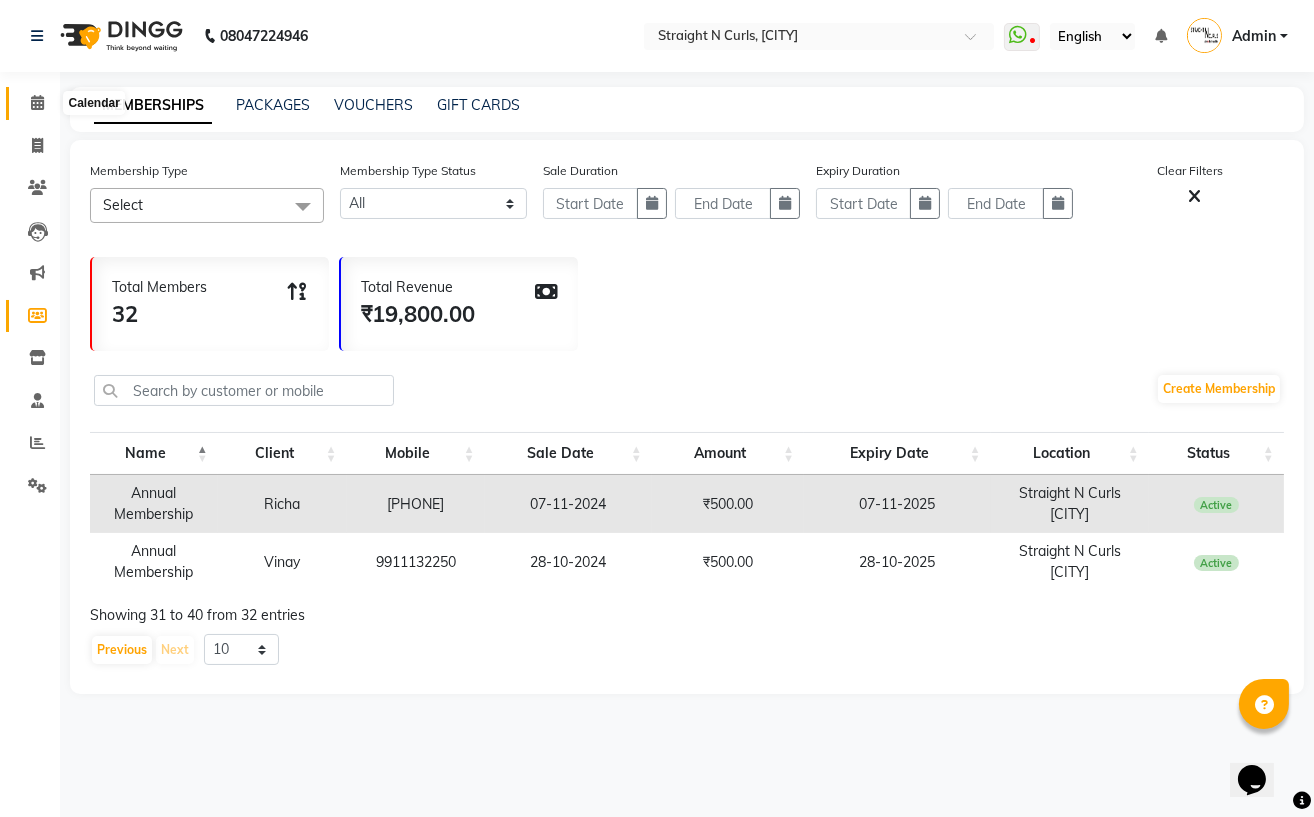 click 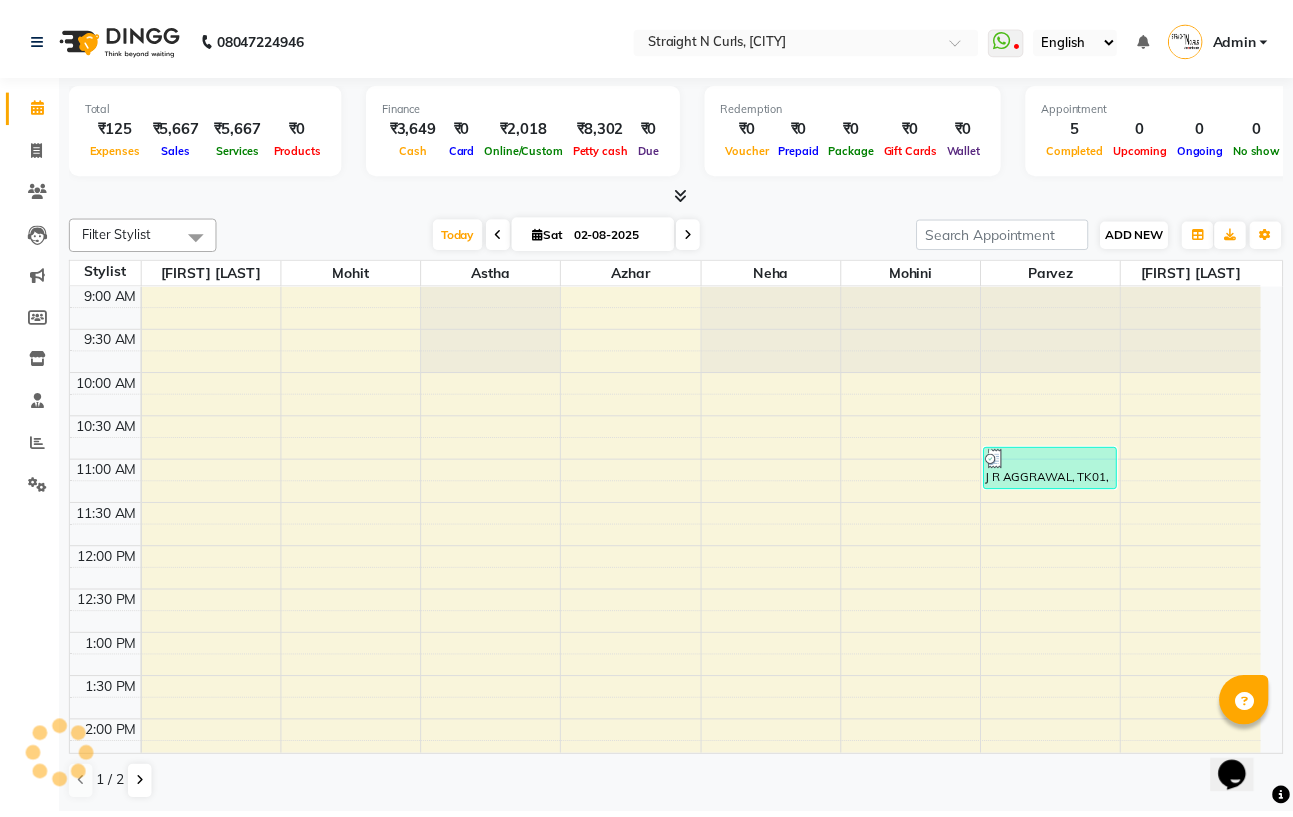 scroll, scrollTop: 0, scrollLeft: 0, axis: both 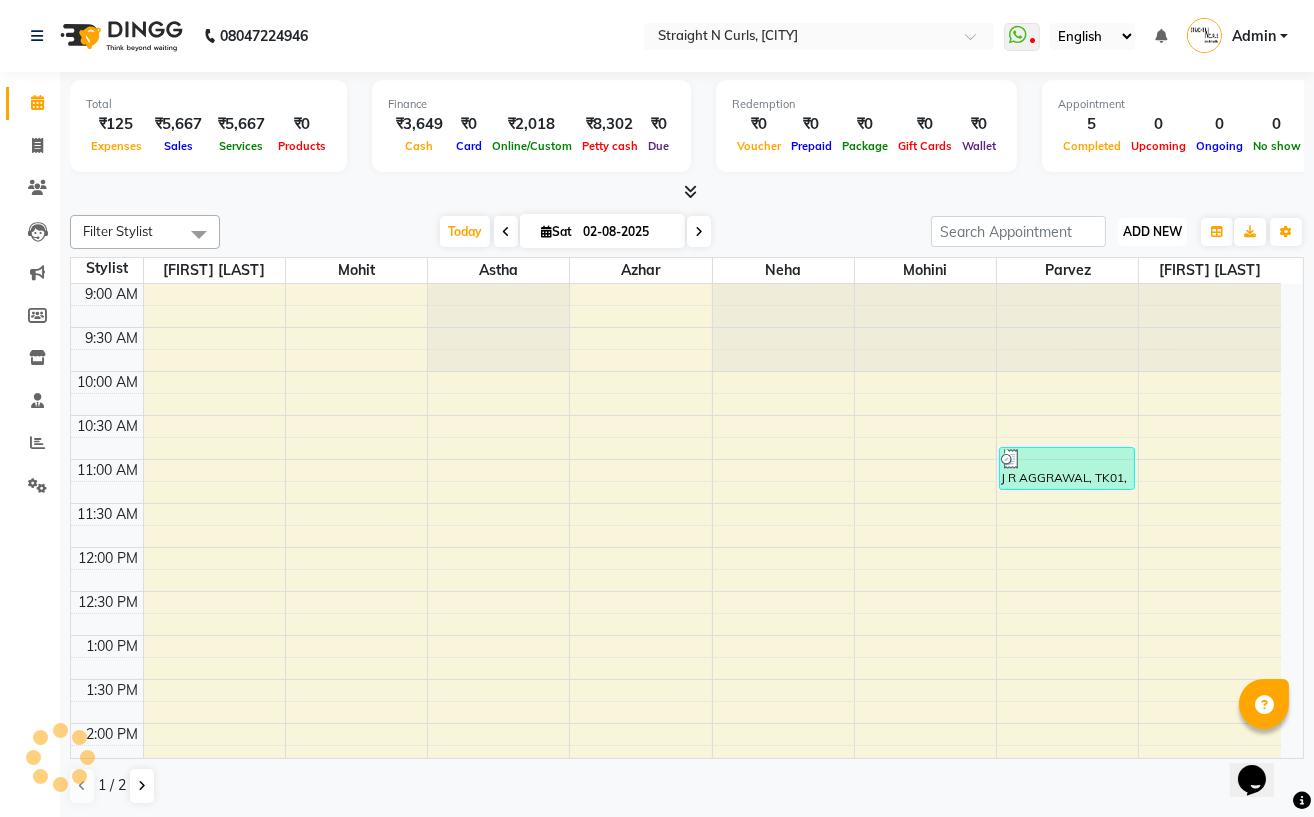 click on "ADD NEW" at bounding box center (1152, 231) 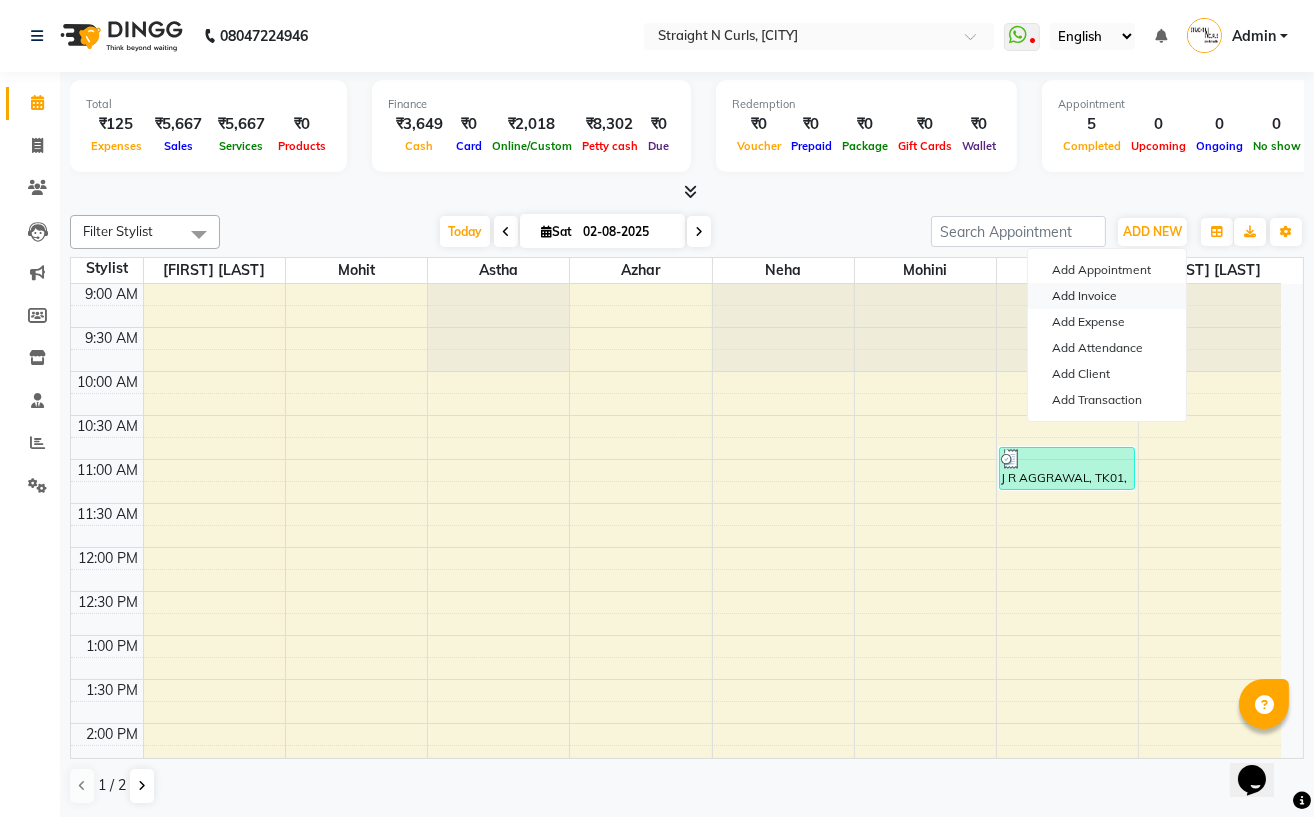 click on "Add Invoice" at bounding box center (1107, 296) 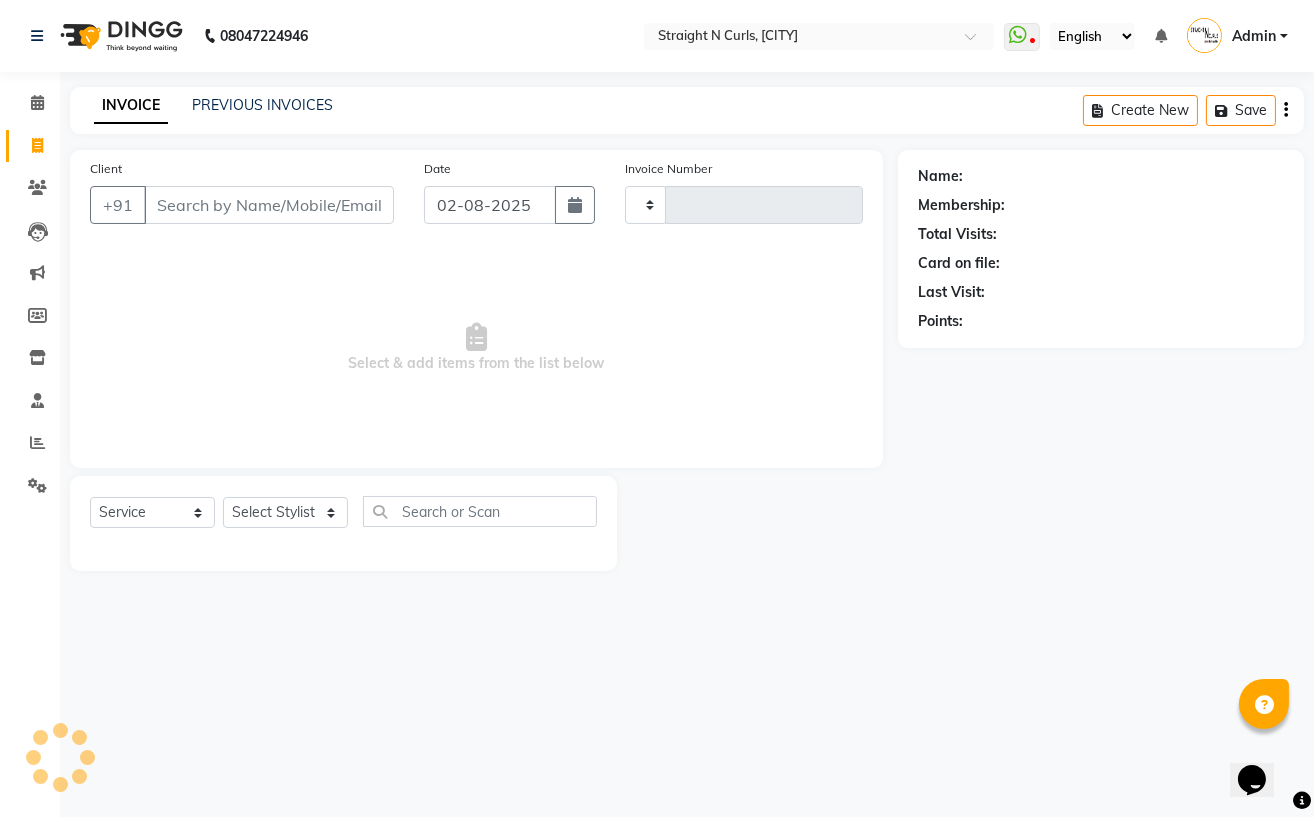 type on "0809" 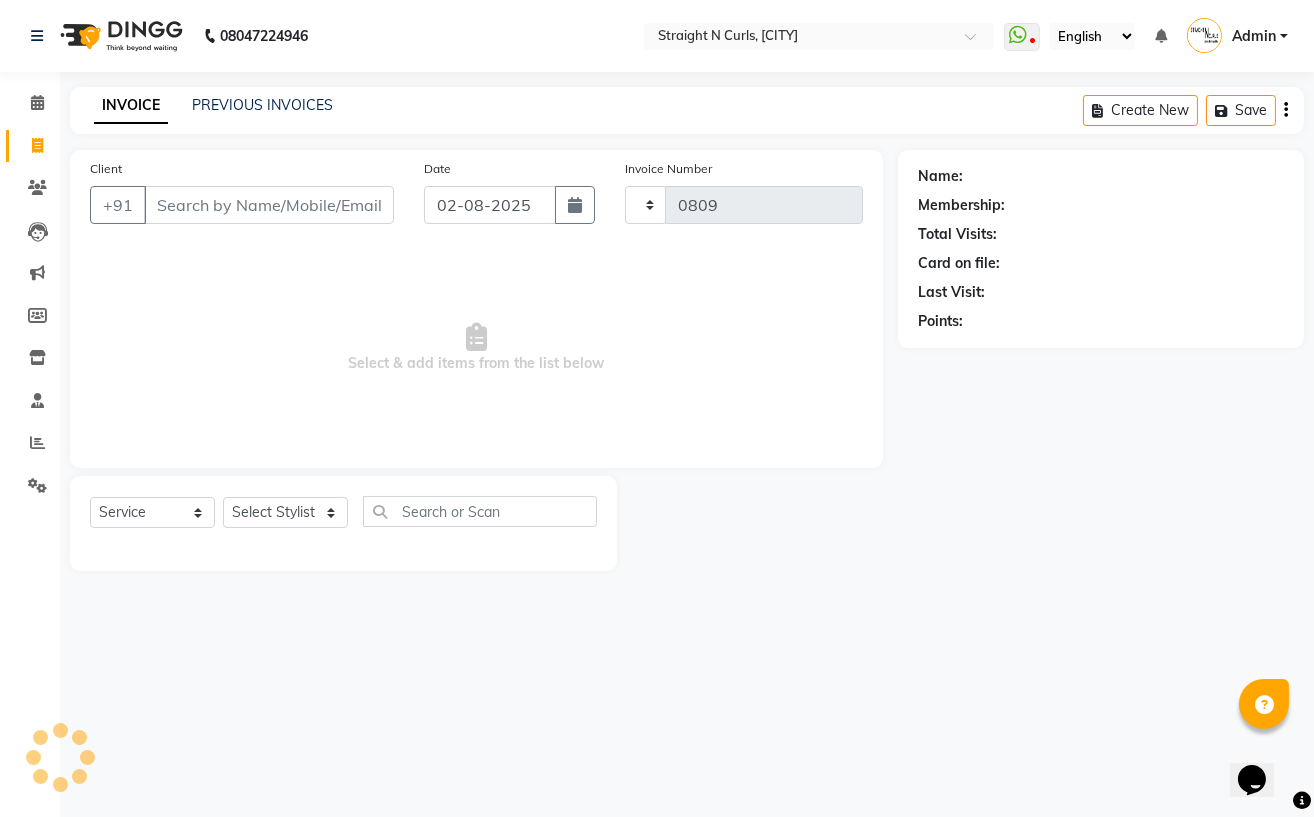 select on "7039" 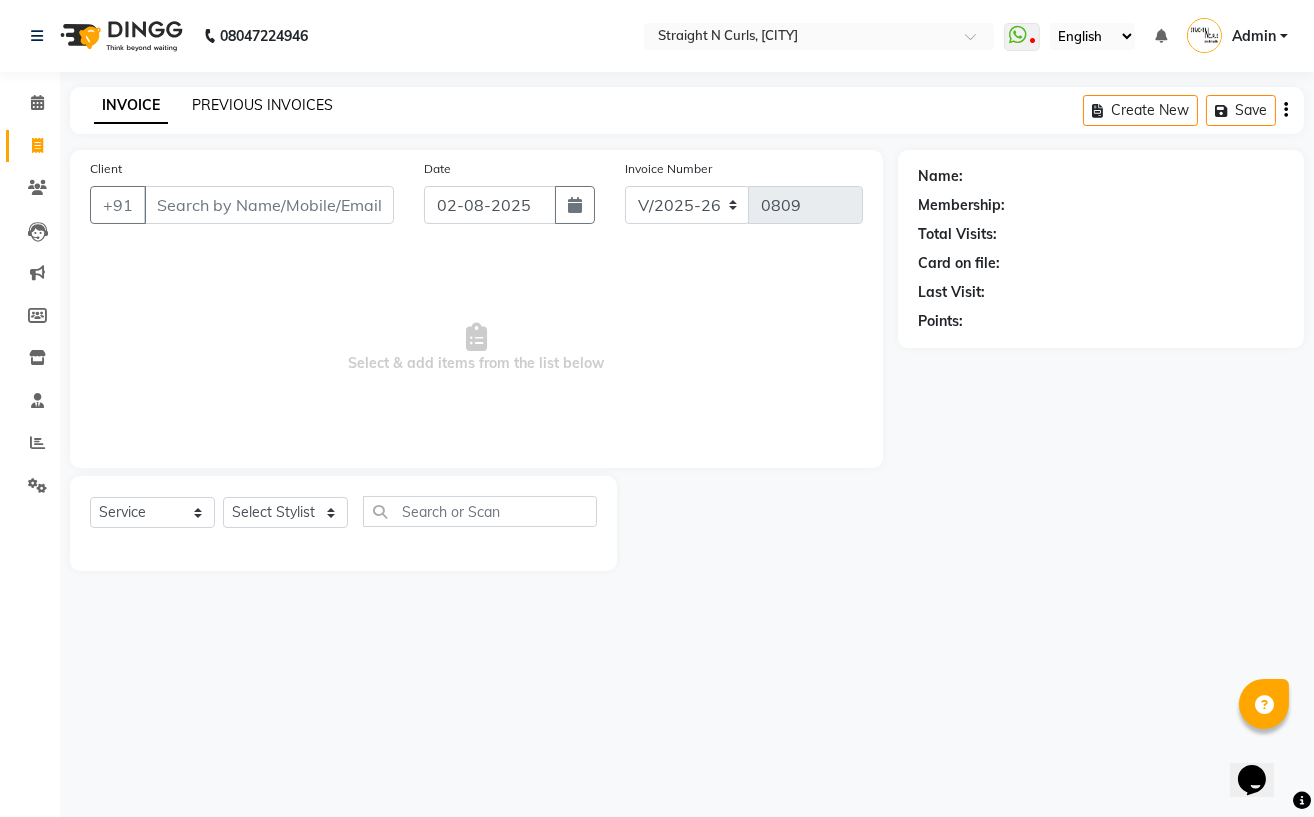 click on "PREVIOUS INVOICES" 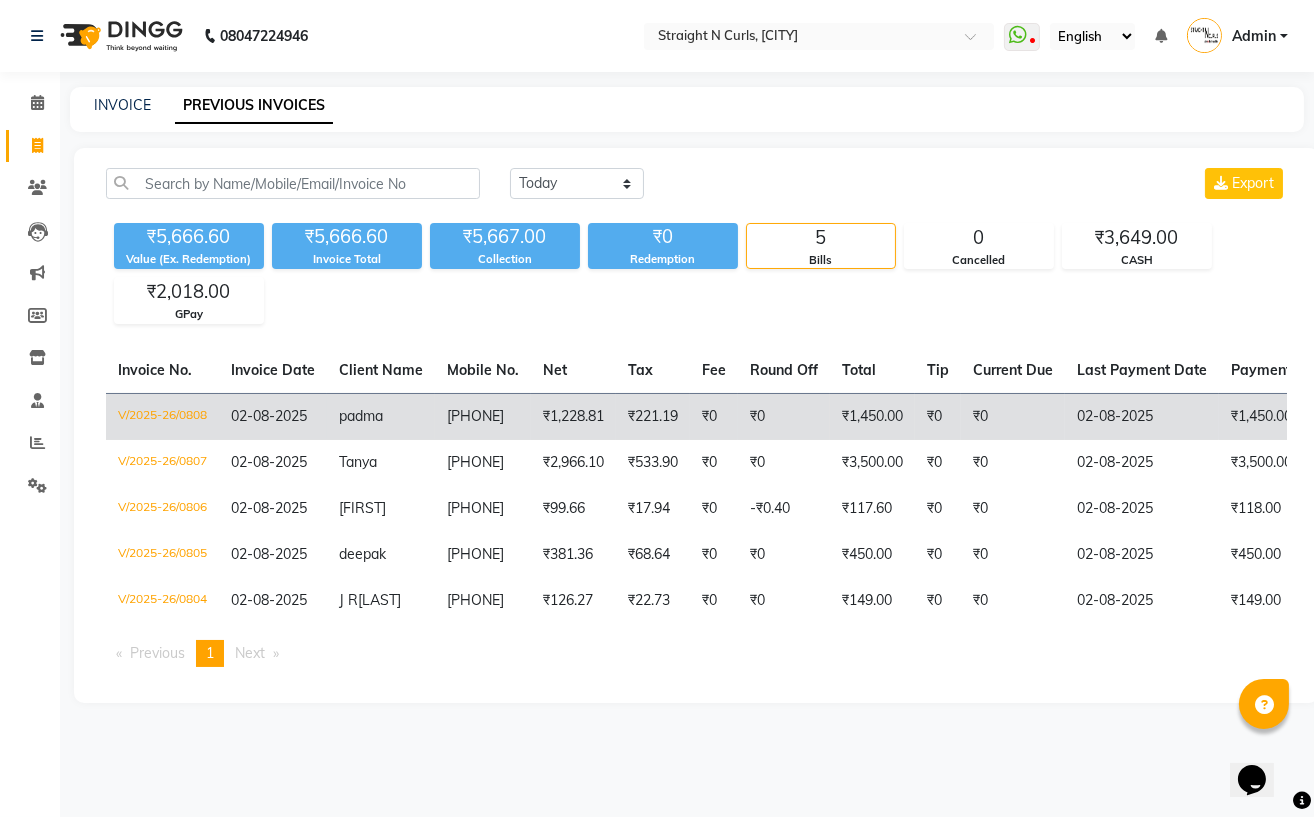 click on "9687157540" 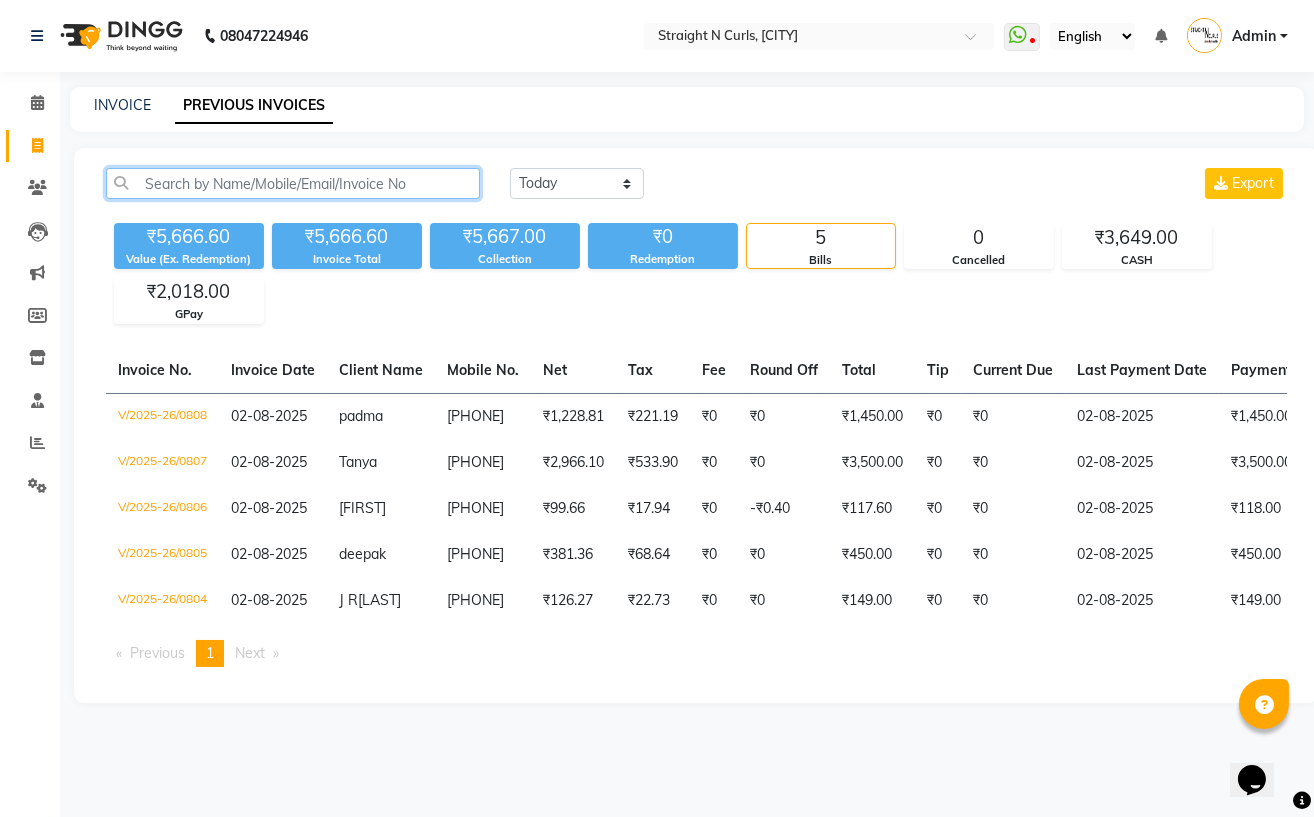 click 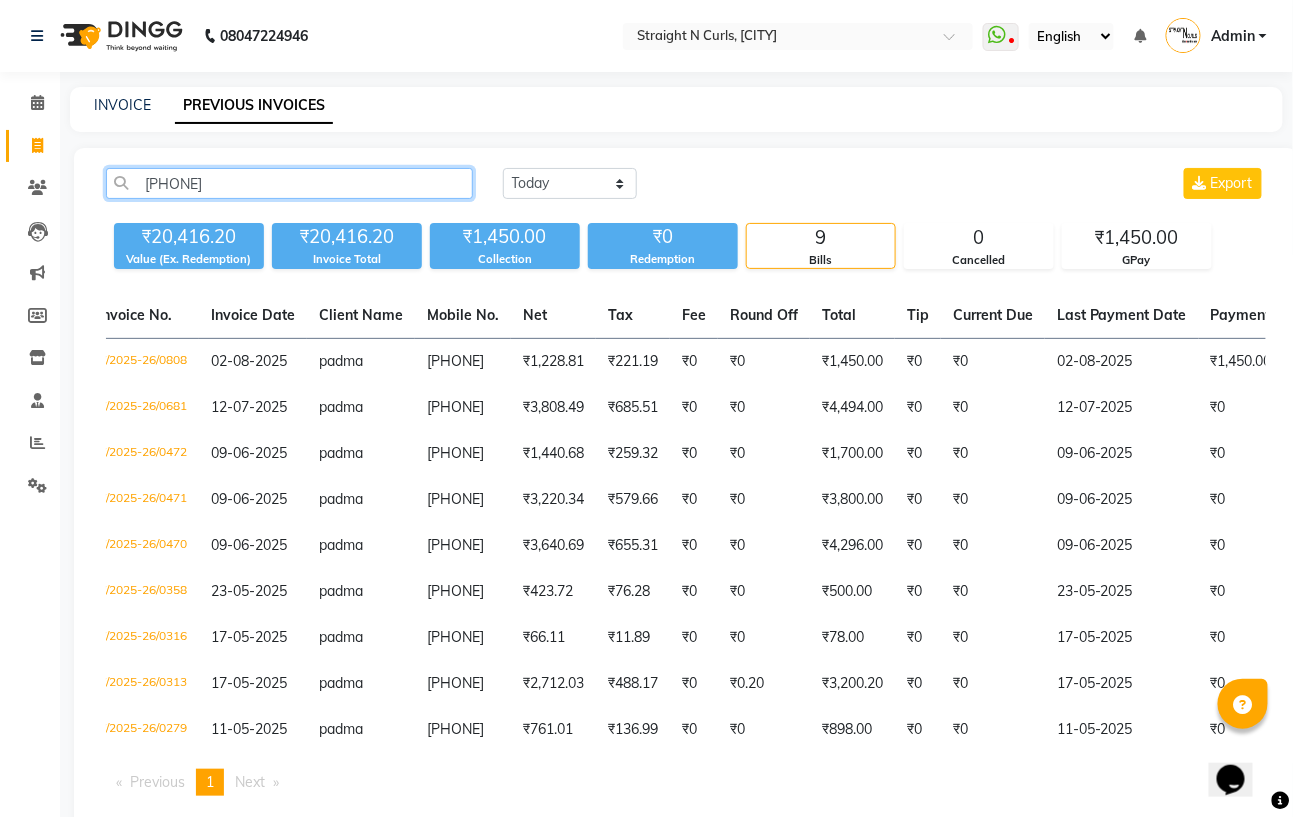 scroll, scrollTop: 0, scrollLeft: 0, axis: both 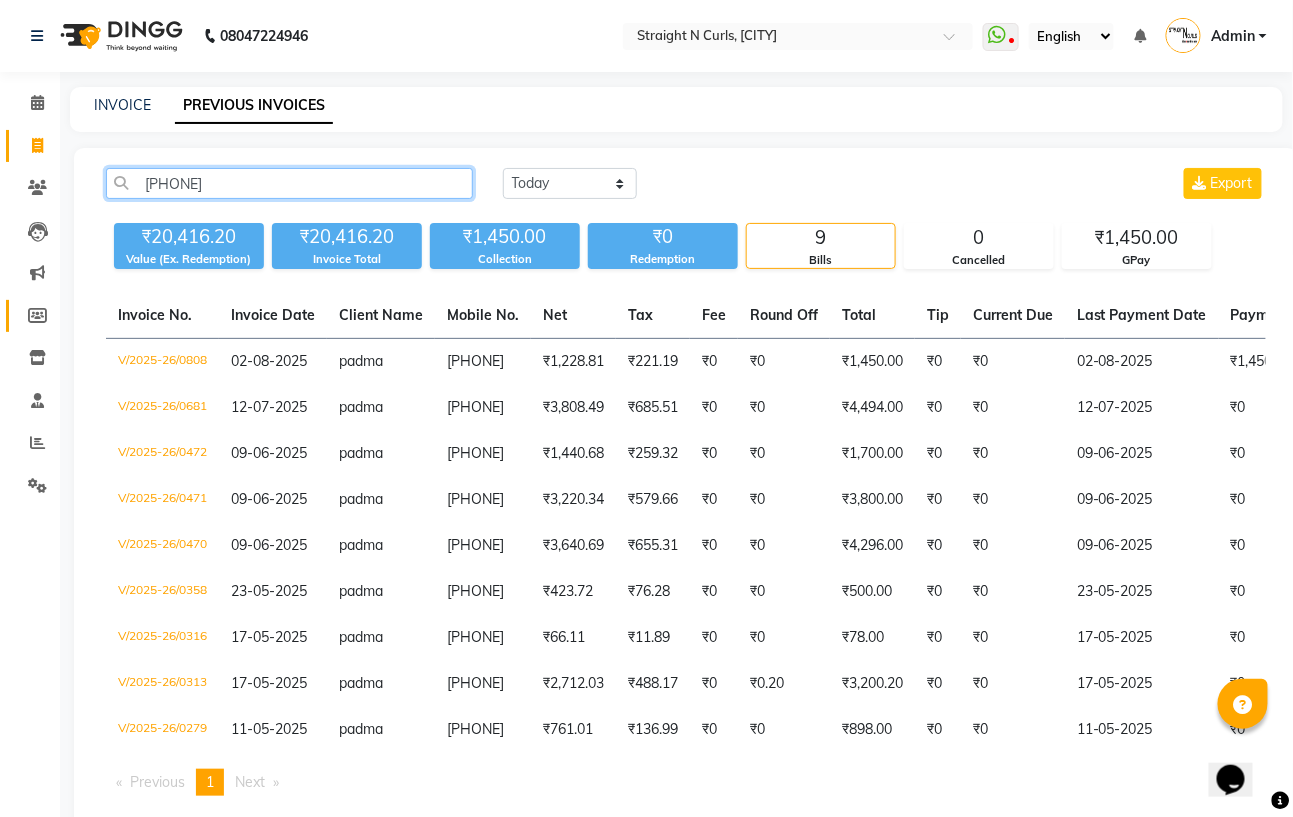 type on "9687157540" 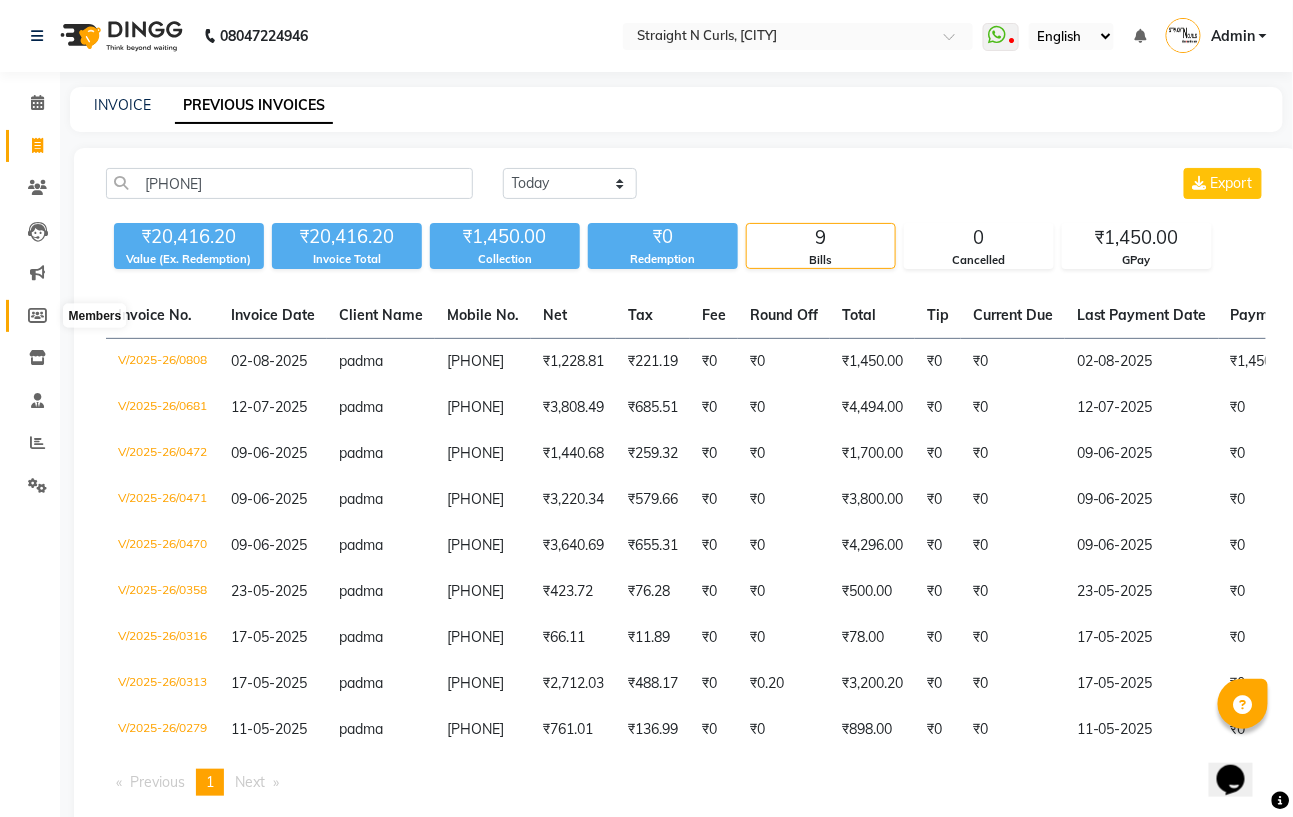 click 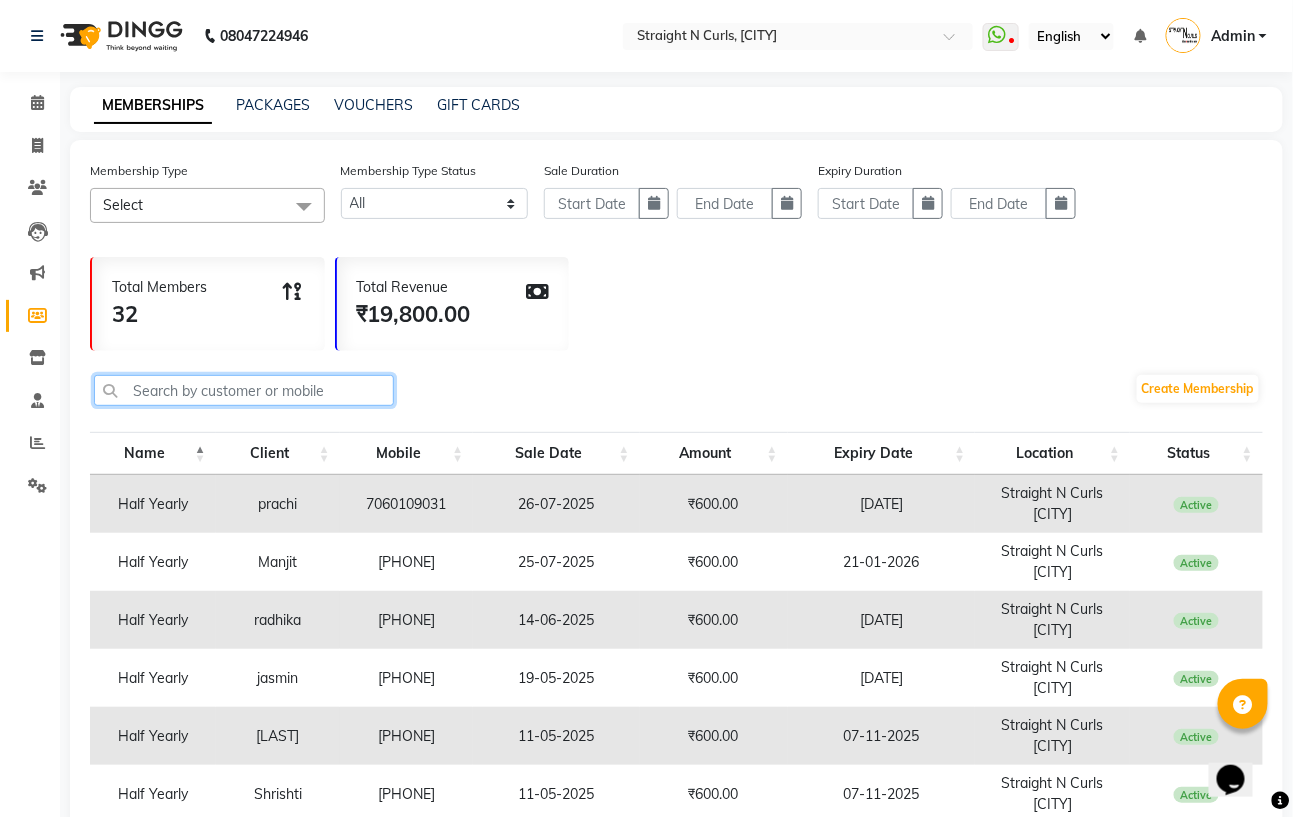 click 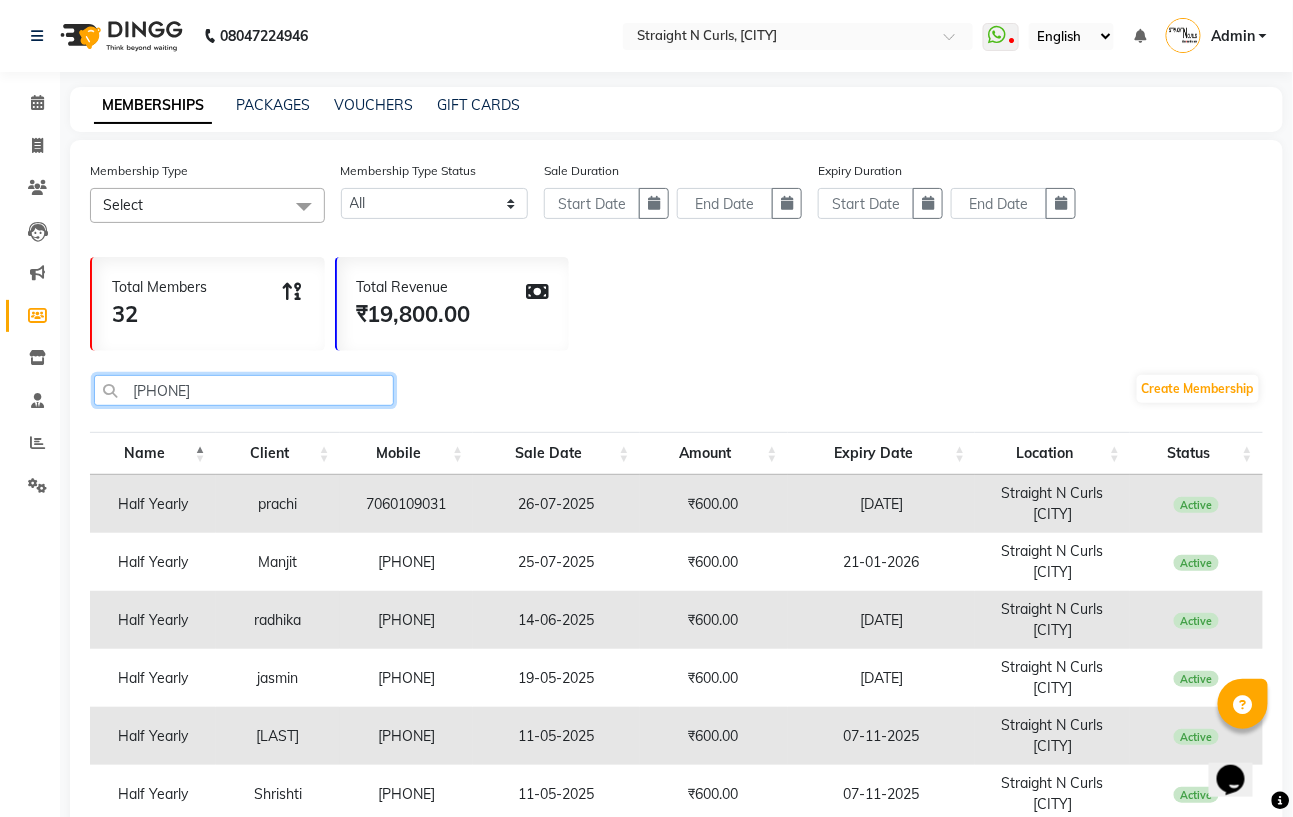 paste on "9687157540" 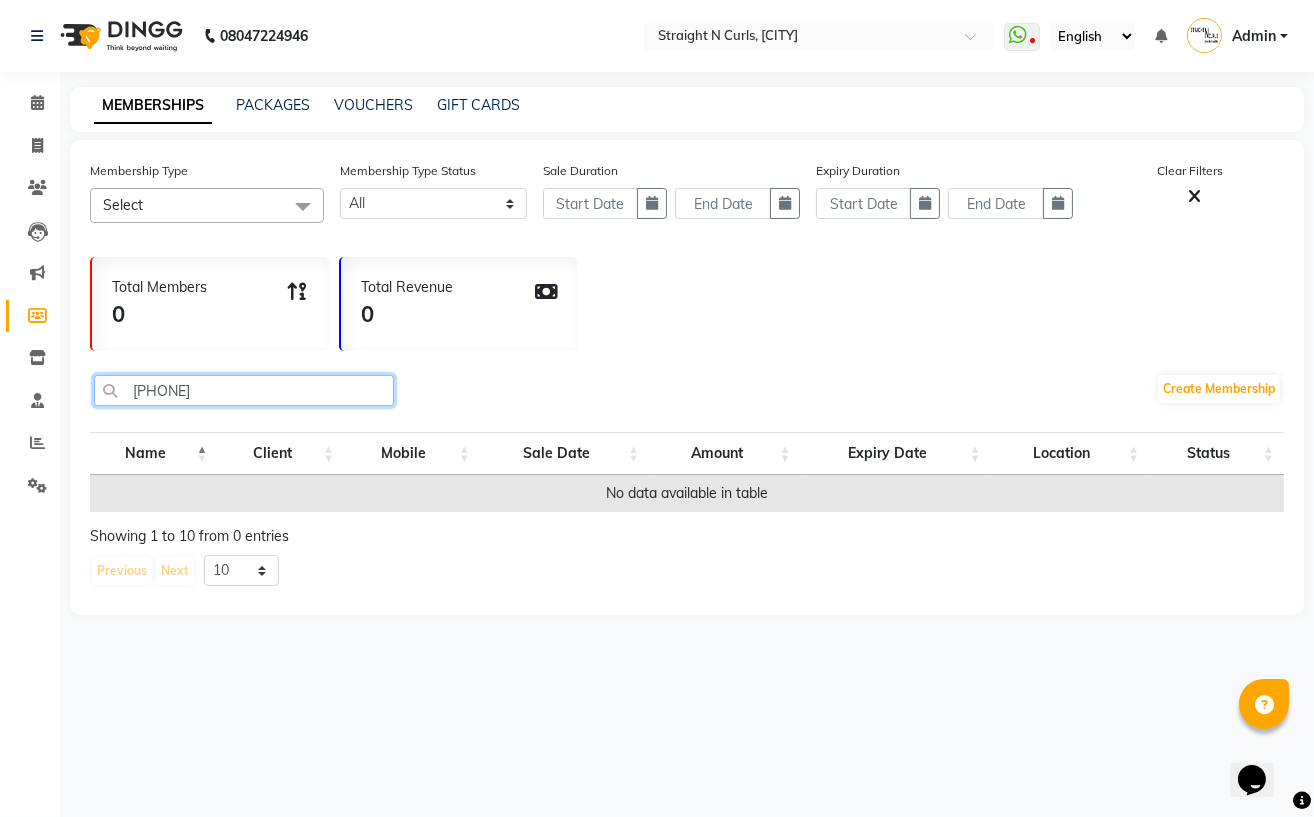 type on "9687157540" 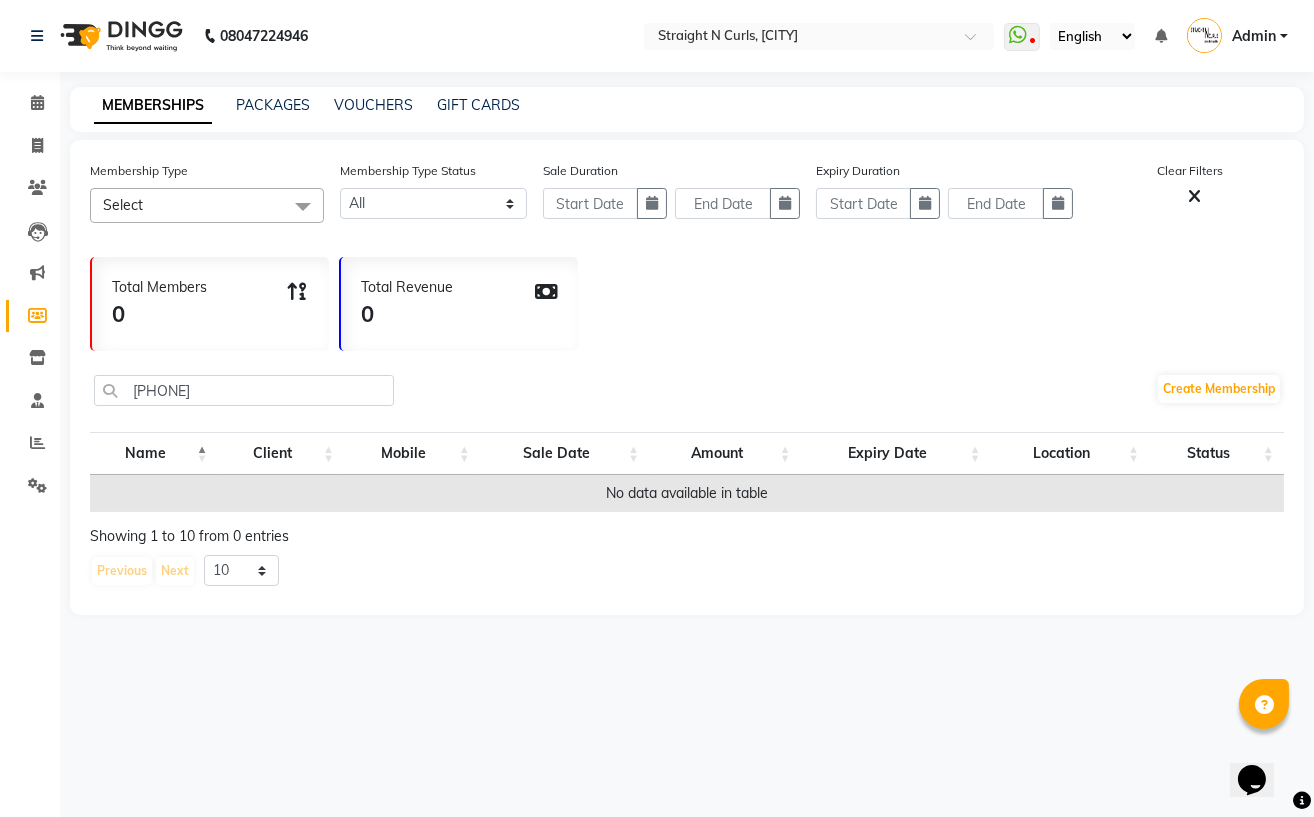 click on "Mobile" at bounding box center (412, 453) 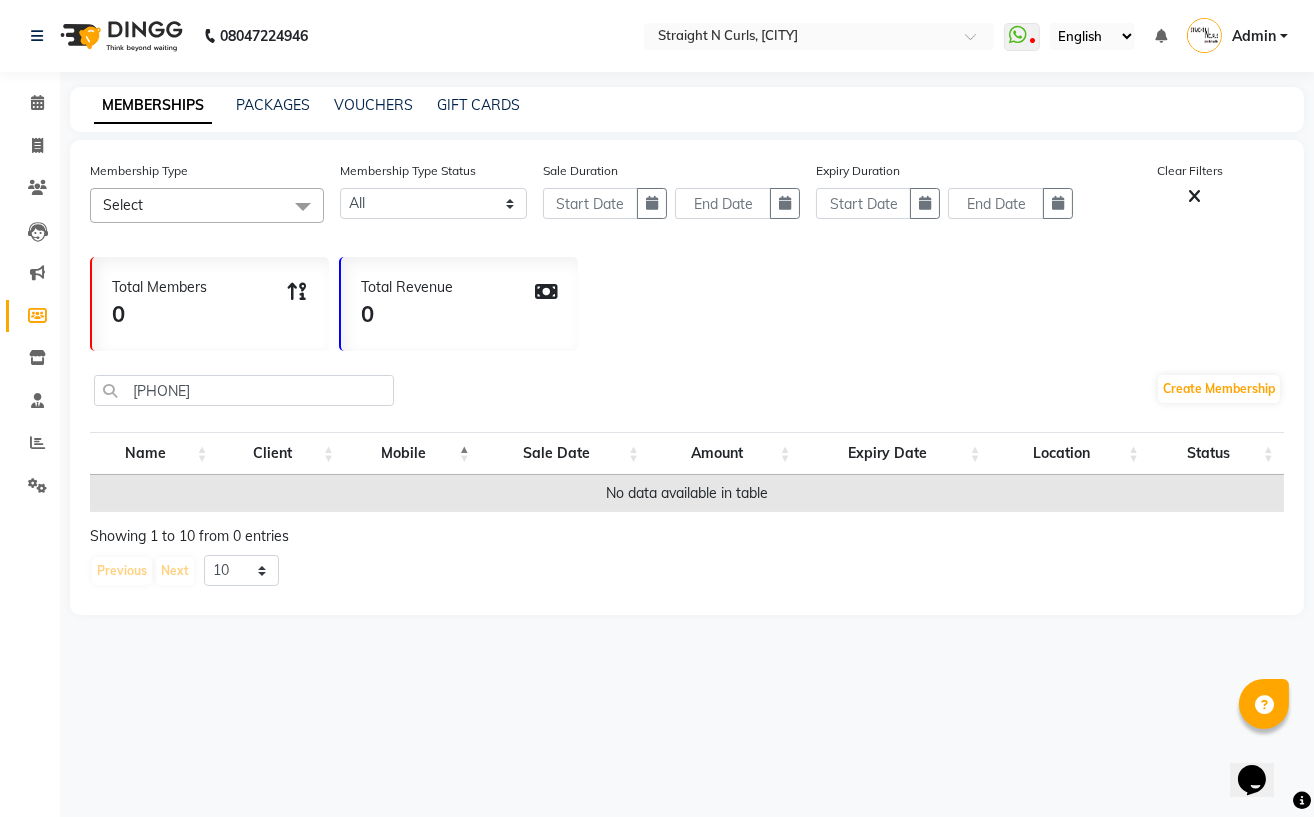 click on "Mobile" at bounding box center [412, 453] 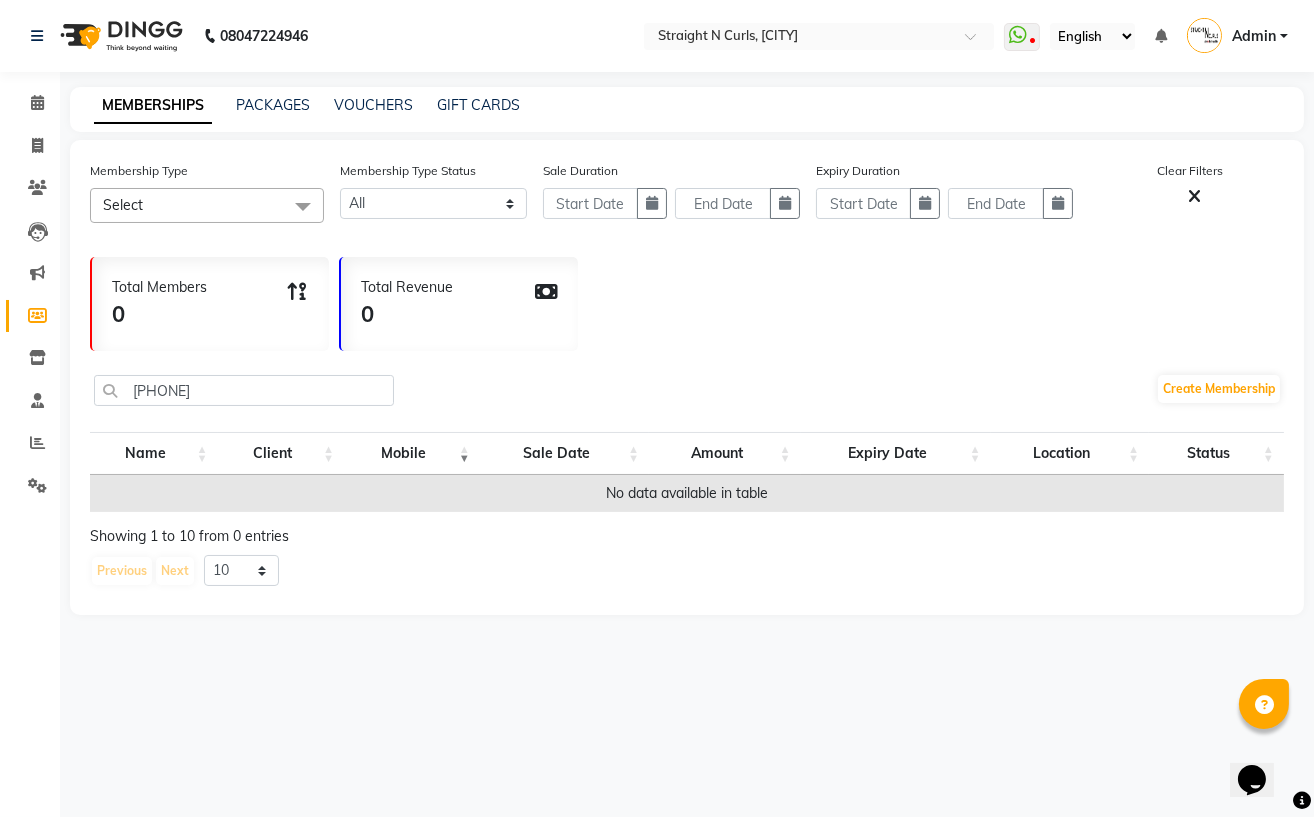 click on "Select" 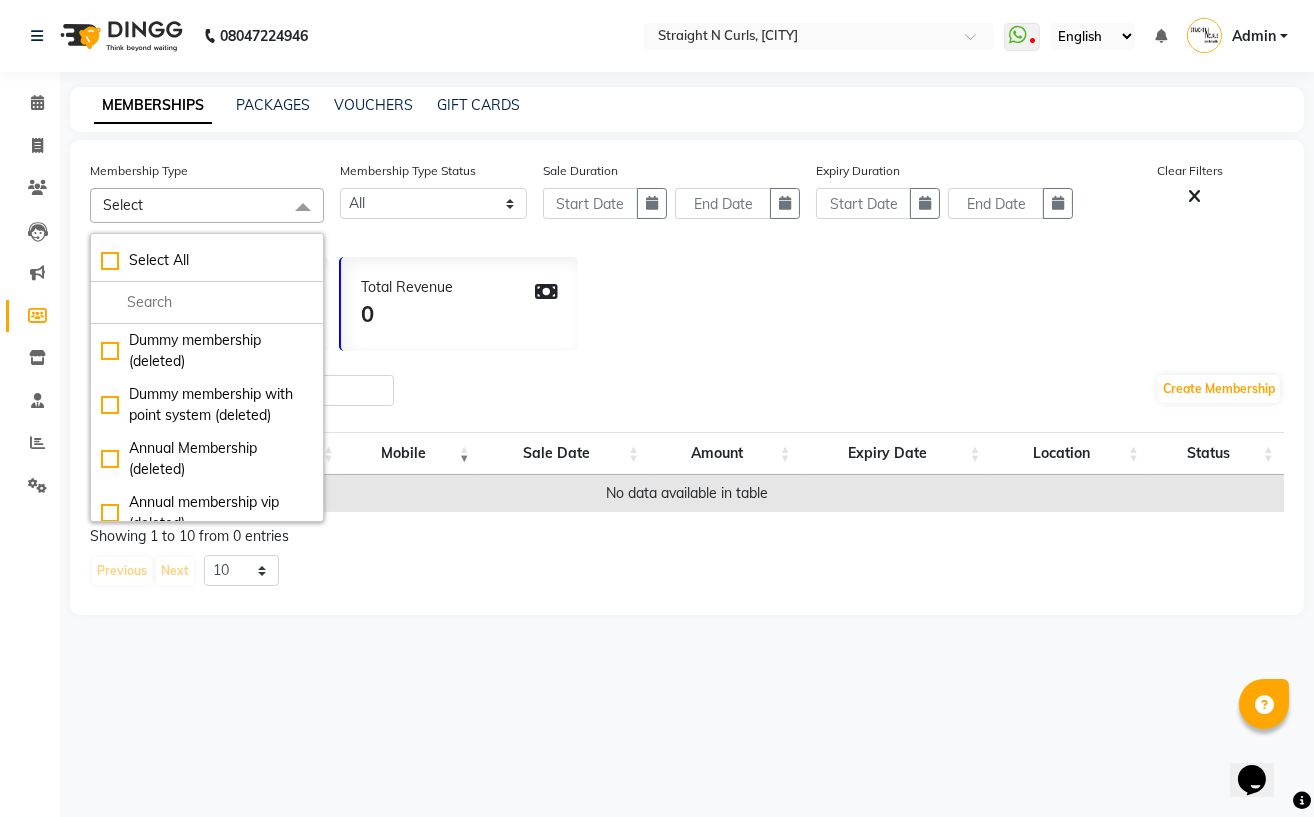 drag, startPoint x: 548, startPoint y: 342, endPoint x: 419, endPoint y: 336, distance: 129.13947 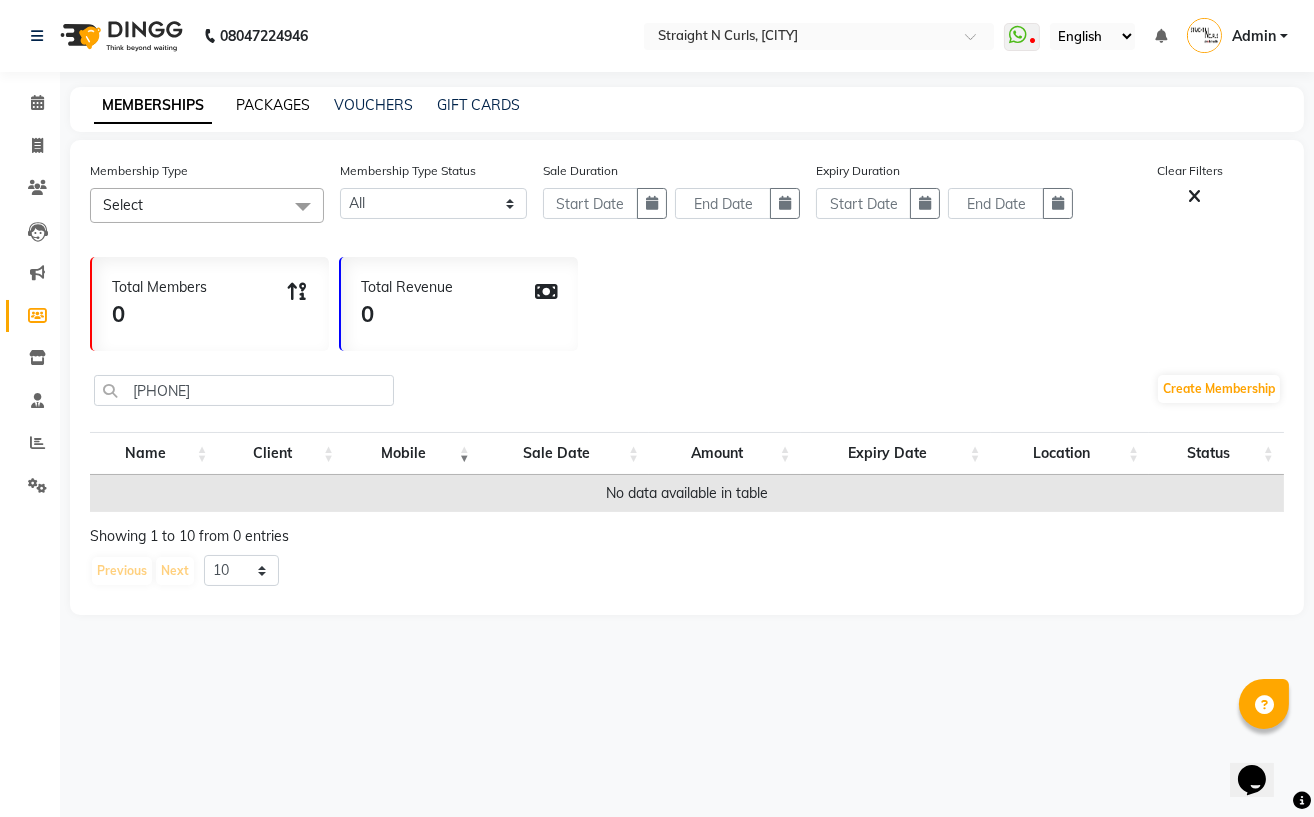 click on "PACKAGES" 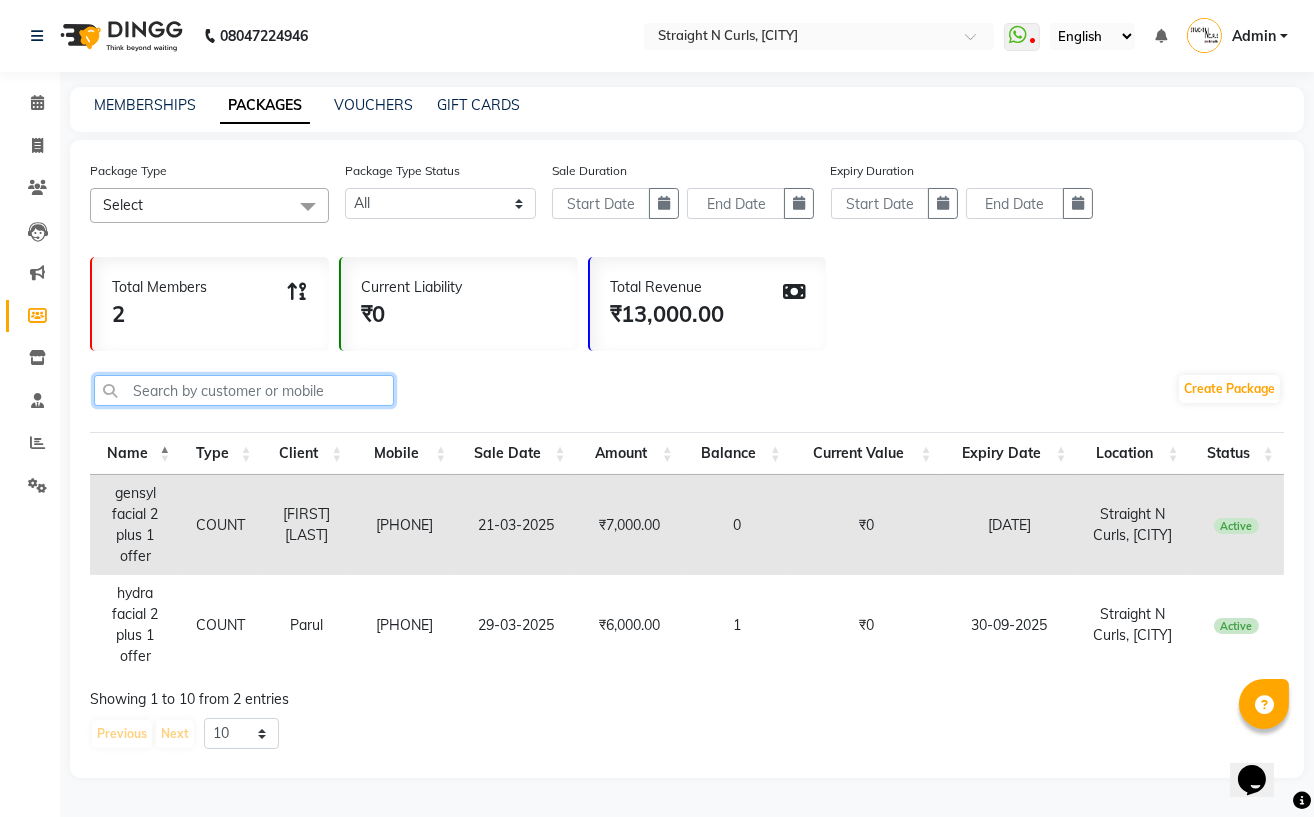click 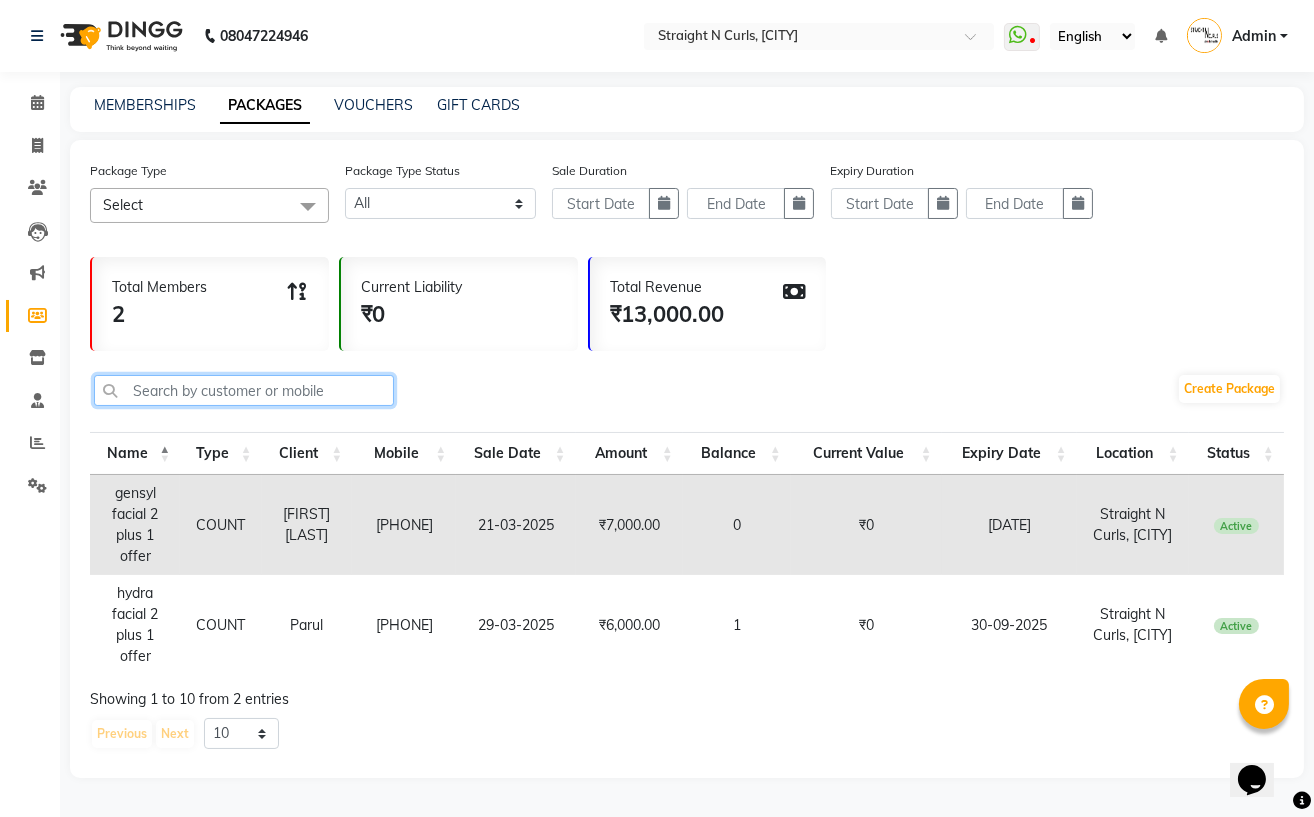 paste on "9687157540" 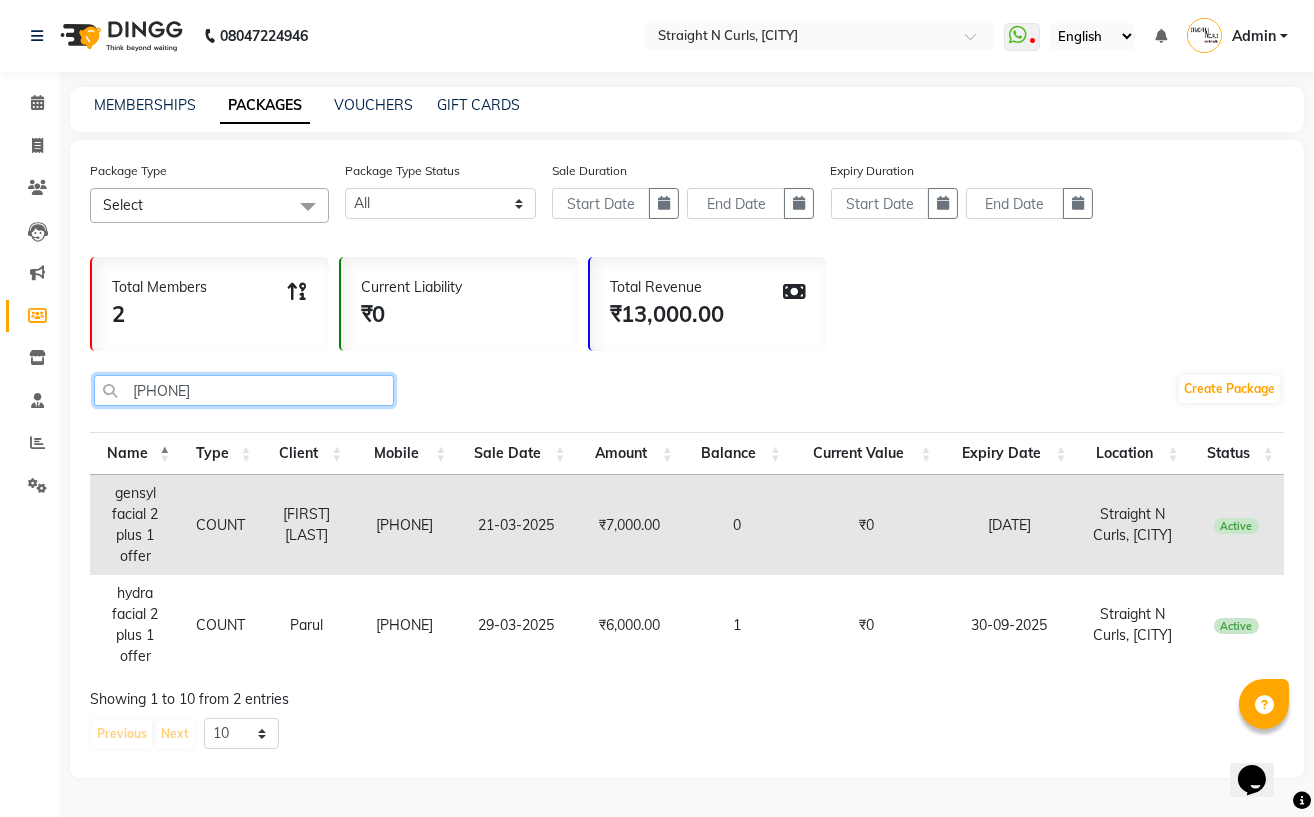 paste on "9687157540" 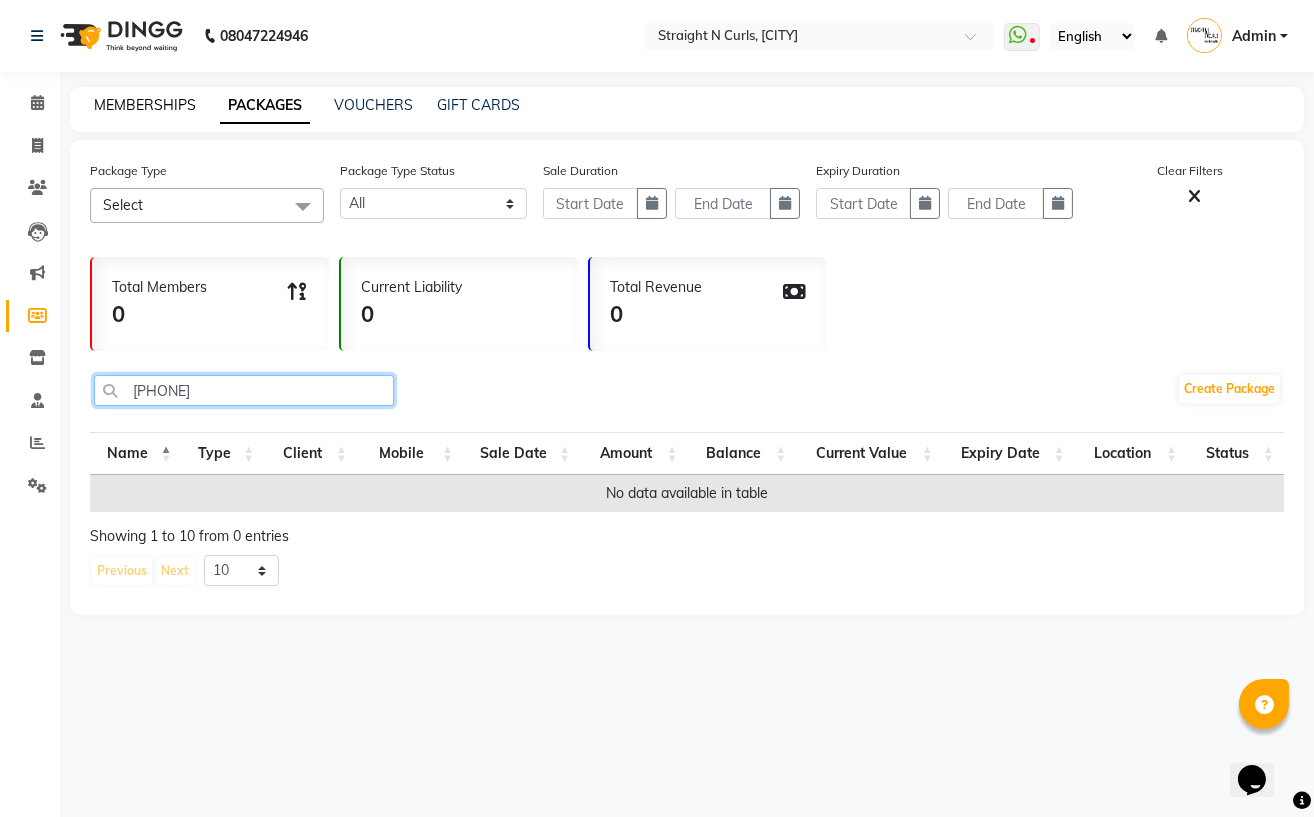 type on "9687157540" 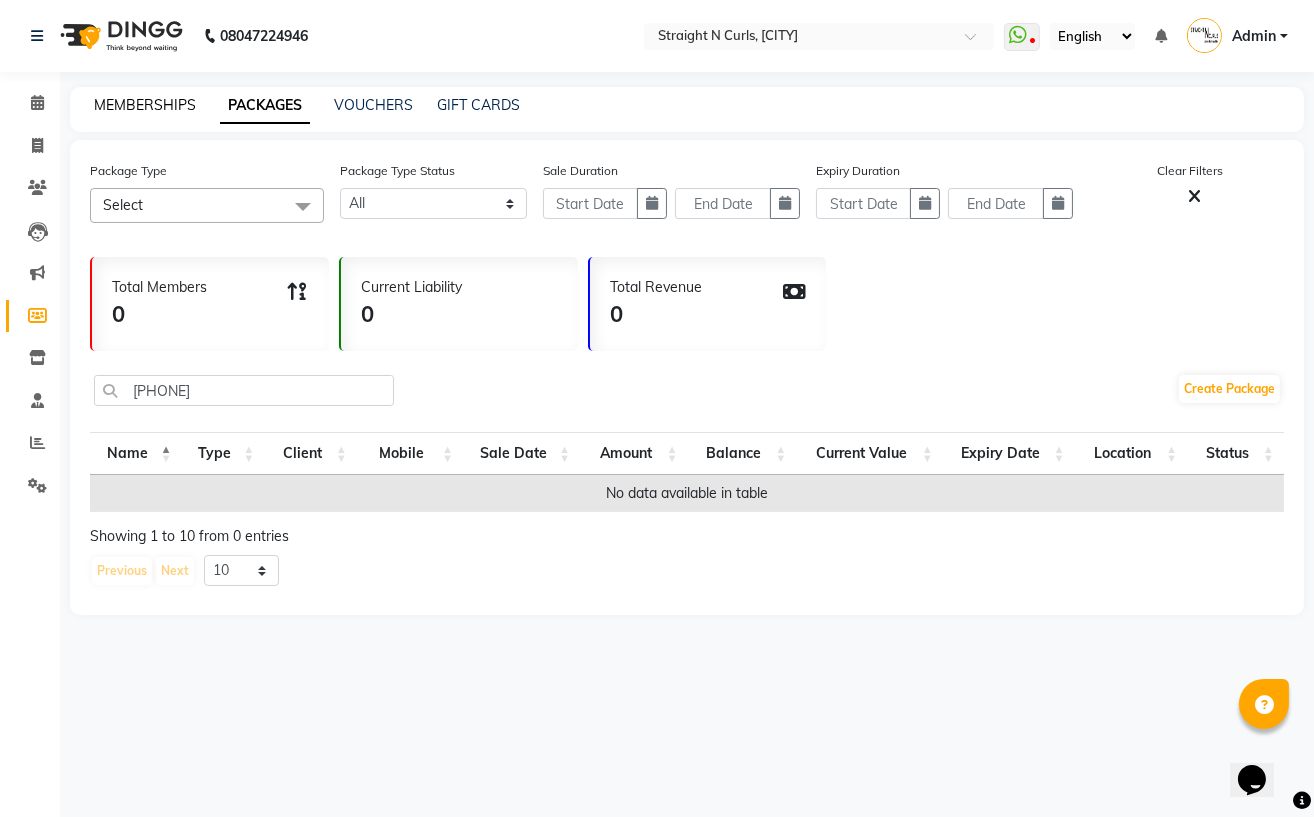 click on "MEMBERSHIPS" 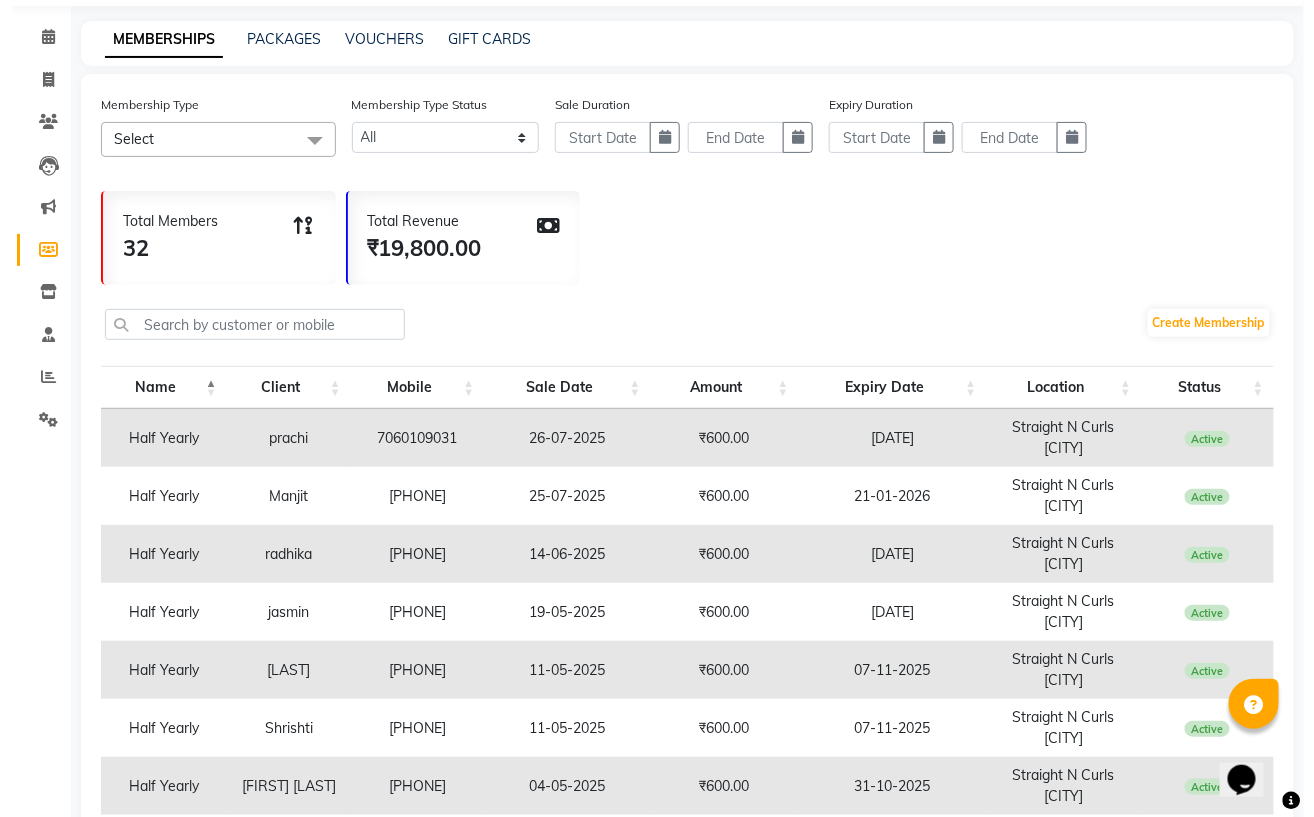 scroll, scrollTop: 0, scrollLeft: 0, axis: both 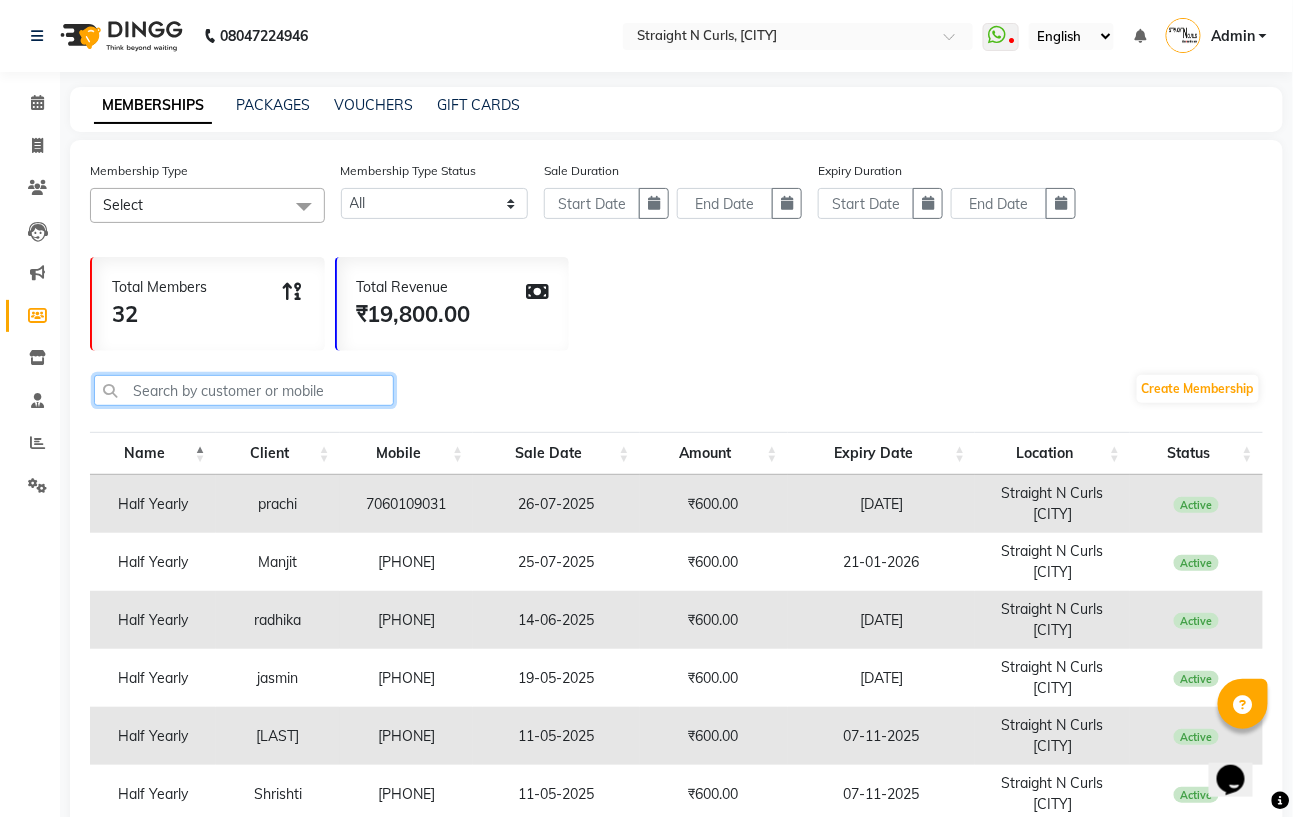 click 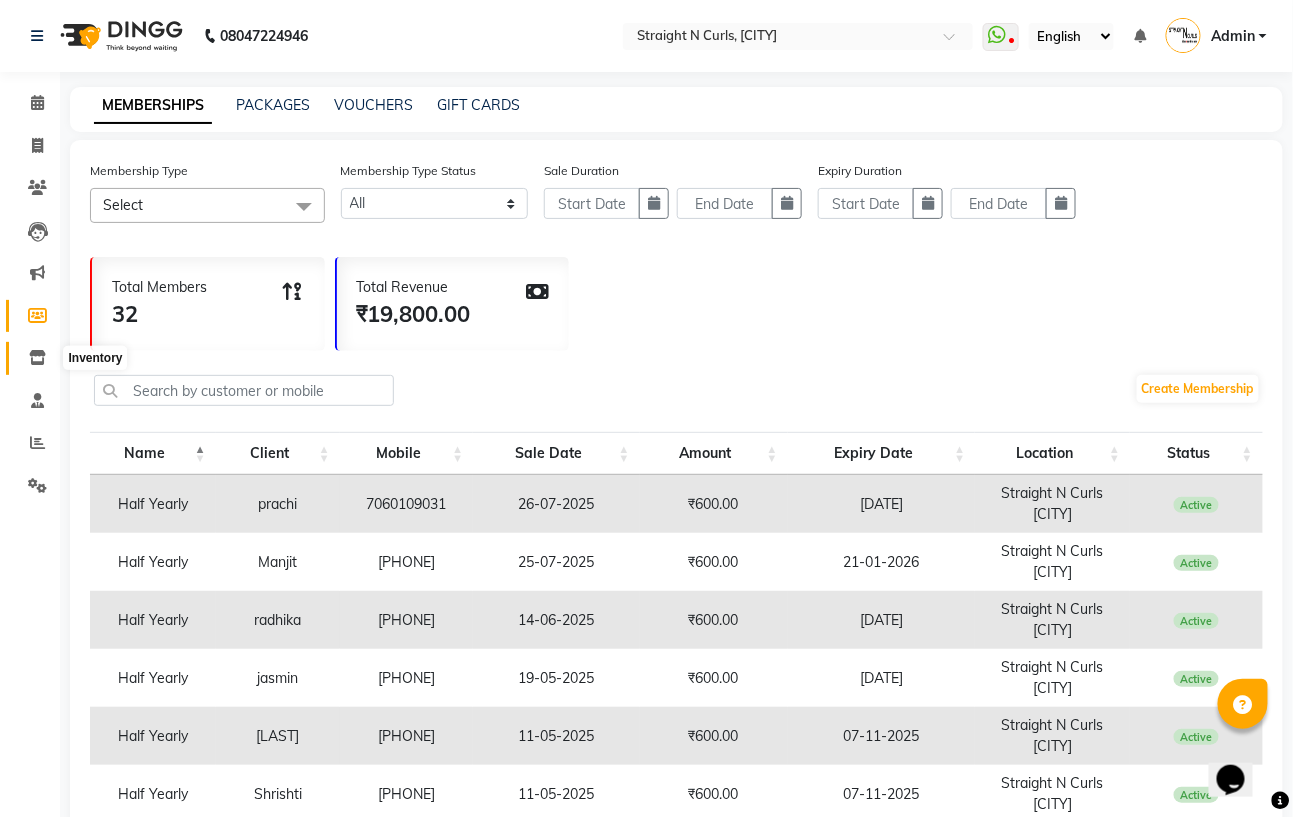 click 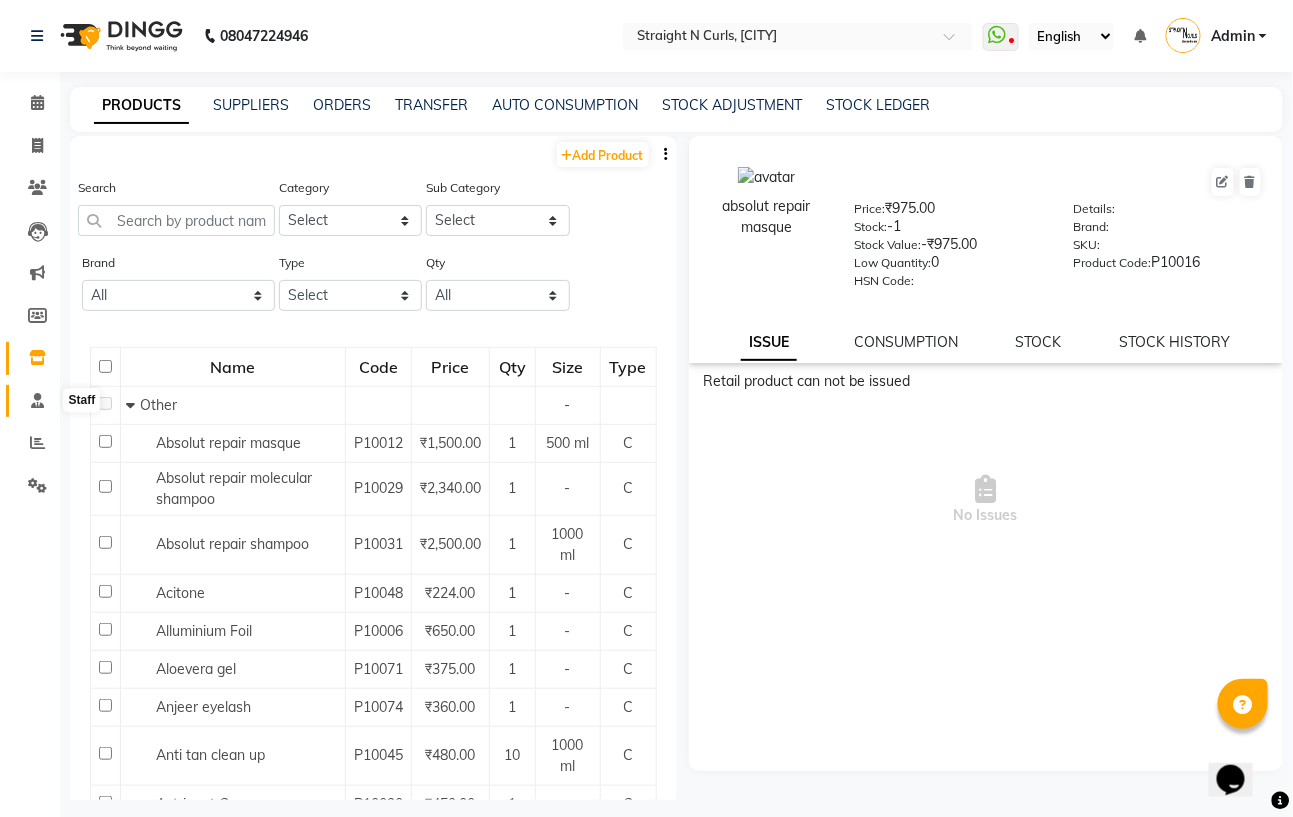 click 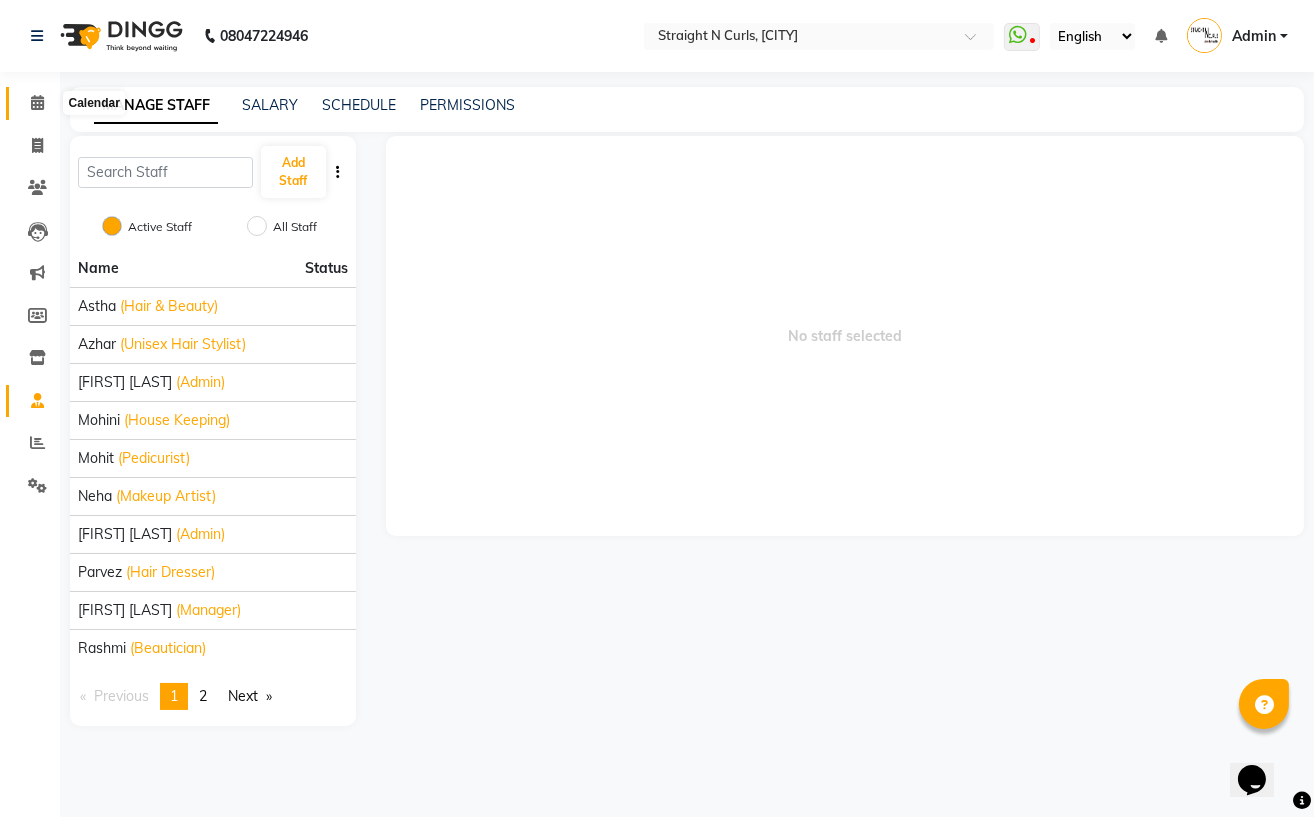 click 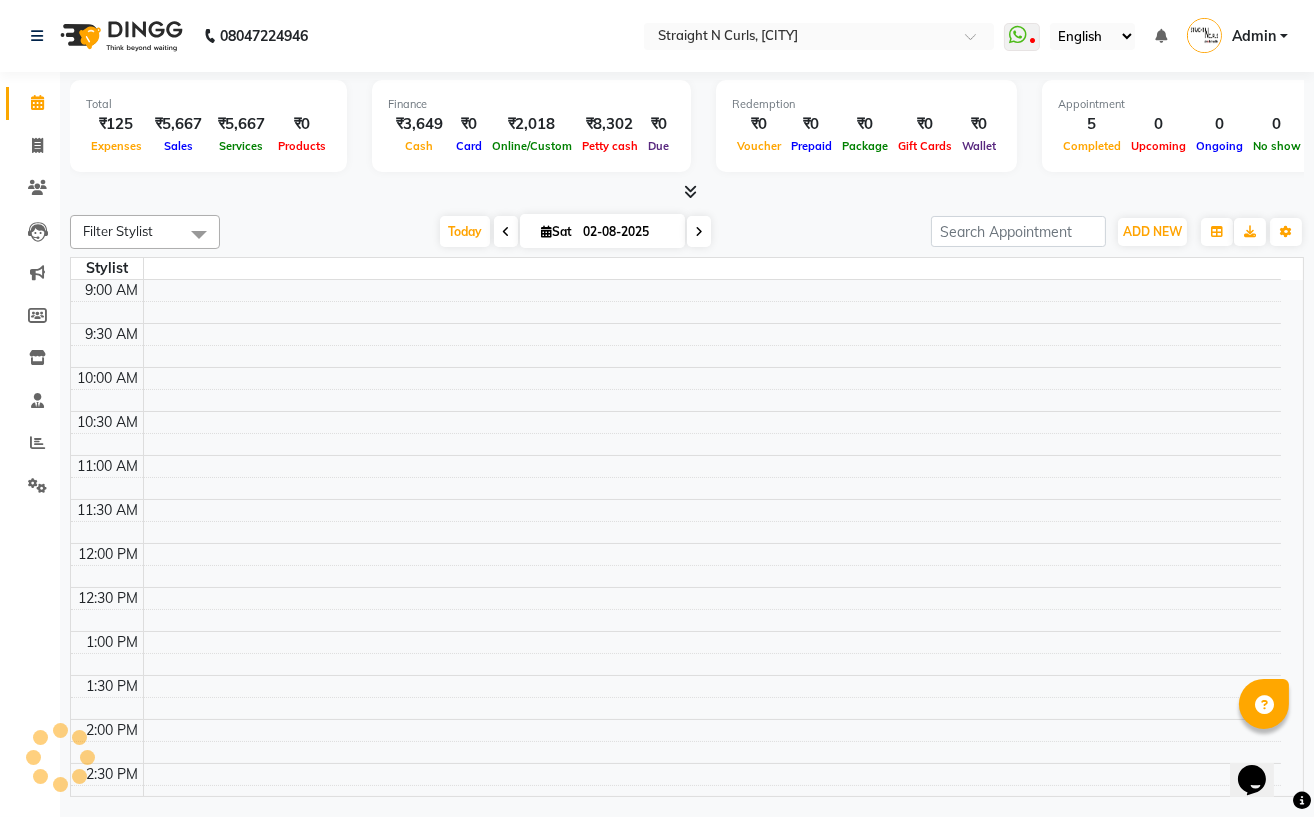 scroll, scrollTop: 556, scrollLeft: 0, axis: vertical 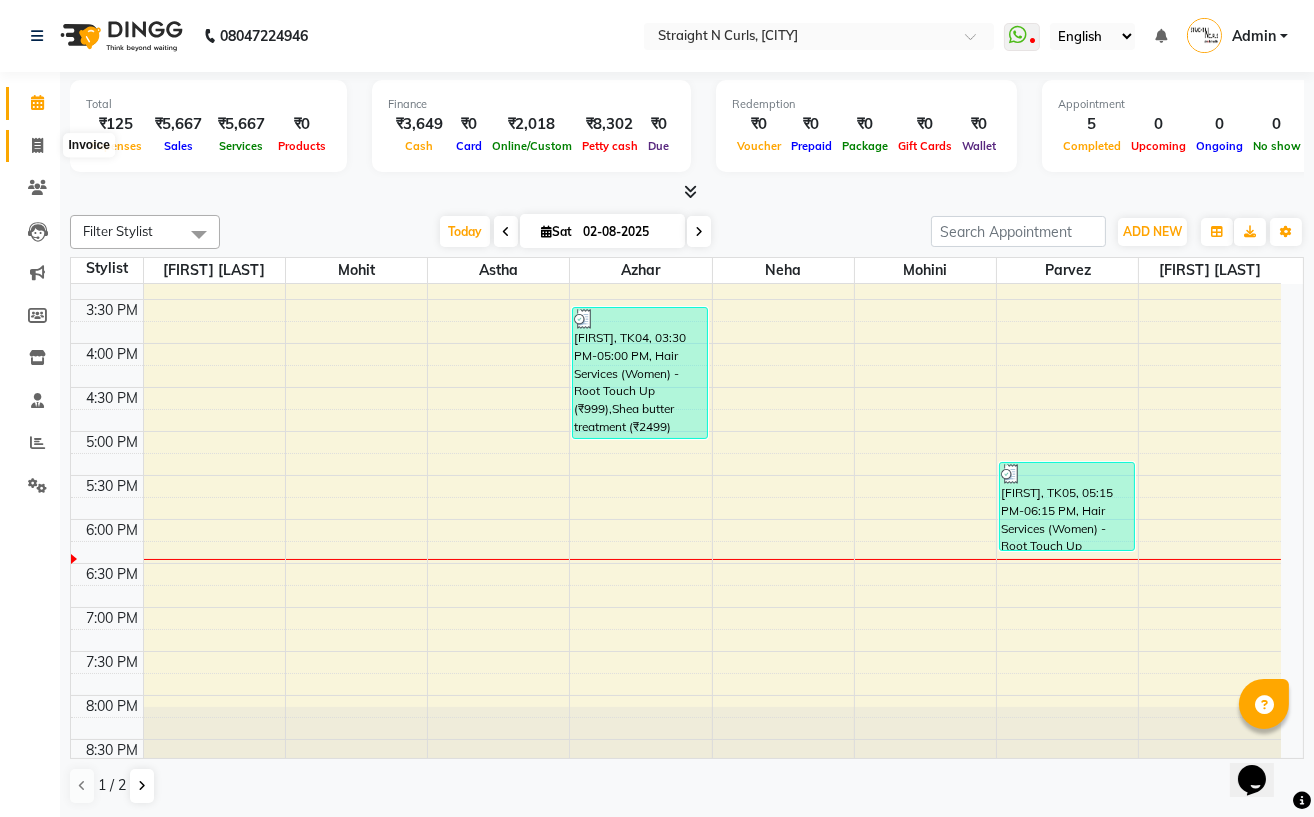 click 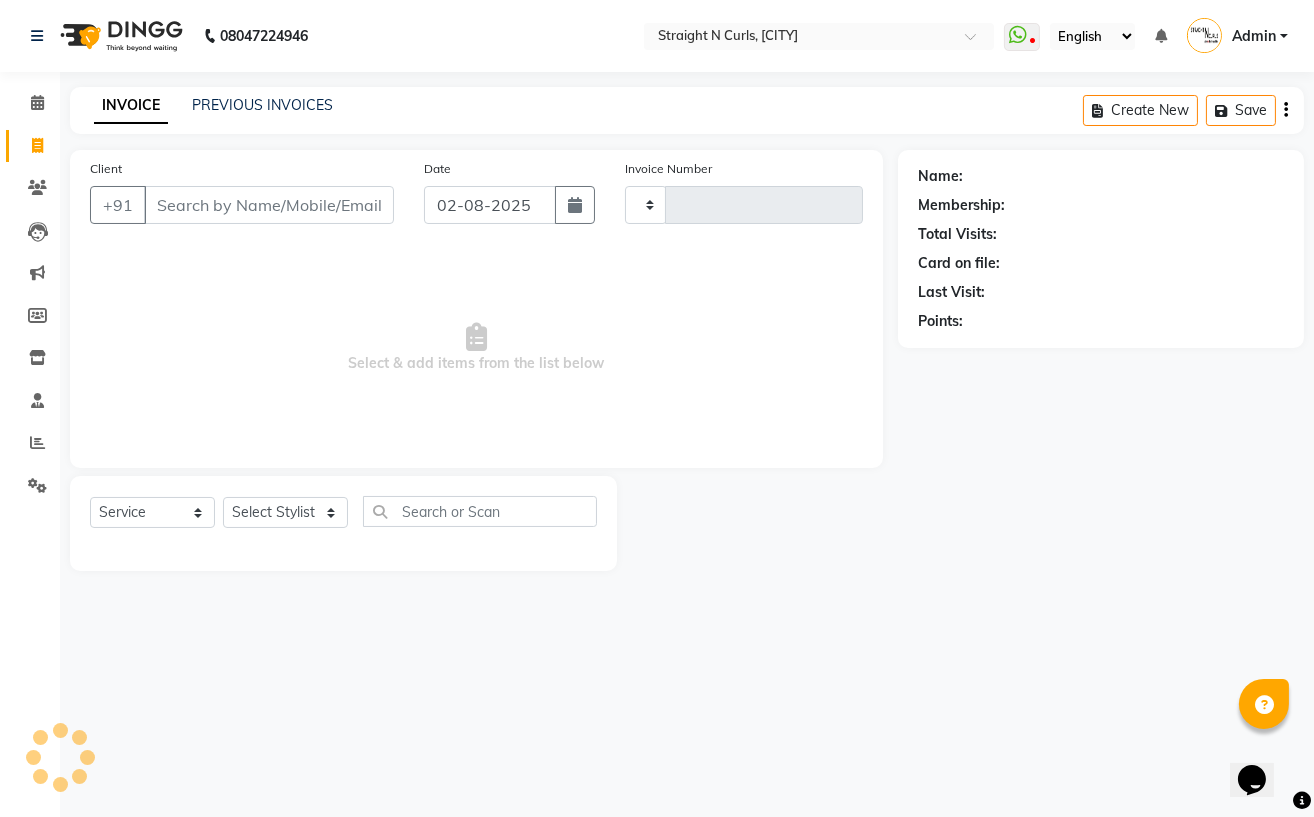 type on "0809" 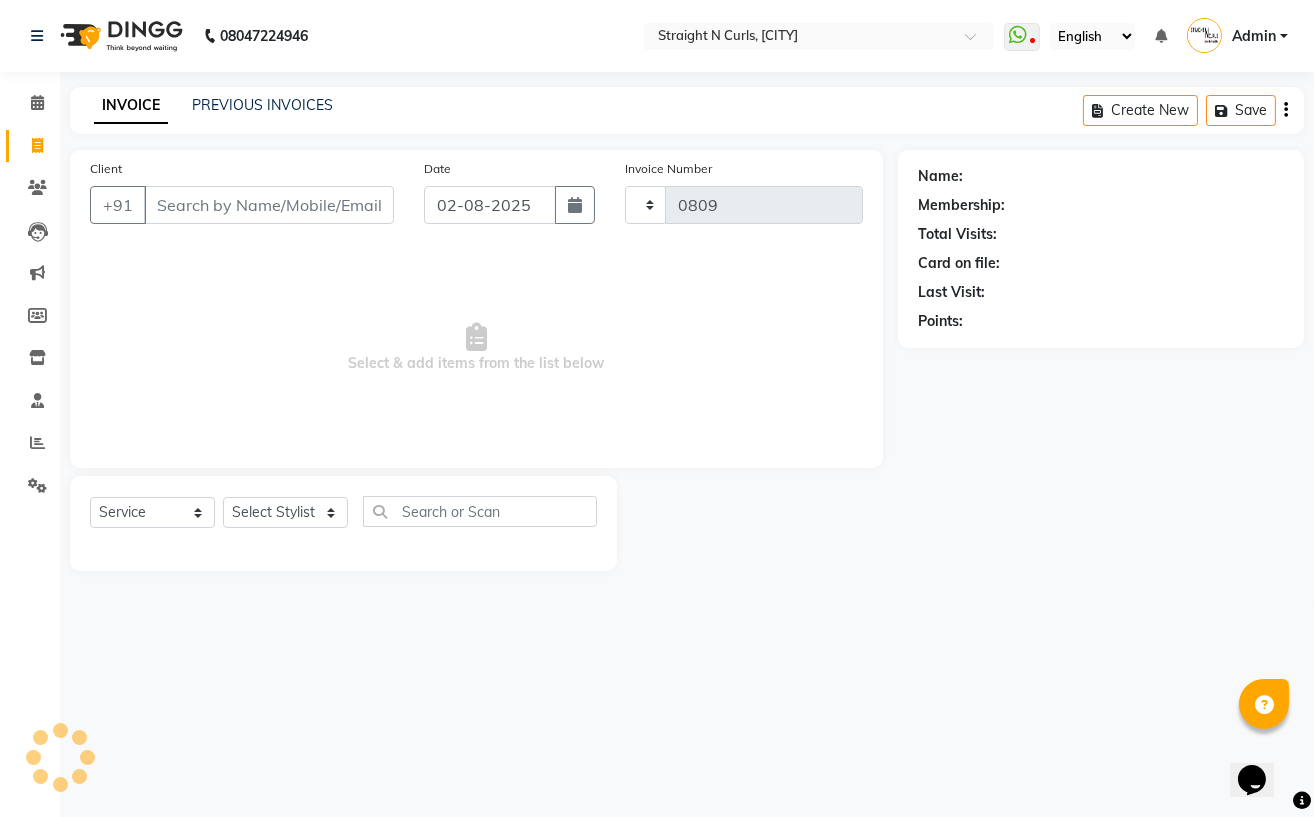 select on "7039" 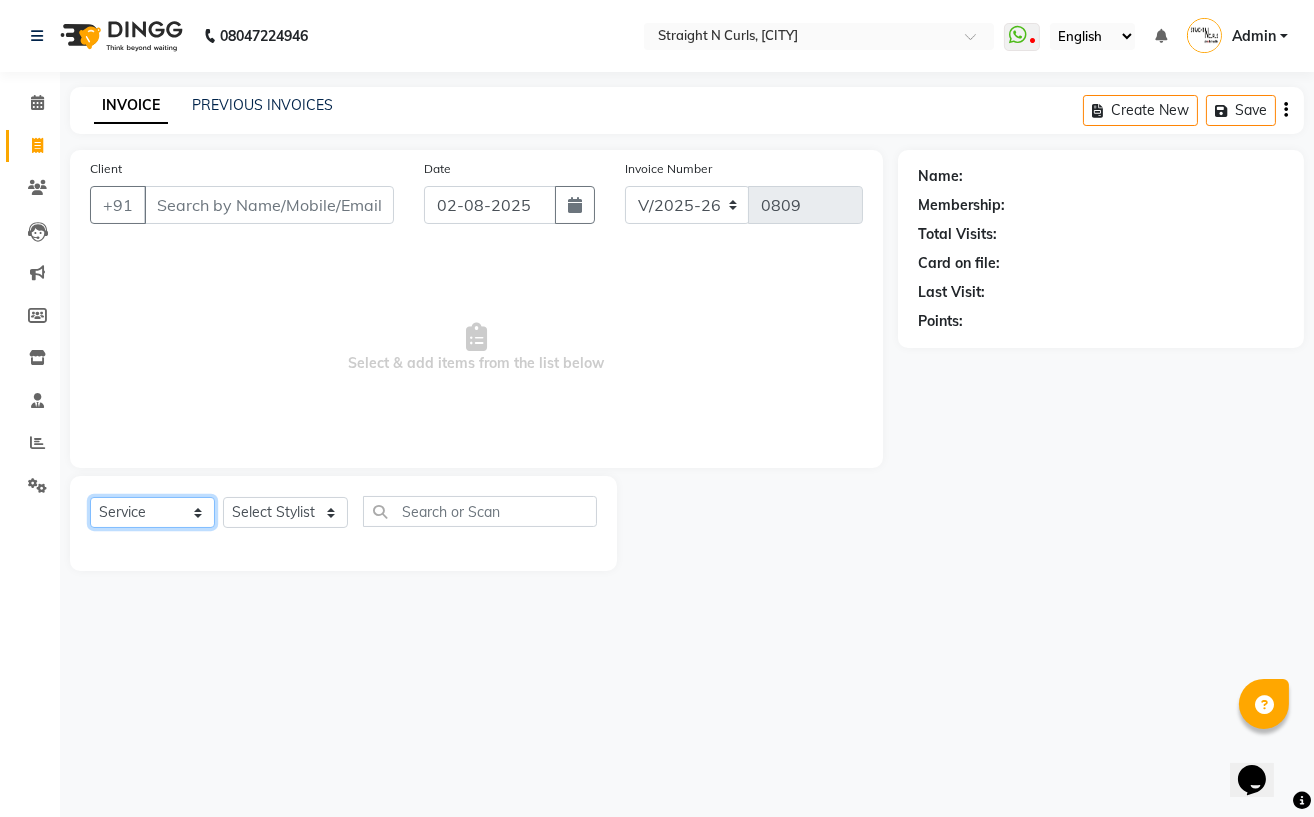 click on "Select  Service  Product  Membership  Package Voucher Prepaid Gift Card" 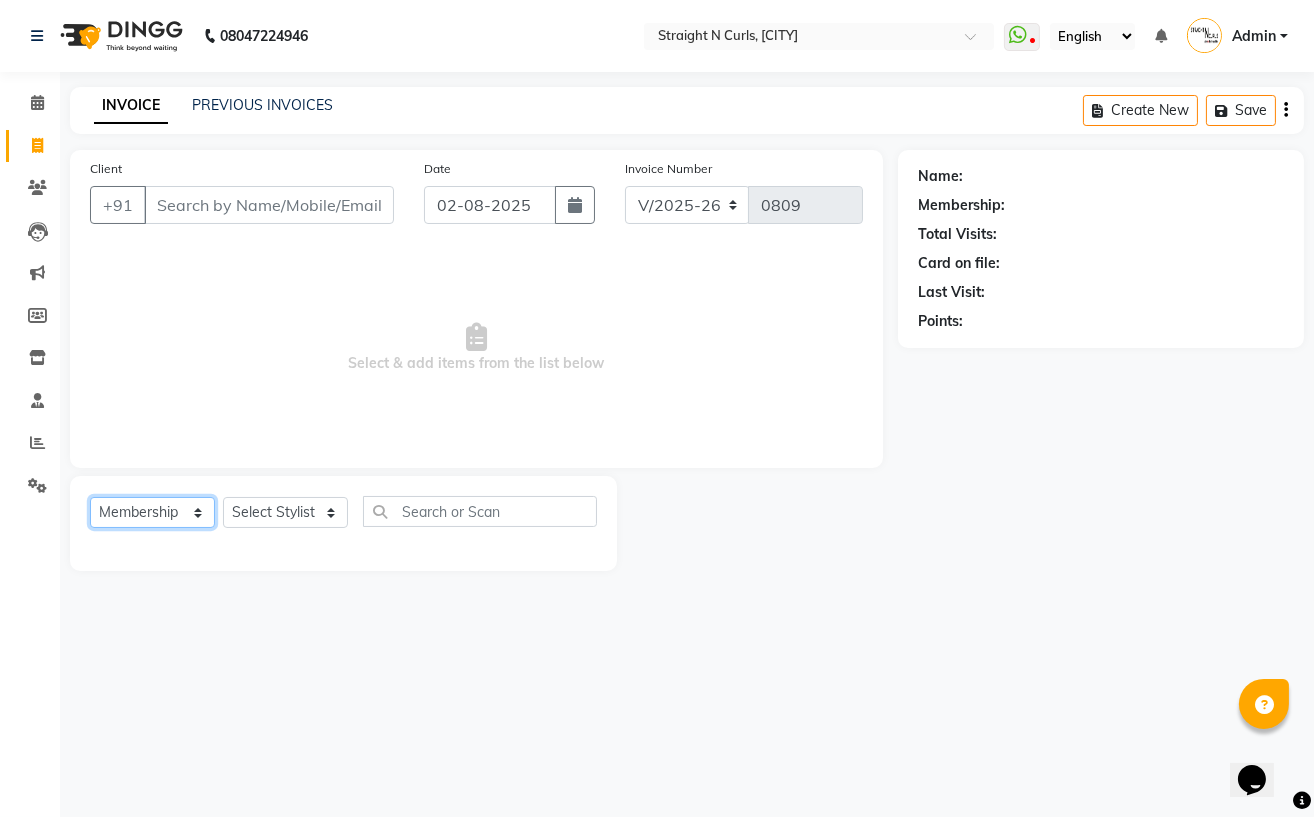click on "Select  Service  Product  Membership  Package Voucher Prepaid Gift Card" 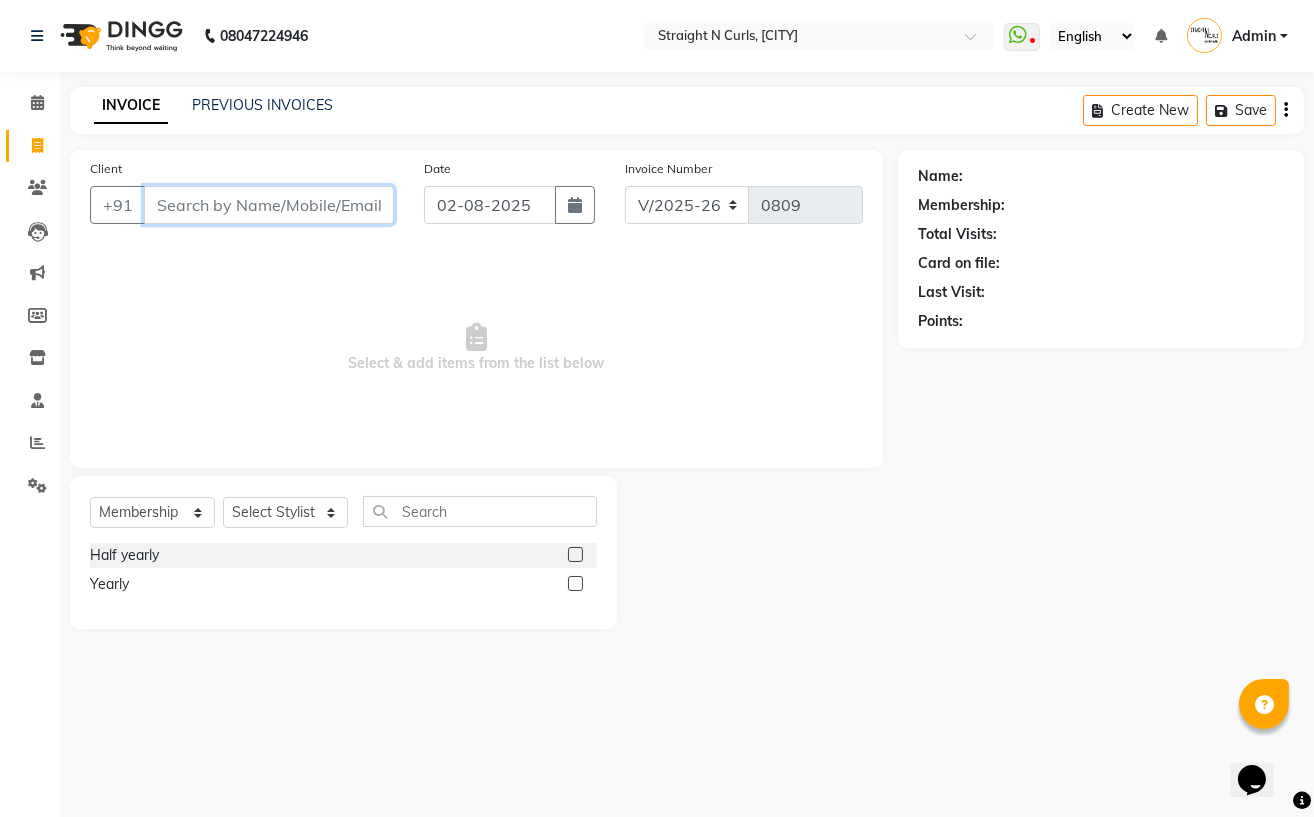click on "Client" at bounding box center [269, 205] 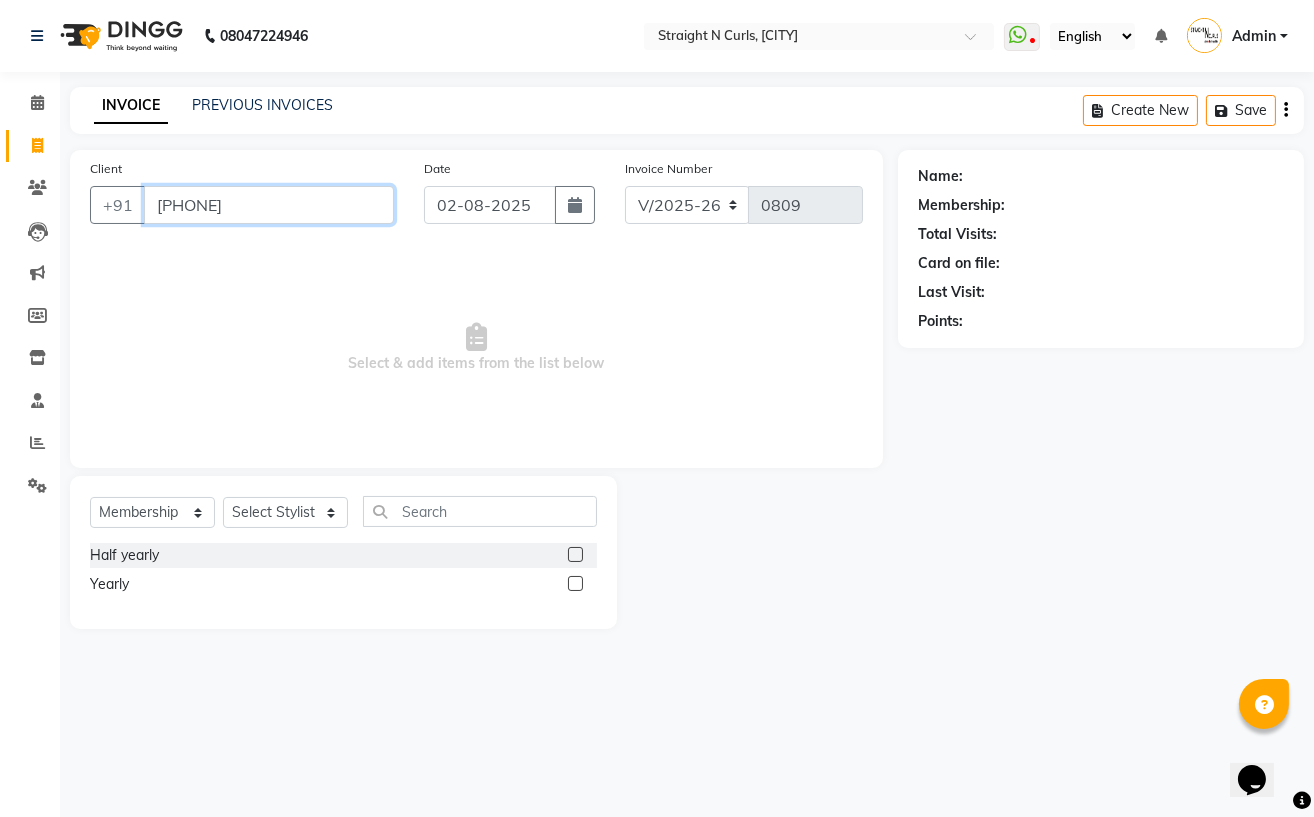 paste on "9687157540" 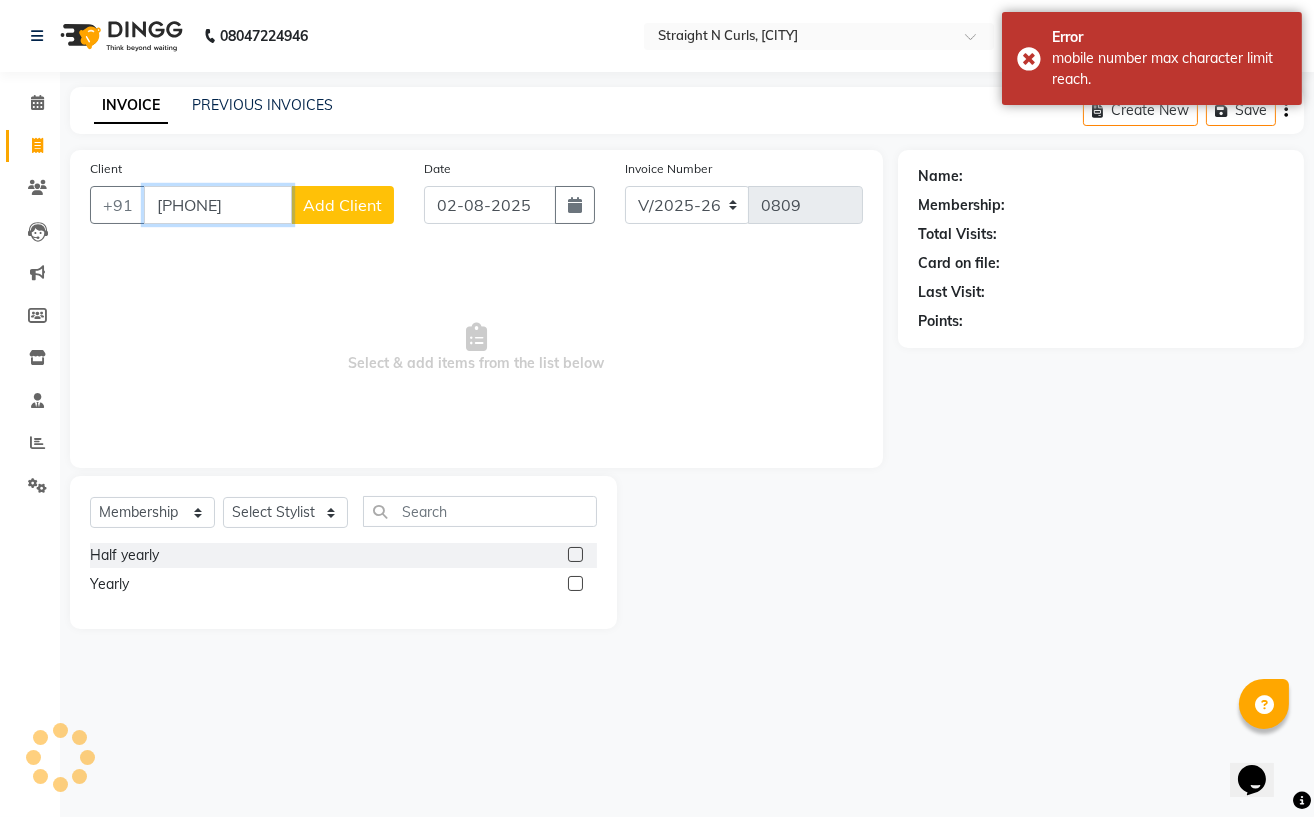 type on "96871575409687157540" 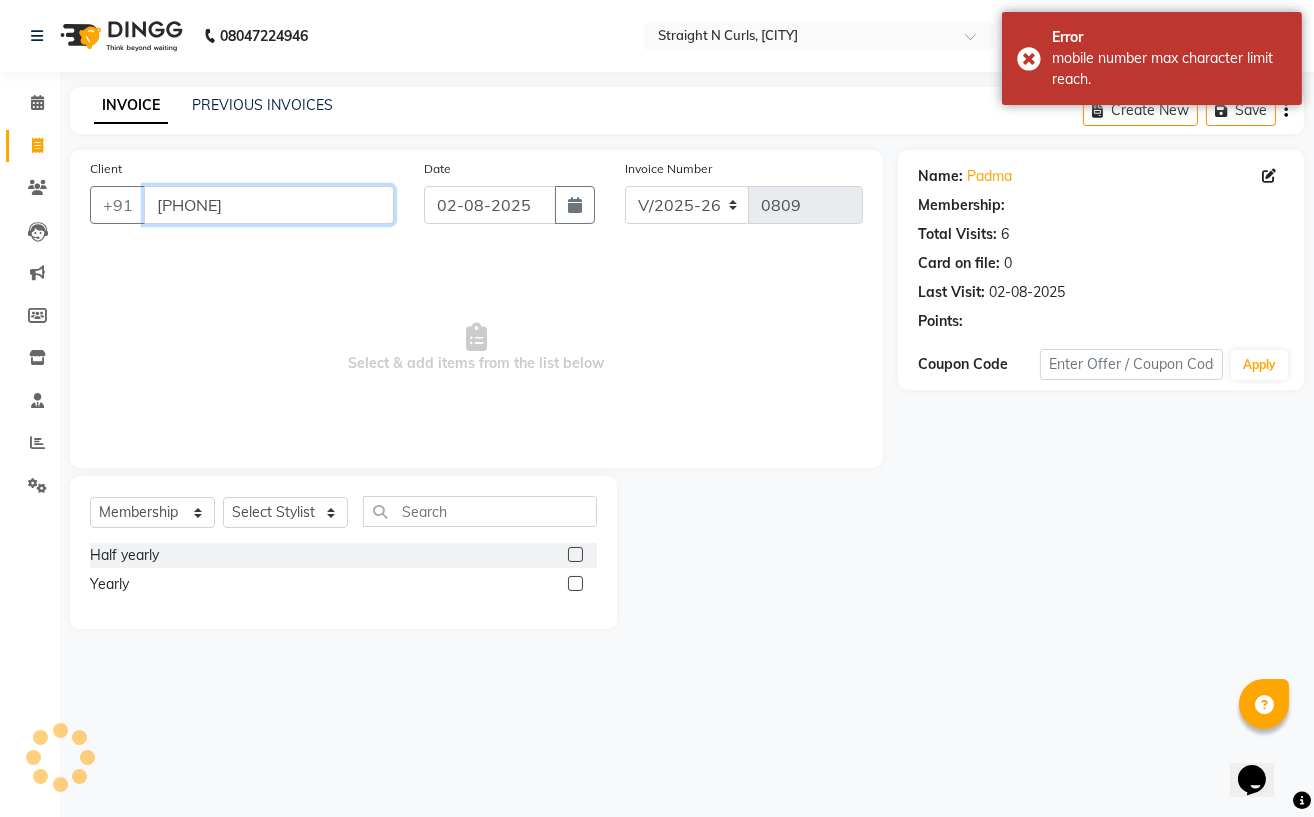 click on "96871575409687157540" at bounding box center (269, 205) 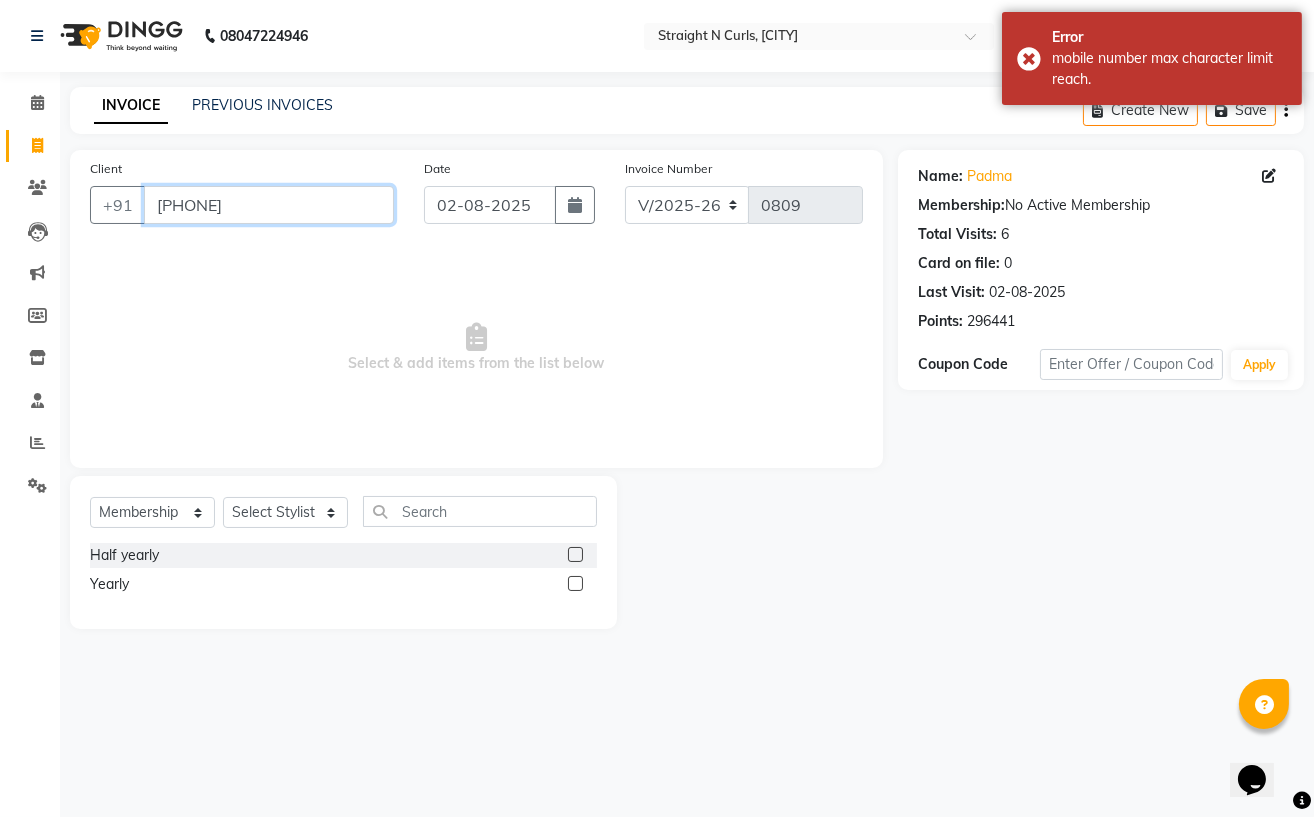 click on "96871575409687157540" at bounding box center (269, 205) 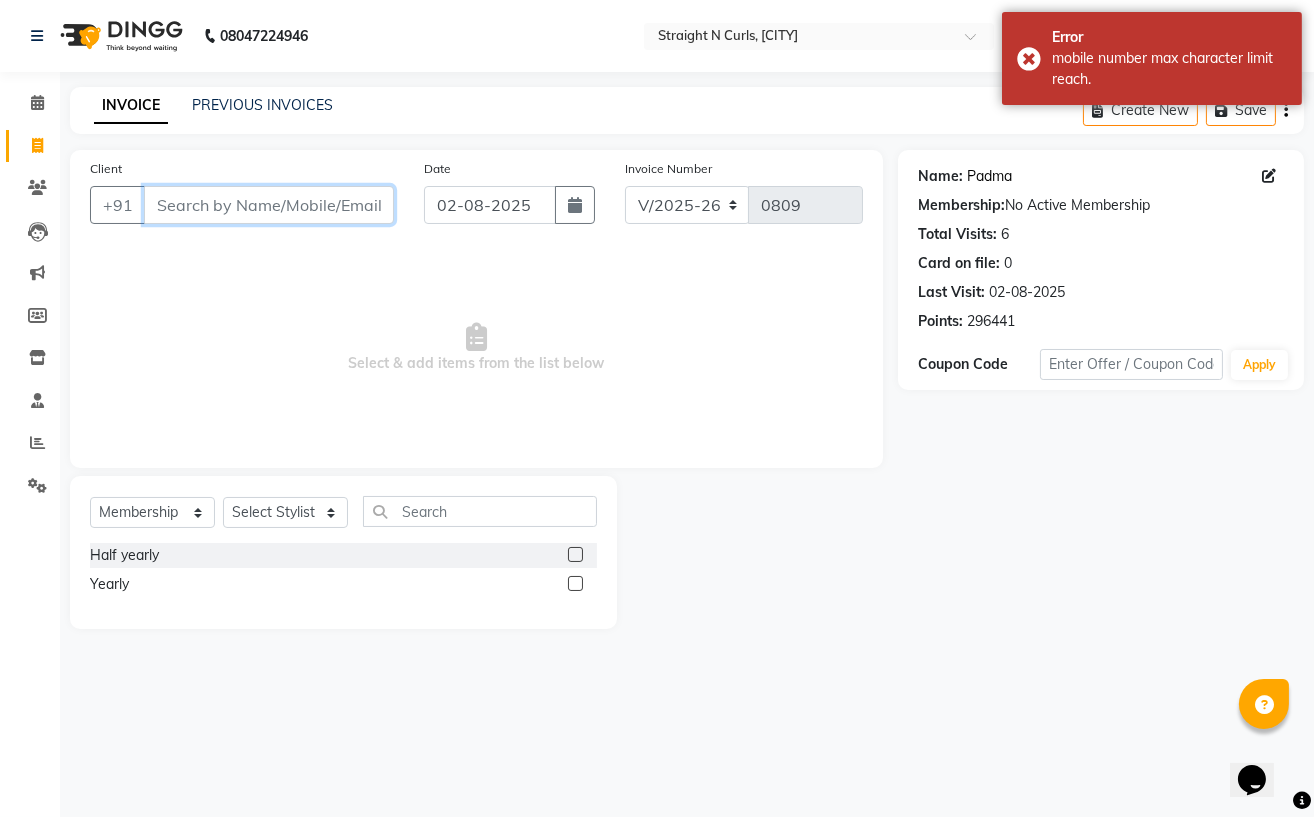 type 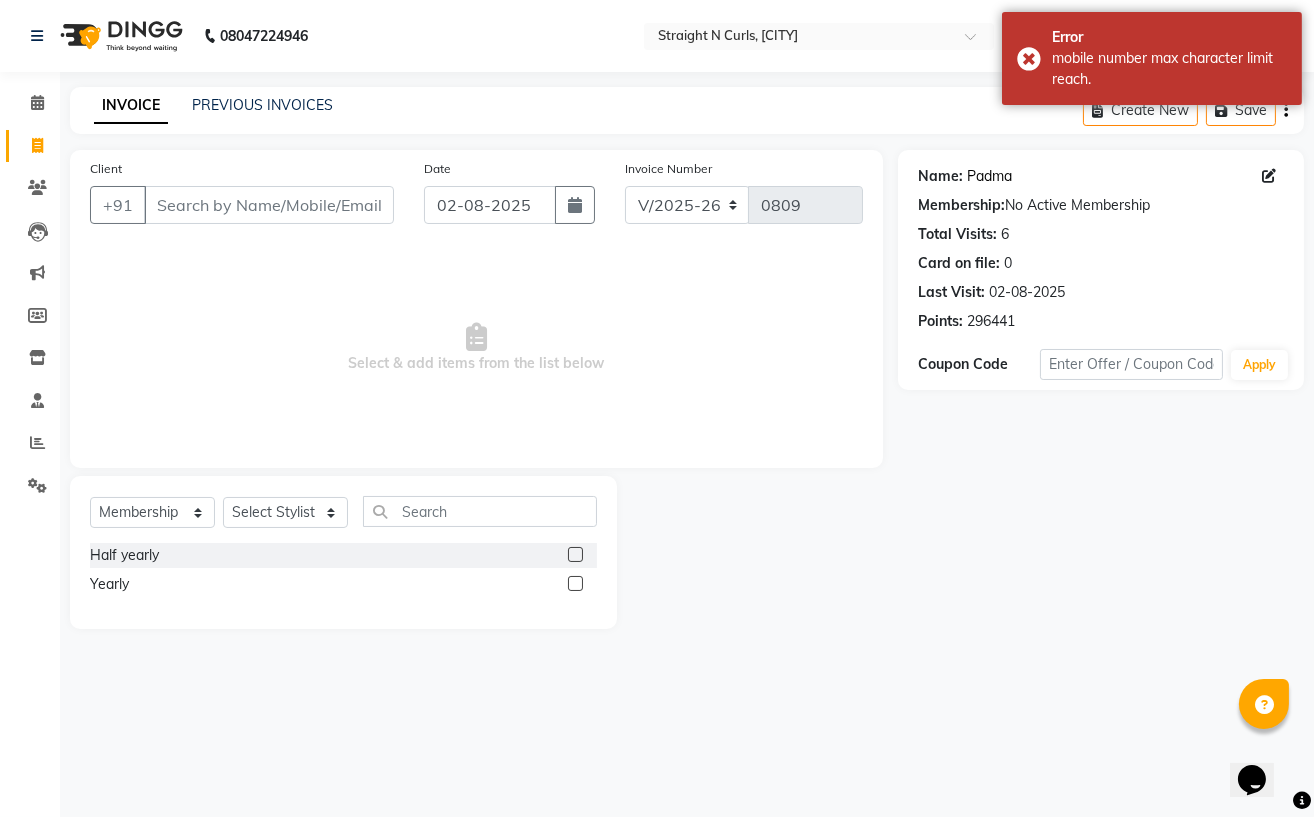 click on "Padma" 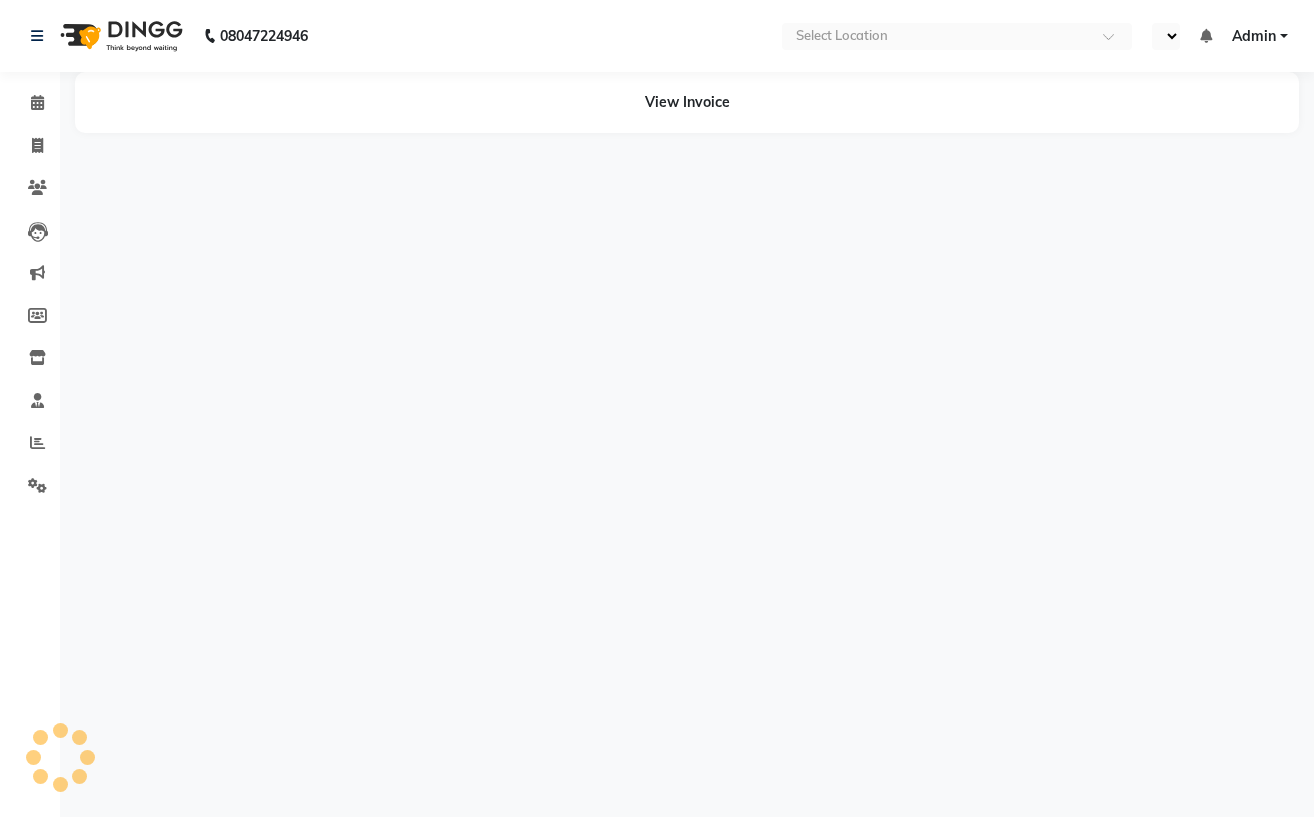 scroll, scrollTop: 0, scrollLeft: 0, axis: both 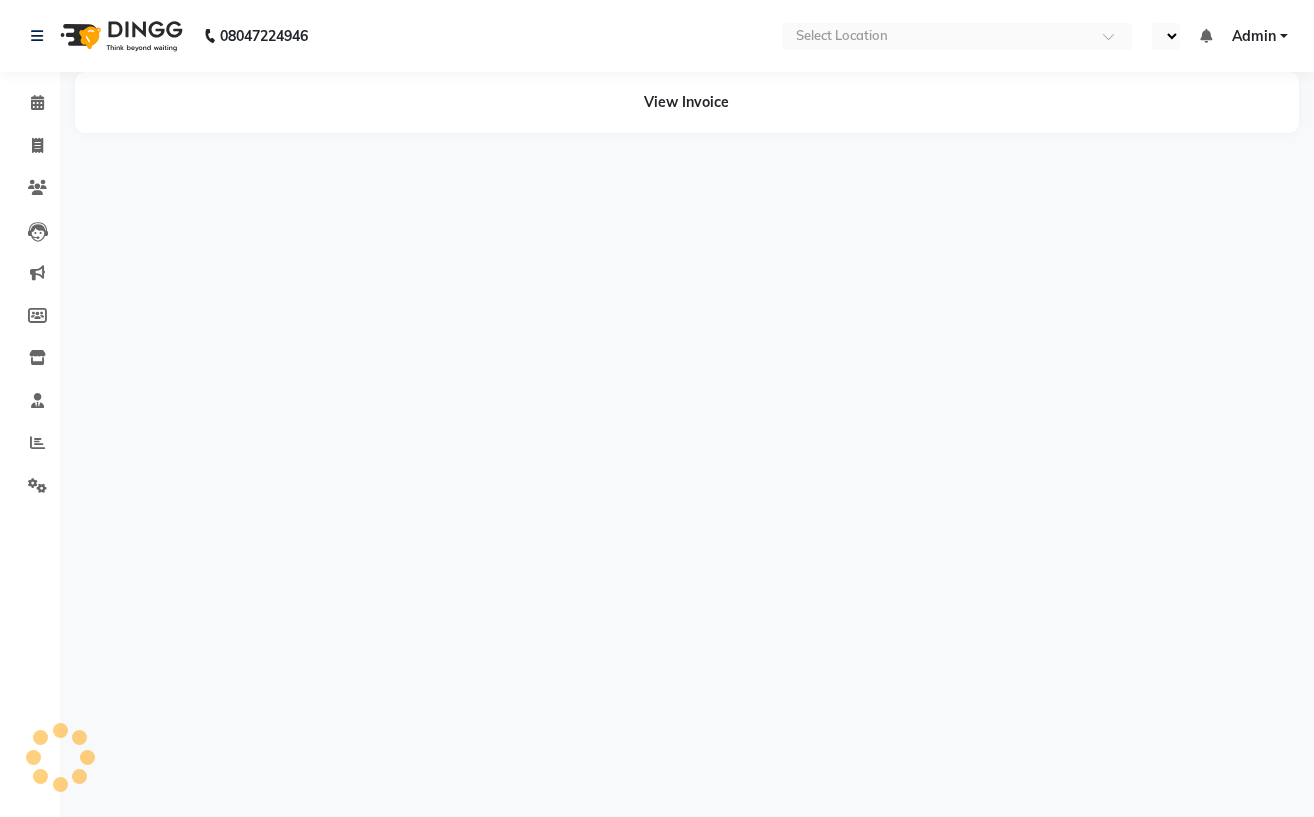 select on "en" 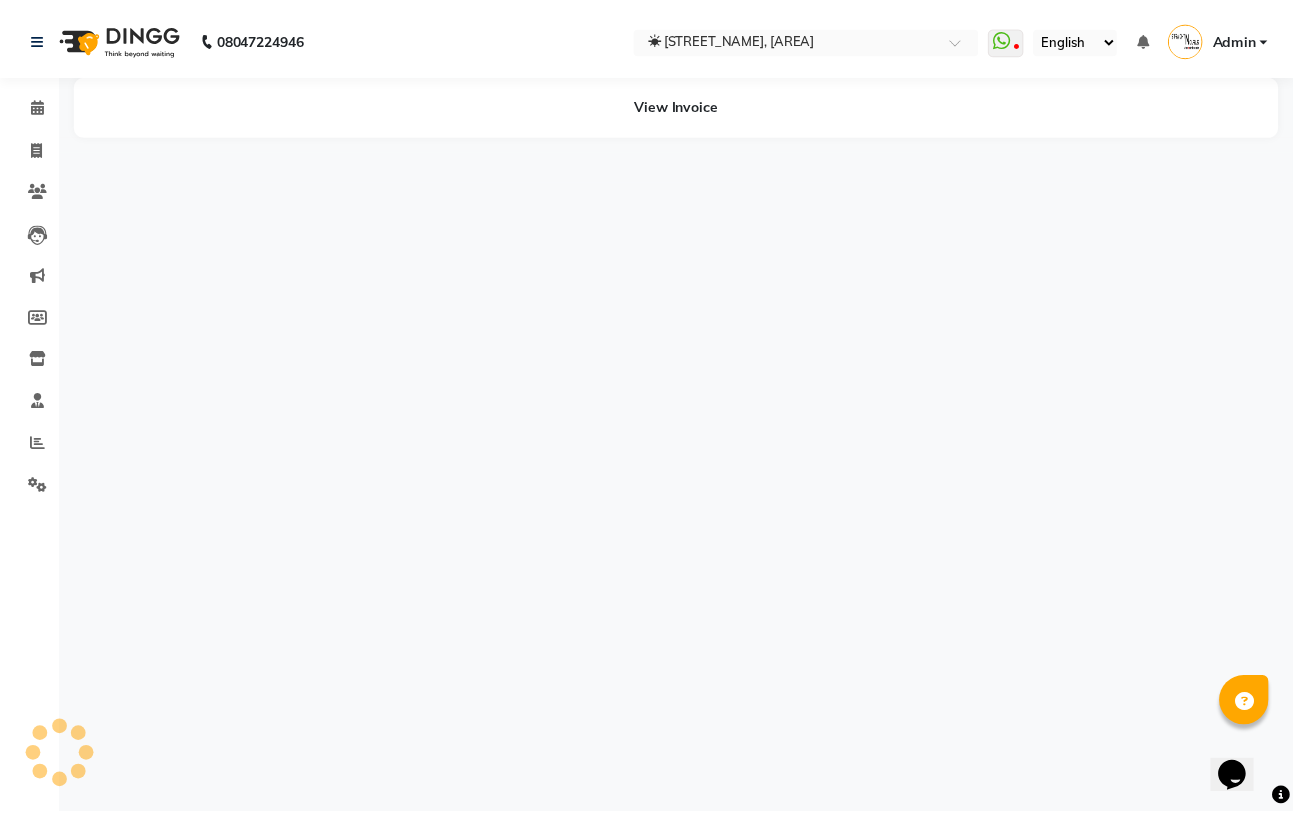 scroll, scrollTop: 0, scrollLeft: 0, axis: both 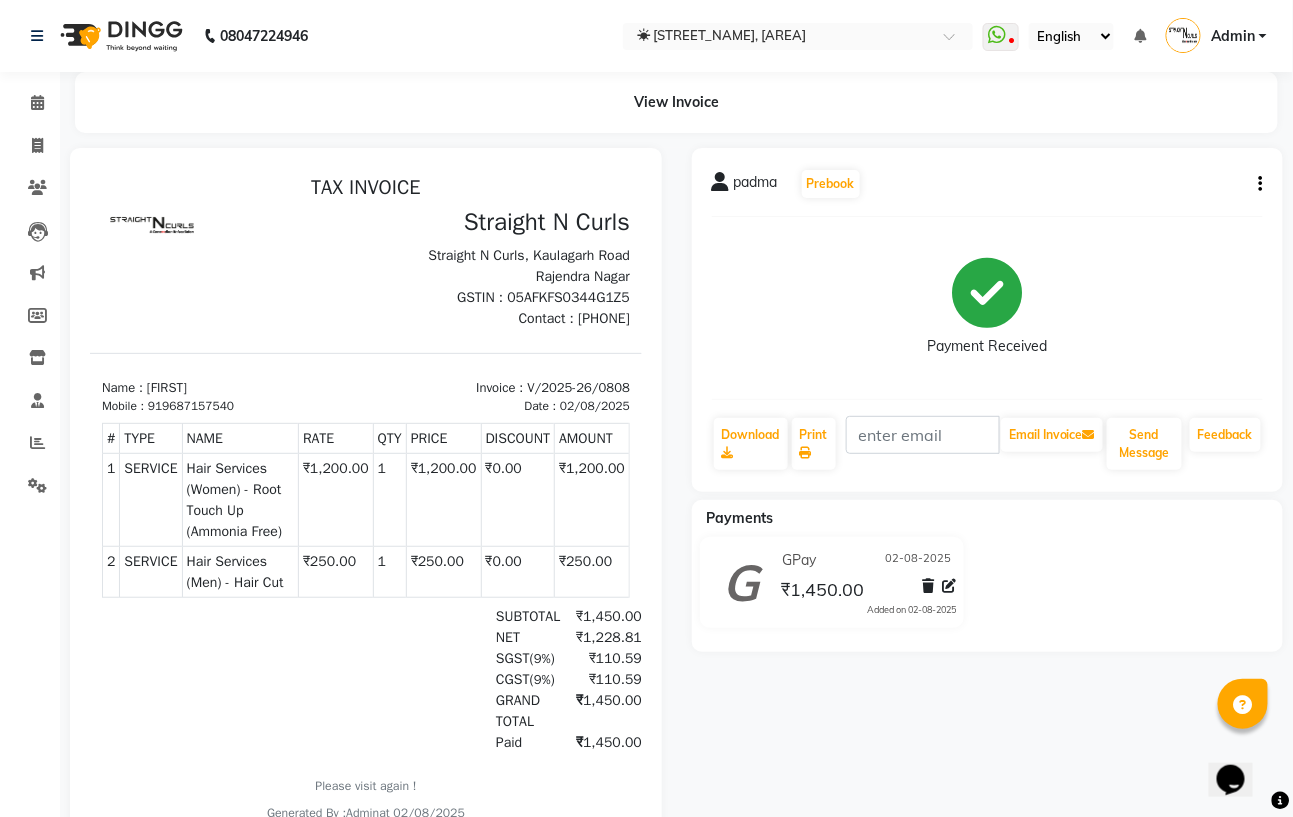 click 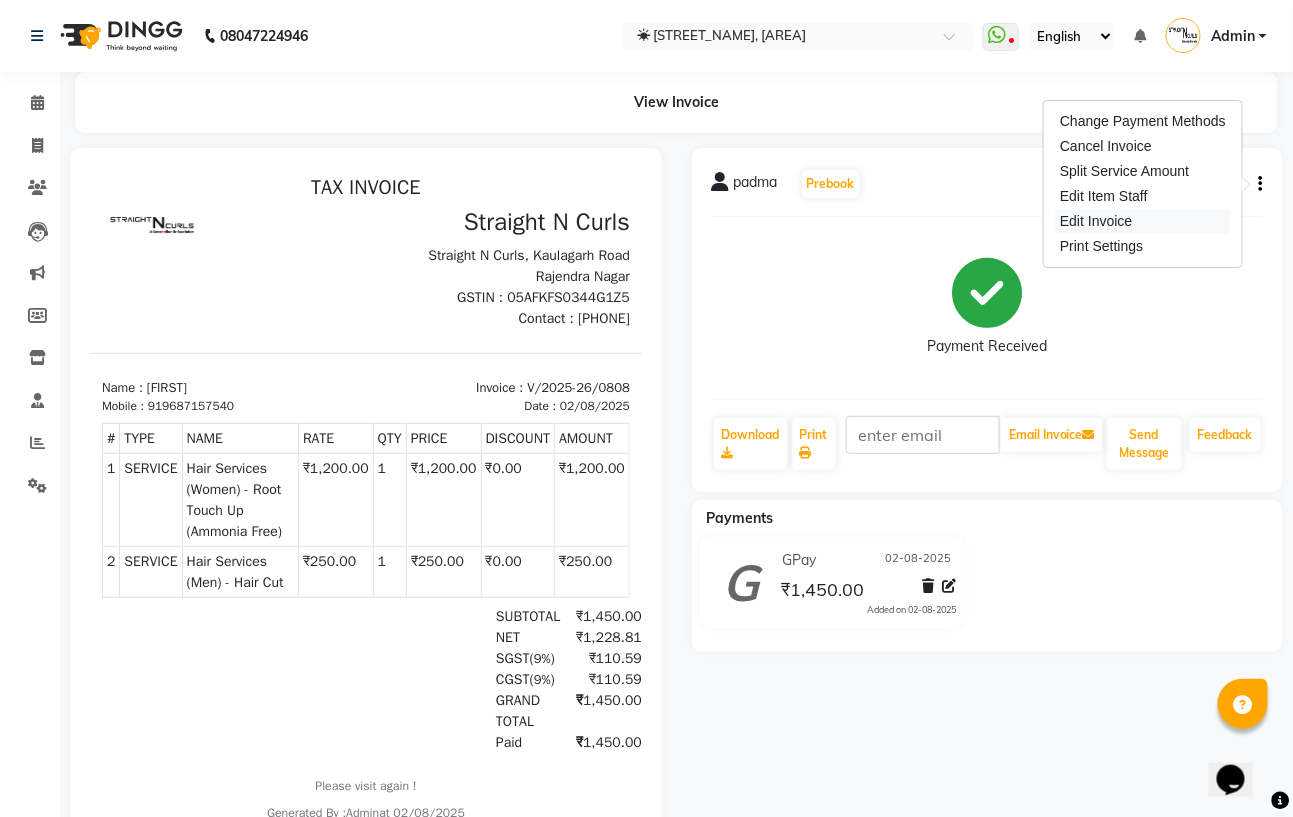 click on "Edit Invoice" at bounding box center (1143, 221) 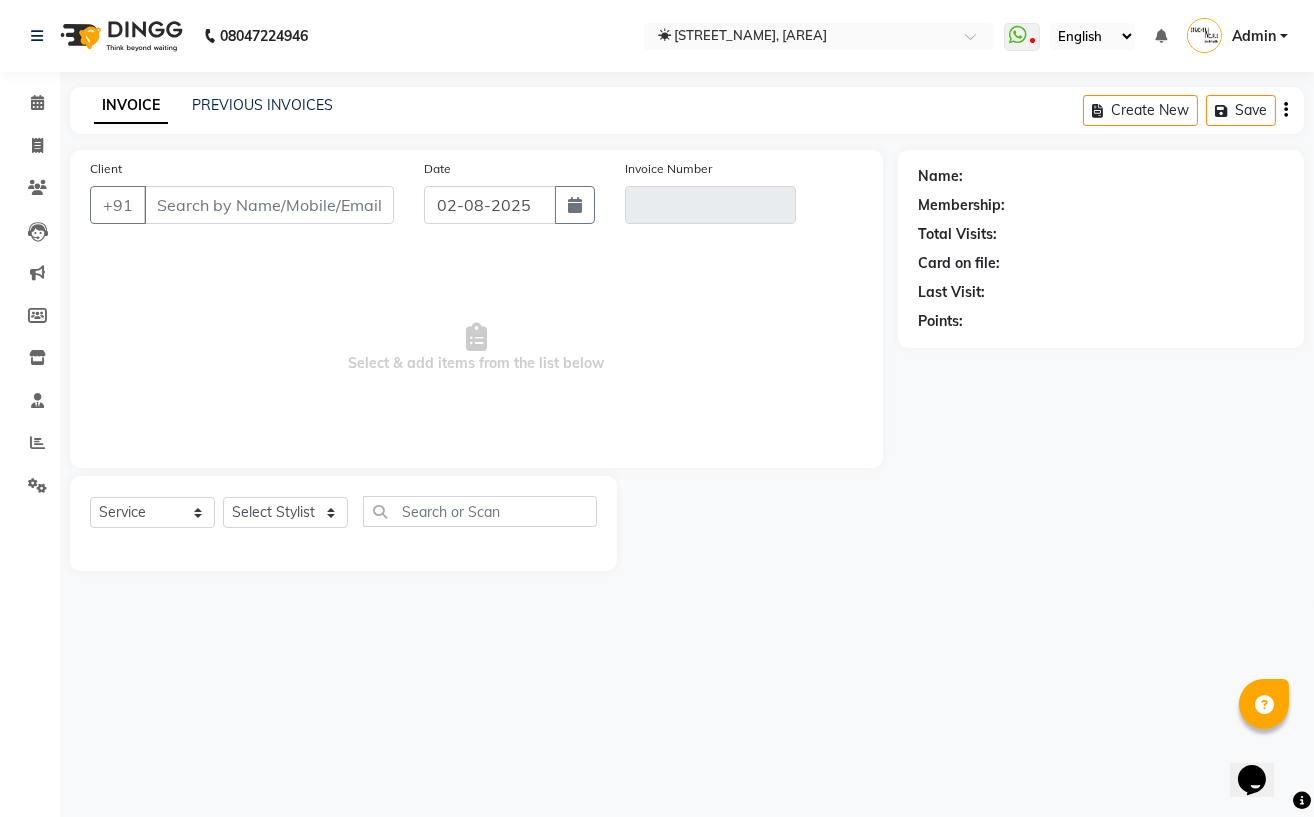 type on "9687157540" 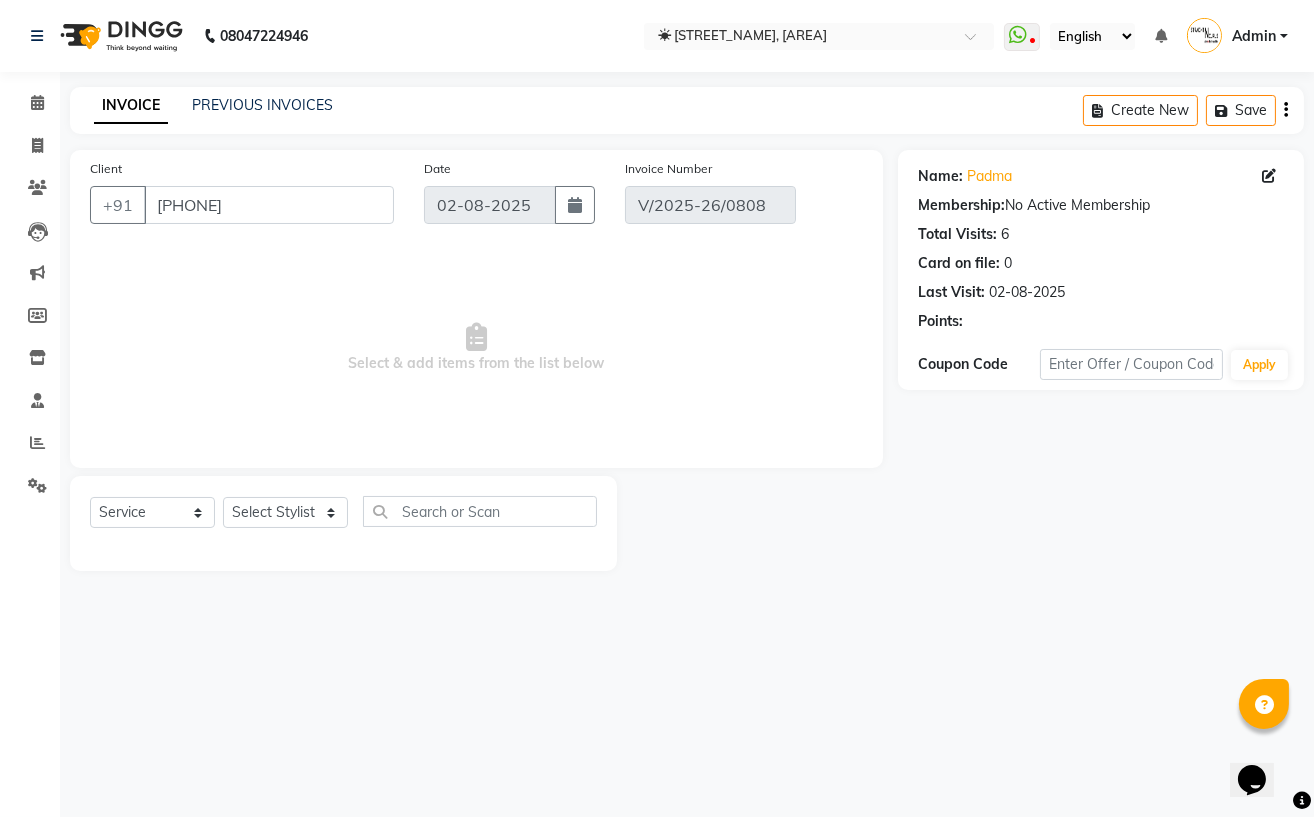 select on "select" 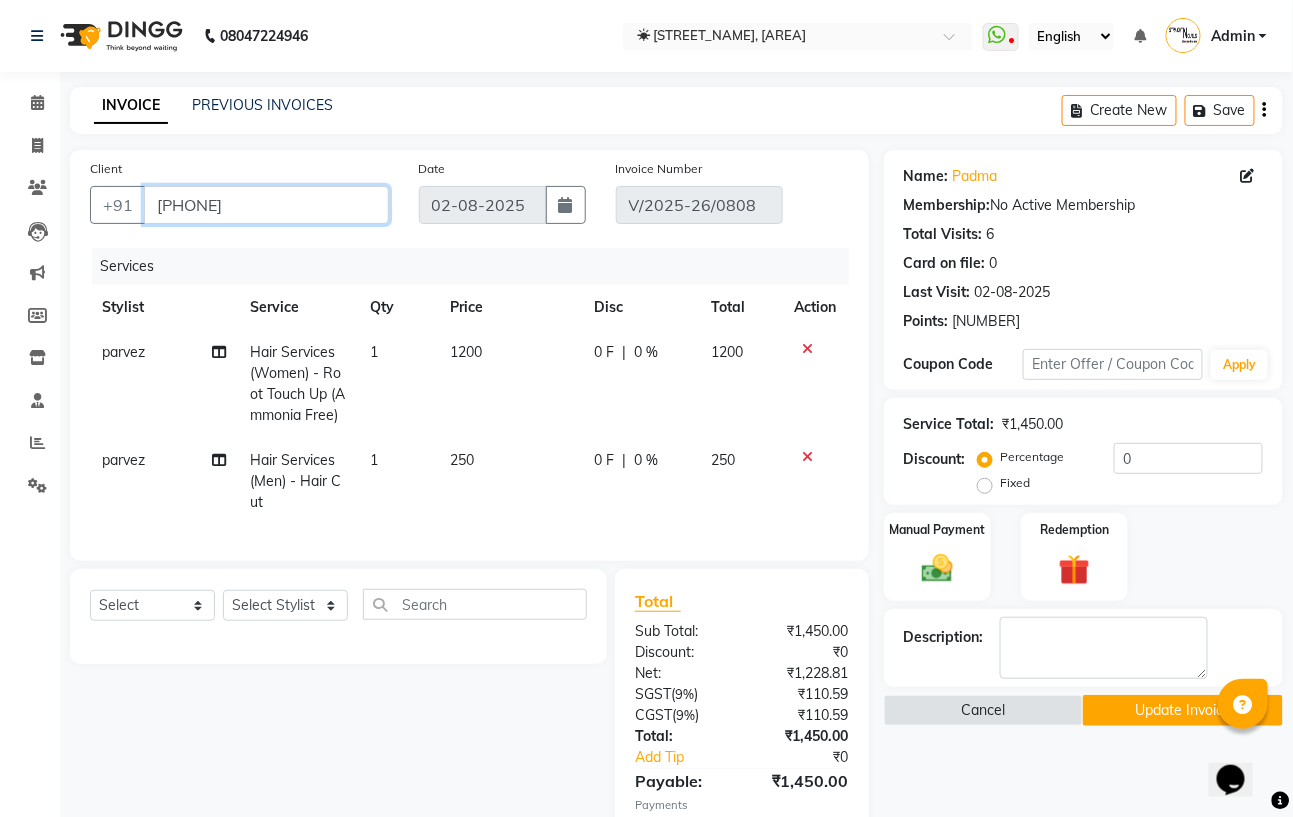 click on "[PHONE]" at bounding box center (266, 205) 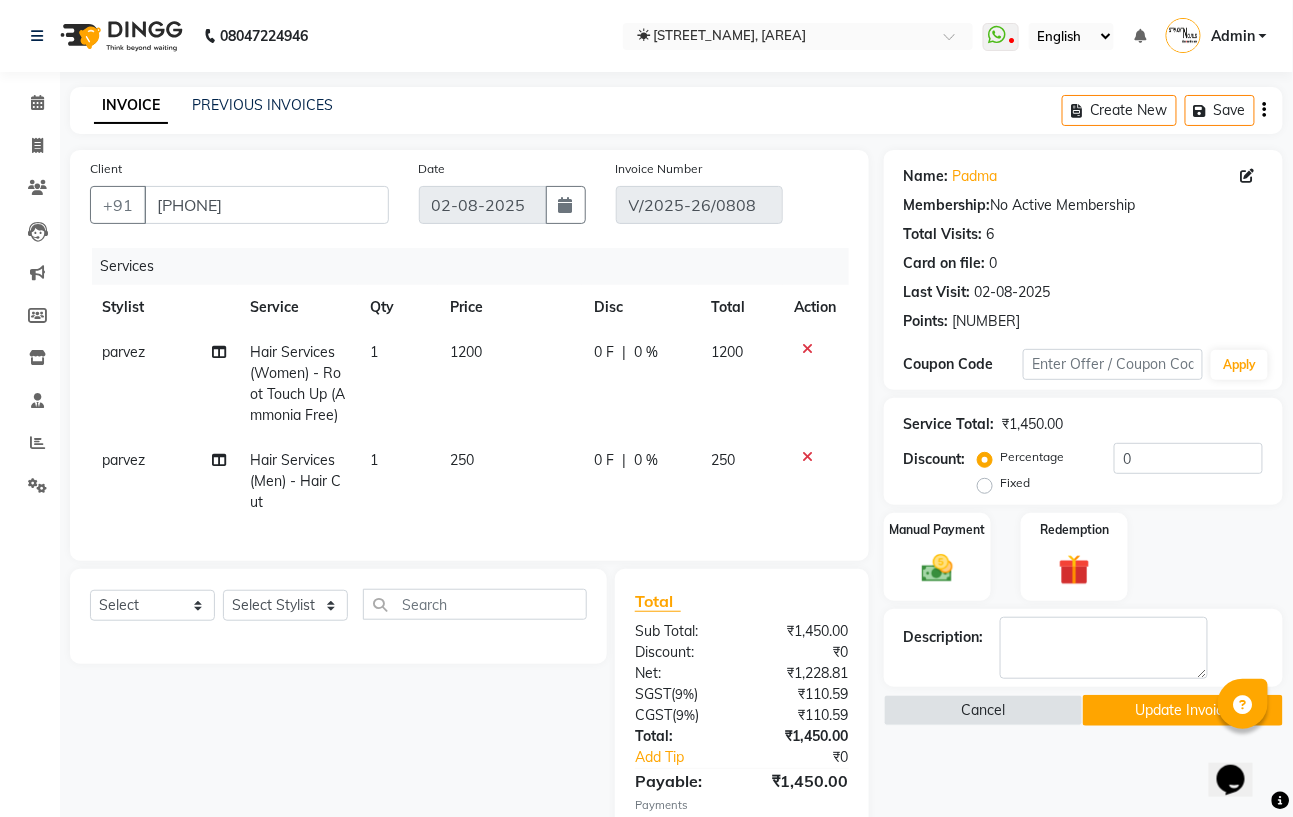 click on "Update Invoice" 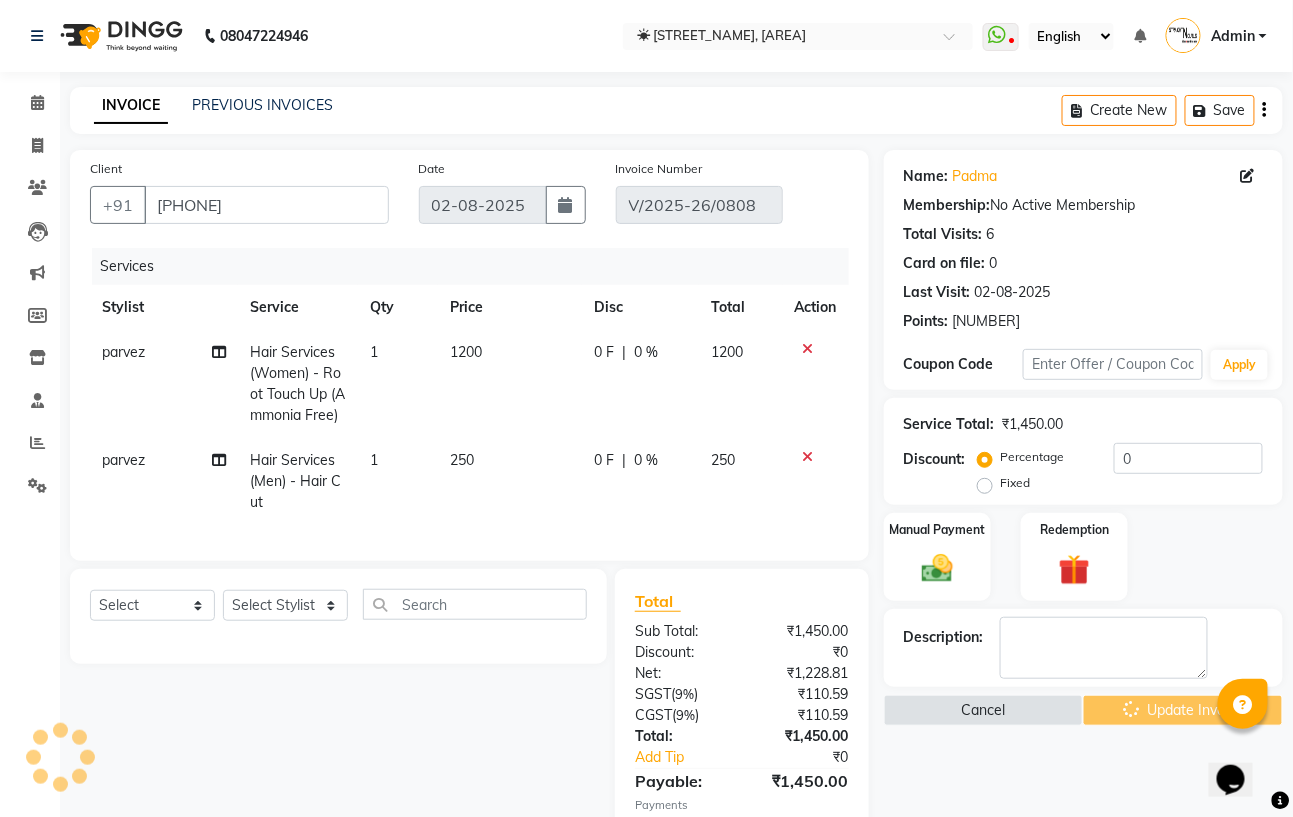 click on "Membership:  No Active Membership" 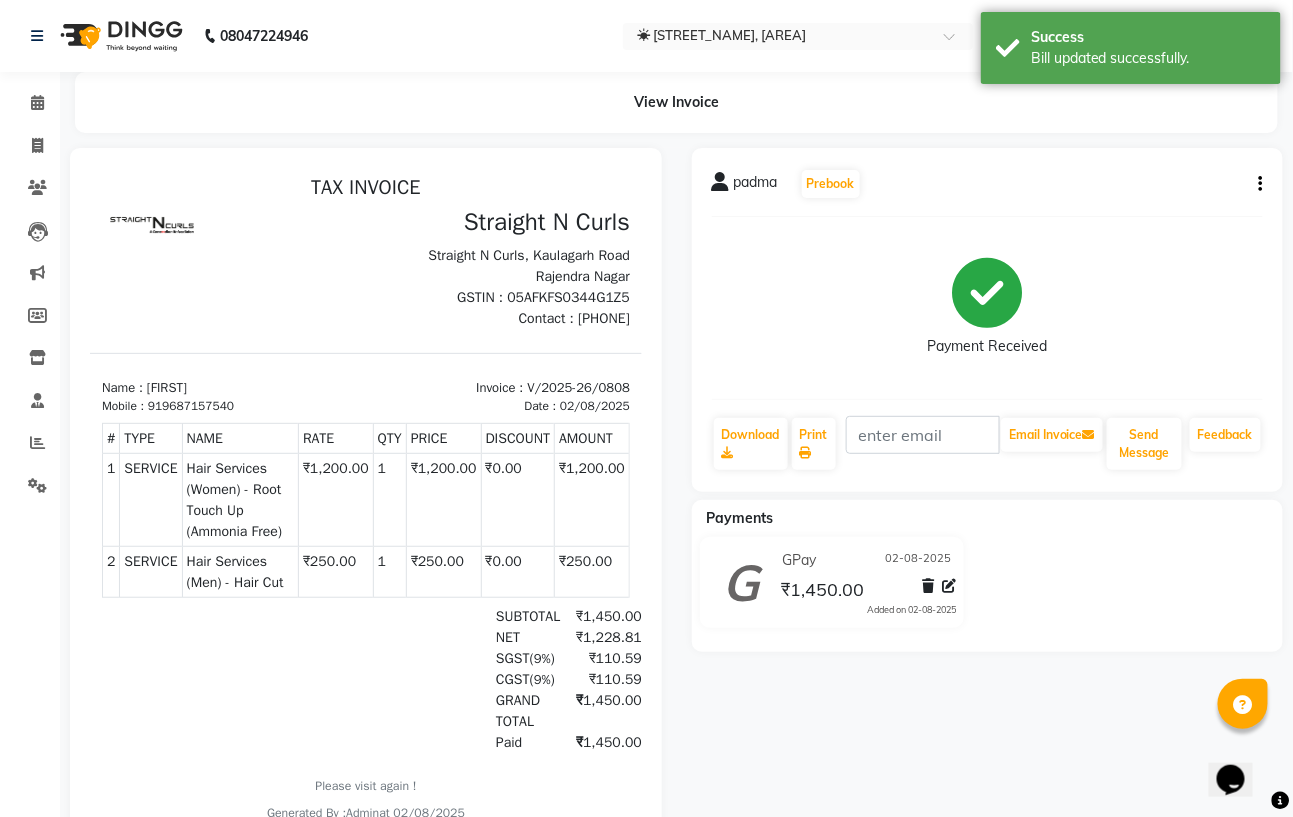 scroll, scrollTop: 0, scrollLeft: 0, axis: both 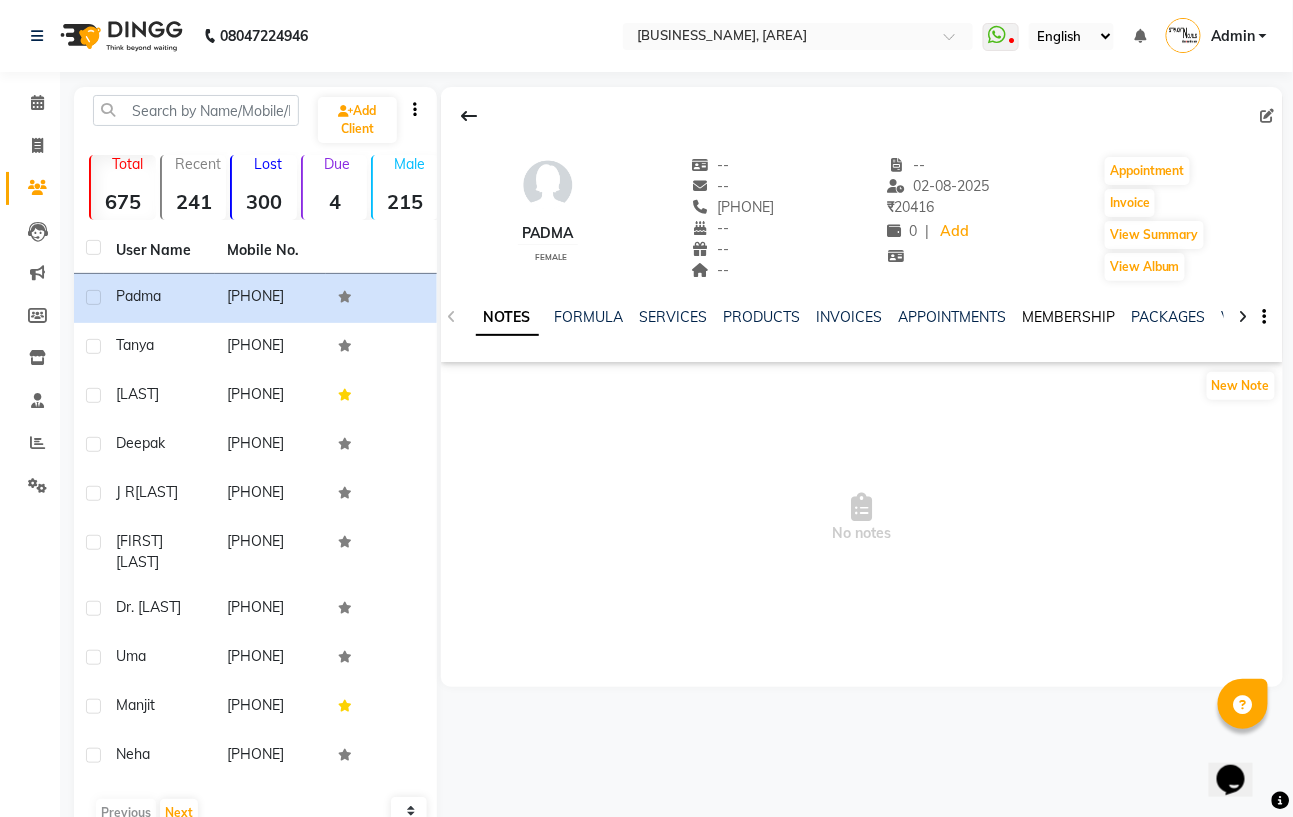 click on "MEMBERSHIP" 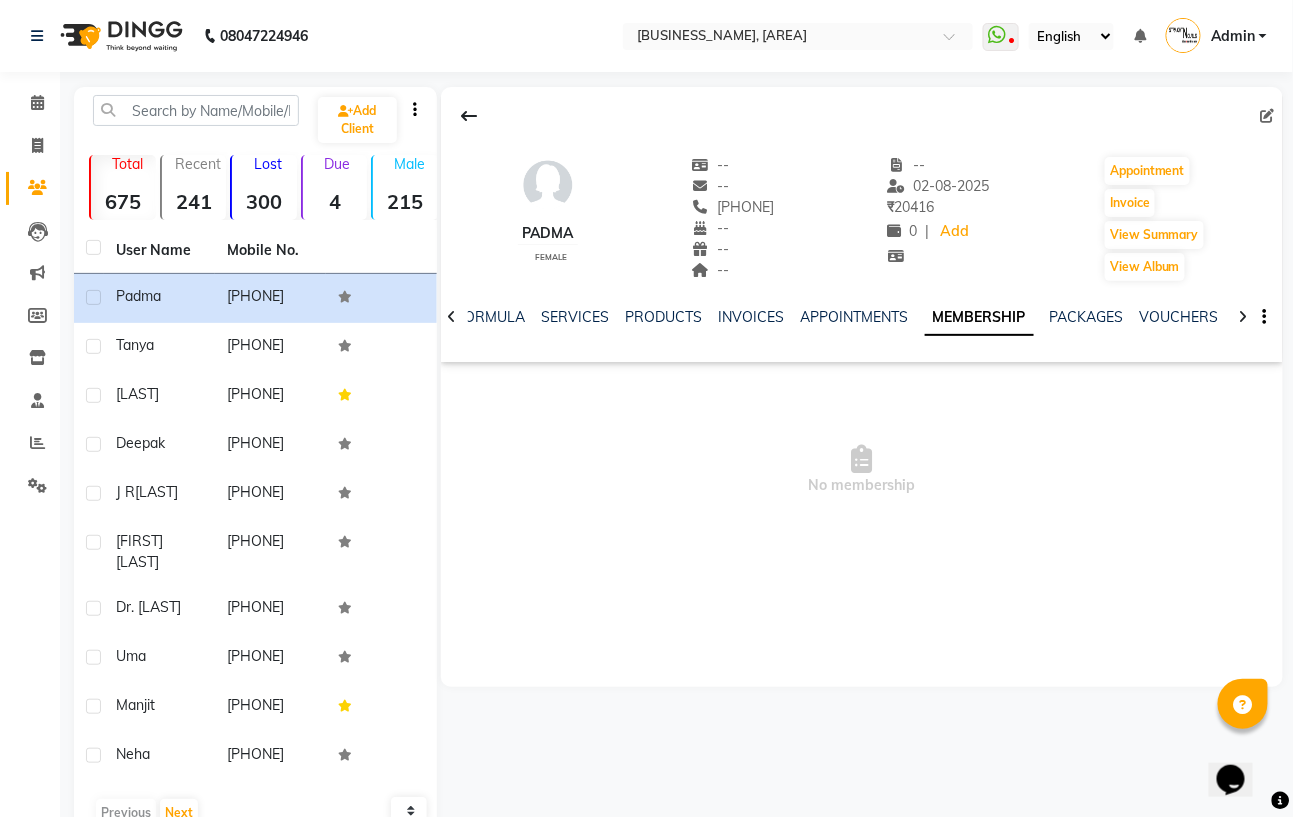 click on "MEMBERSHIP" 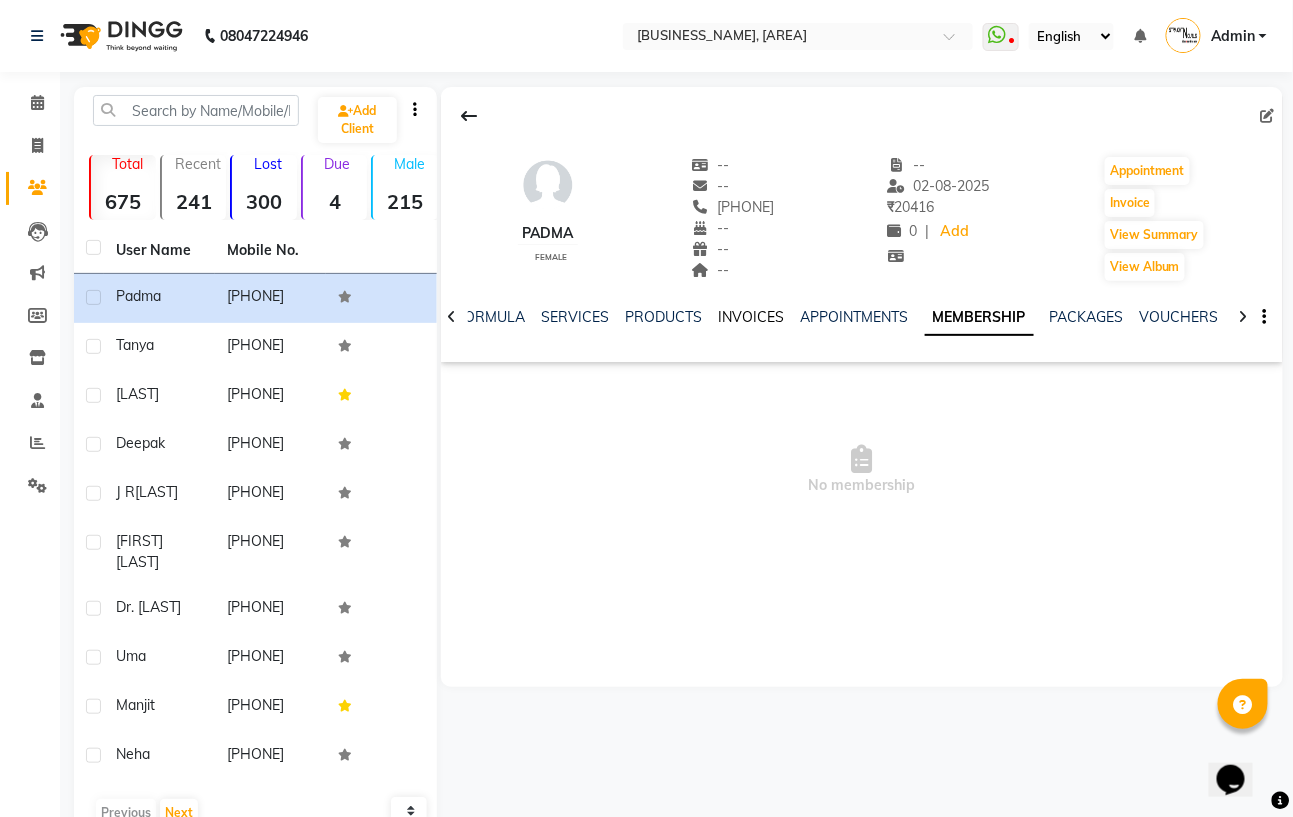 drag, startPoint x: 735, startPoint y: 312, endPoint x: 717, endPoint y: 317, distance: 18.681541 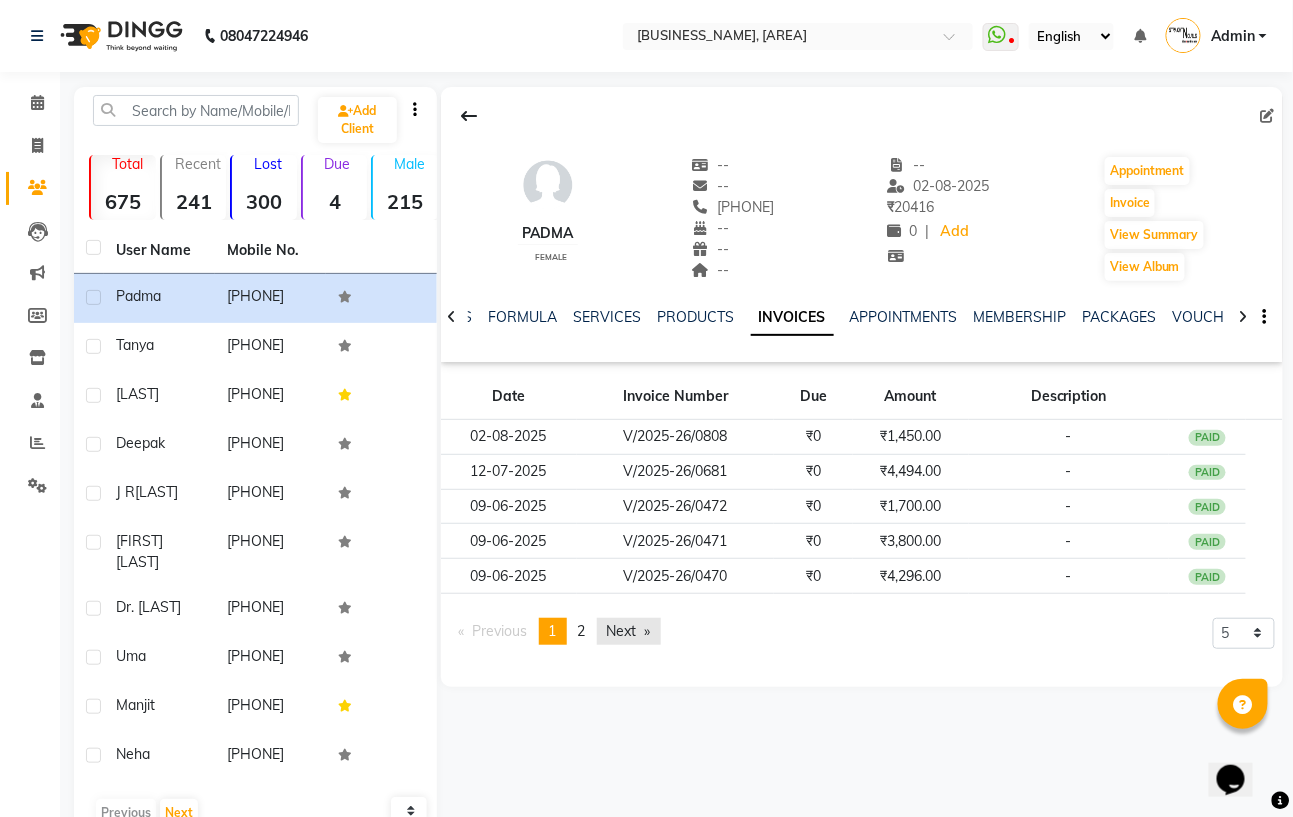 click on "Next  page" 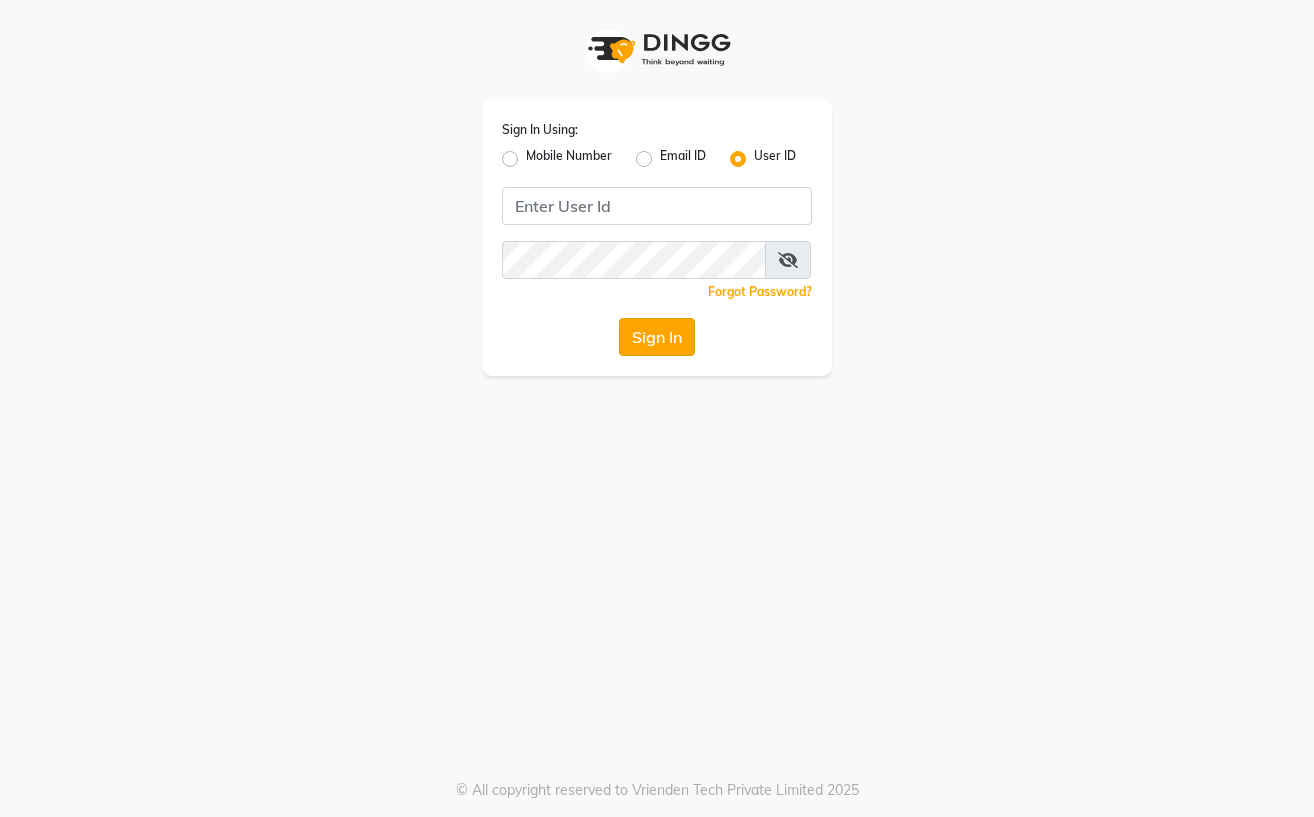 scroll, scrollTop: 0, scrollLeft: 0, axis: both 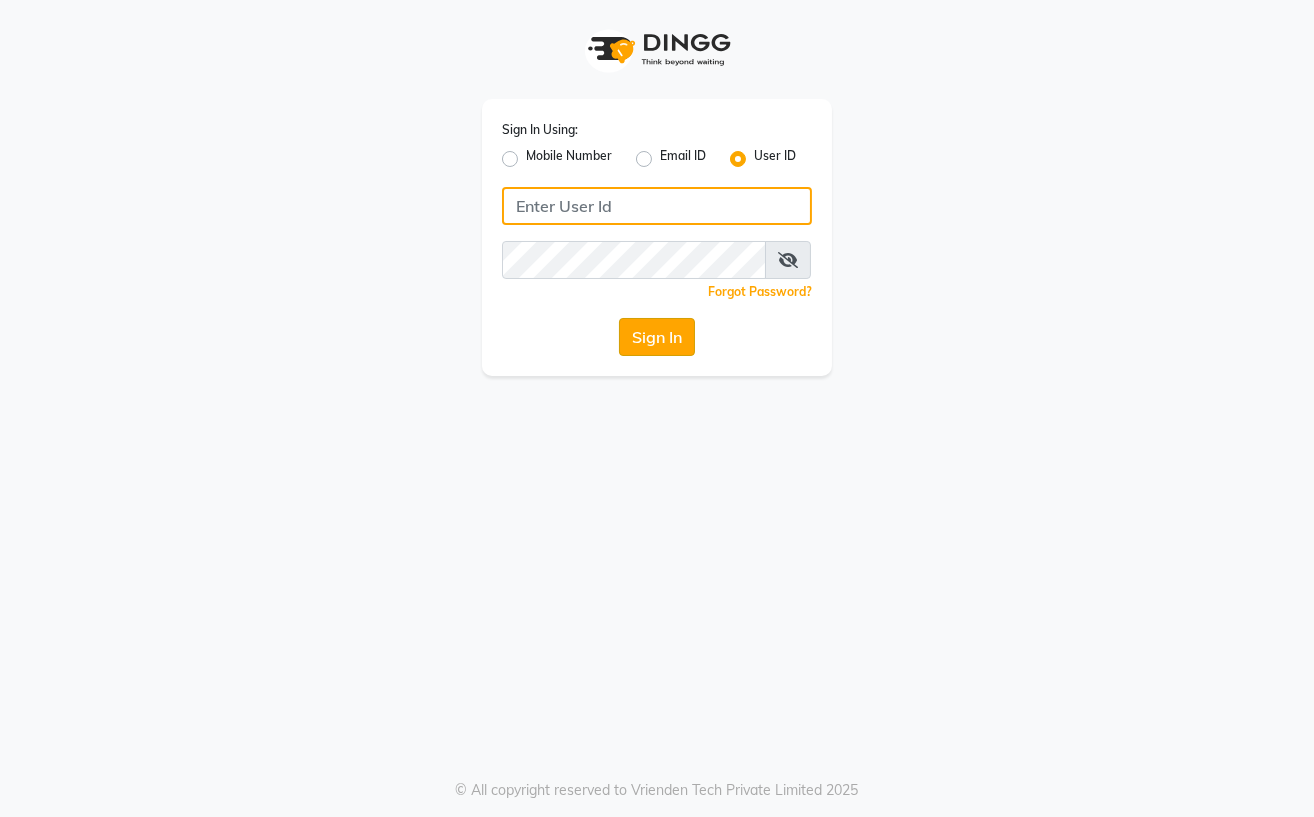 type on "Straight N Curls" 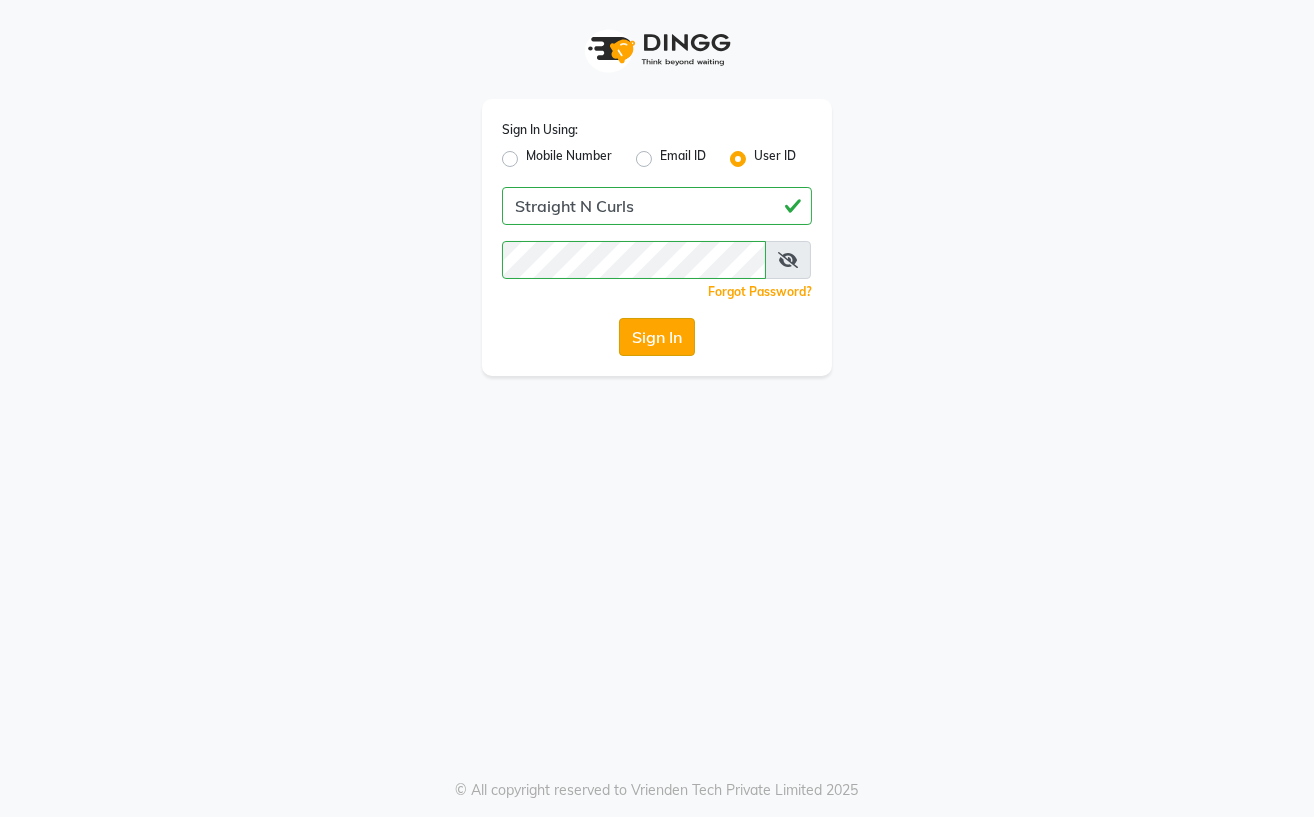 click on "Sign In" 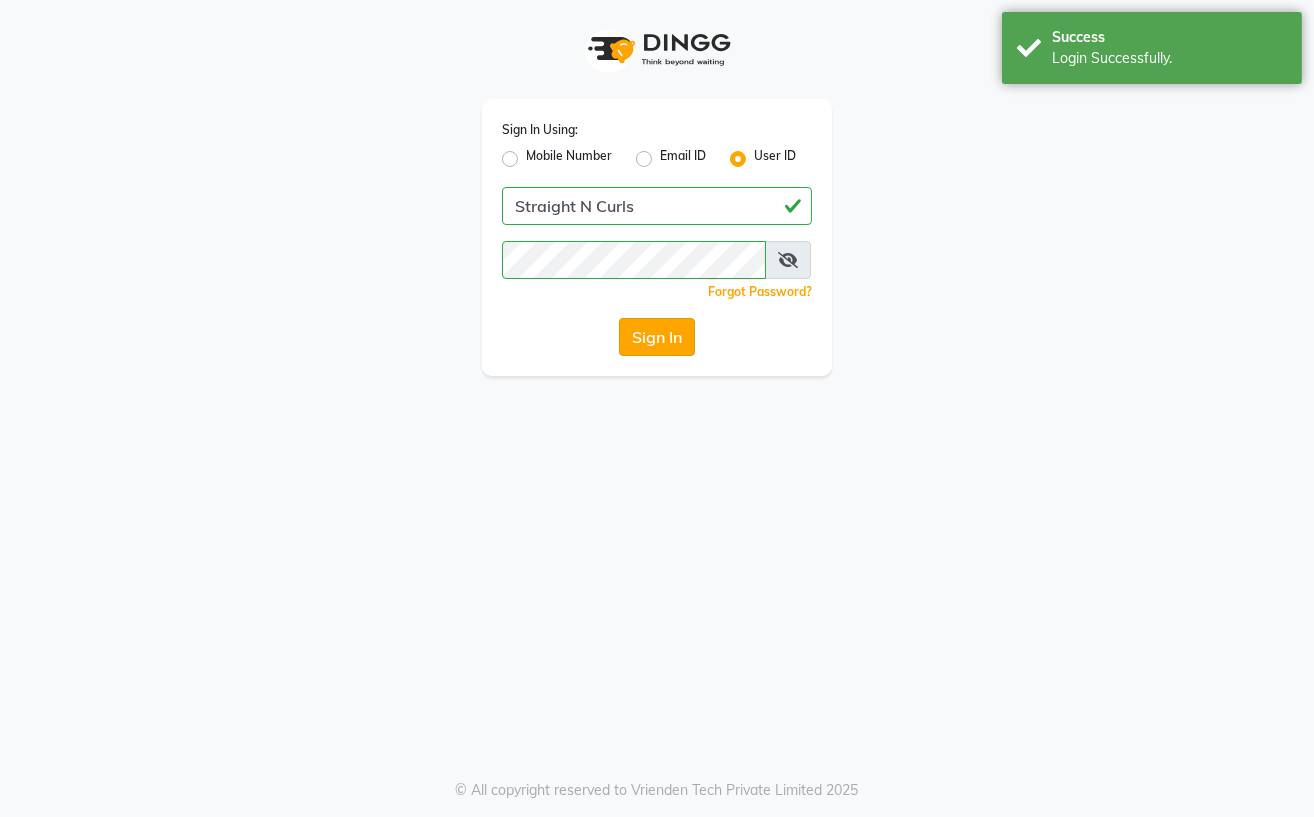click on "Sign In" 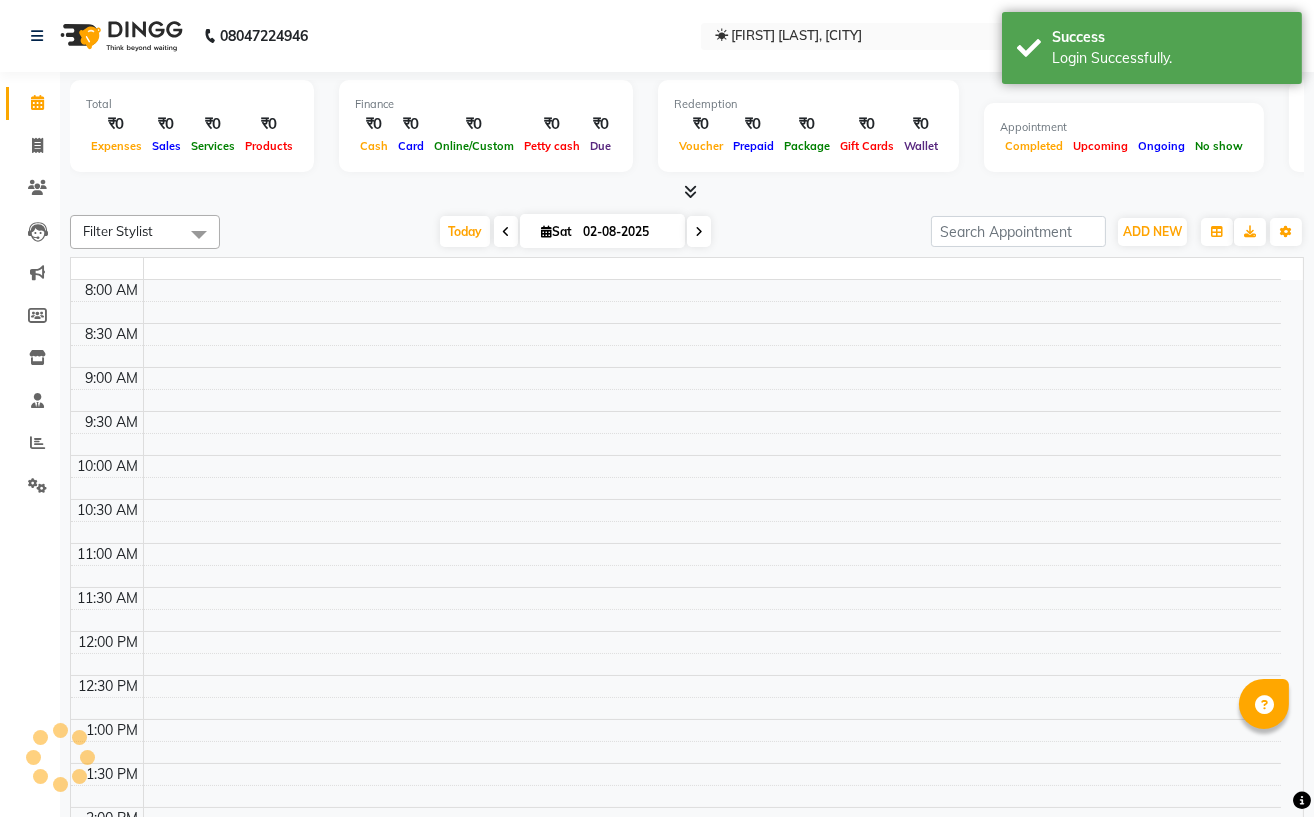 select on "en" 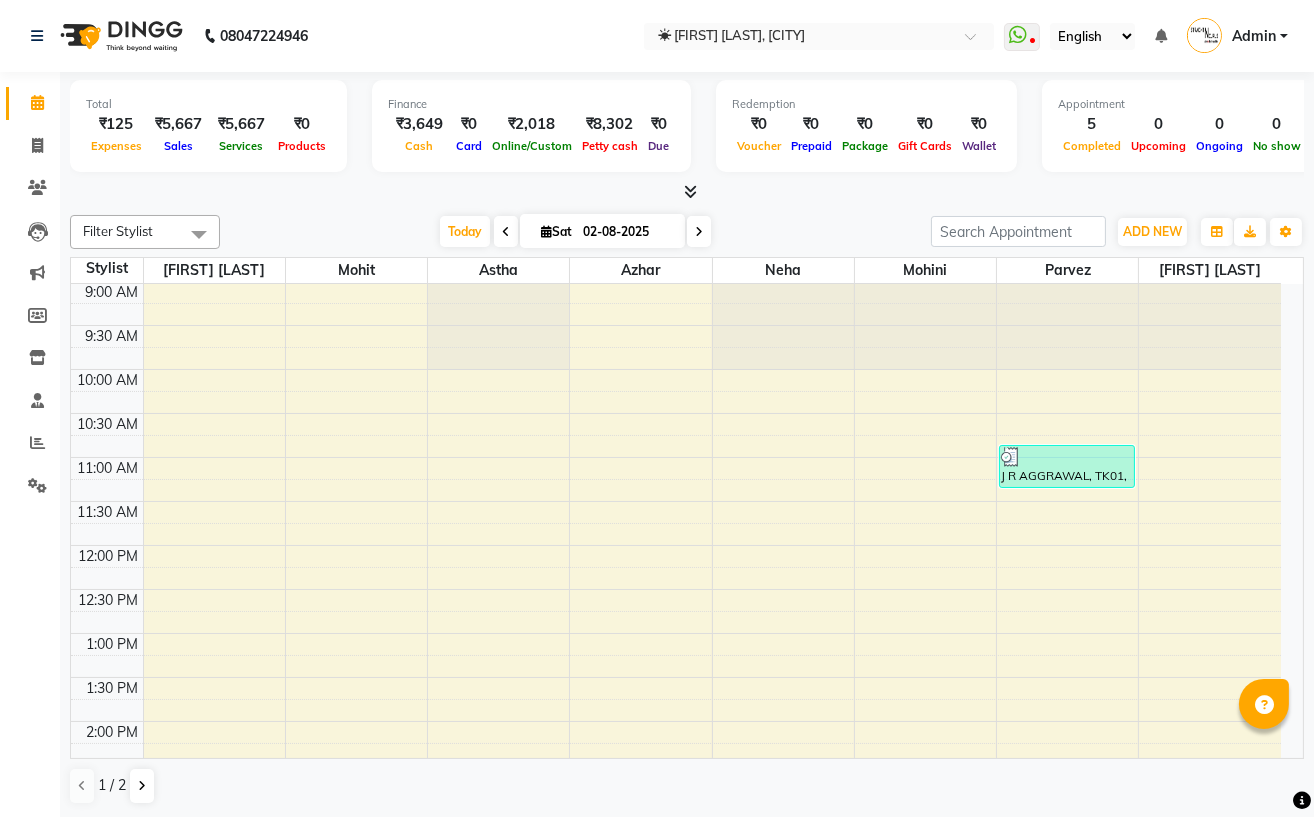 scroll, scrollTop: 0, scrollLeft: 0, axis: both 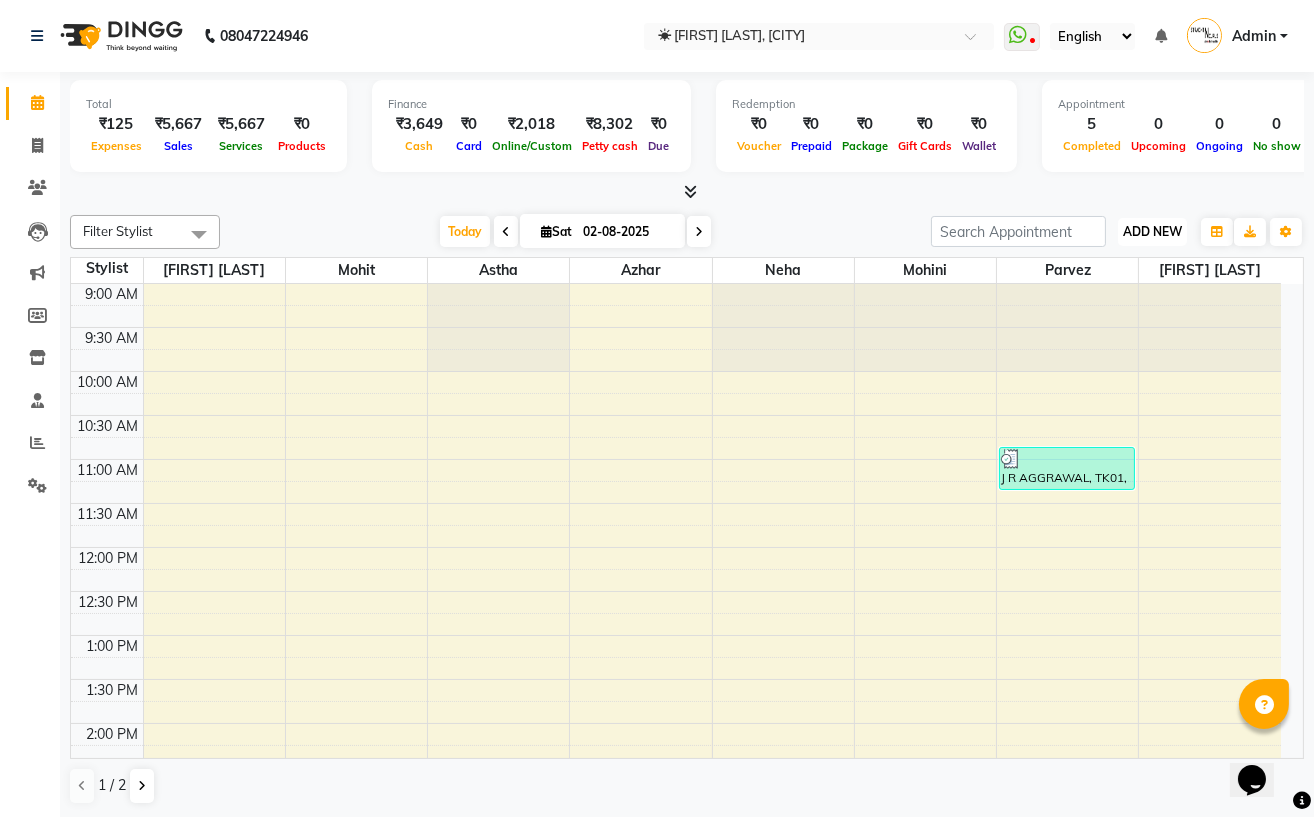 click on "ADD NEW Toggle Dropdown" at bounding box center (1152, 232) 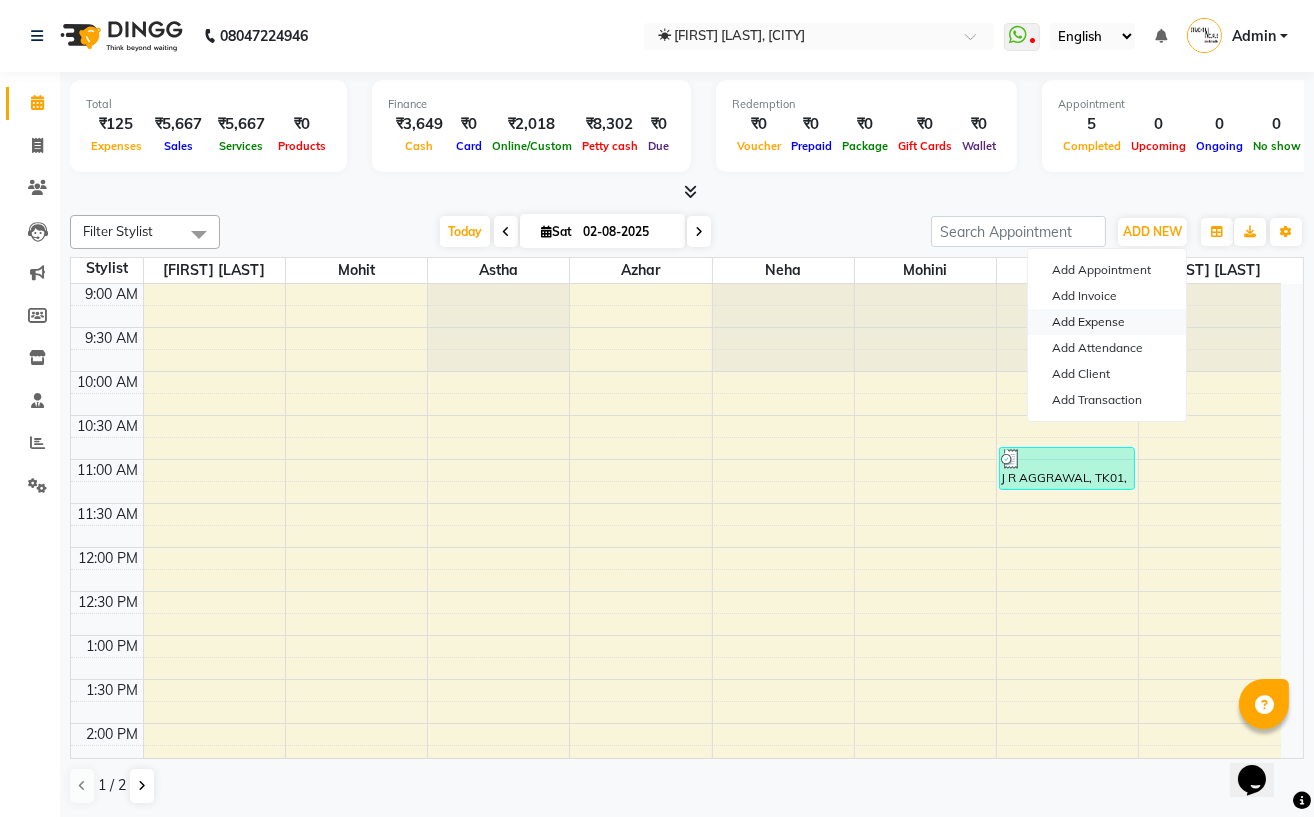 click on "Add Expense" at bounding box center [1107, 322] 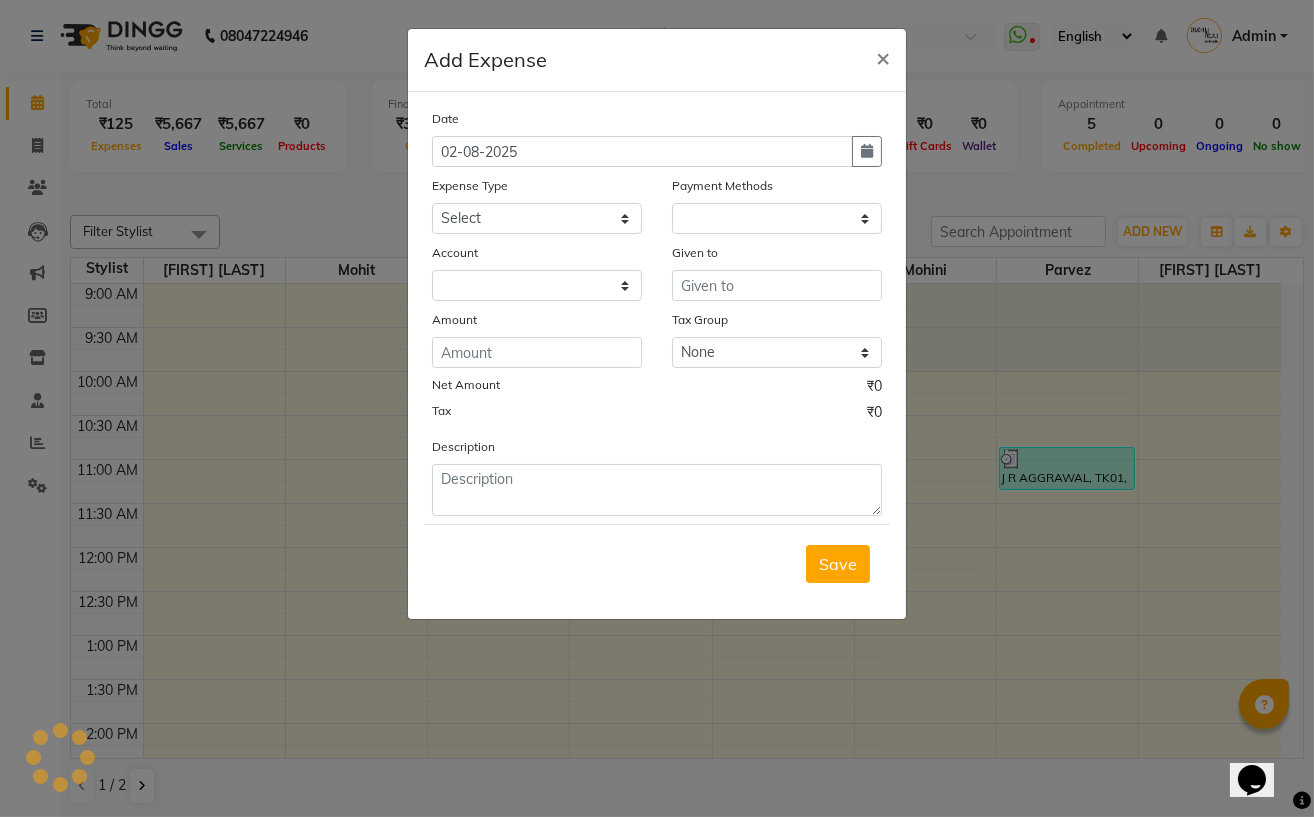 select on "1" 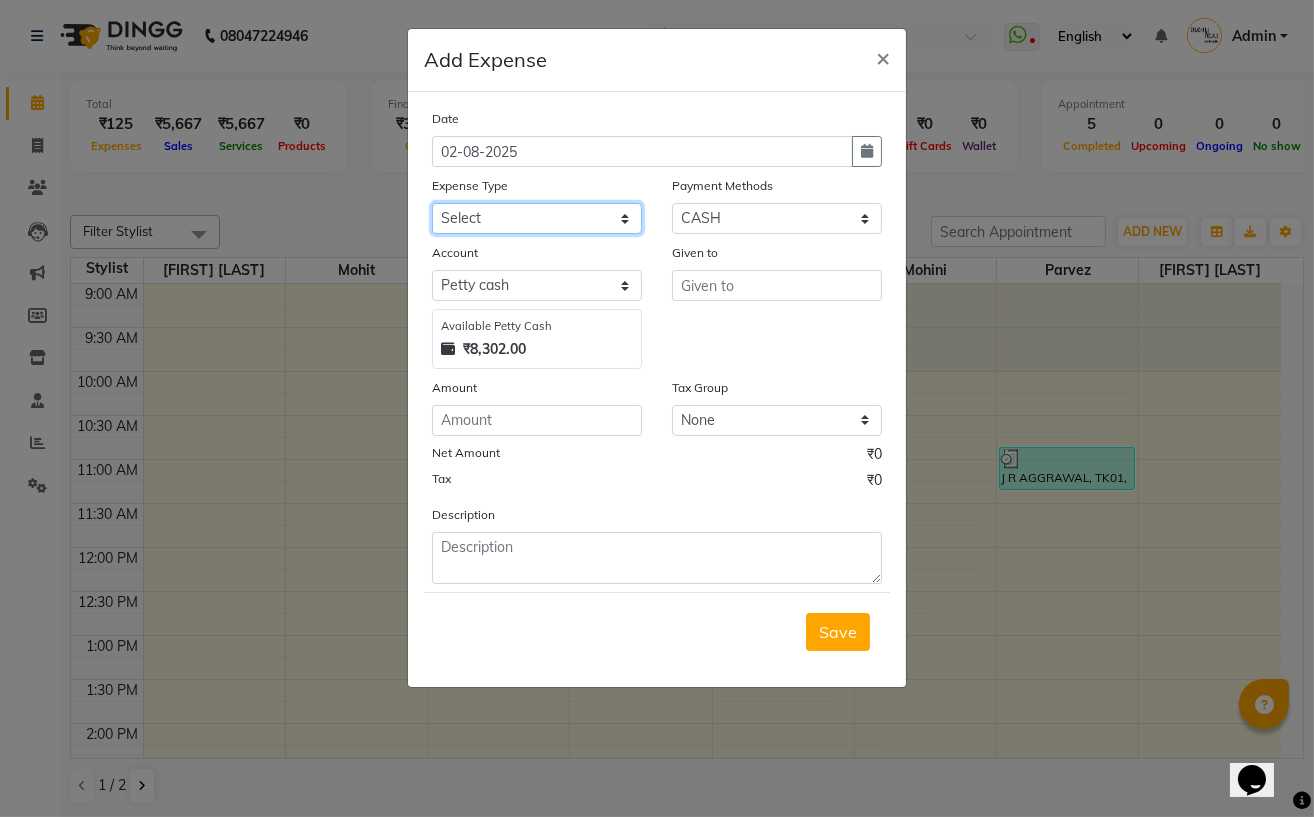 click on "Select Advance Salary Cash transfer to bank Client Snacks Electricity Fuel Incentive Maintenance Marketing Miscellaneous Pantry Product Rent Salary Staff Snacks Tea & Refreshment tip towel salary" 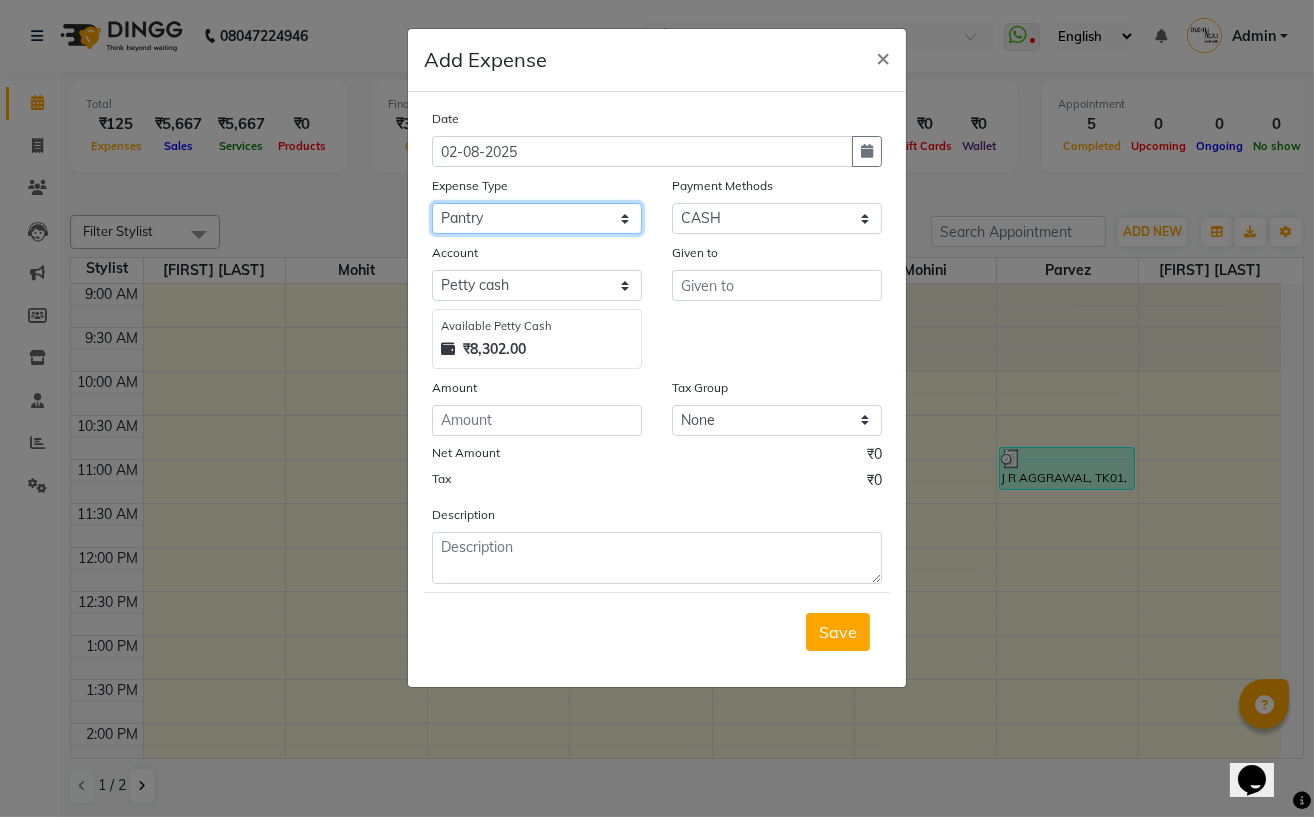 click on "Select Advance Salary Cash transfer to bank Client Snacks Electricity Fuel Incentive Maintenance Marketing Miscellaneous Pantry Product Rent Salary Staff Snacks Tea & Refreshment tip towel salary" 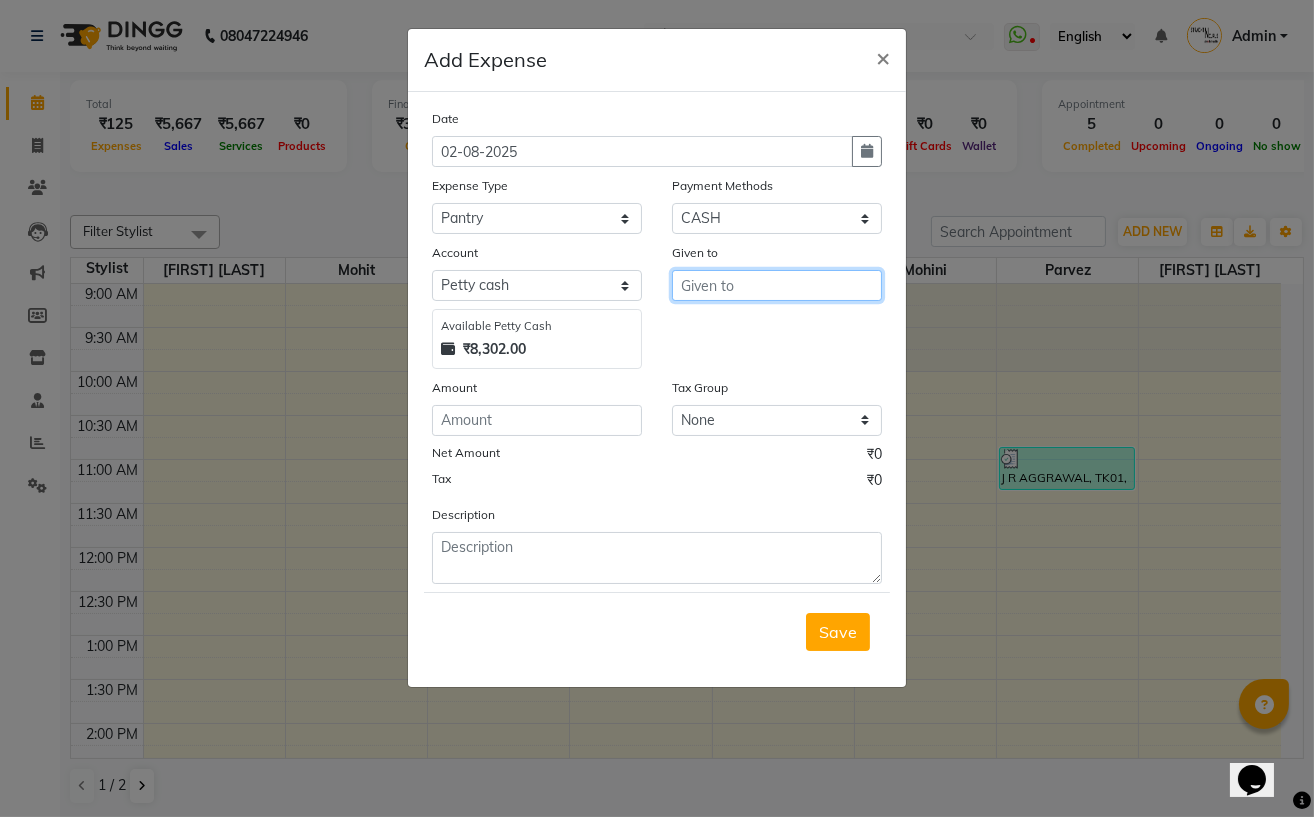 click at bounding box center (777, 285) 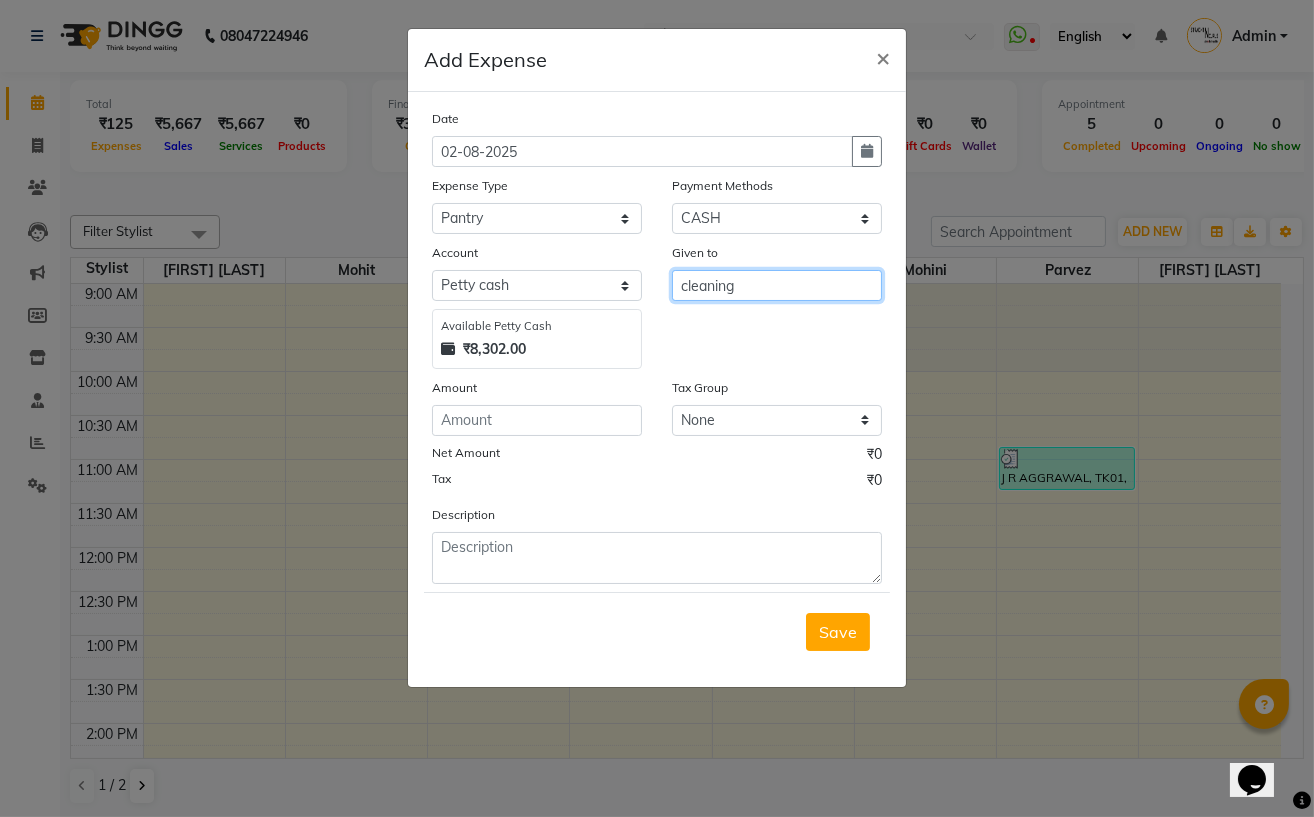 type on "cleaning" 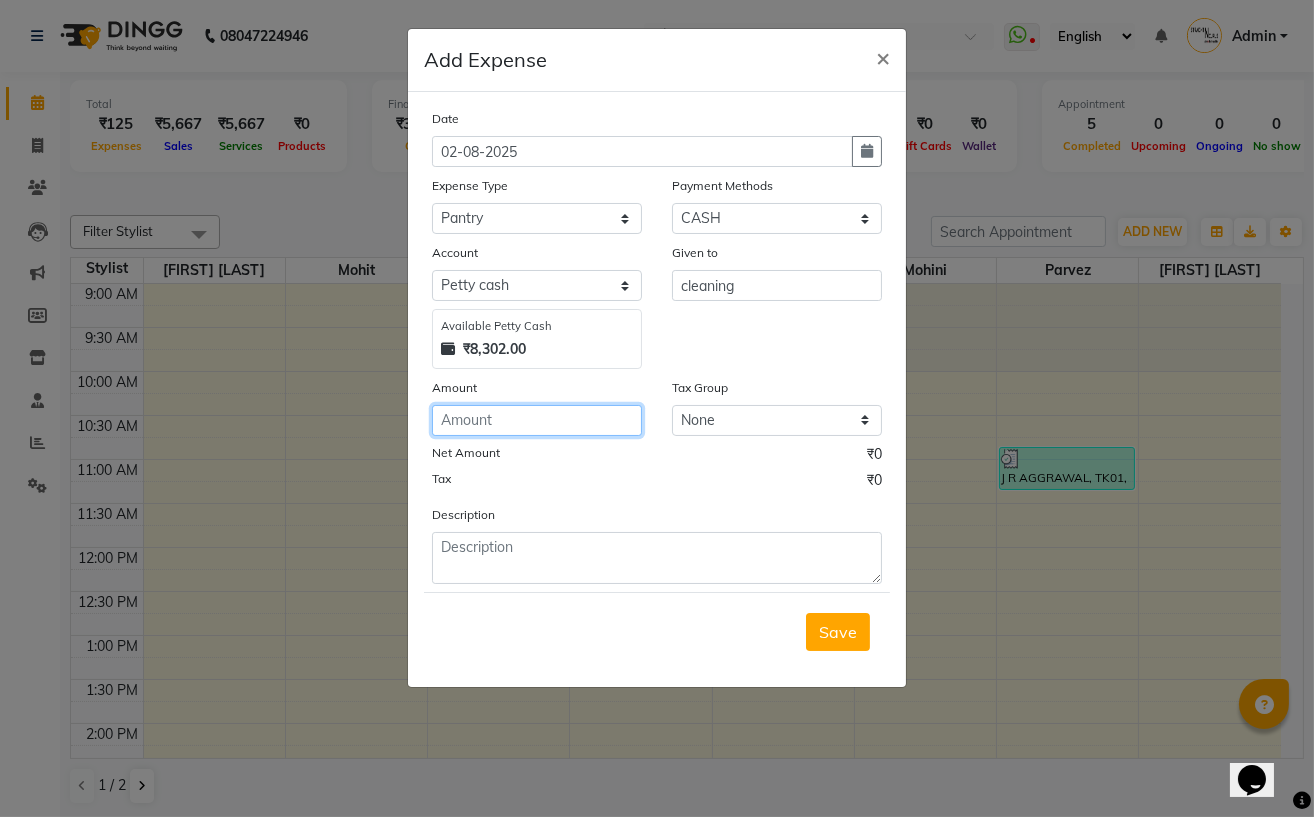 click 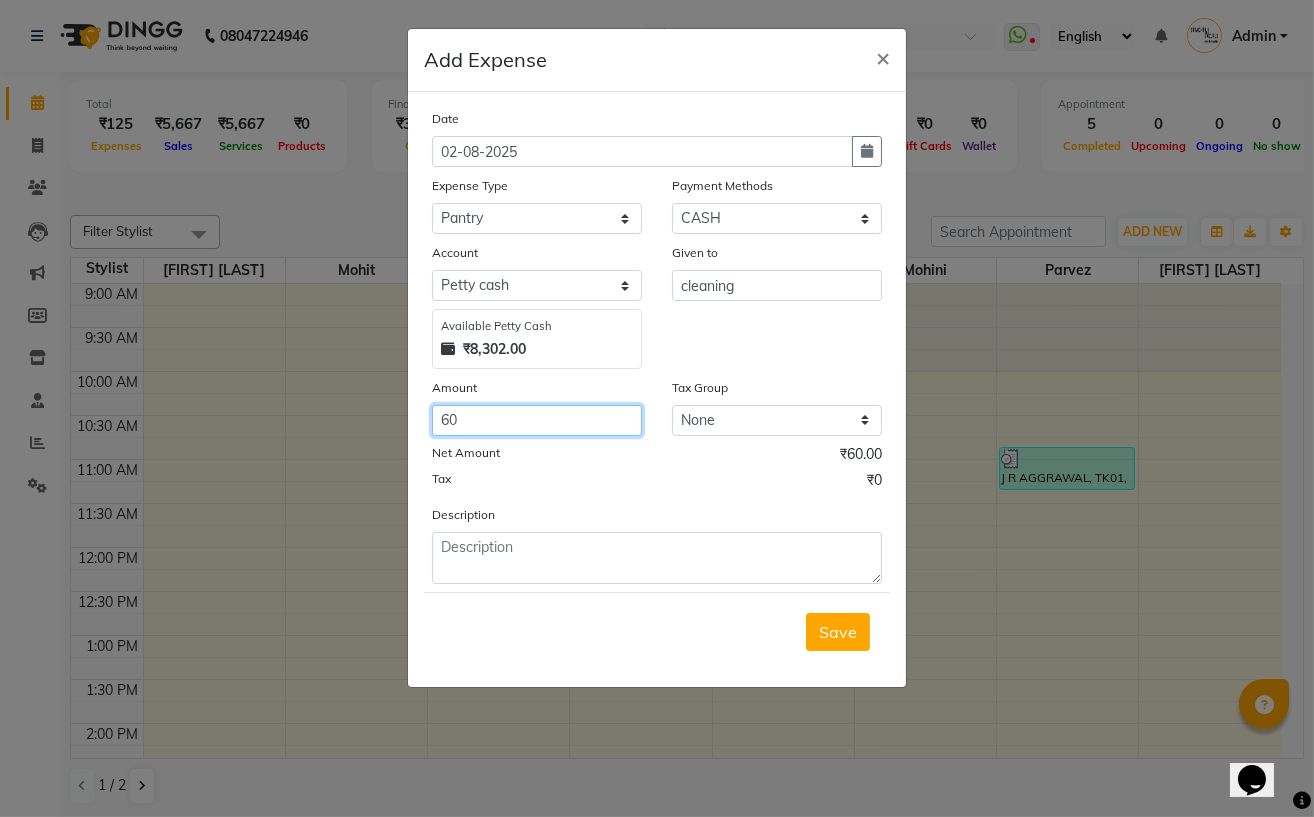 type on "60" 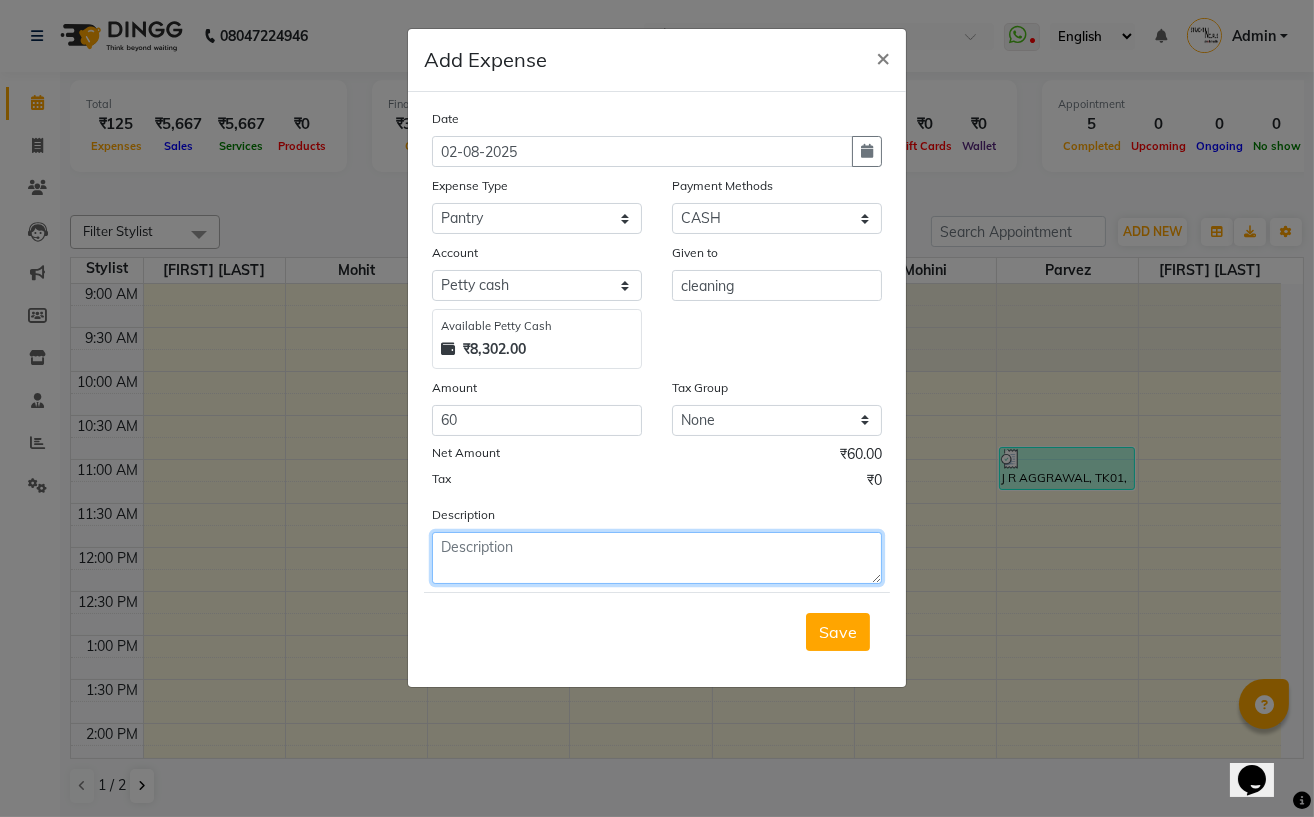 click 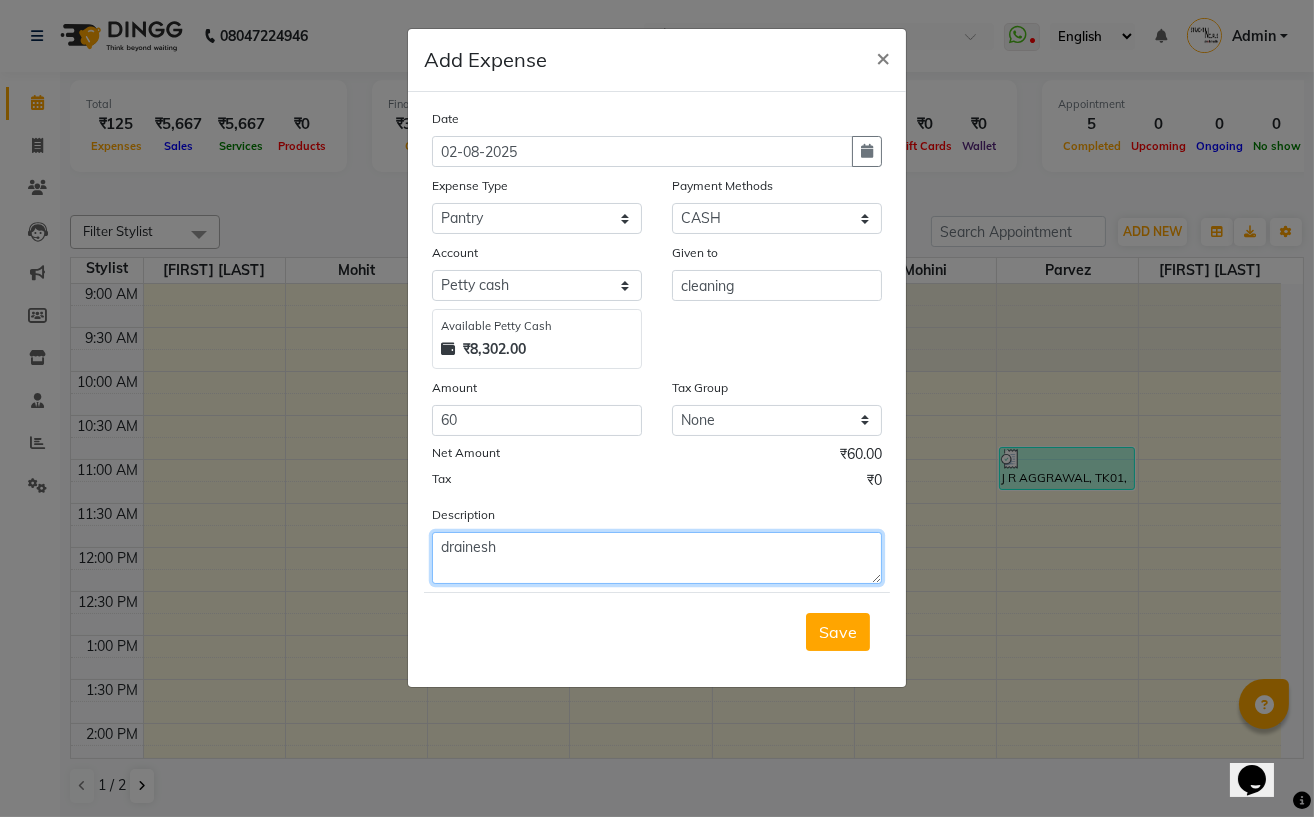 drag, startPoint x: 523, startPoint y: 518, endPoint x: 552, endPoint y: 564, distance: 54.378304 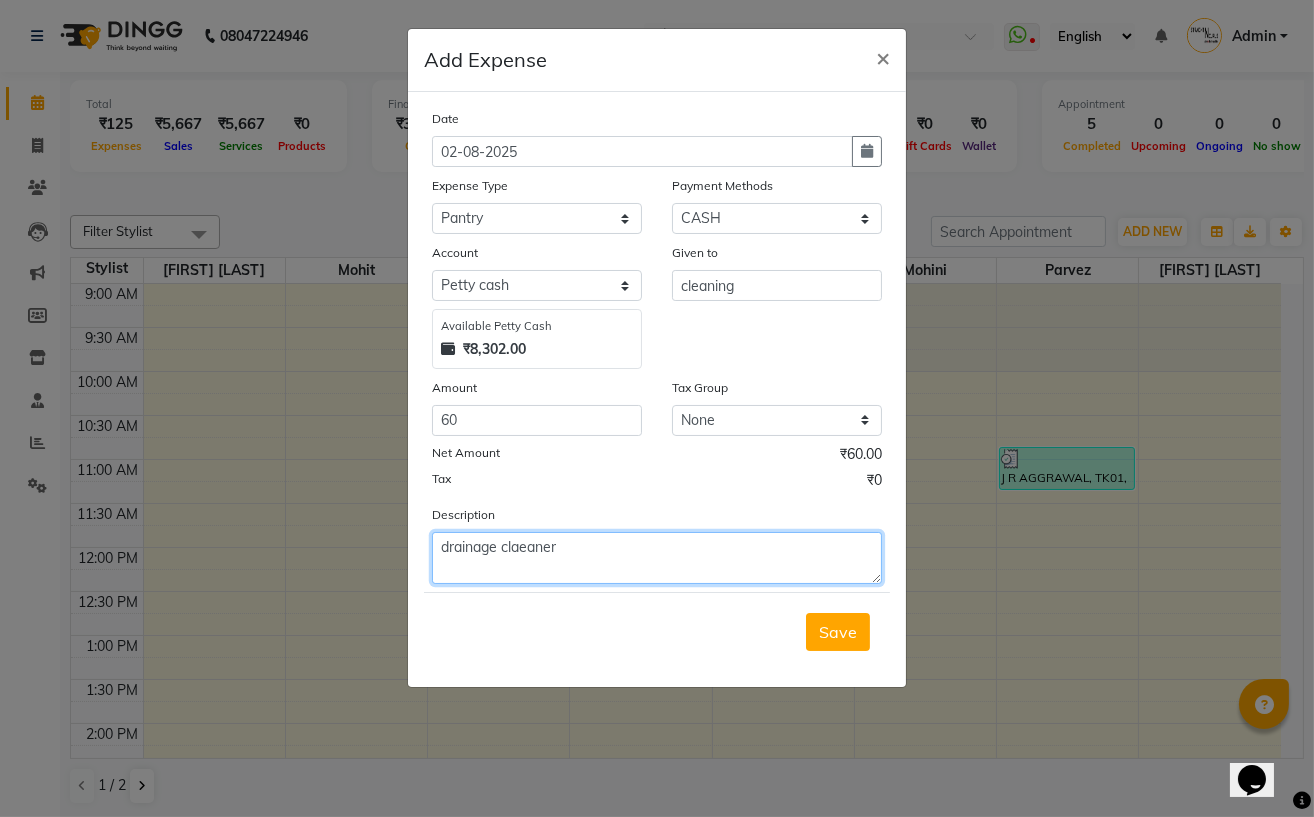 click on "drainage claeaner" 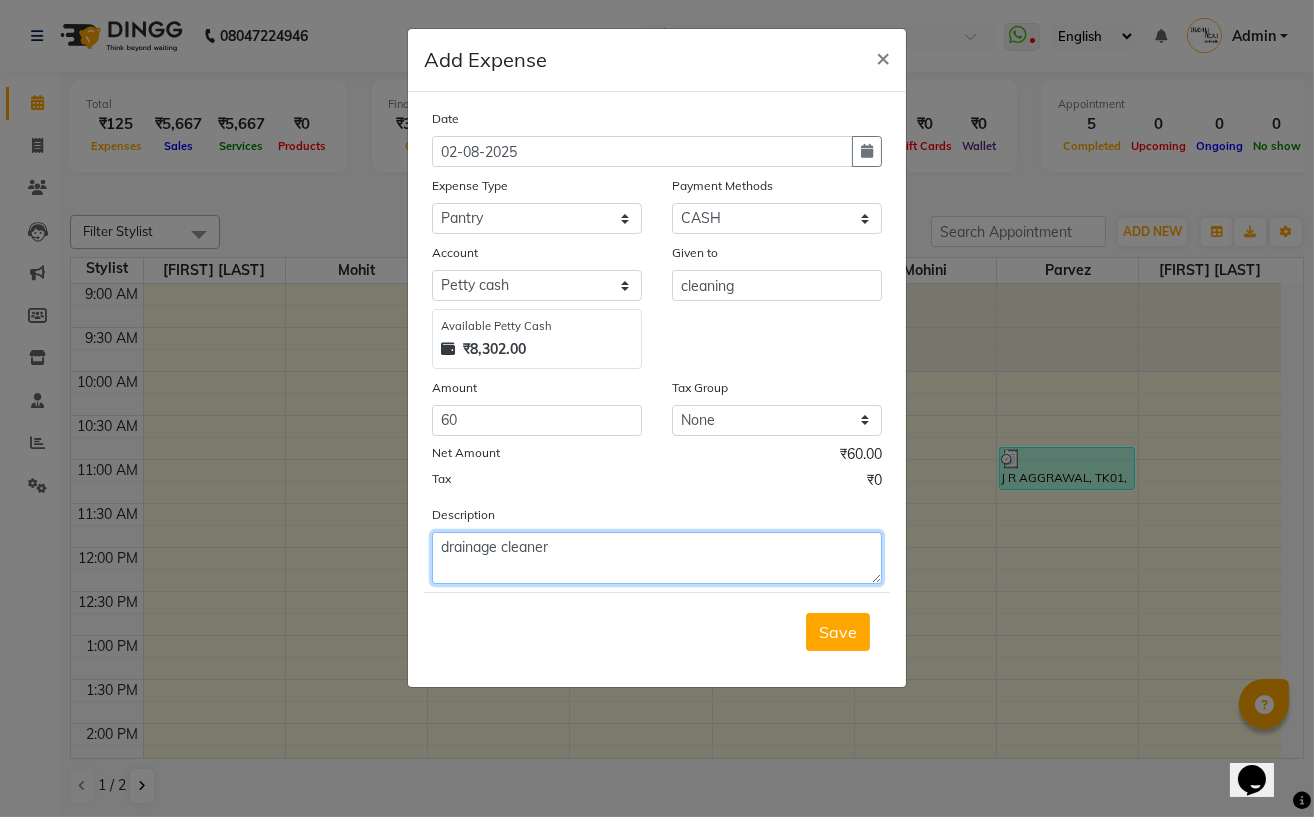 click on "drainage cleaner" 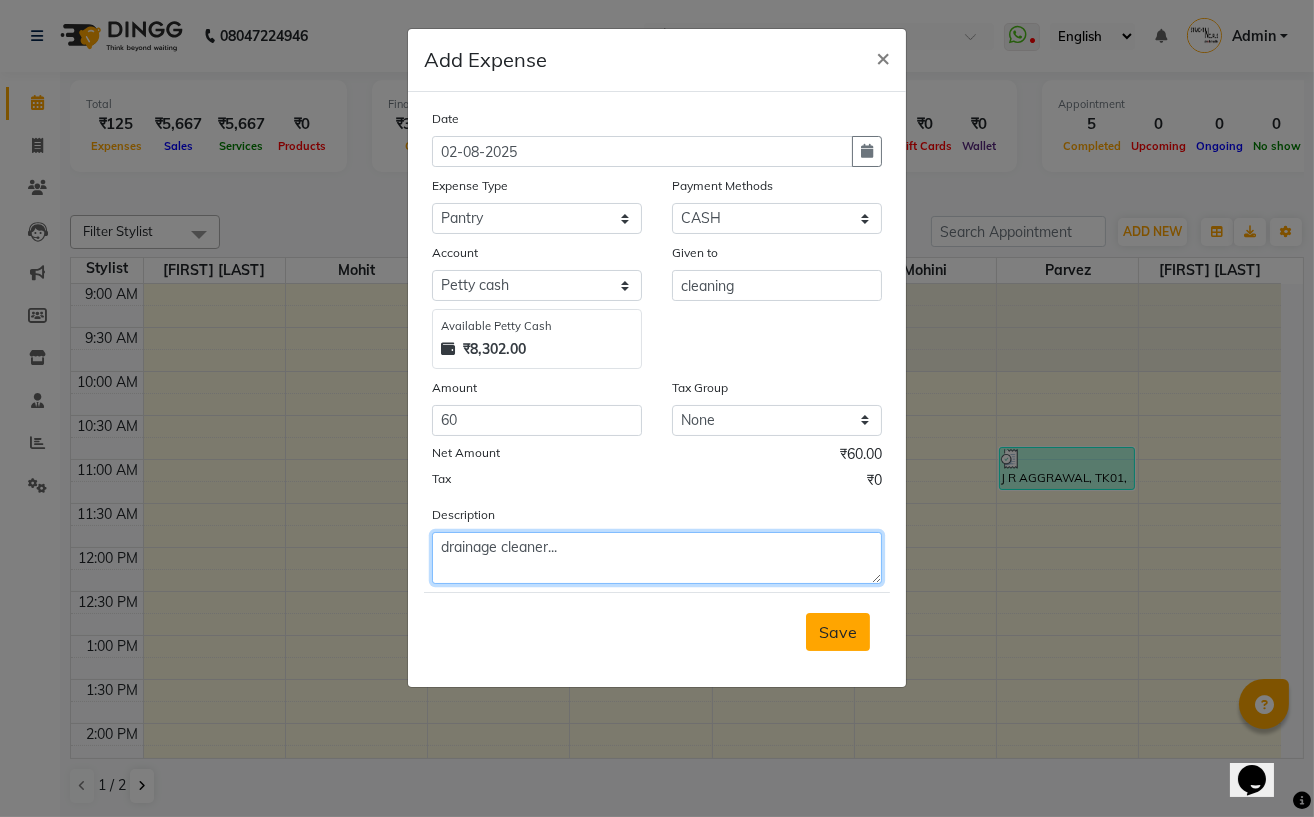 type on "drainage cleaner..." 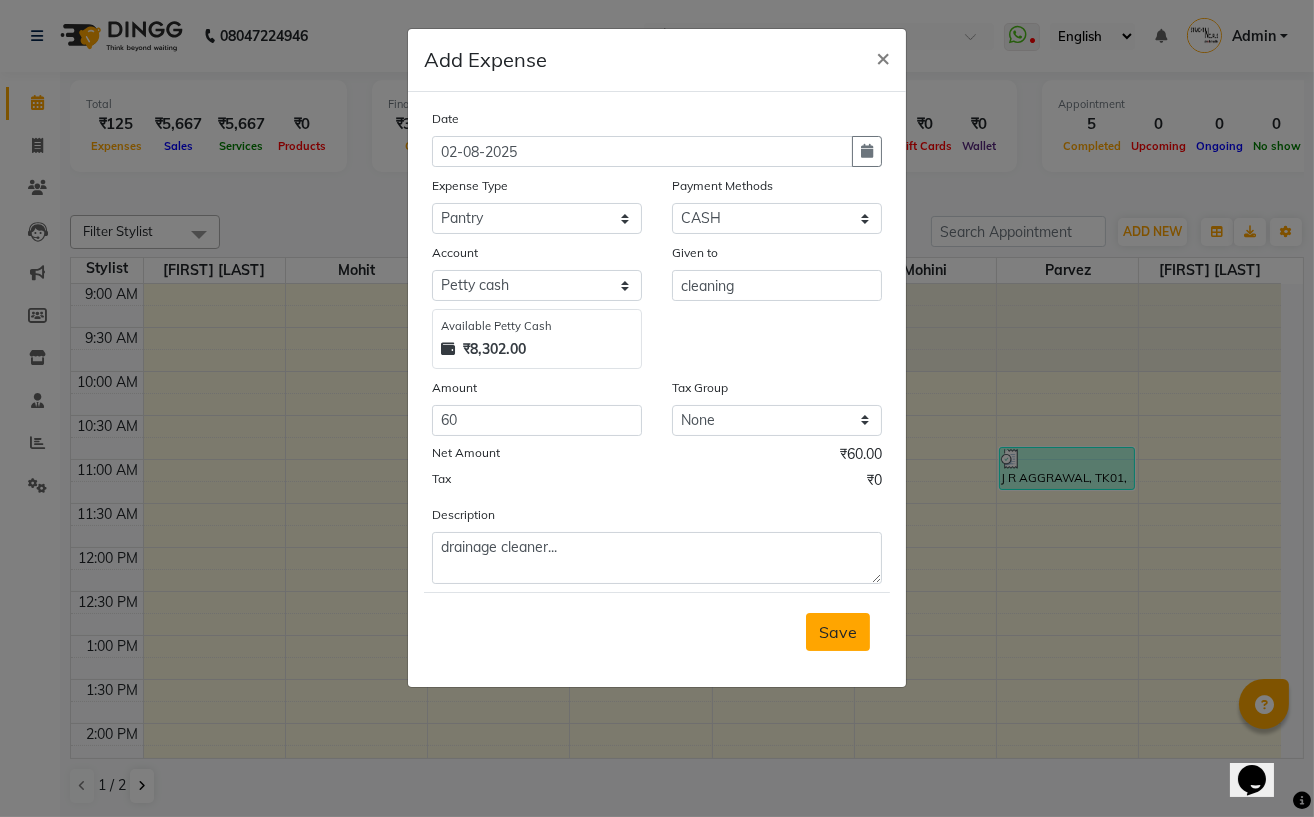 click on "Save" at bounding box center (838, 632) 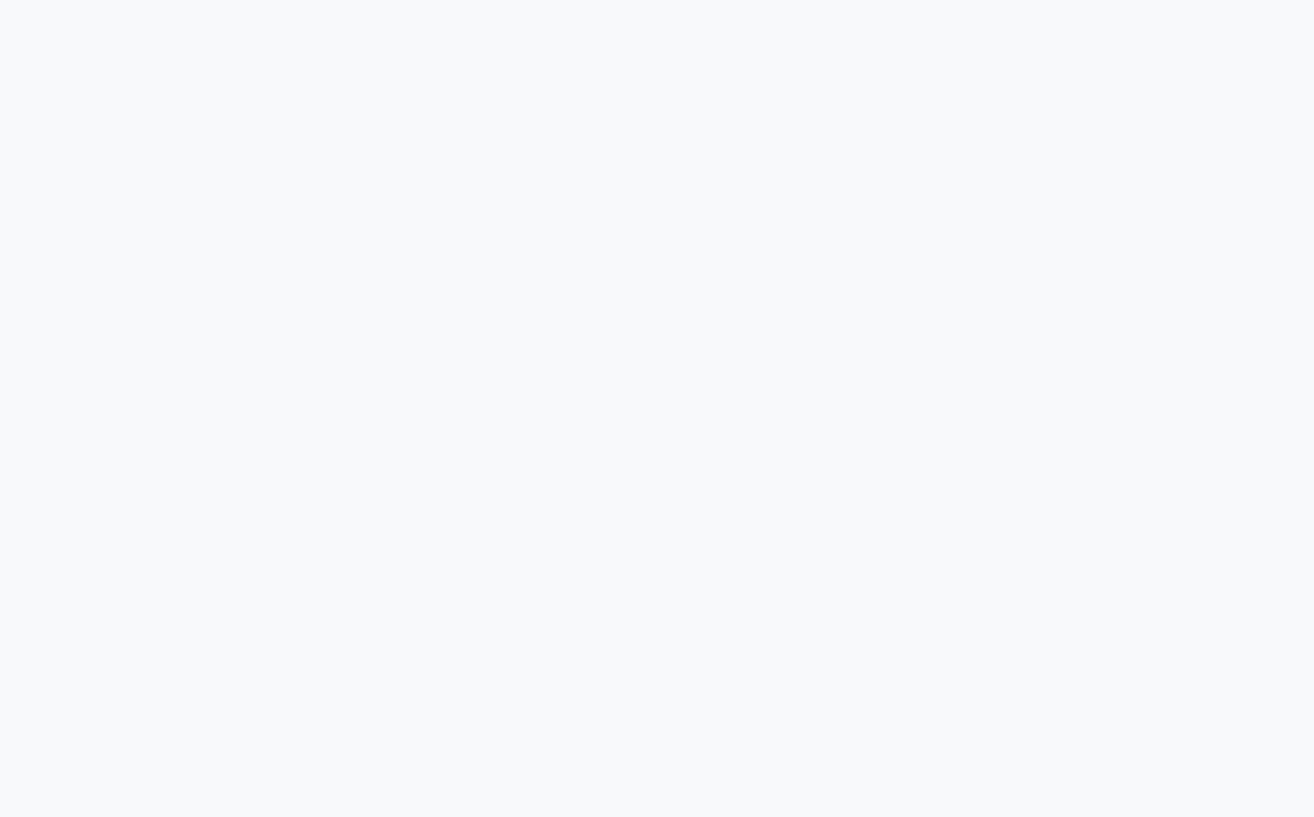 scroll, scrollTop: 0, scrollLeft: 0, axis: both 